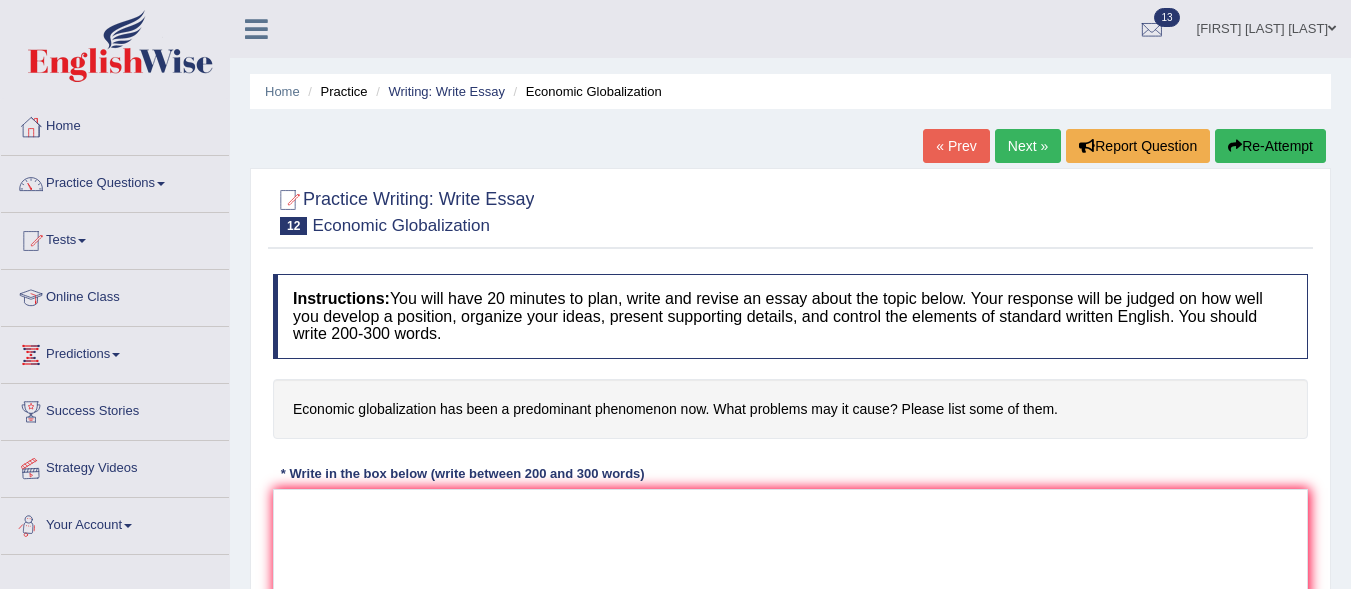 scroll, scrollTop: 240, scrollLeft: 0, axis: vertical 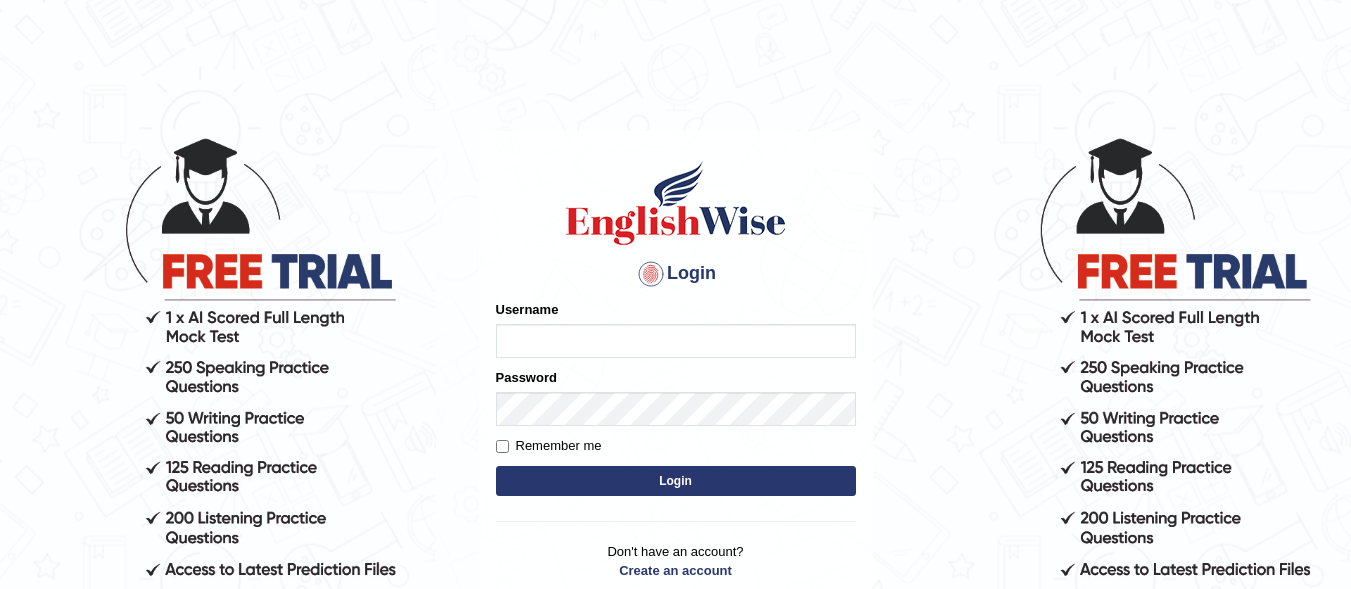 type on "asthani" 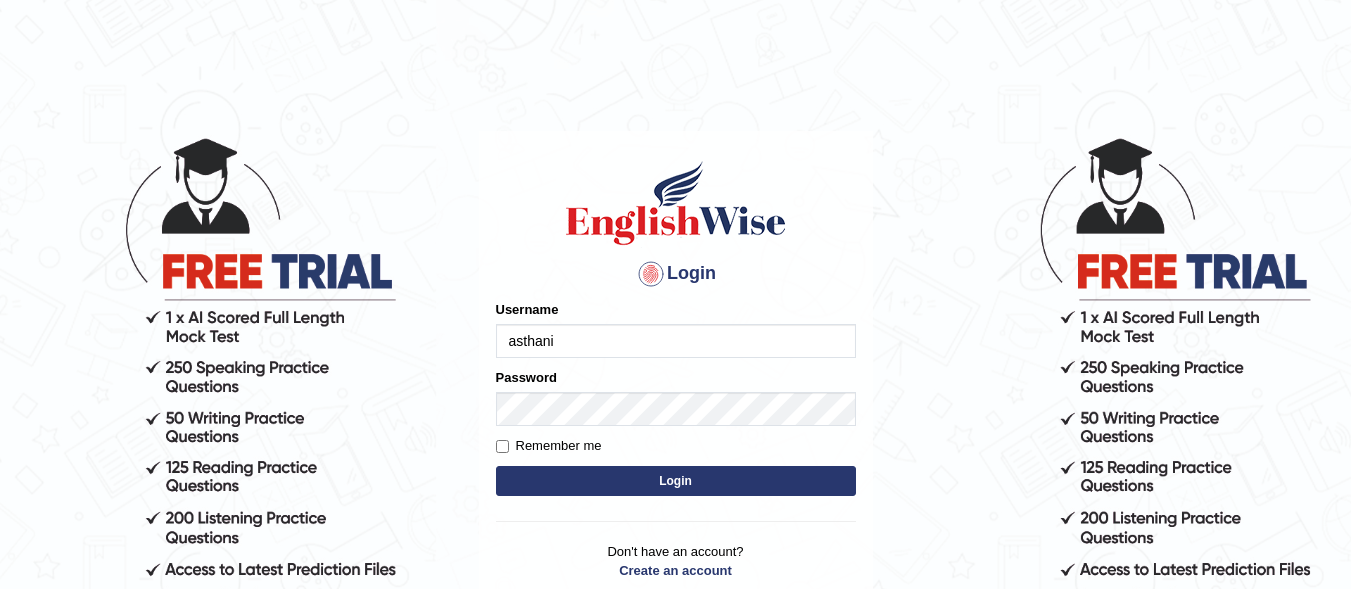 click on "Login" at bounding box center (676, 481) 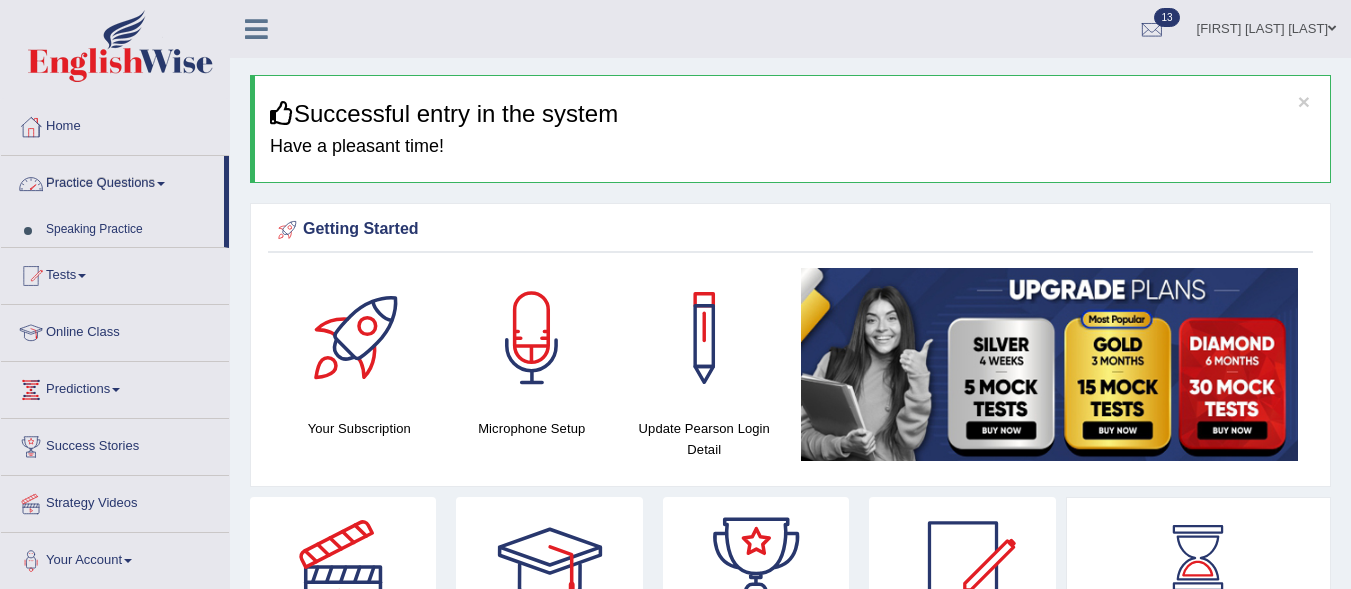 scroll, scrollTop: 0, scrollLeft: 0, axis: both 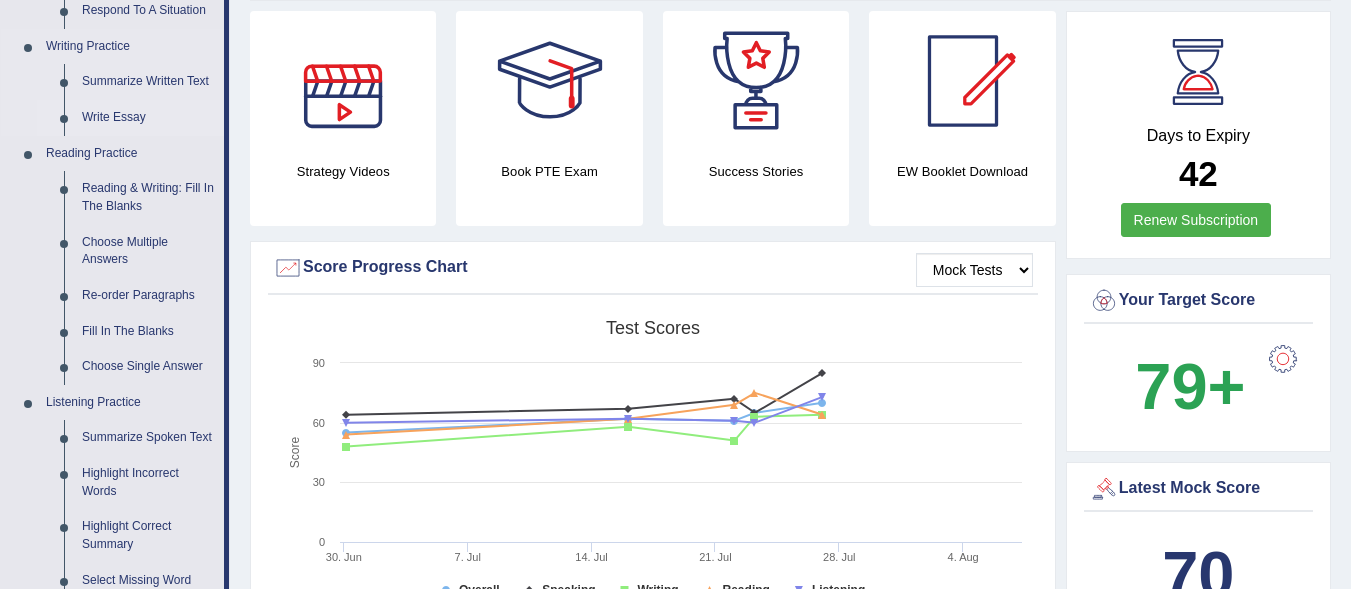 click on "Write Essay" at bounding box center (148, 118) 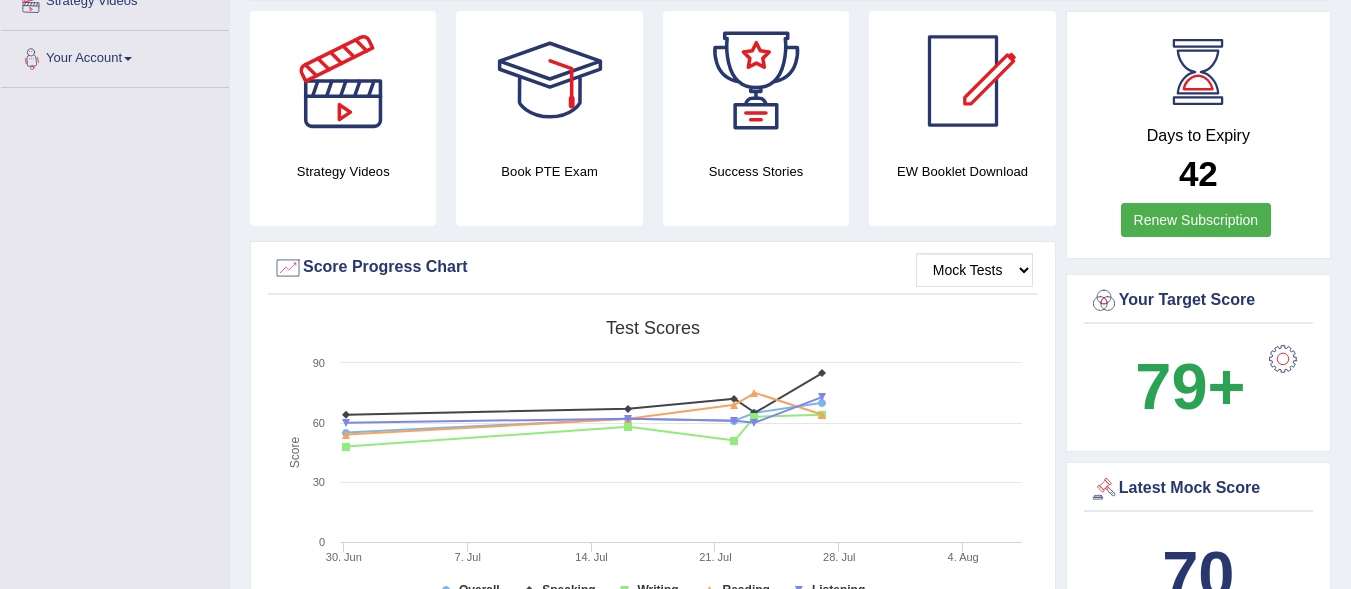scroll, scrollTop: 526, scrollLeft: 0, axis: vertical 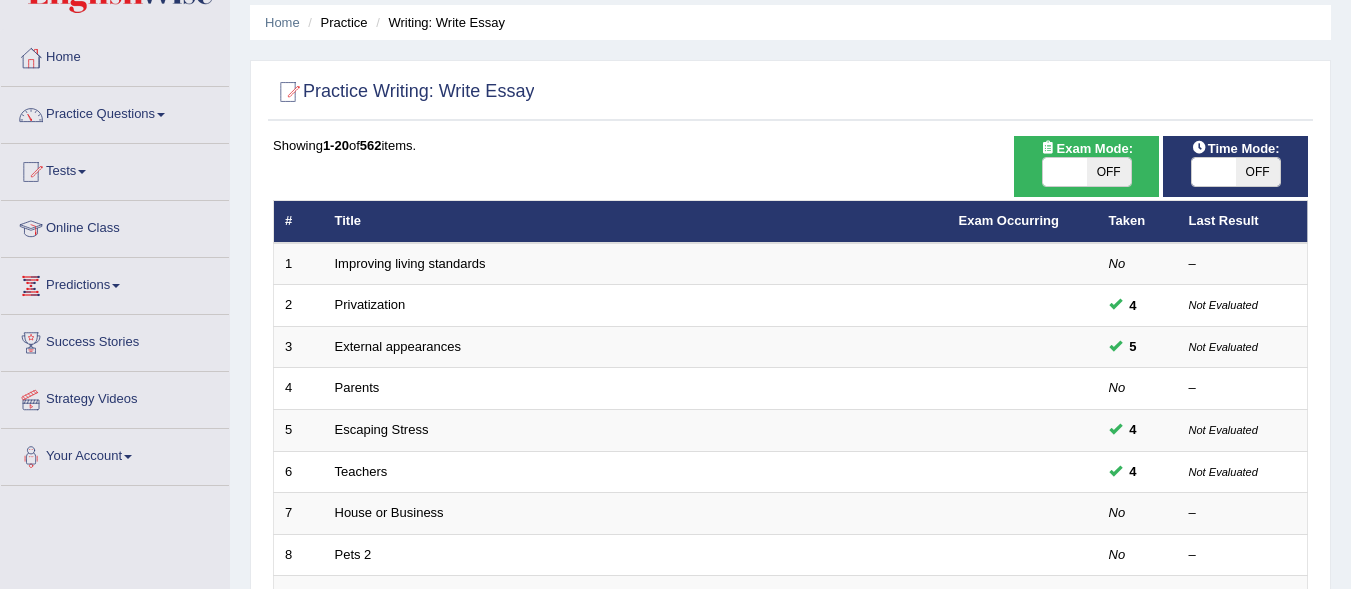 click on "OFF" at bounding box center [1109, 172] 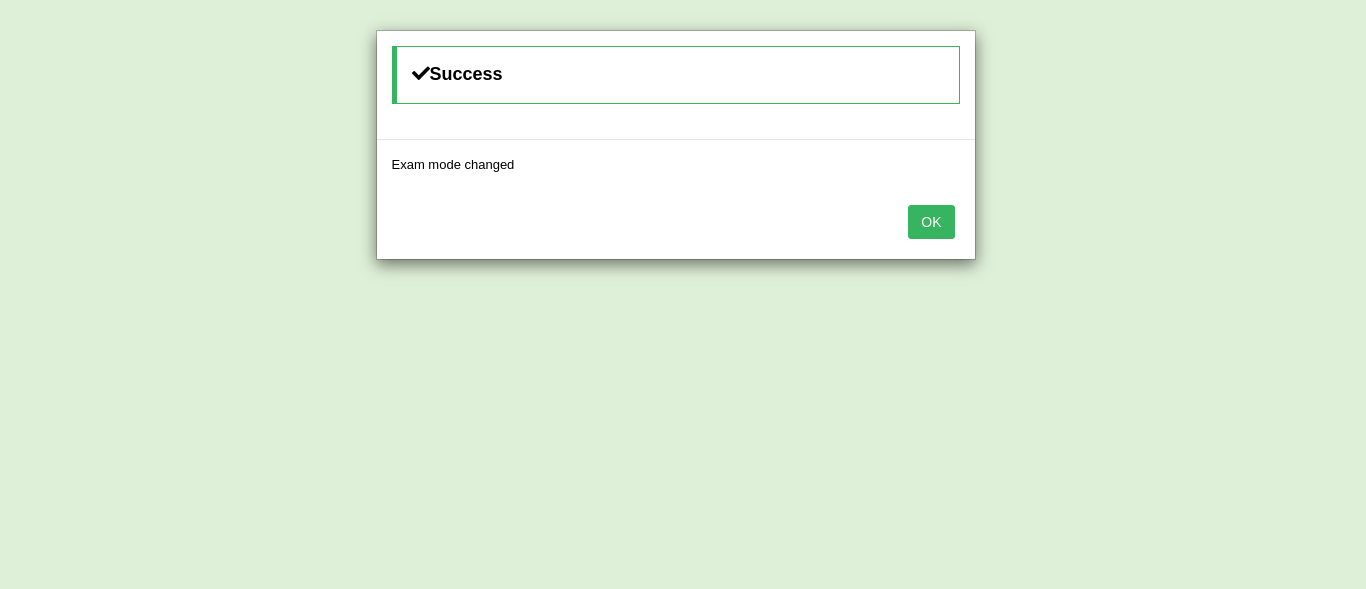 click on "OK" at bounding box center [931, 222] 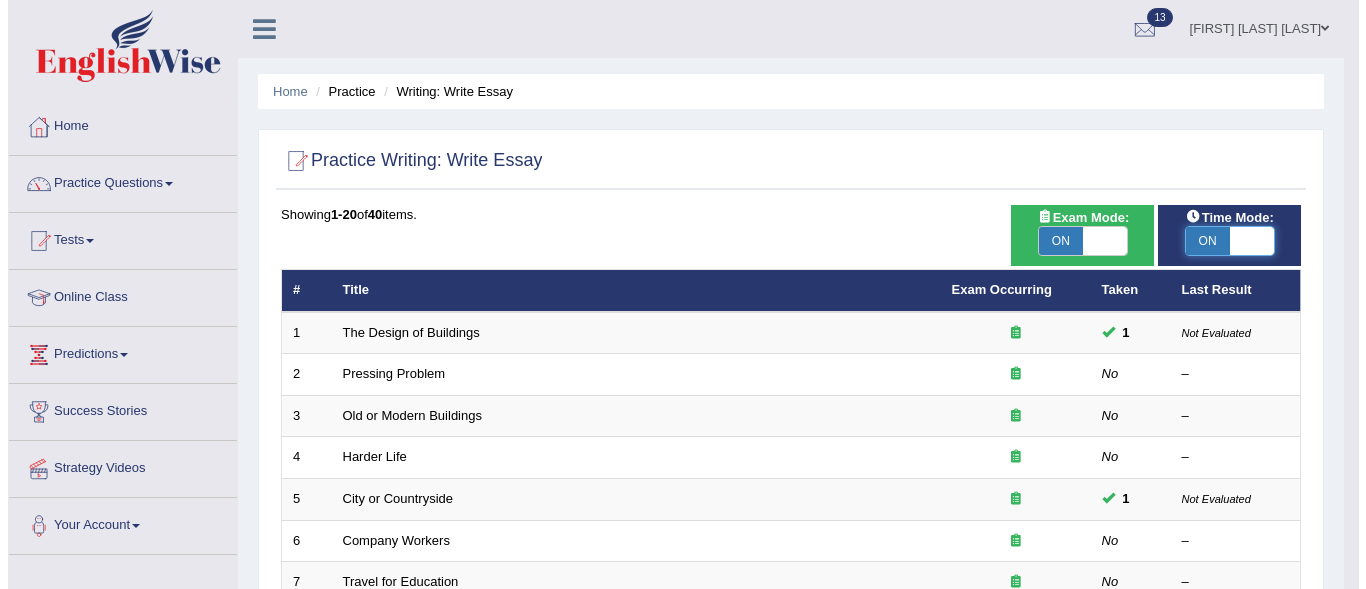 scroll, scrollTop: 69, scrollLeft: 0, axis: vertical 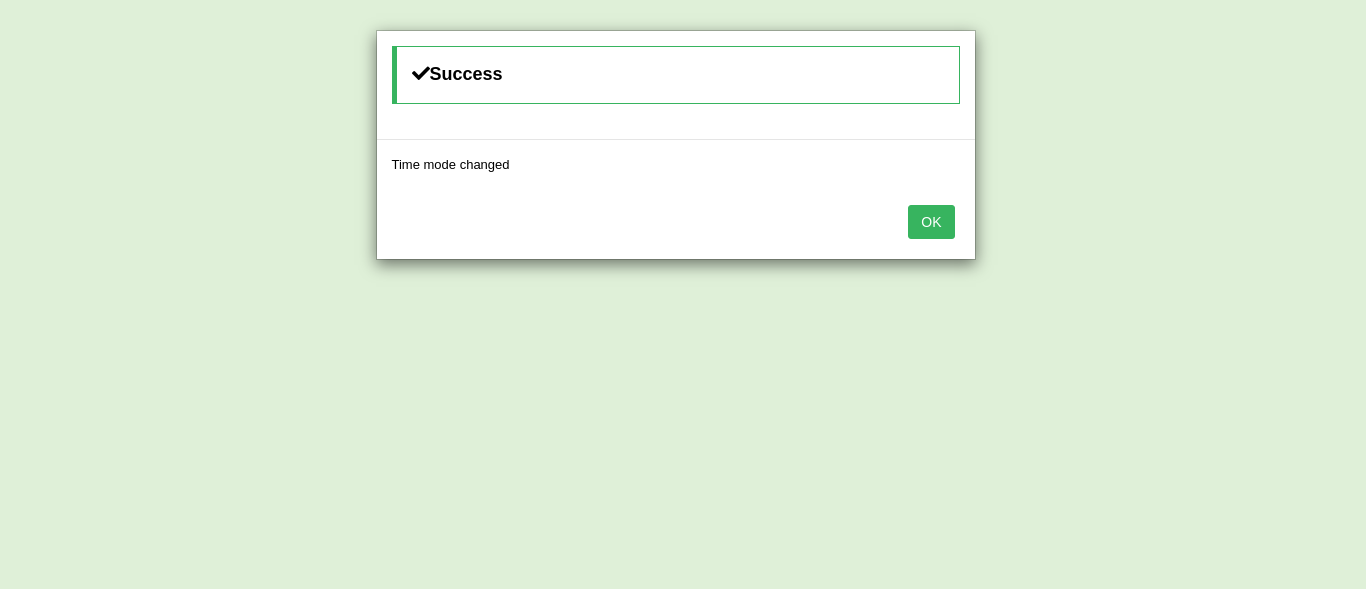 click on "OK" at bounding box center [676, 224] 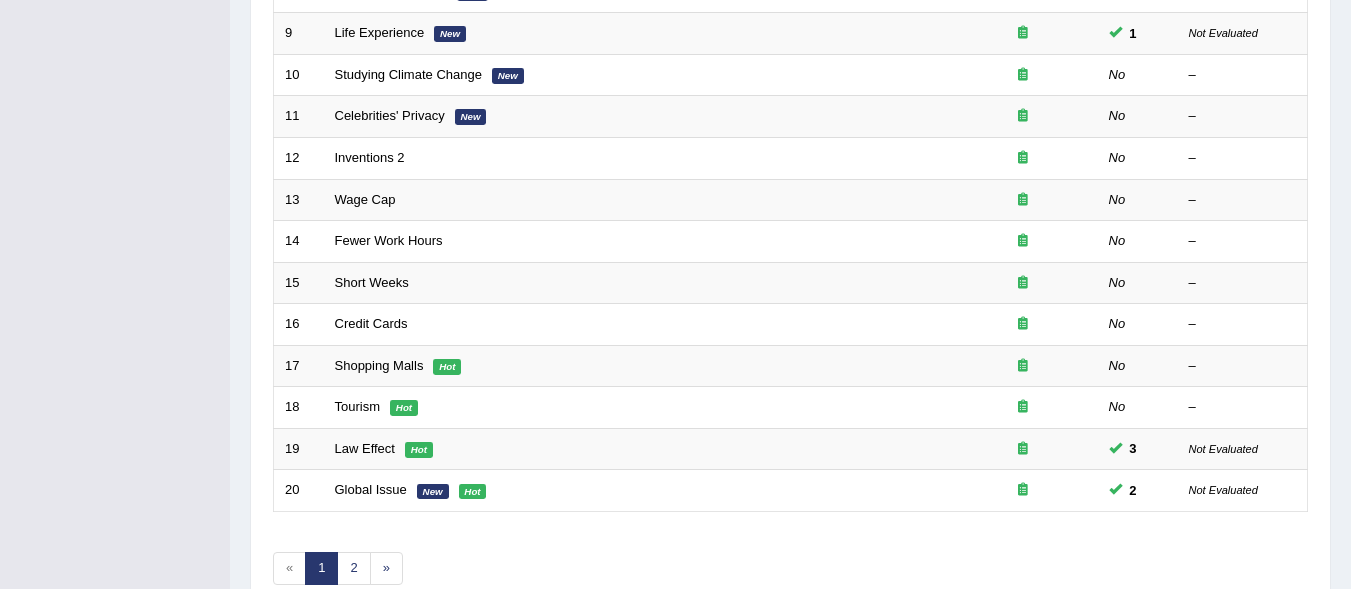 scroll, scrollTop: 675, scrollLeft: 0, axis: vertical 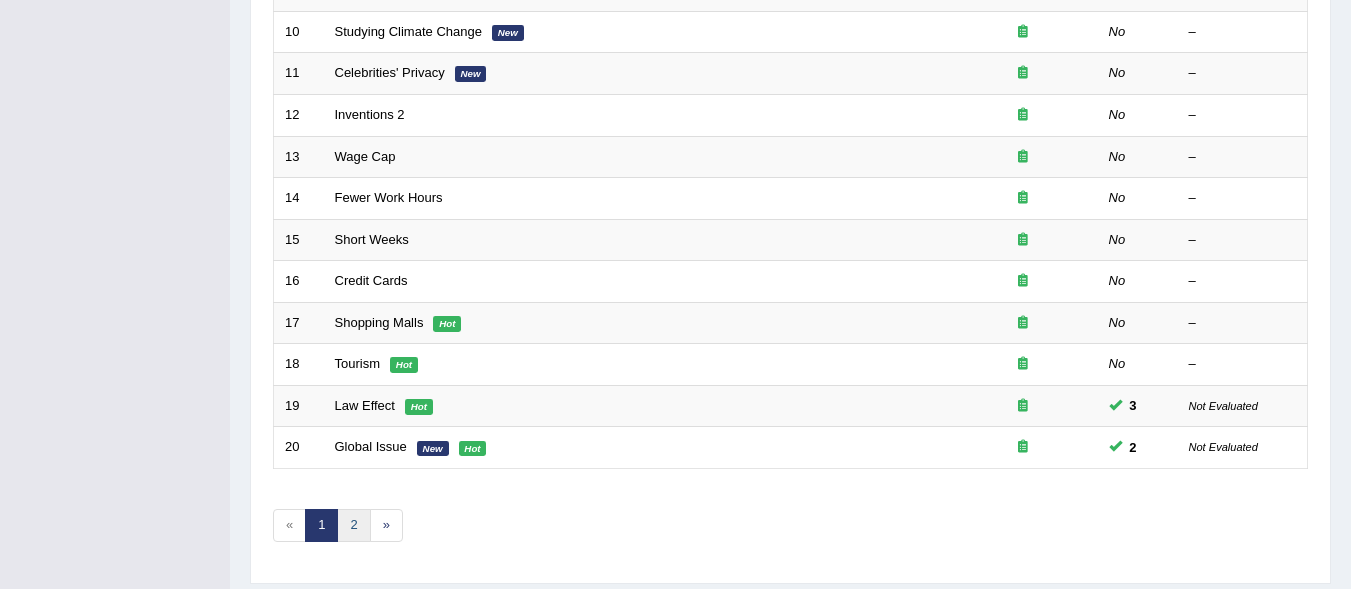 click on "2" at bounding box center [353, 525] 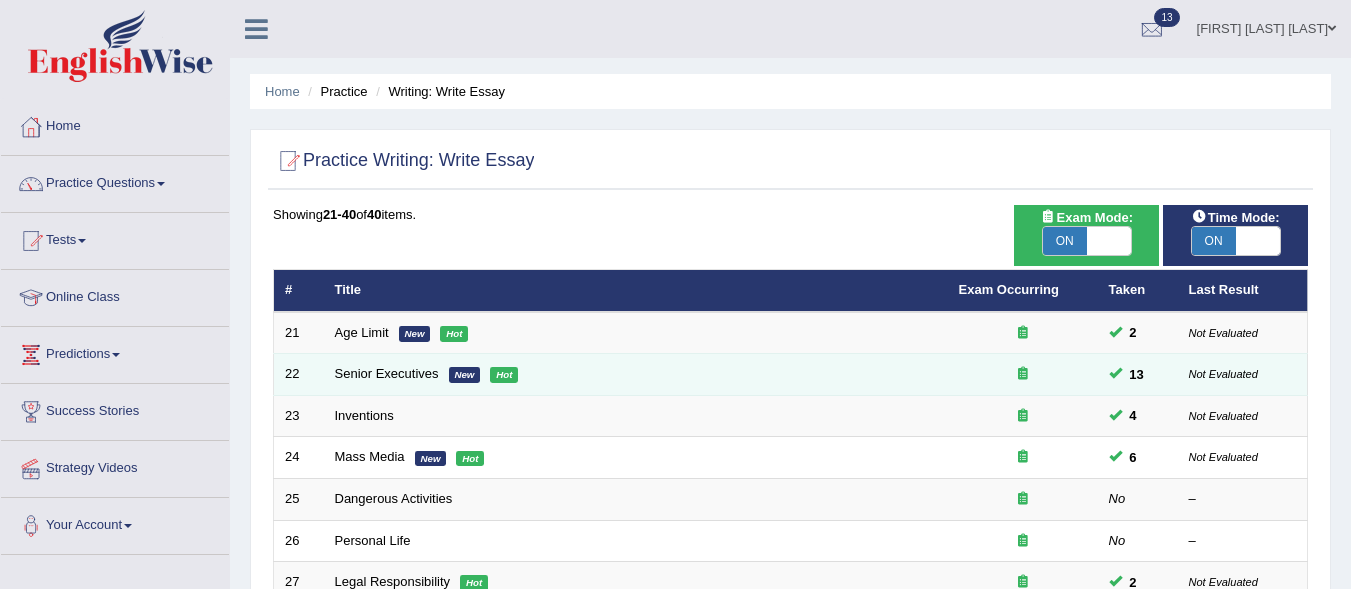 scroll, scrollTop: 0, scrollLeft: 0, axis: both 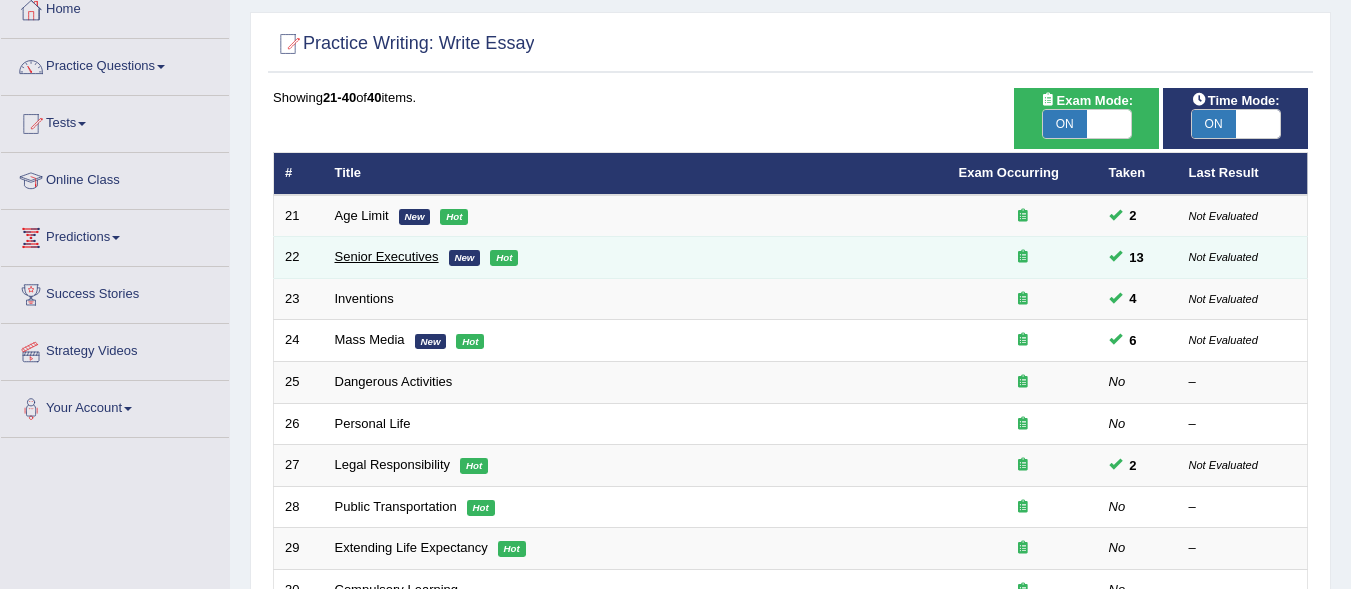 click on "Senior Executives" at bounding box center [387, 256] 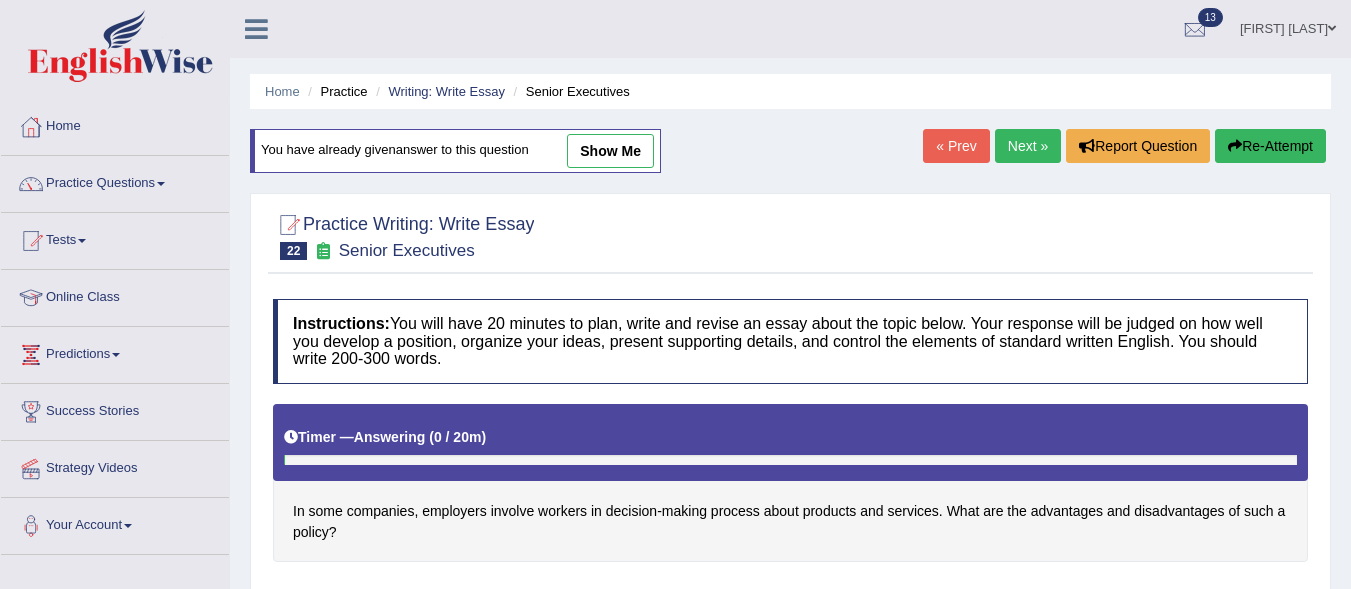 scroll, scrollTop: 0, scrollLeft: 0, axis: both 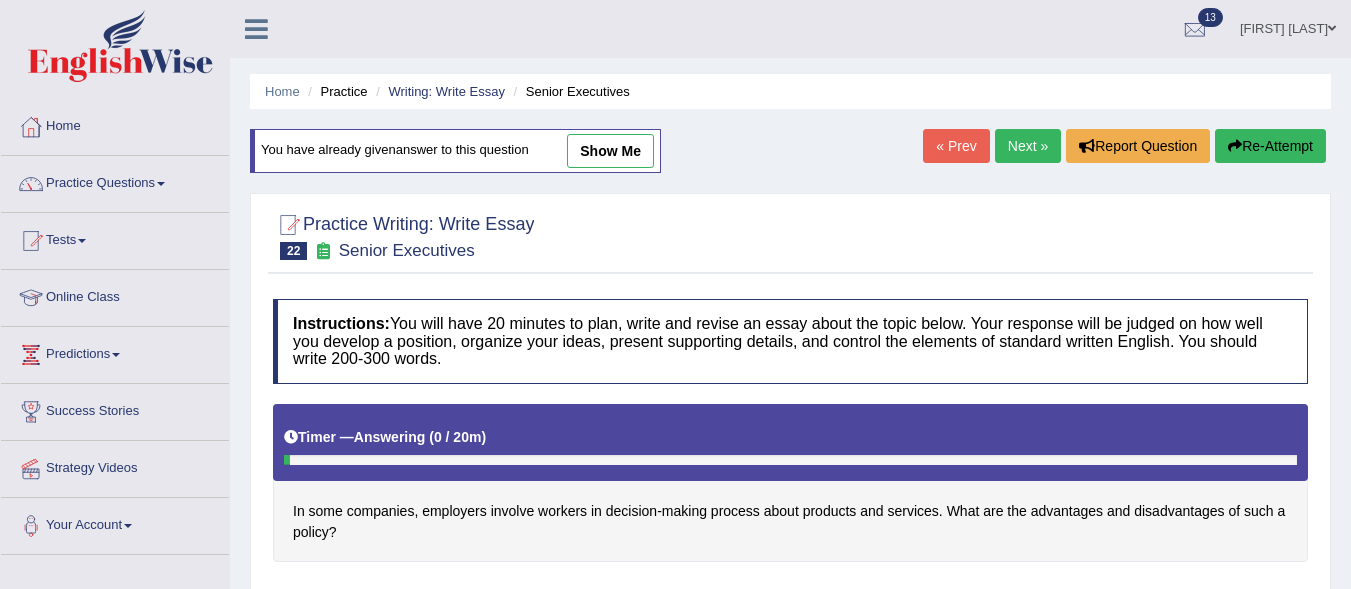 click on "show me" at bounding box center (610, 151) 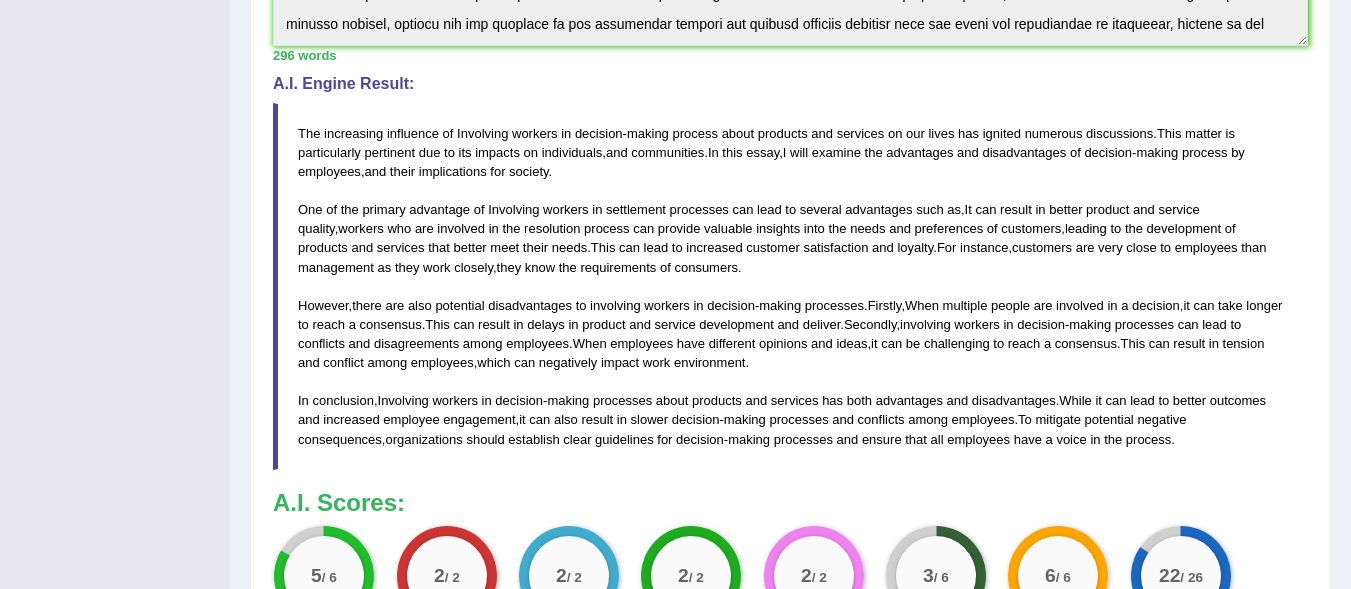 scroll, scrollTop: 766, scrollLeft: 0, axis: vertical 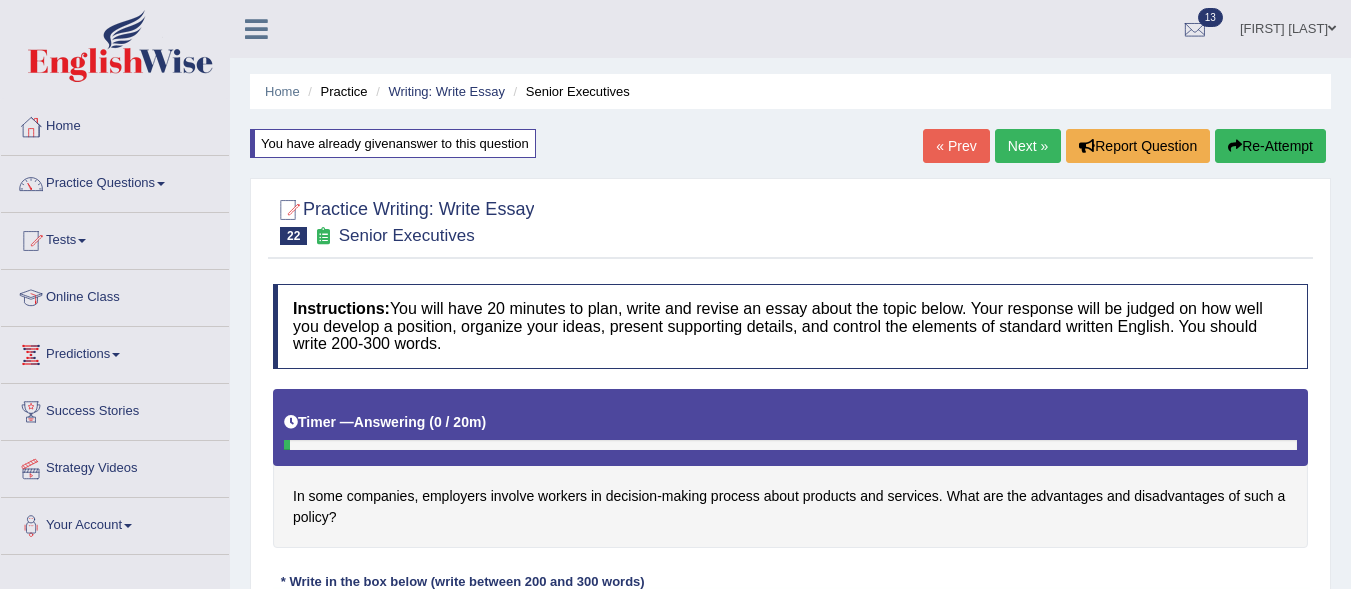 click on "Next »" at bounding box center [1028, 146] 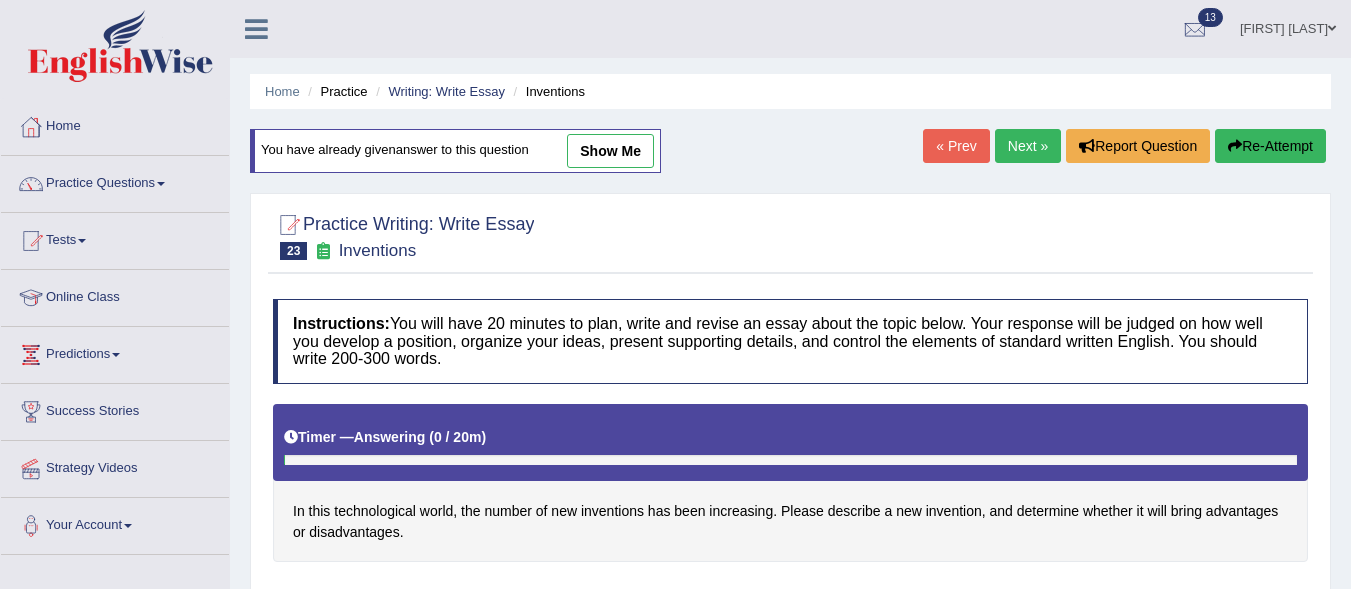scroll, scrollTop: 0, scrollLeft: 0, axis: both 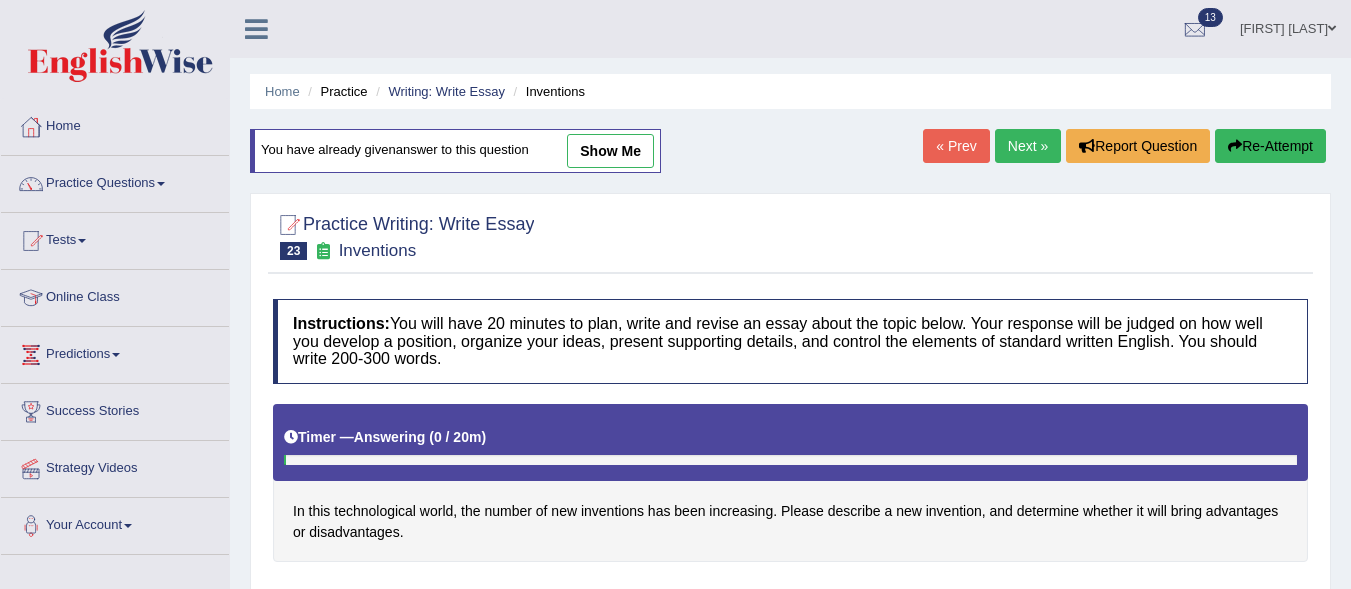 click on "show me" at bounding box center [610, 151] 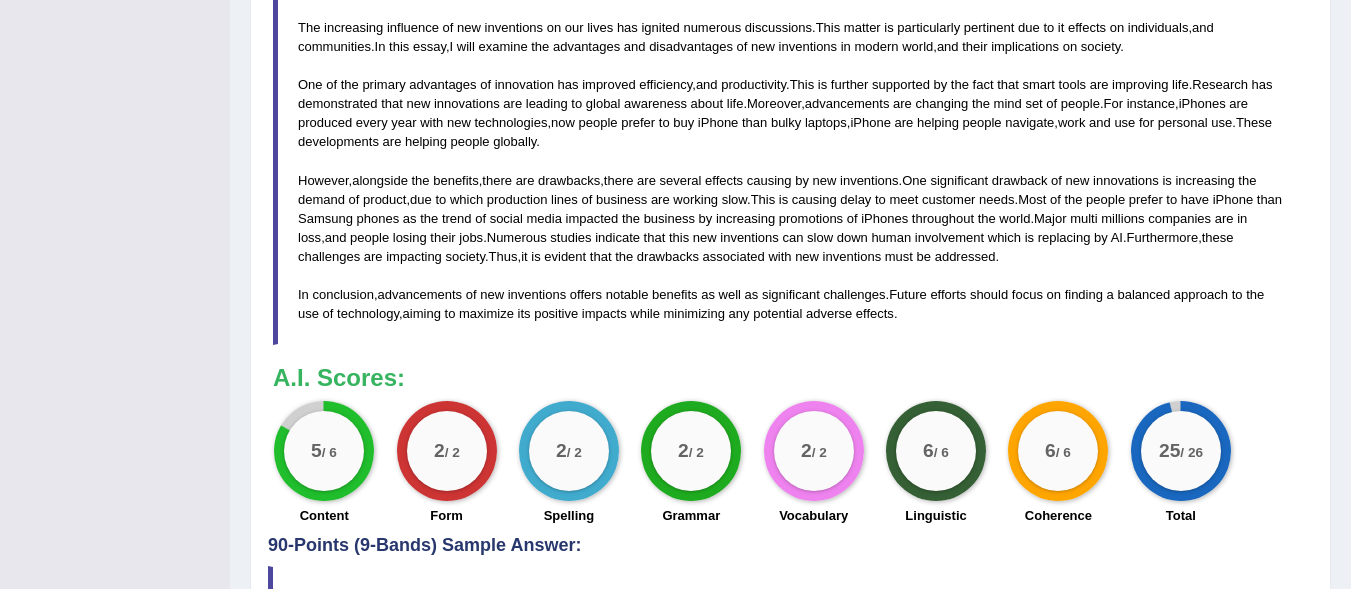 scroll, scrollTop: 875, scrollLeft: 0, axis: vertical 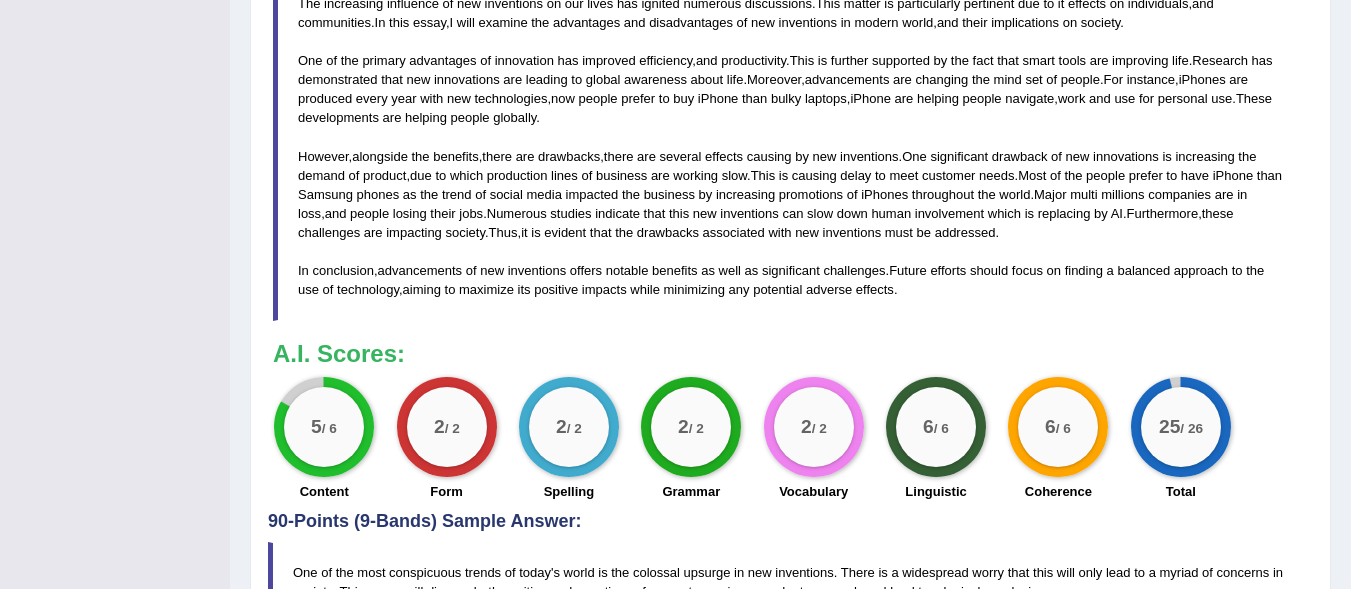 drag, startPoint x: 1148, startPoint y: 20, endPoint x: 1151, endPoint y: -31, distance: 51.088158 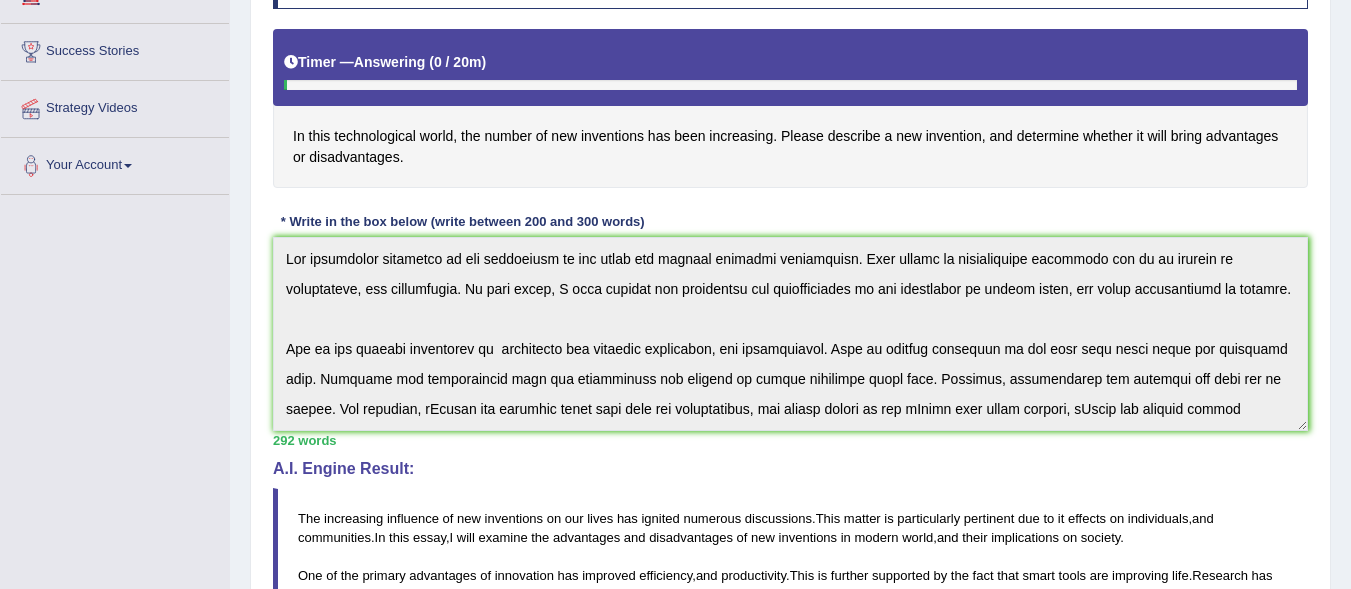 scroll, scrollTop: 0, scrollLeft: 0, axis: both 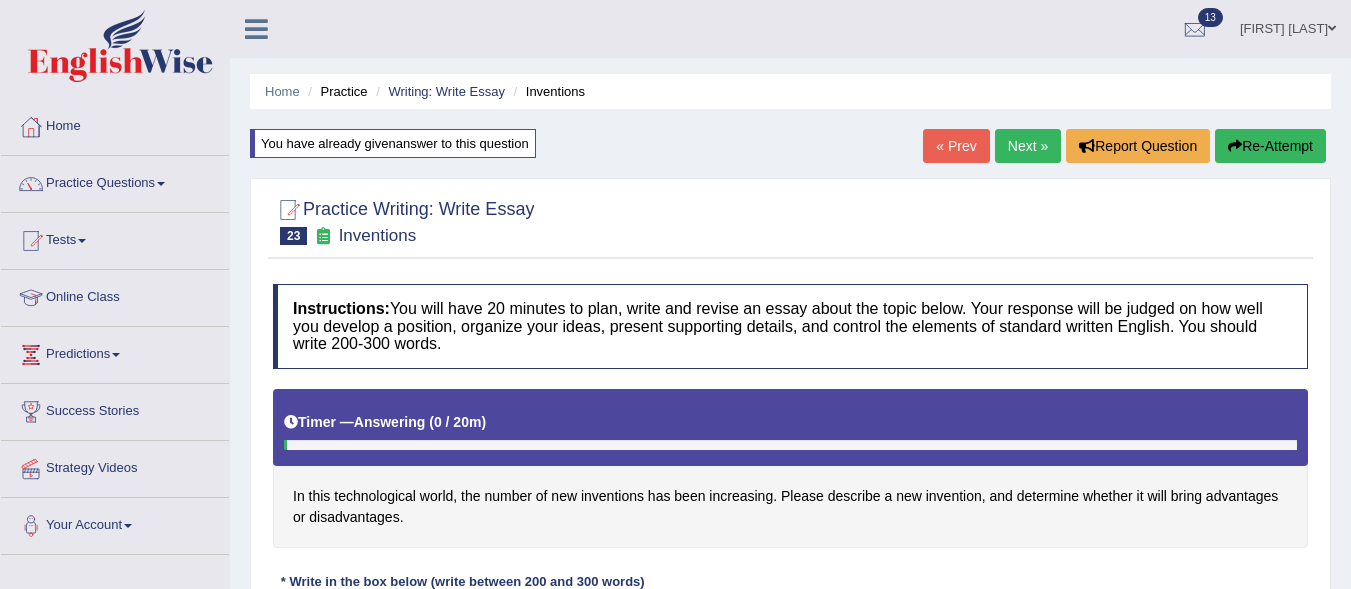 click on "Next »" at bounding box center (1028, 146) 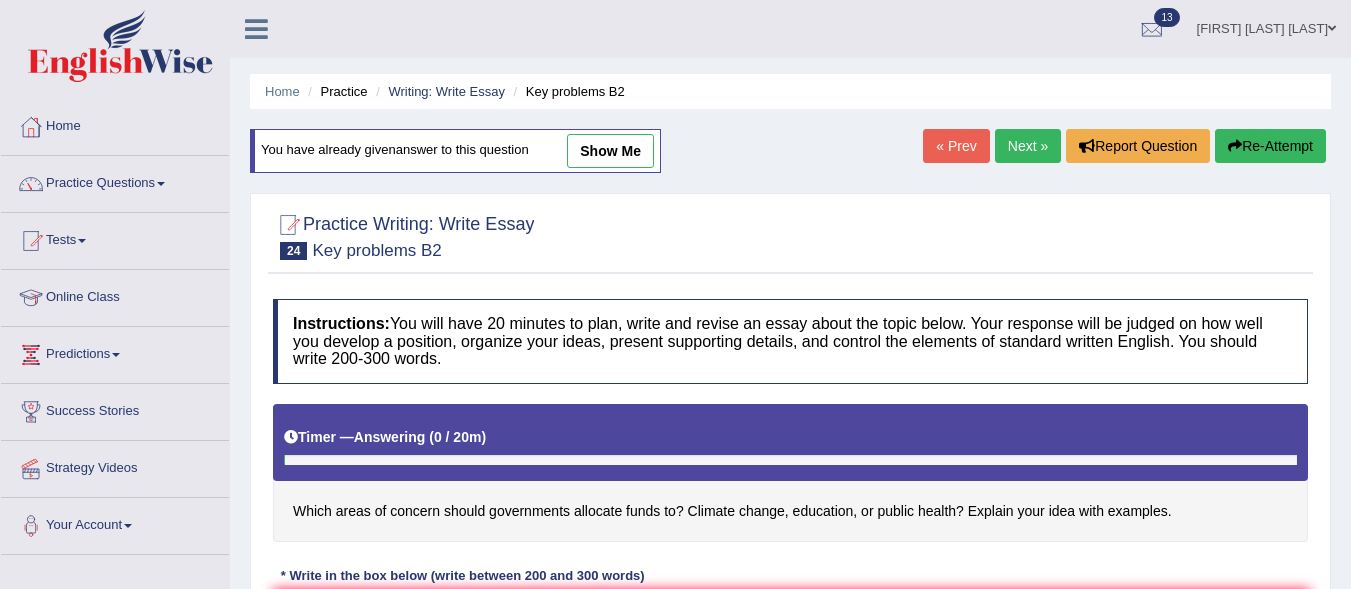 scroll, scrollTop: 0, scrollLeft: 0, axis: both 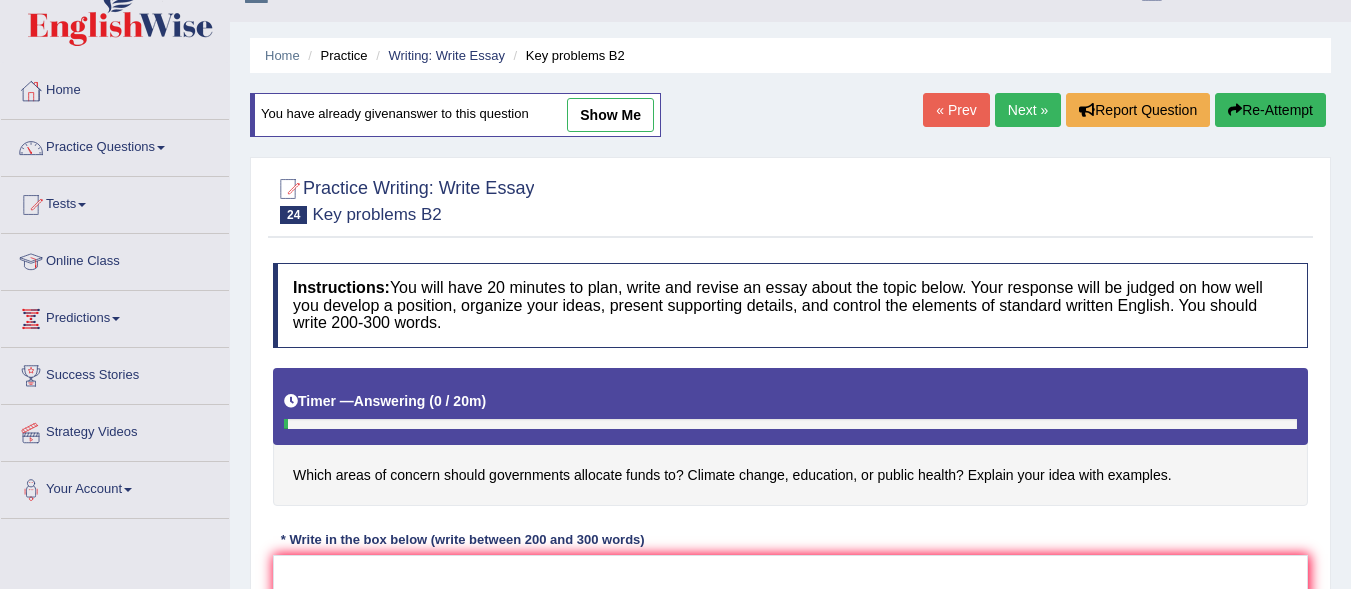 click on "show me" at bounding box center [610, 115] 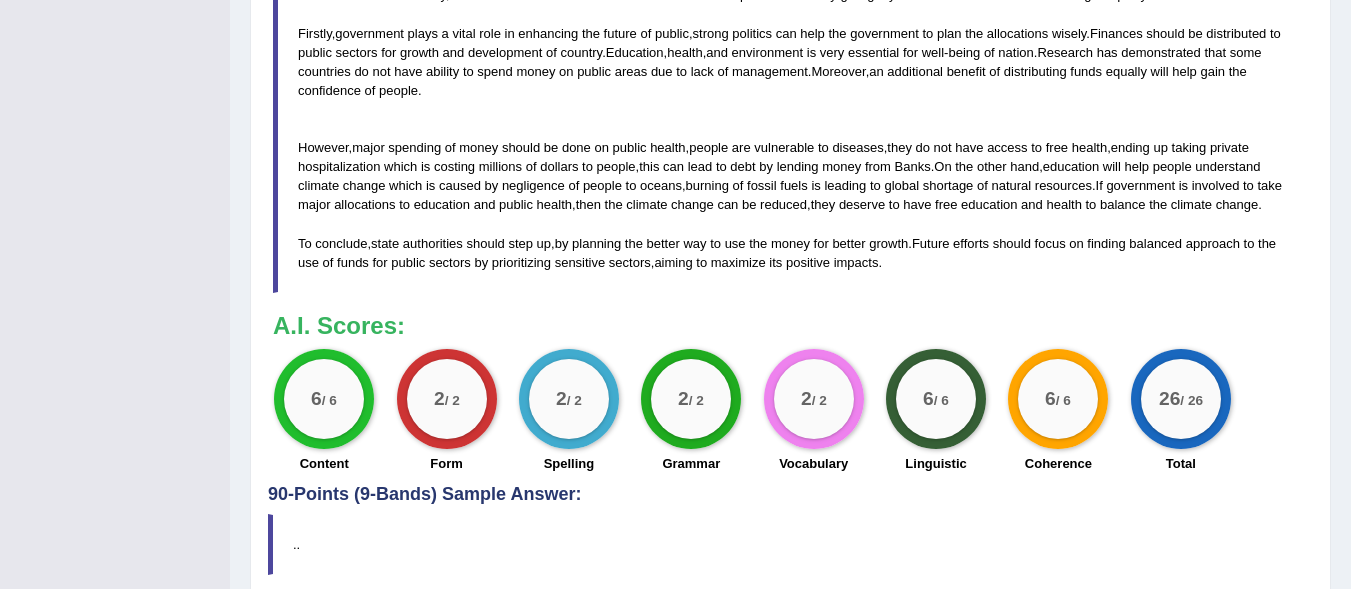 scroll, scrollTop: 866, scrollLeft: 0, axis: vertical 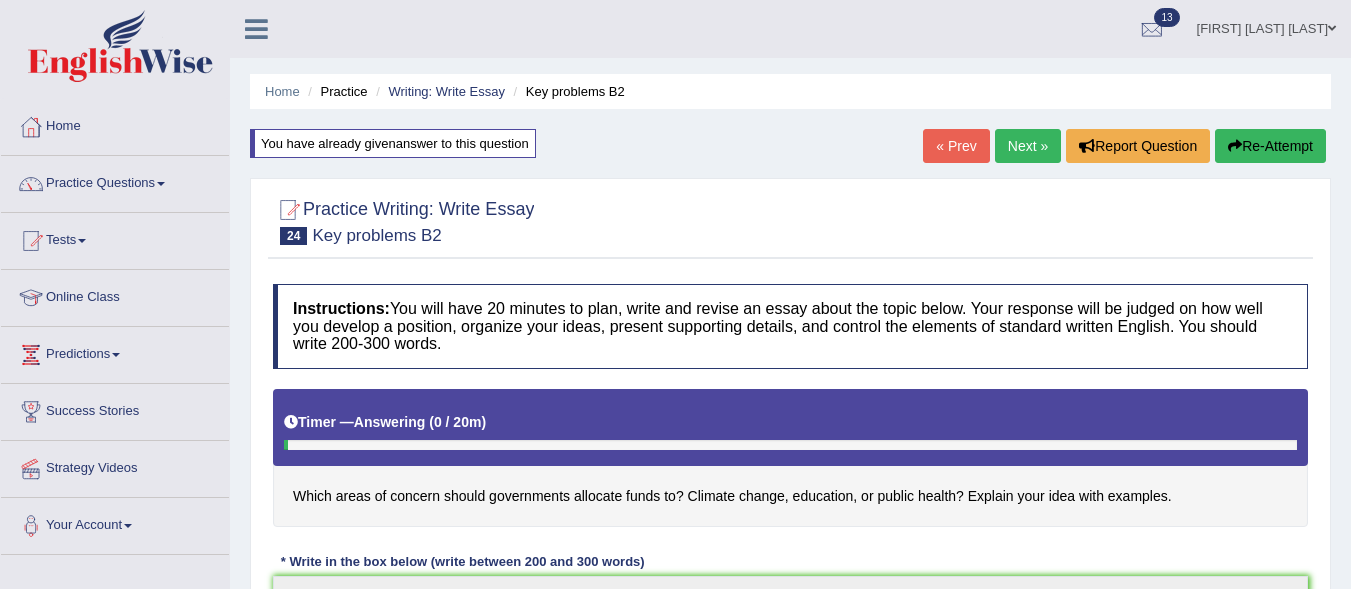click on "Next »" at bounding box center [1028, 146] 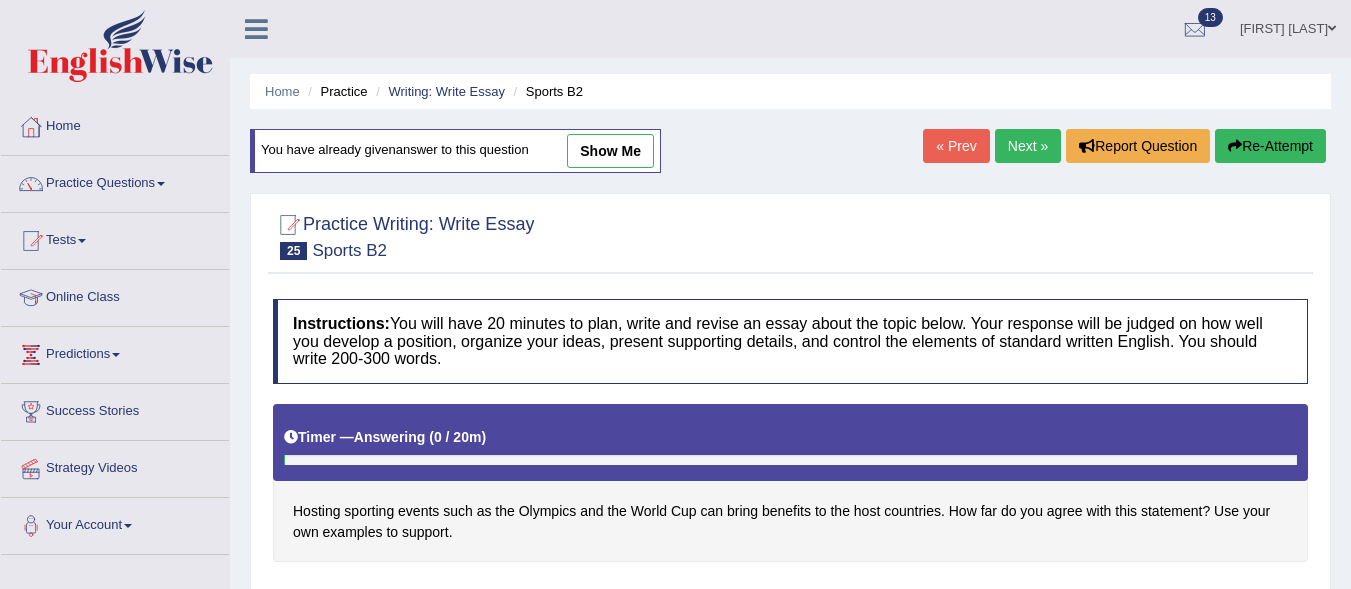 scroll, scrollTop: 218, scrollLeft: 0, axis: vertical 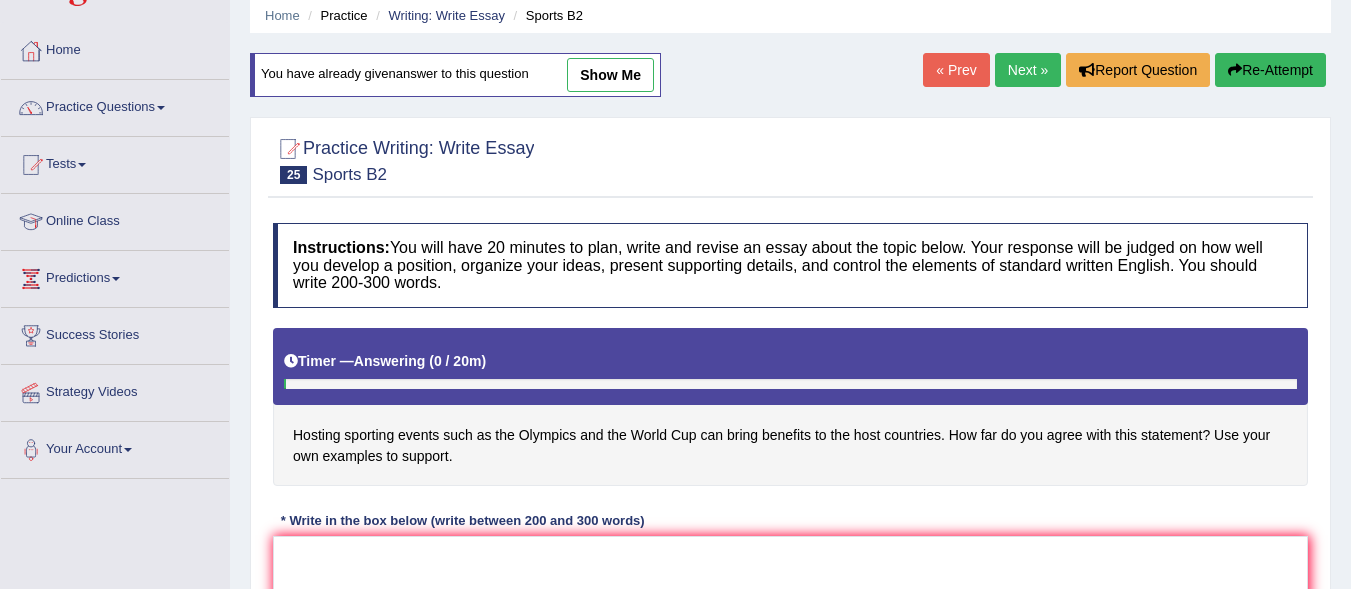 click on "Toggle navigation
Home
Practice Questions   Speaking Practice Read Aloud
Repeat Sentence
Describe Image
Re-tell Lecture
Answer Short Question
Summarize Group Discussion
Respond To A Situation
Writing Practice  Summarize Written Text
Write Essay
Reading Practice  Reading & Writing: Fill In The Blanks
Choose Multiple Answers
Re-order Paragraphs
Fill In The Blanks
Choose Single Answer
Listening Practice  Summarize Spoken Text
Highlight Incorrect Words
Highlight Correct Summary
Select Missing Word
Choose Single Answer
Choose Multiple Answers
Fill In The Blanks
Write From Dictation
Pronunciation
Tests
Take Mock Test" at bounding box center (675, 218) 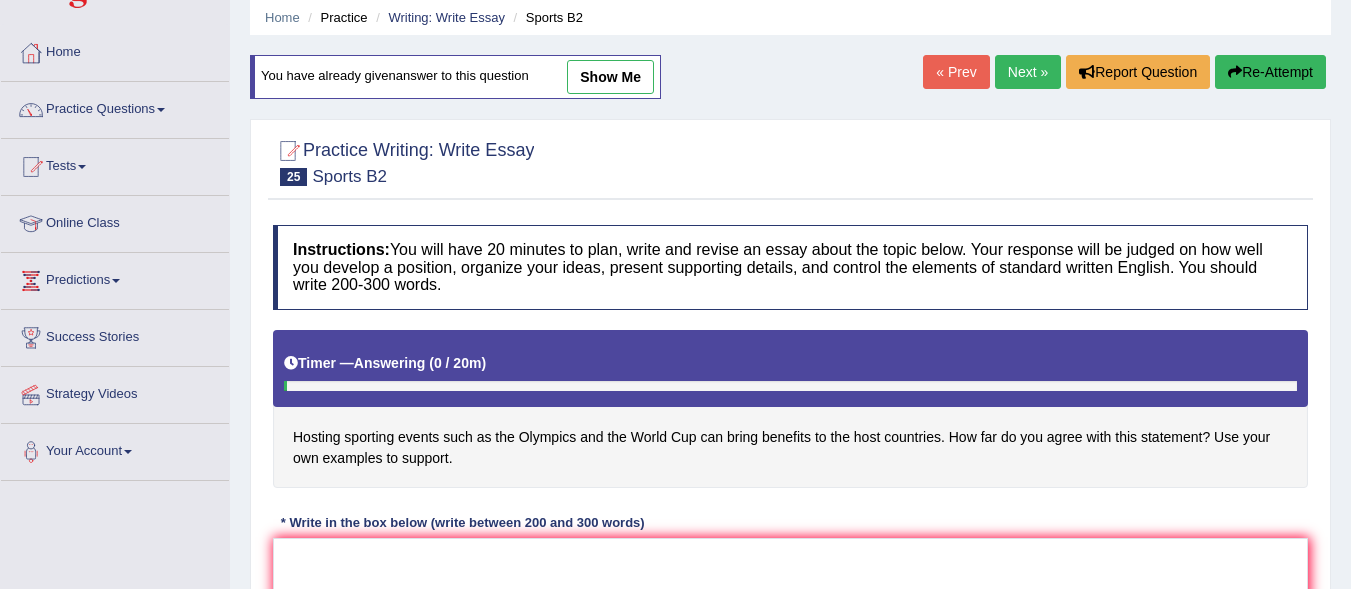 click on "show me" at bounding box center [610, 77] 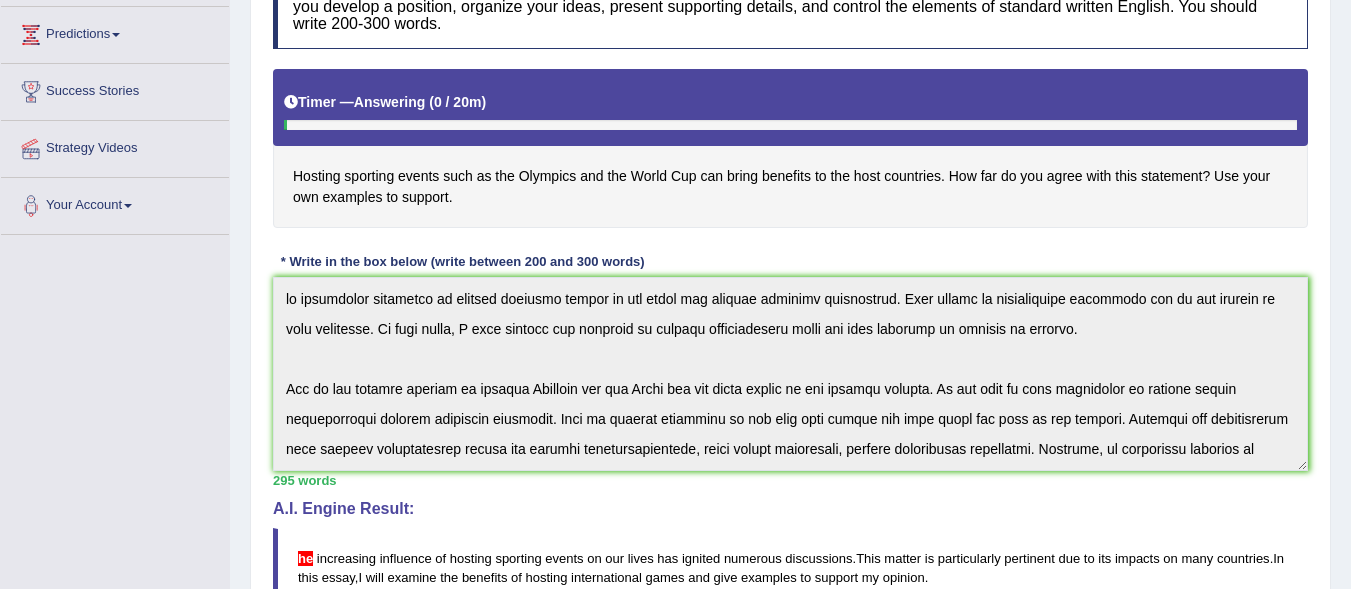 scroll, scrollTop: 228, scrollLeft: 0, axis: vertical 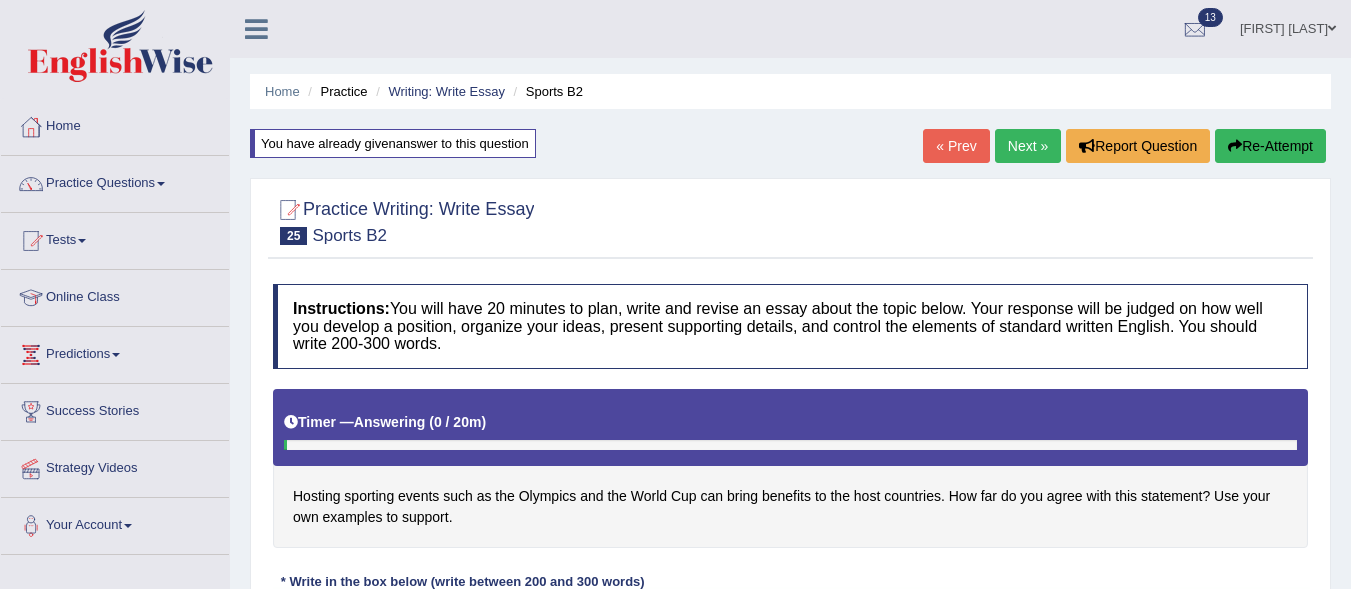 click on "Next »" at bounding box center (1028, 146) 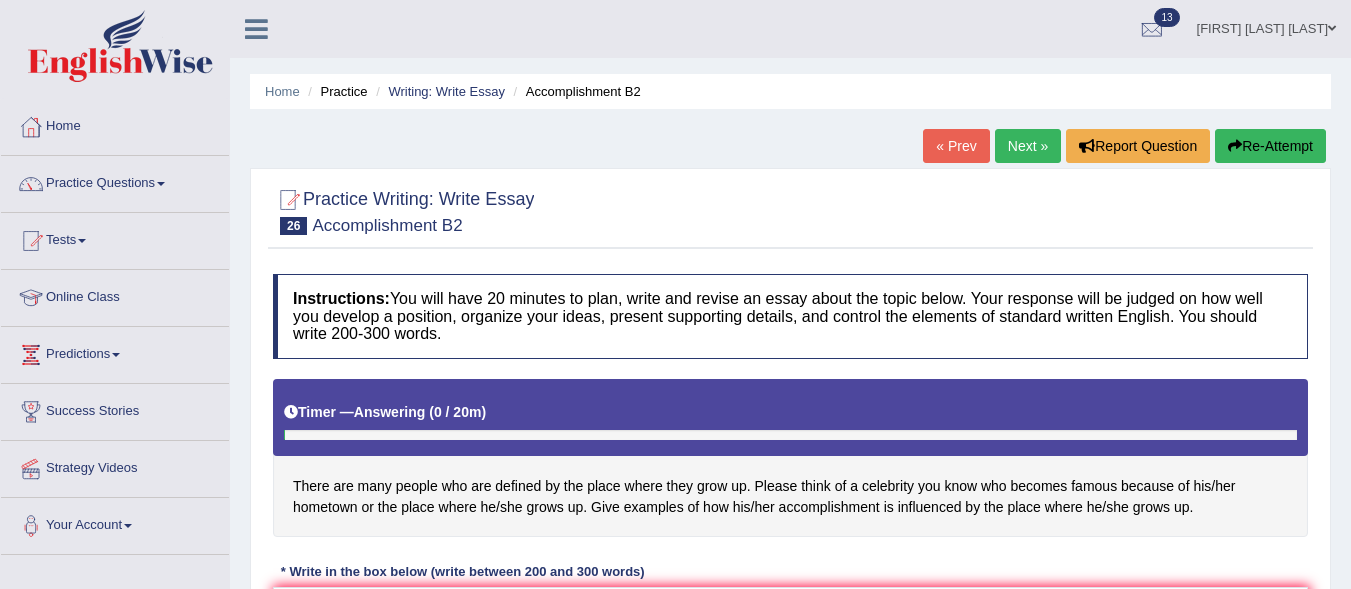 scroll, scrollTop: 0, scrollLeft: 0, axis: both 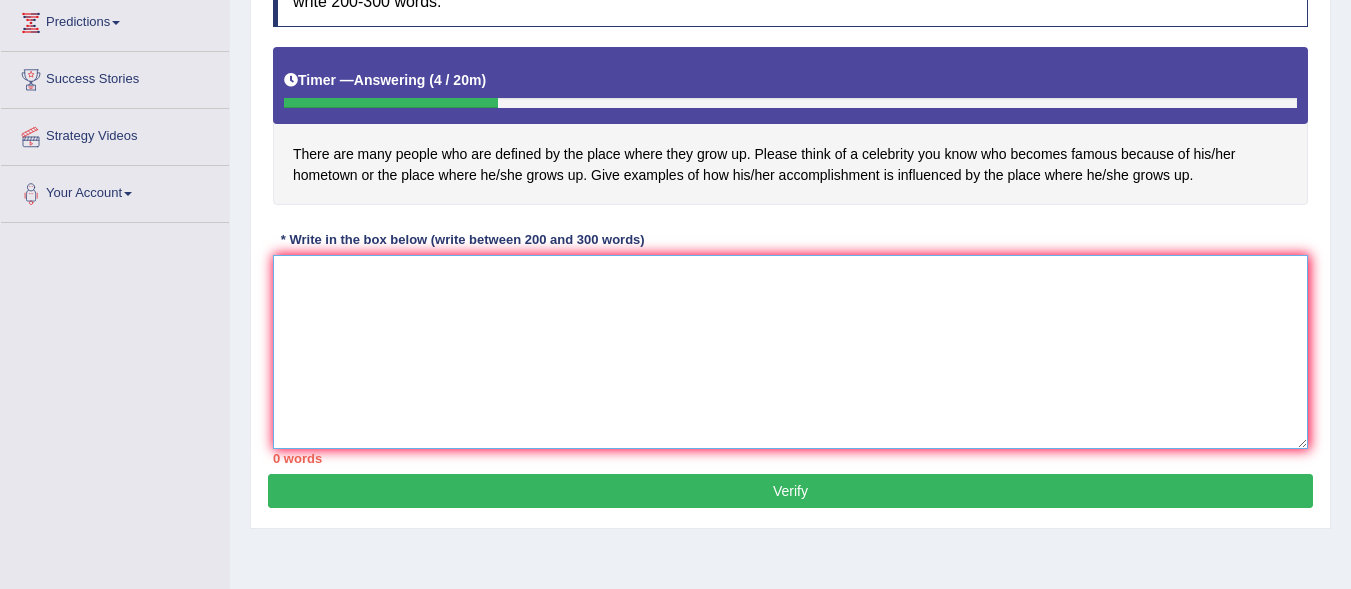 click at bounding box center (790, 352) 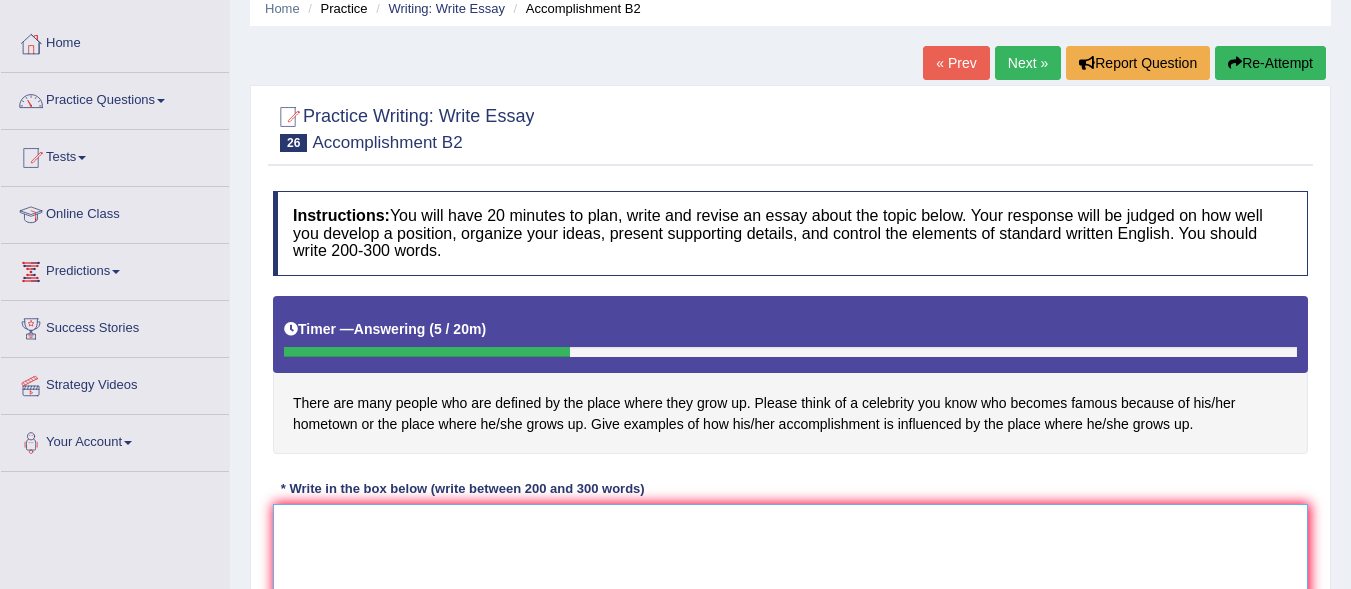 scroll, scrollTop: 82, scrollLeft: 0, axis: vertical 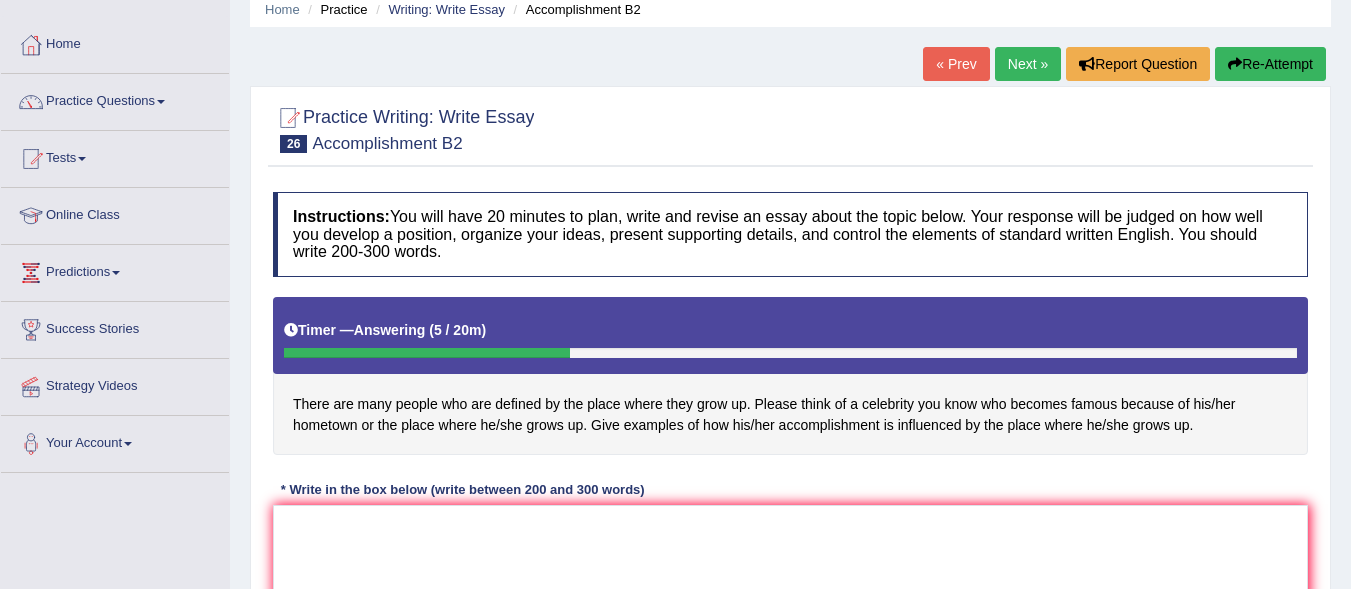click on "Next »" at bounding box center (1028, 64) 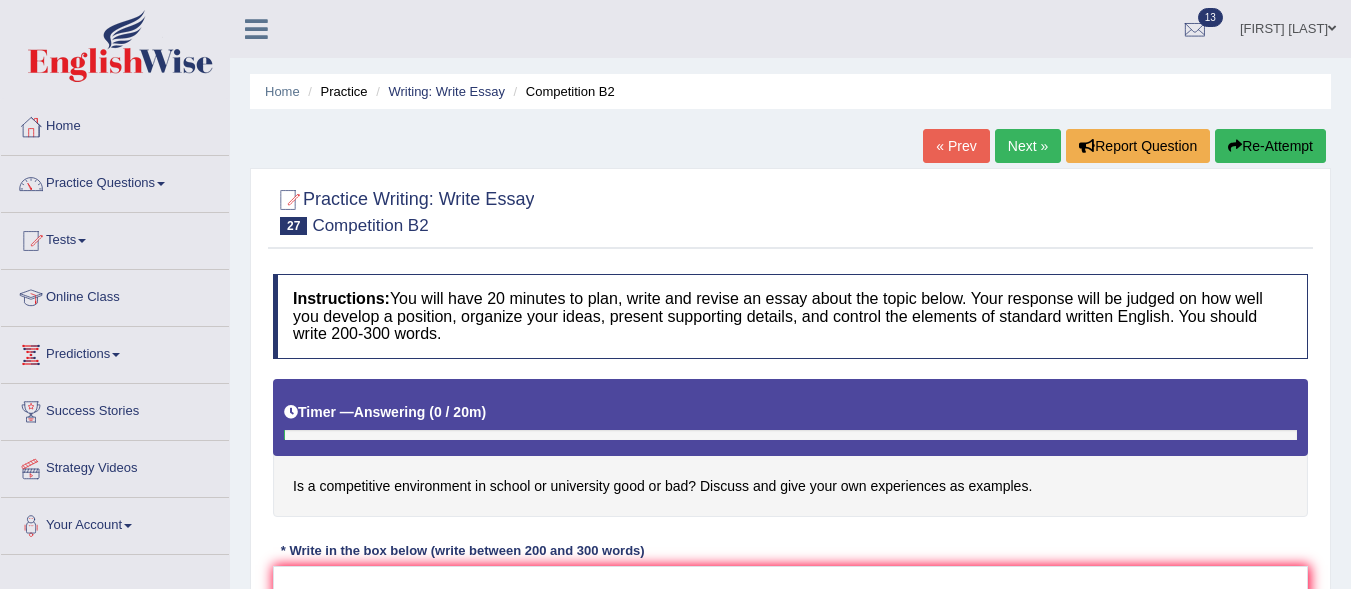 scroll, scrollTop: 0, scrollLeft: 0, axis: both 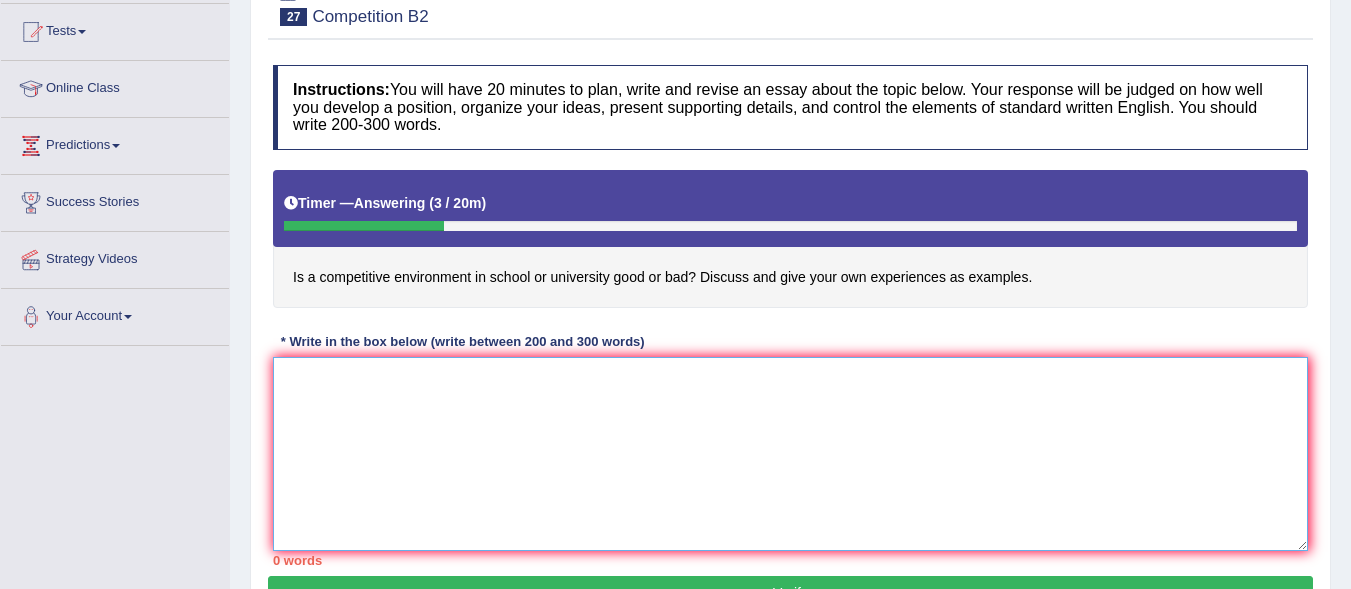click at bounding box center (790, 454) 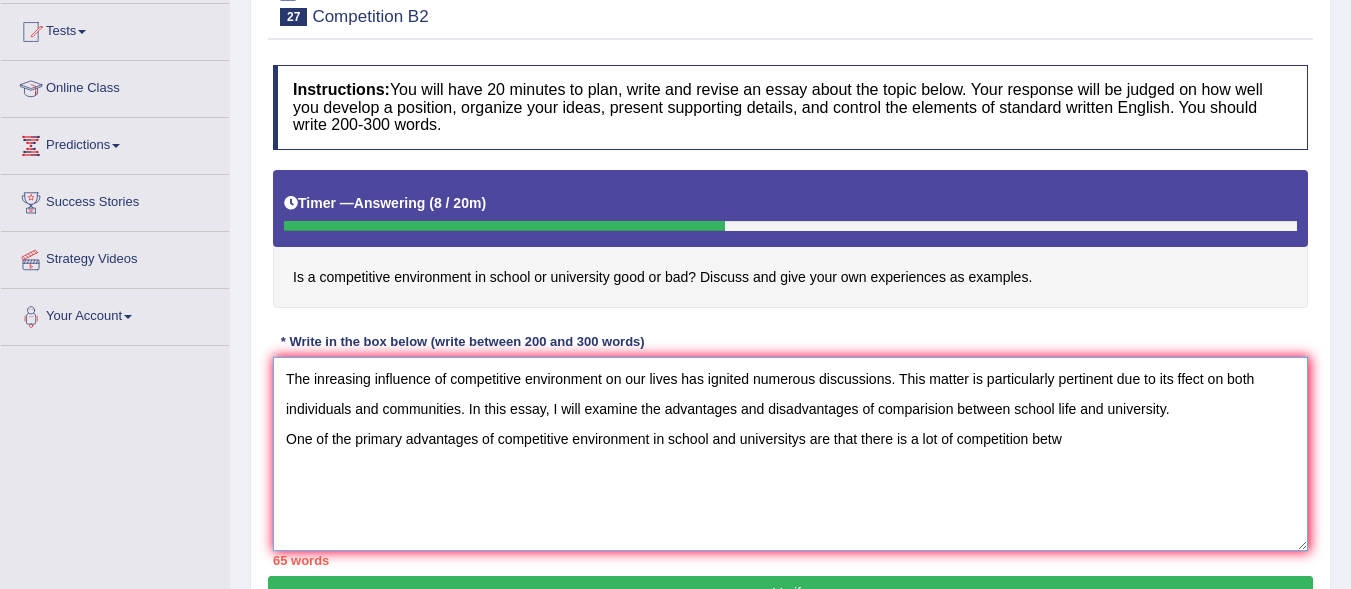 click on "The inreasing influence of competitive environment on our lives has ignited numerous discussions. This matter is particularly pertinent due to its ffect on both individuals and communities. In this essay, I will examine the advantages and disadvantages of comparision between school life and university.
One of the primary advantages of competitive environment in school and universitys are that there is a lot of competition betw" at bounding box center [790, 454] 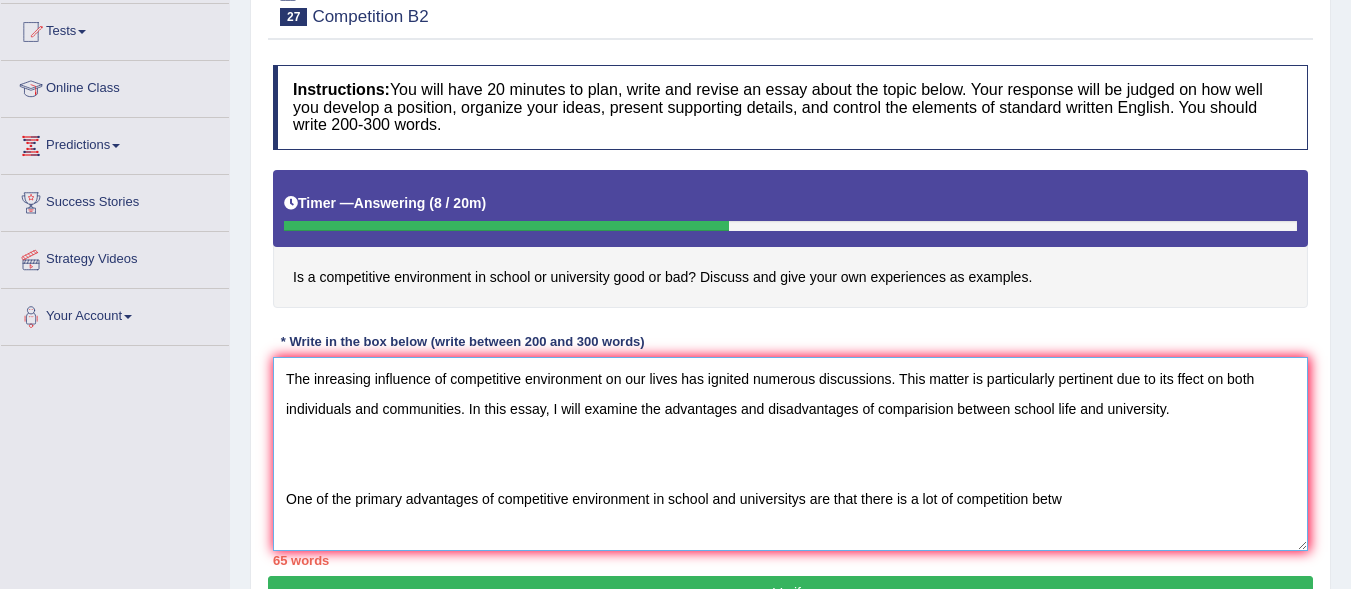 click on "The inreasing influence of competitive environment on our lives has ignited numerous discussions. This matter is particularly pertinent due to its ffect on both individuals and communities. In this essay, I will examine the advantages and disadvantages of comparision between school life and university.
One of the primary advantages of competitive environment in school and universitys are that there is a lot of competition betw" at bounding box center (790, 454) 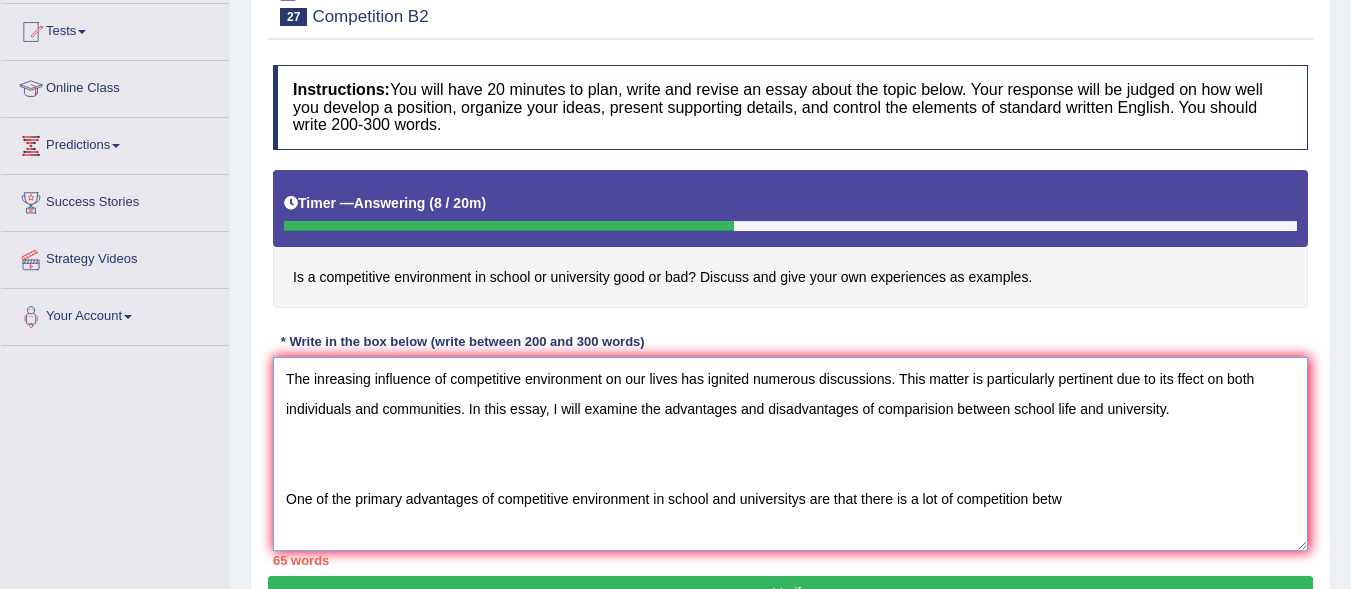 click on "The inreasing influence of competitive environment on our lives has ignited numerous discussions. This matter is particularly pertinent due to its ffect on both individuals and communities. In this essay, I will examine the advantages and disadvantages of comparision between school life and university.
One of the primary advantages of competitive environment in school and universitys are that there is a lot of competition betw" at bounding box center [790, 454] 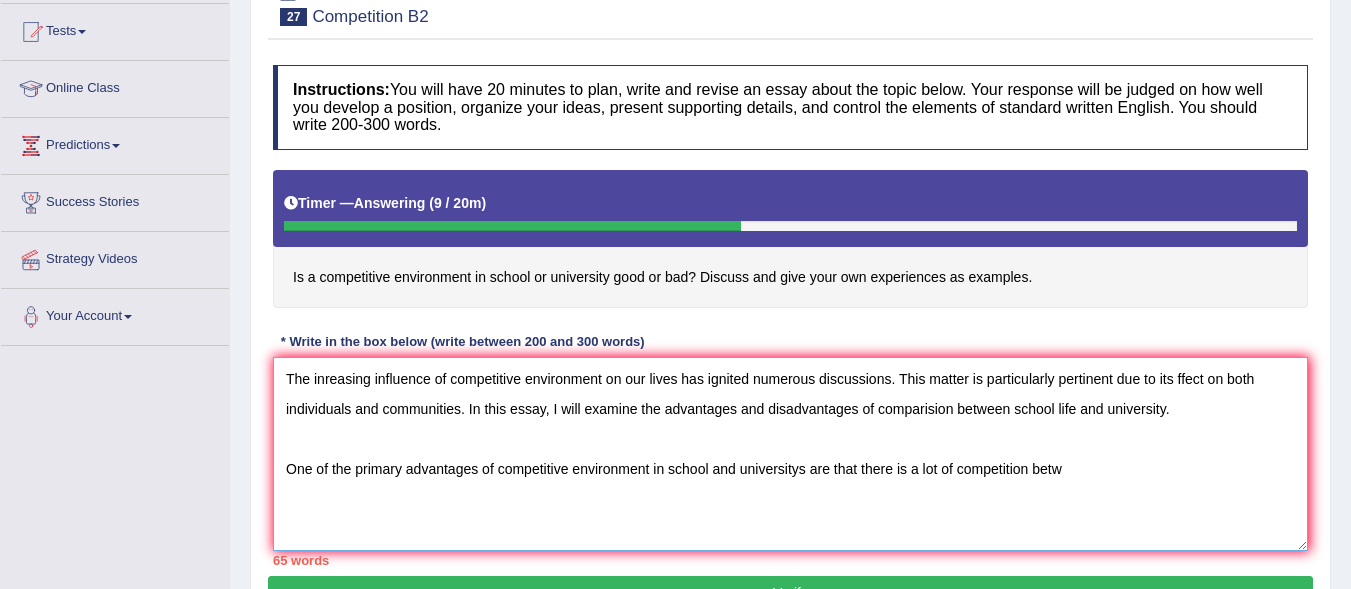 click on "The inreasing influence of competitive environment on our lives has ignited numerous discussions. This matter is particularly pertinent due to its ffect on both individuals and communities. In this essay, I will examine the advantages and disadvantages of comparision between school life and university.
One of the primary advantages of competitive environment in school and universitys are that there is a lot of competition betw" at bounding box center (790, 454) 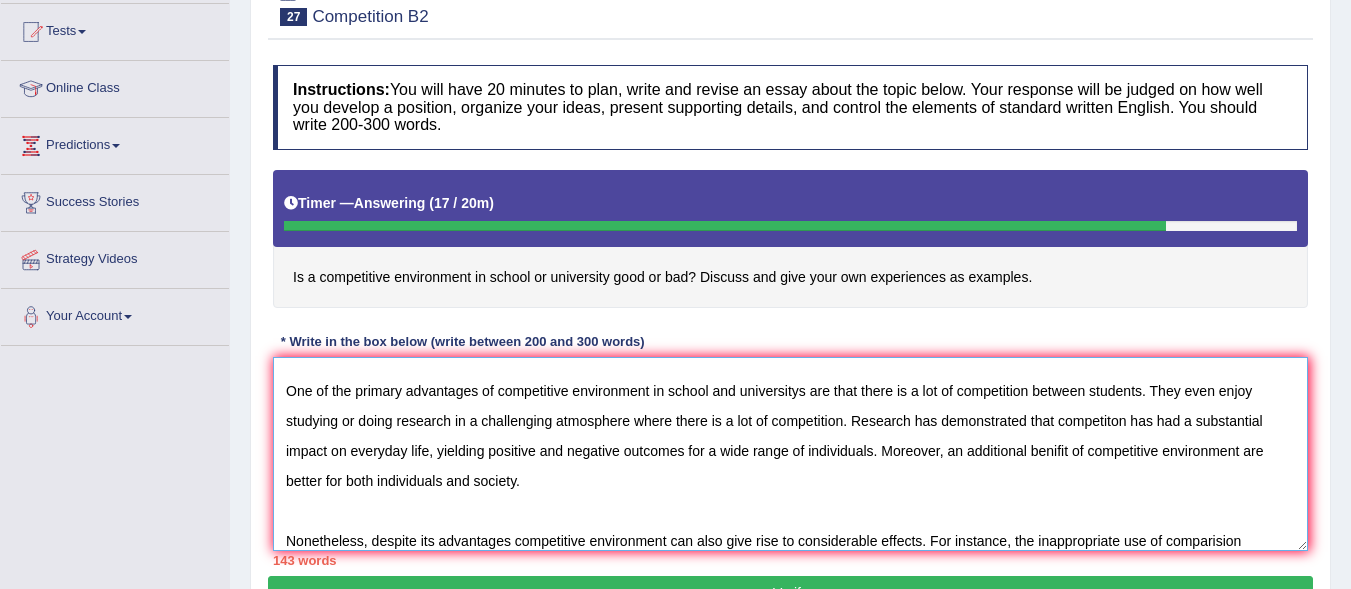 scroll, scrollTop: 108, scrollLeft: 0, axis: vertical 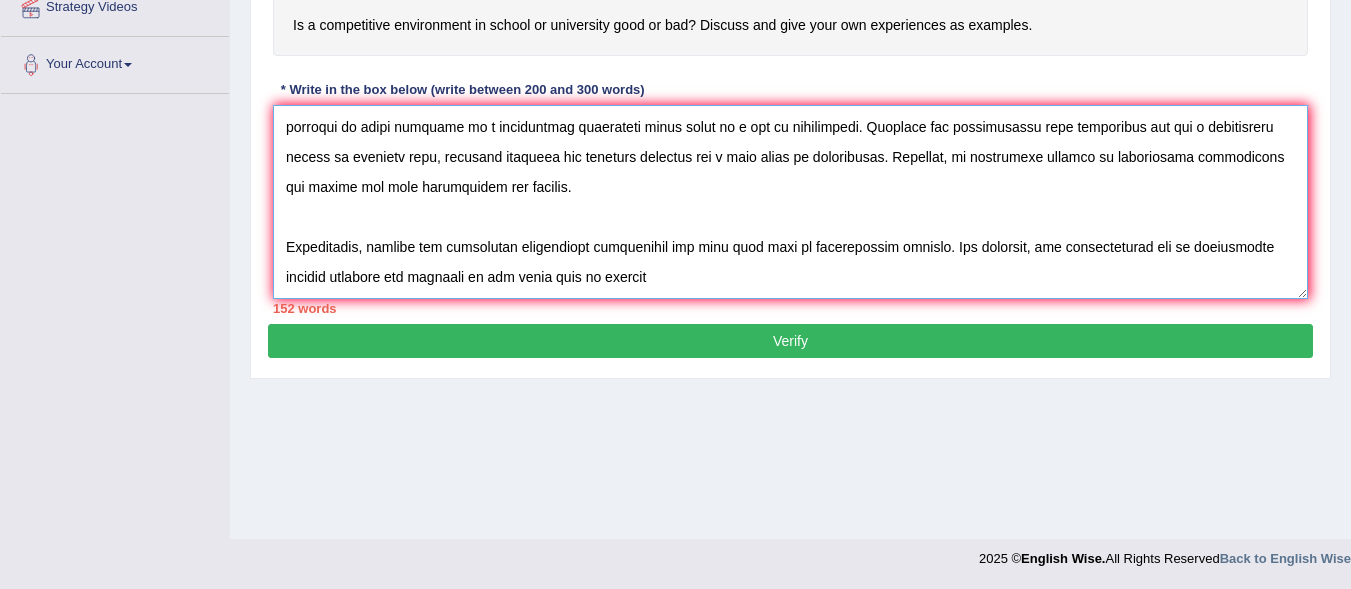 drag, startPoint x: 286, startPoint y: 378, endPoint x: 707, endPoint y: 311, distance: 426.298 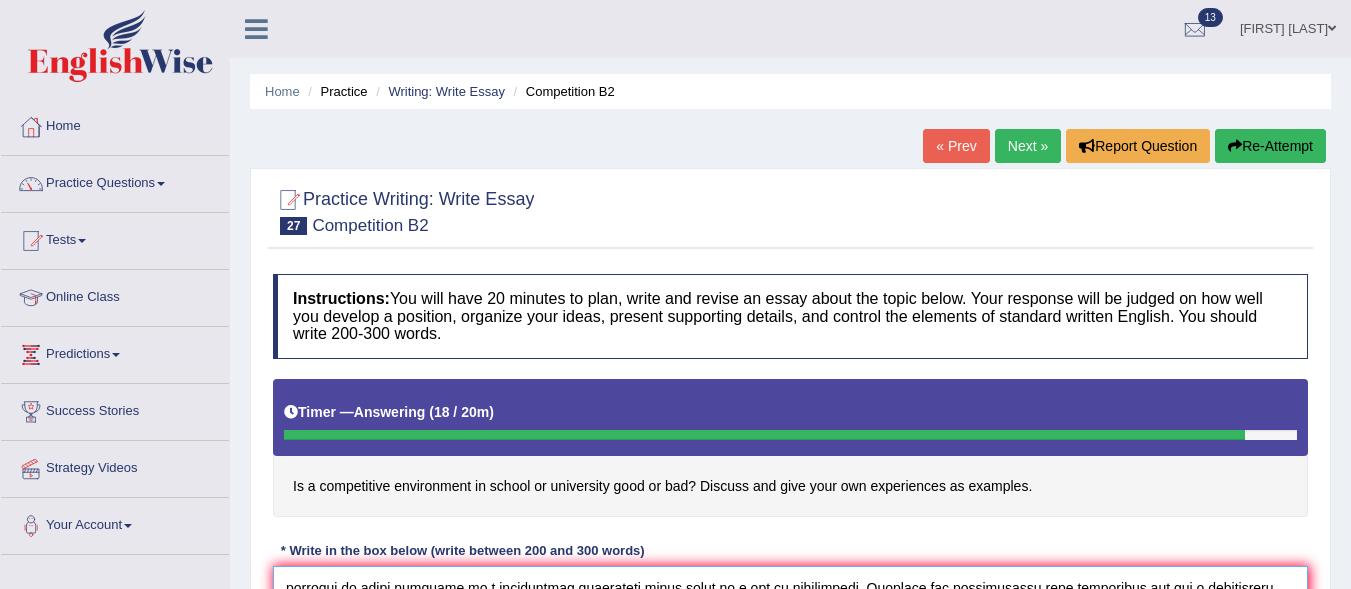 type on "The inreasing influence of competitive environment on our lives has ignited numerous discussions. This matter is particularly pertinent due to its ffect on both individuals and communities. In this essay, I will examine the advantages and disadvantages of comparision between school life and university.
One of the primary advantages of competitive environment in school and universitys are that there is a lot of competition between students. They even enjoy studying or doing research in a challenging atmosphere where there is a lot of competition. Research has demonstrated that competiton has had a substantial impact on everyday life, yielding positive and negative outcomes for a wide range of individuals. Moreover, an additional benifit of competitive environment are better for both individuals and society.
Nonetheless, despite its advantages competitive environment can also give rise to considerable effects. For instance, the inappropriate use of comparision between students has resulted in big issue suc..." 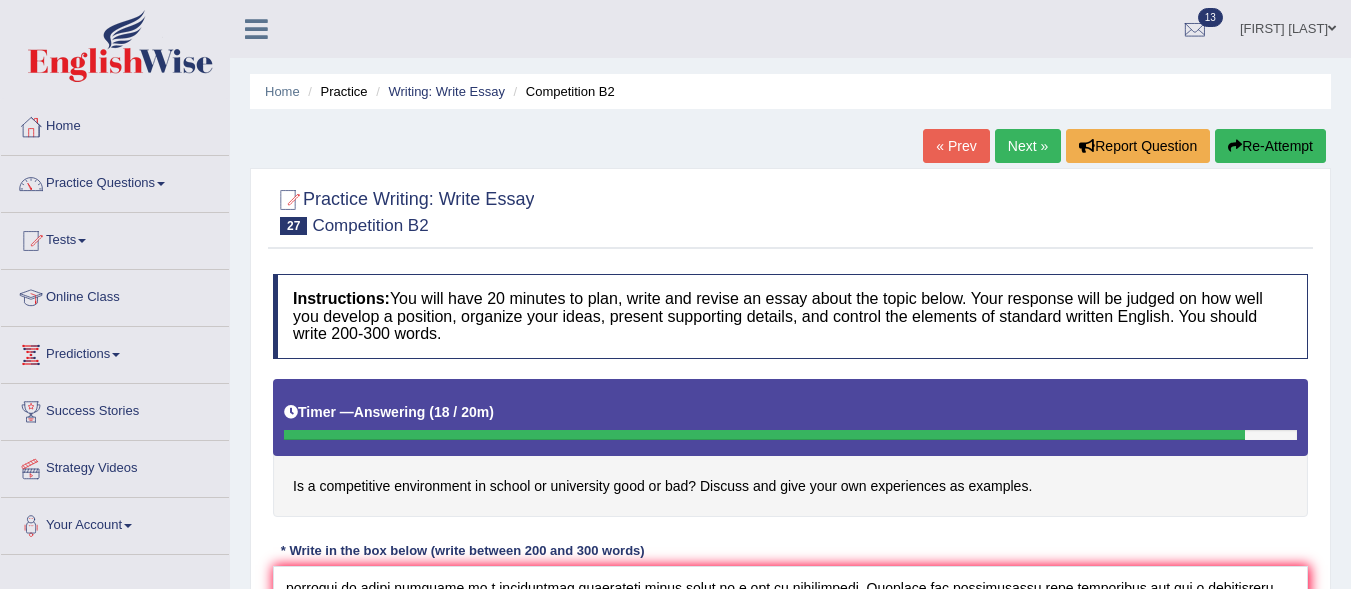 click on "Re-Attempt" at bounding box center [1270, 146] 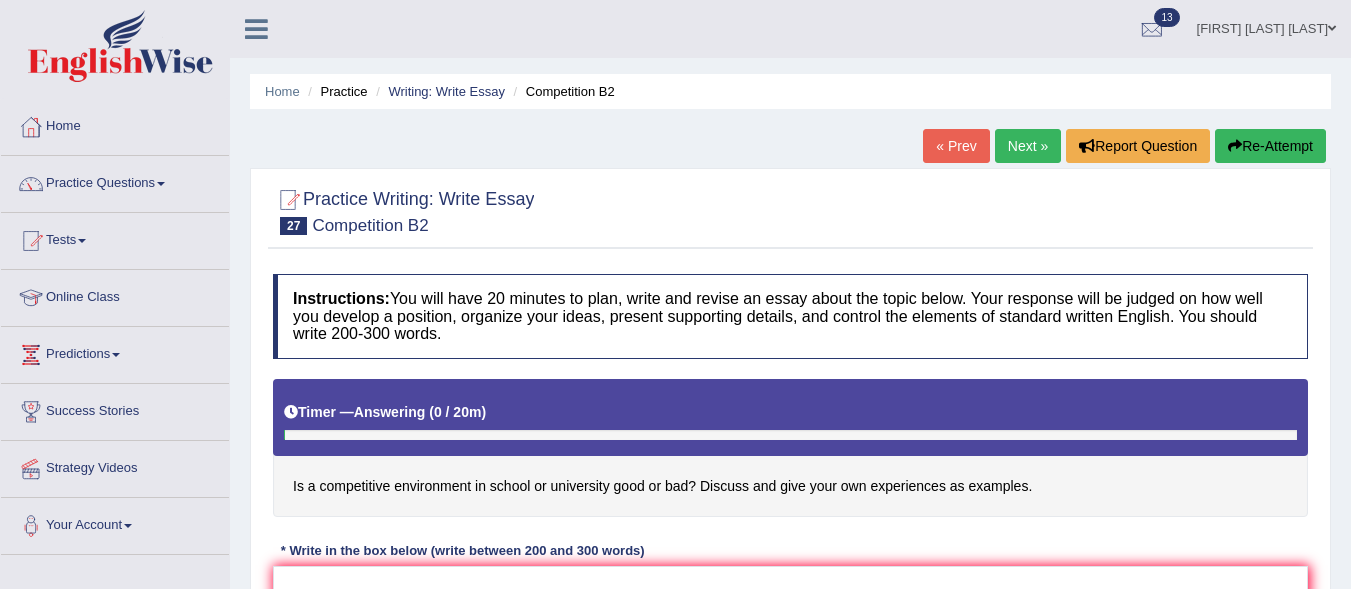 scroll, scrollTop: 0, scrollLeft: 0, axis: both 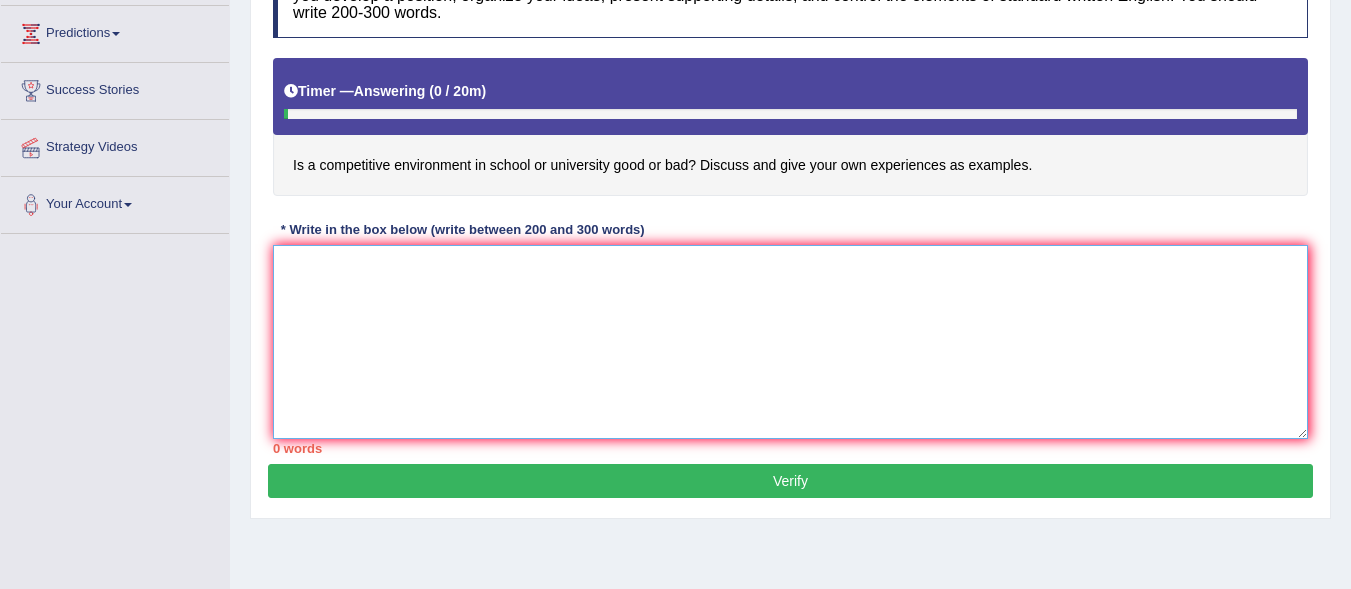 paste on "The inreasing influence of competitive environment on our lives has ignited numerous discussions. This matter is particularly pertinent due to its ffect on both individuals and communities. In this essay, I will examine the advantages and disadvantages of comparision between school life and university.
One of the primary advantages of competitive environment in school and universitys are that there is a lot of competition between students. They even enjoy studying or doing research in a challenging atmosphere where there is a lot of competition. Research has demonstrated that competiton has had a substantial impact on everyday life, yielding positive and negative outcomes for a wide range of individuals. Moreover, an additional benifit of competitive environment are better for both individuals and society.
Nonetheless, despite its advantages competitive environment can also give rise to considerable effects. For instance, the inappropriate use of comparision between students has resulted in big issue suc..." 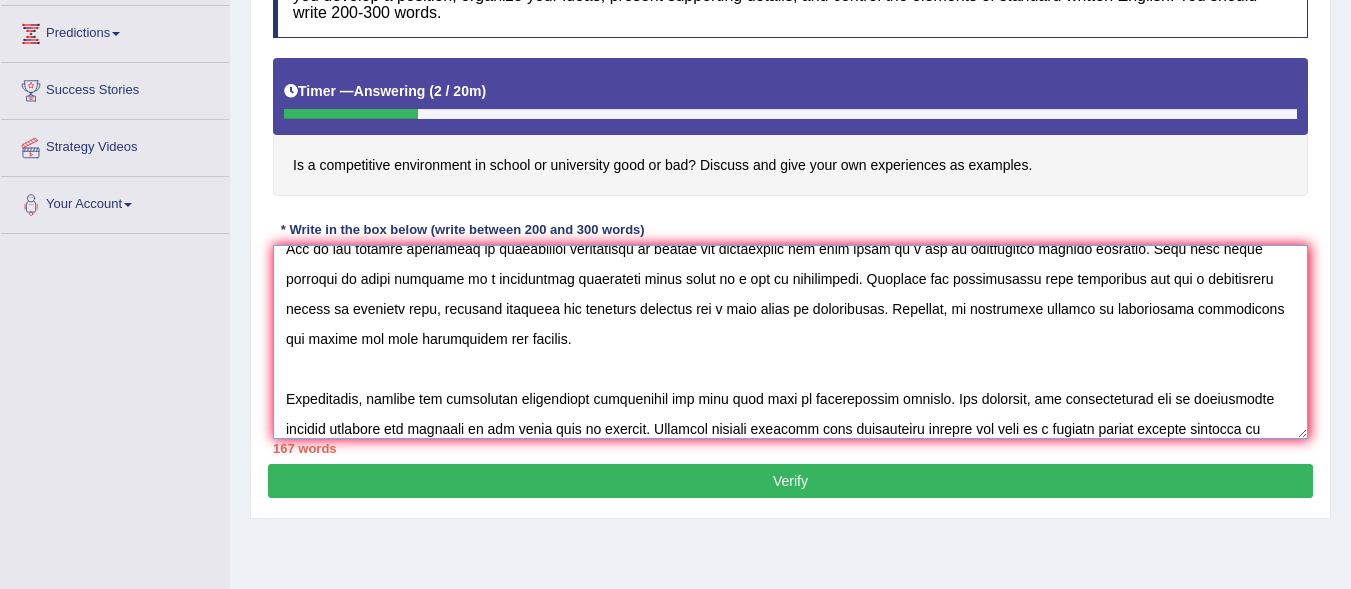 scroll, scrollTop: 138, scrollLeft: 0, axis: vertical 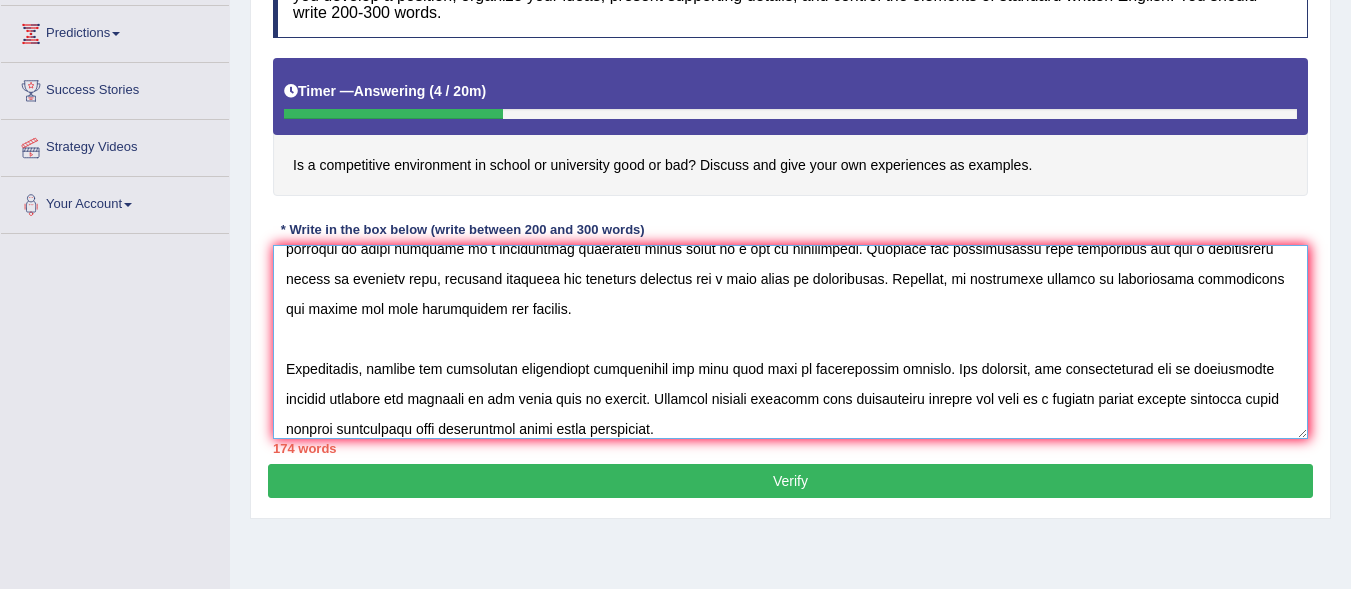 click at bounding box center [790, 342] 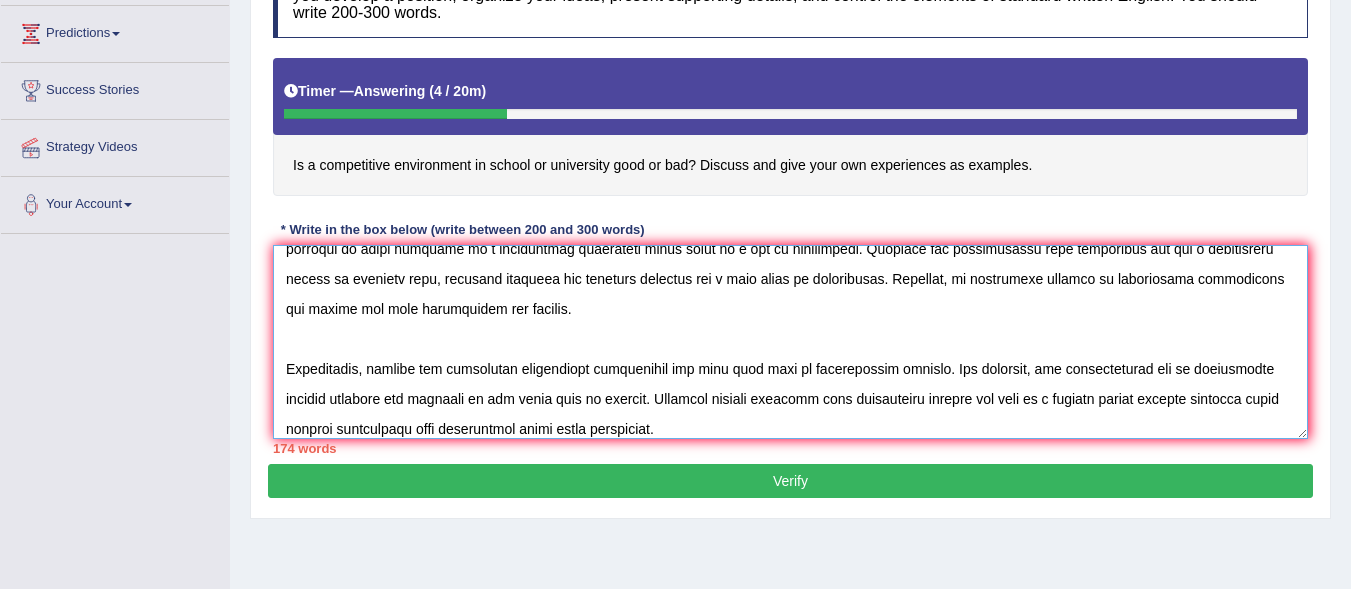 click at bounding box center (790, 342) 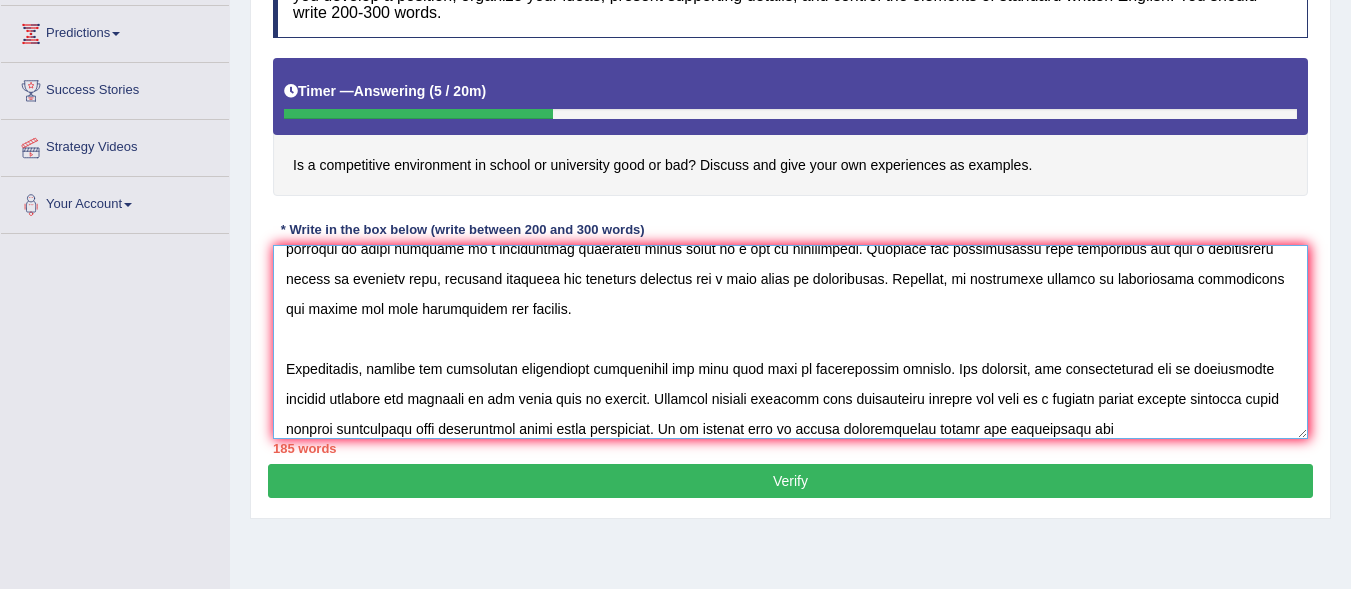 click at bounding box center (790, 342) 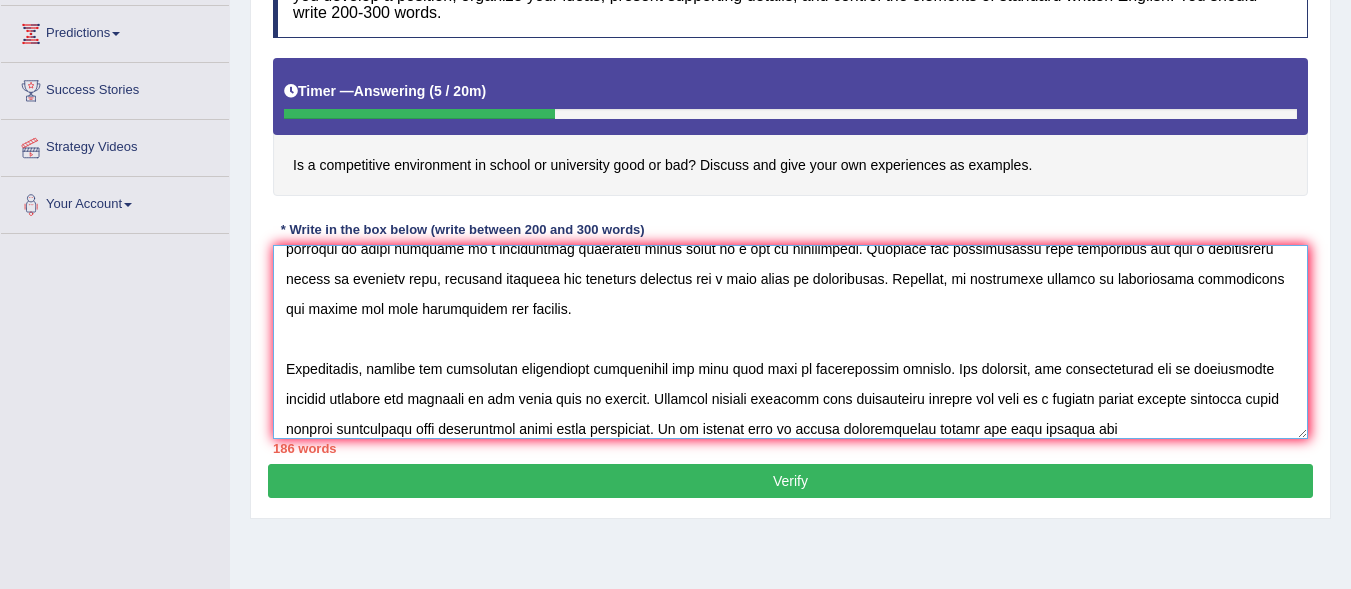 click at bounding box center [790, 342] 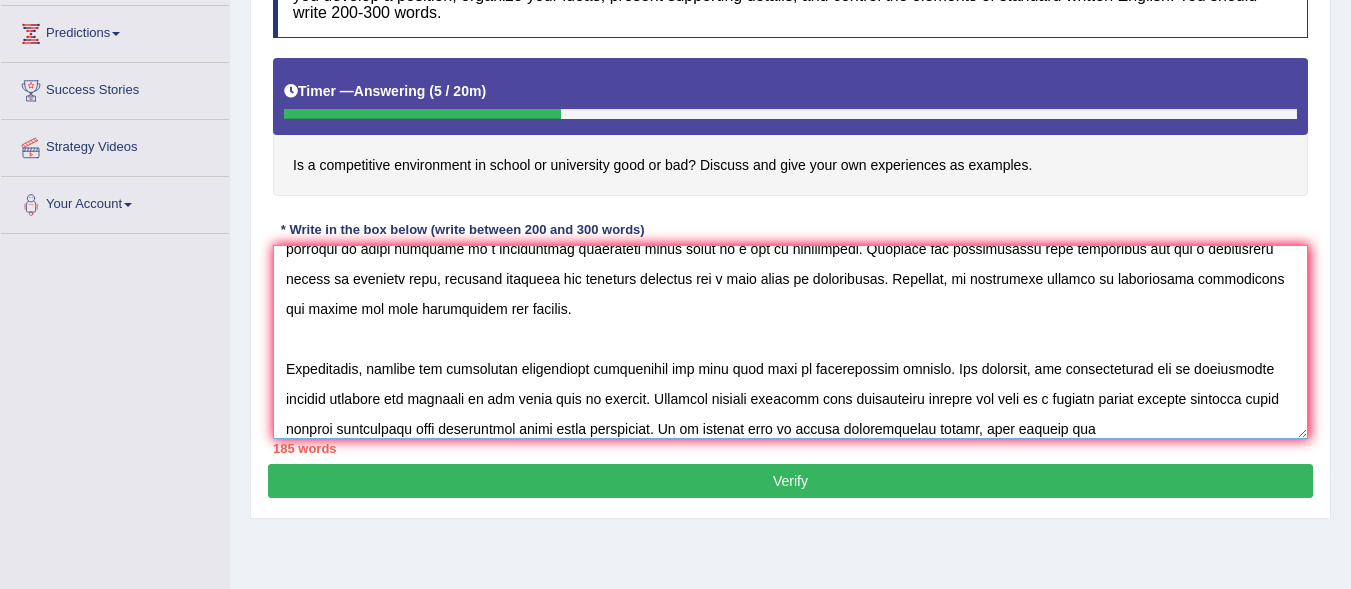 click at bounding box center (790, 342) 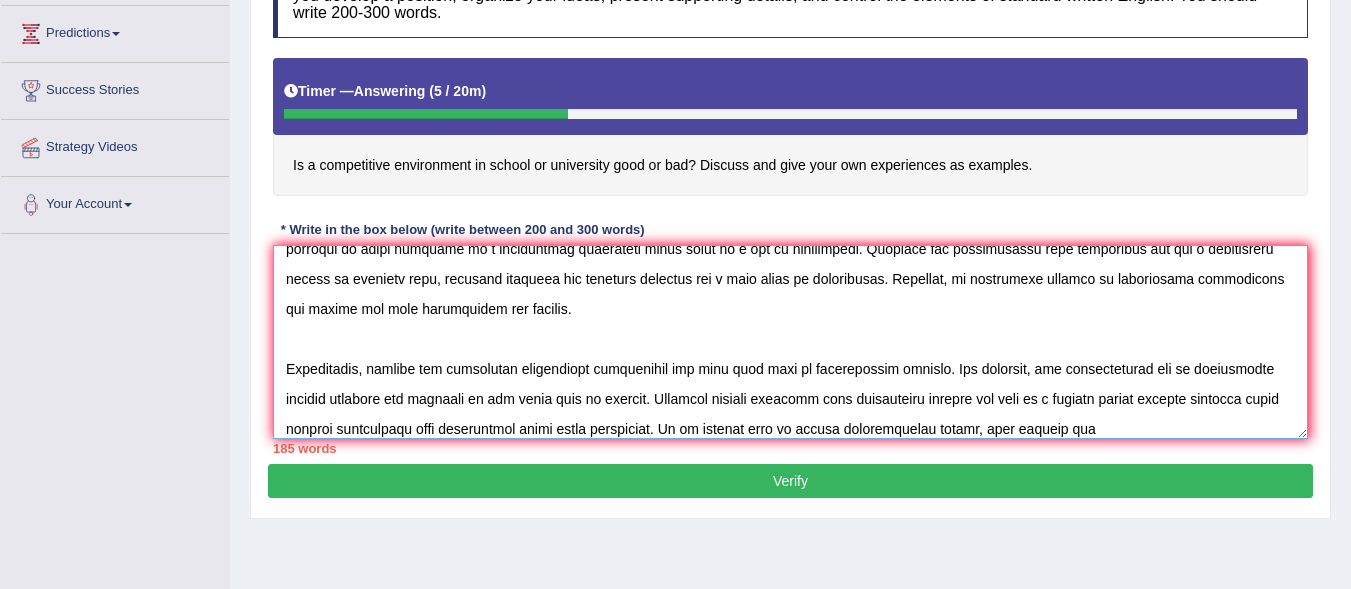 click at bounding box center (790, 342) 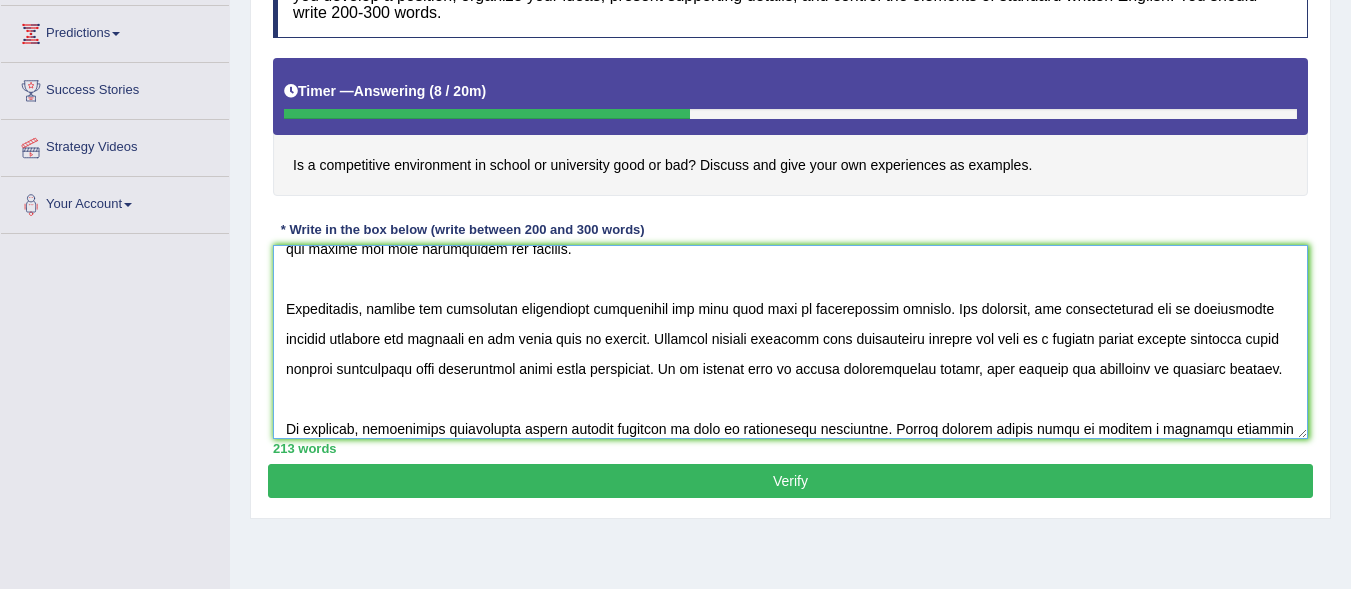 scroll, scrollTop: 228, scrollLeft: 0, axis: vertical 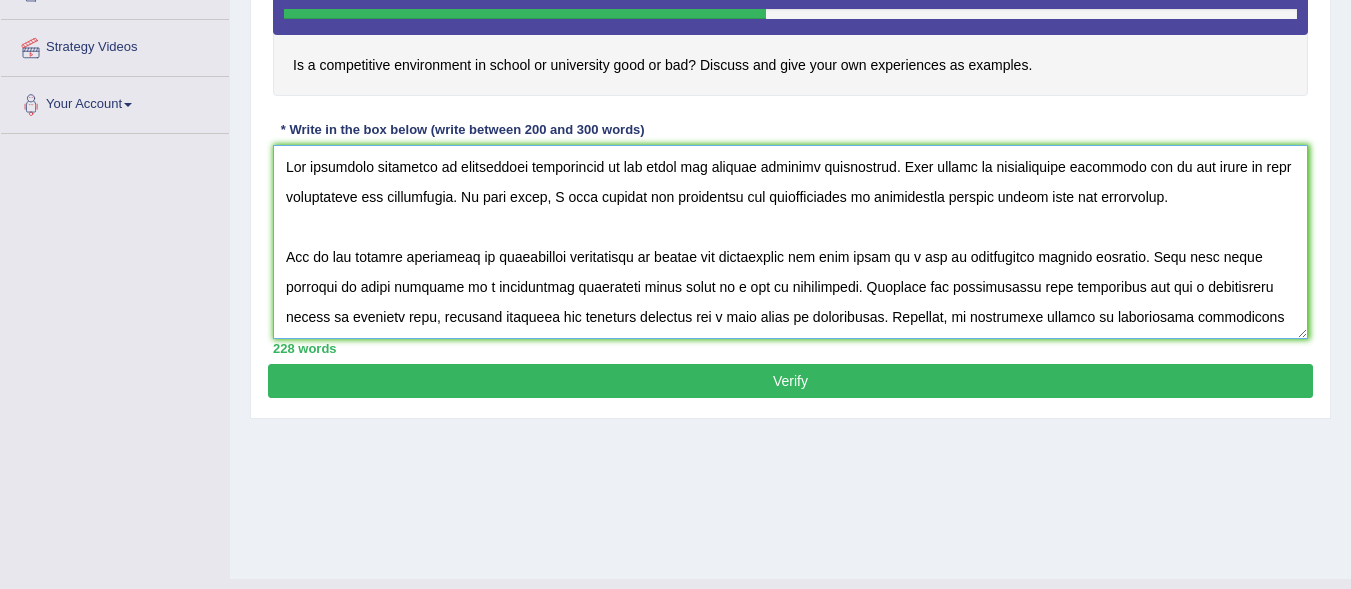 click at bounding box center (790, 242) 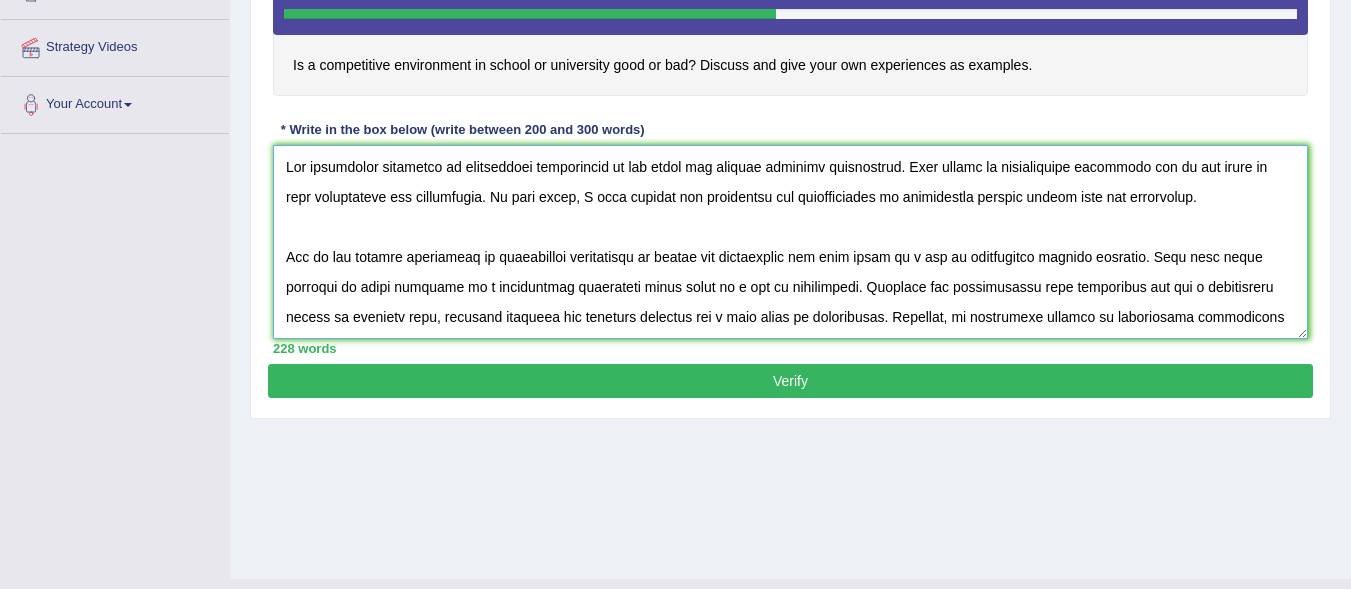 click at bounding box center (790, 242) 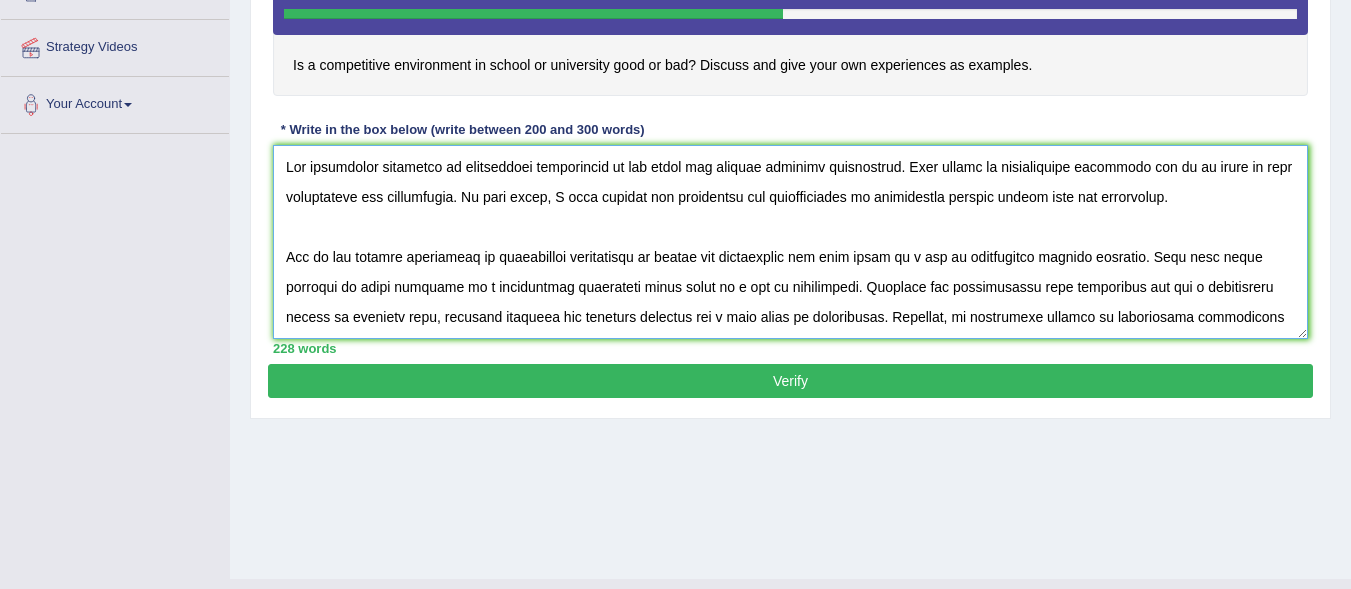 click at bounding box center [790, 242] 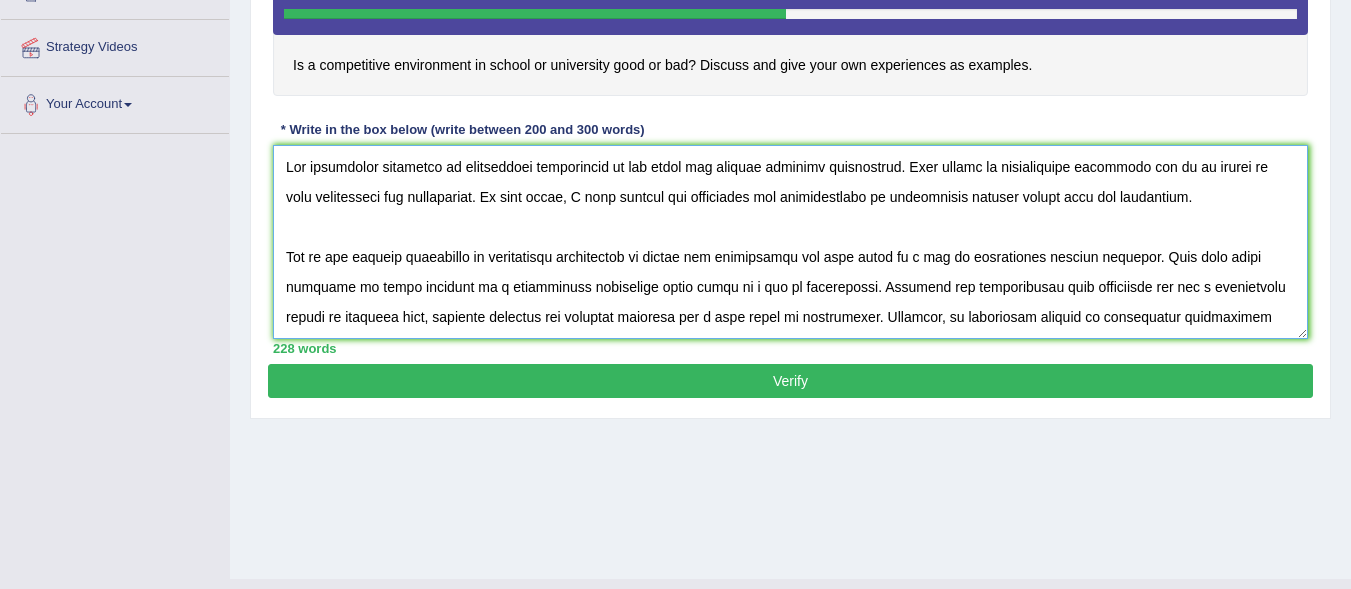 click at bounding box center (790, 242) 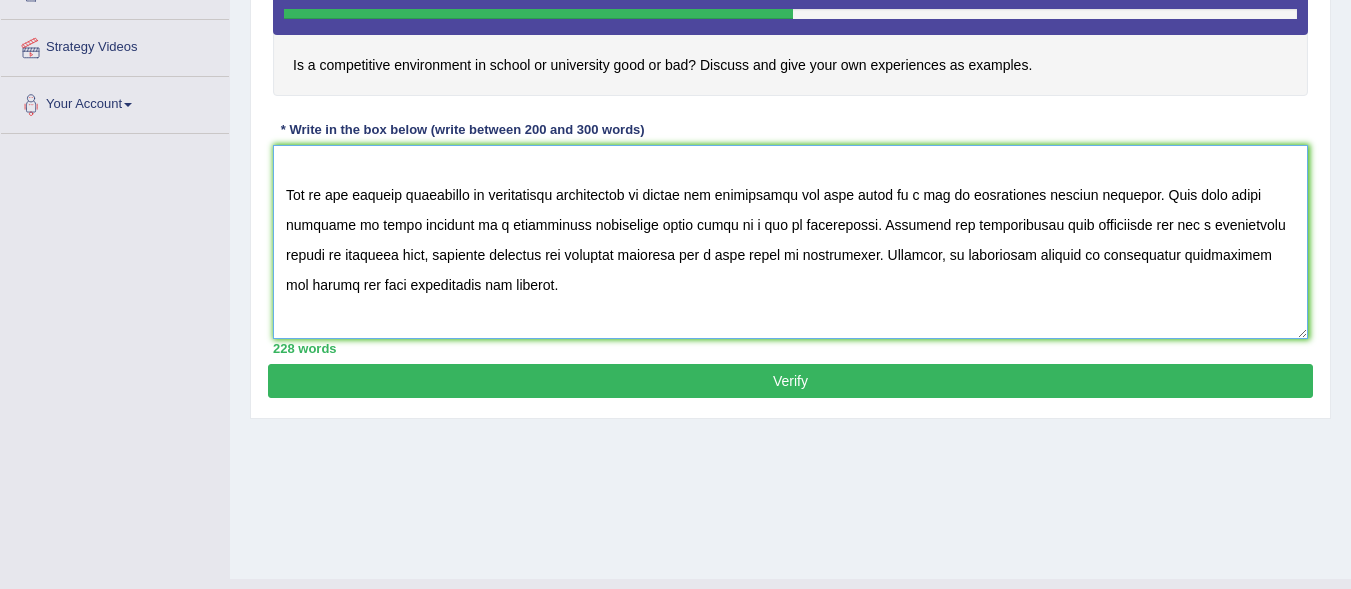 scroll, scrollTop: 86, scrollLeft: 0, axis: vertical 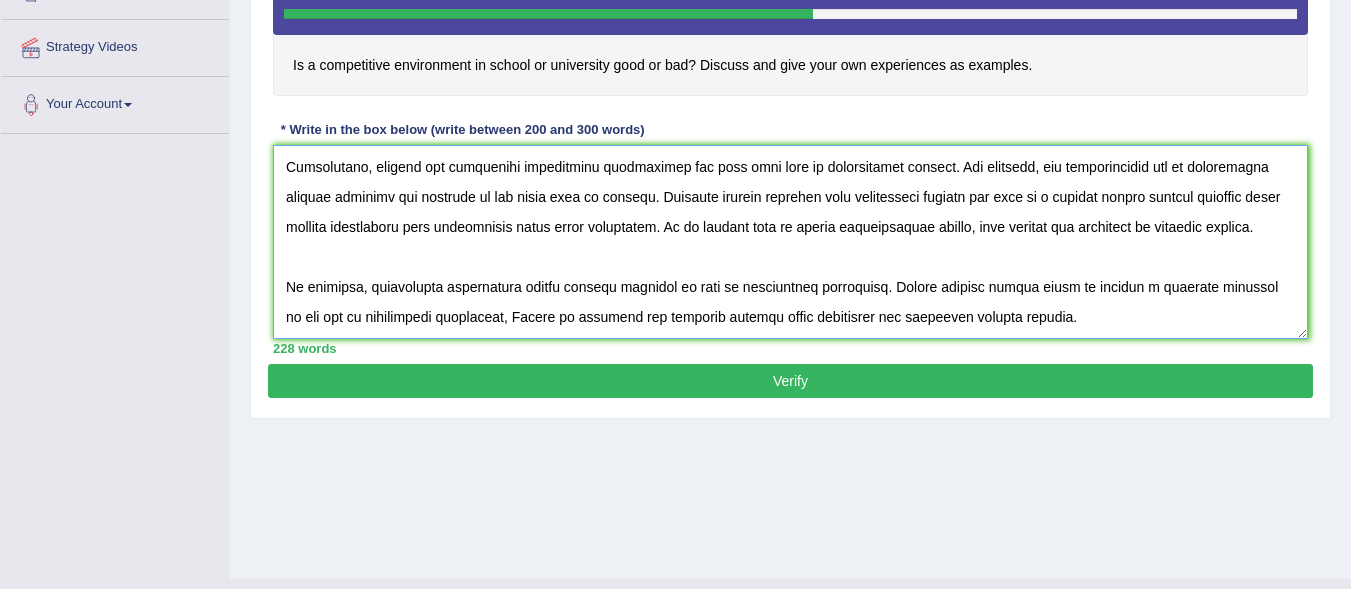 click at bounding box center (790, 242) 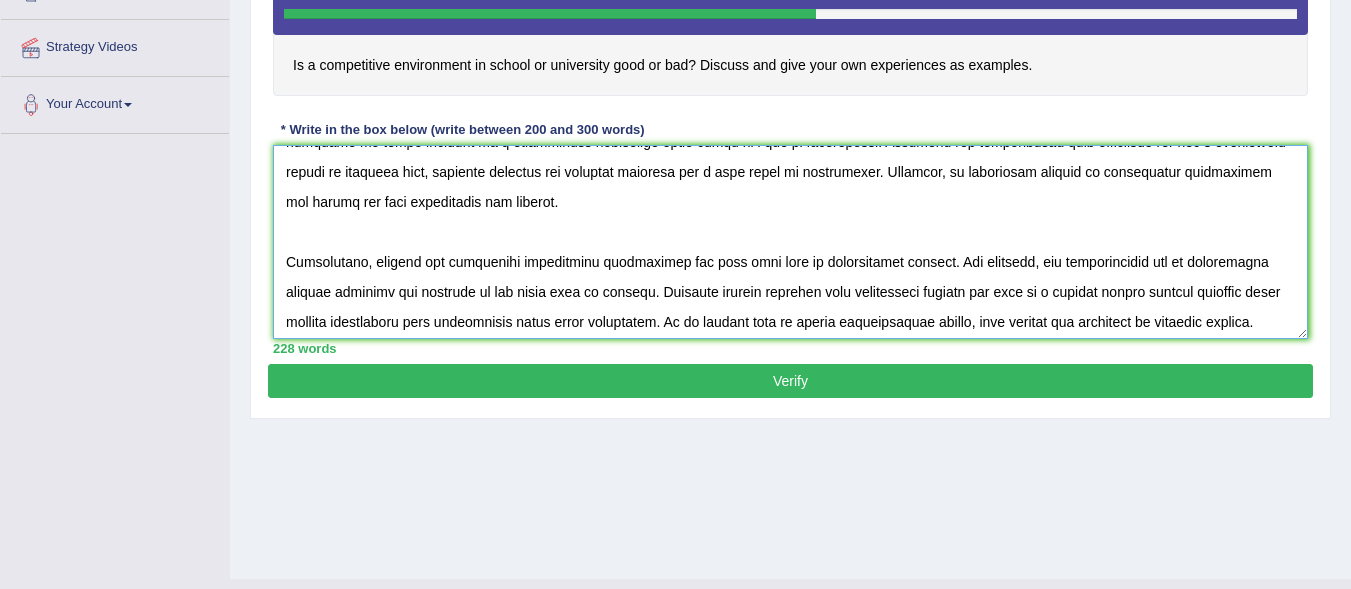 scroll, scrollTop: 172, scrollLeft: 0, axis: vertical 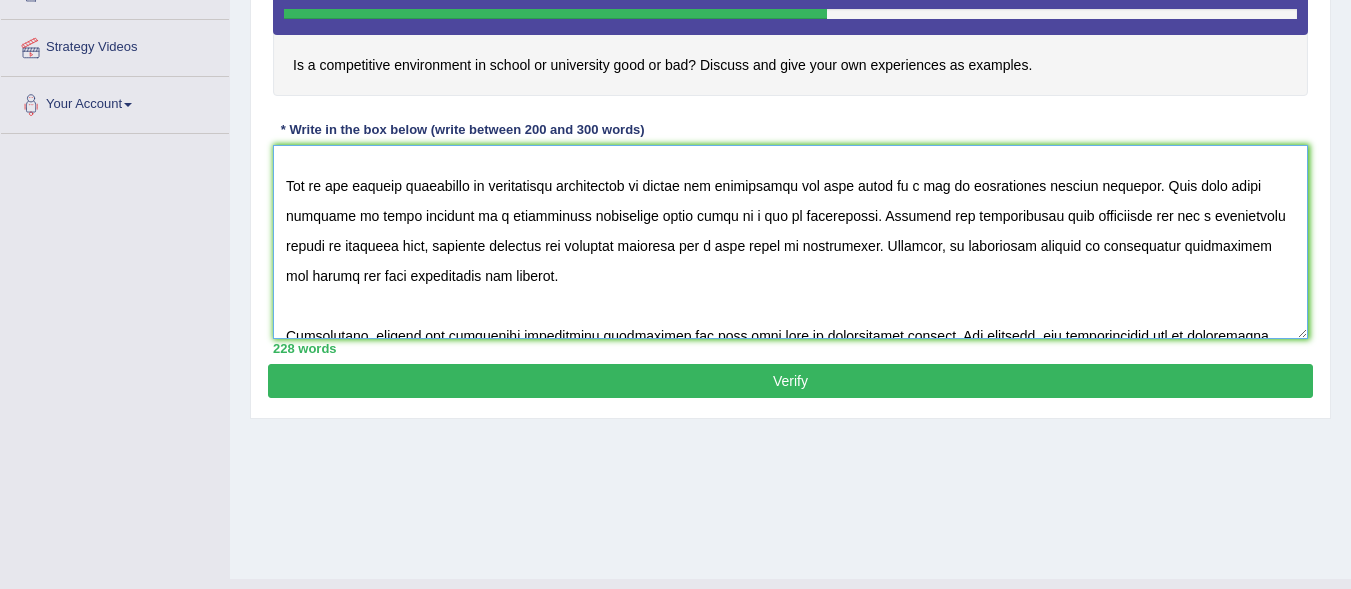 click at bounding box center [790, 242] 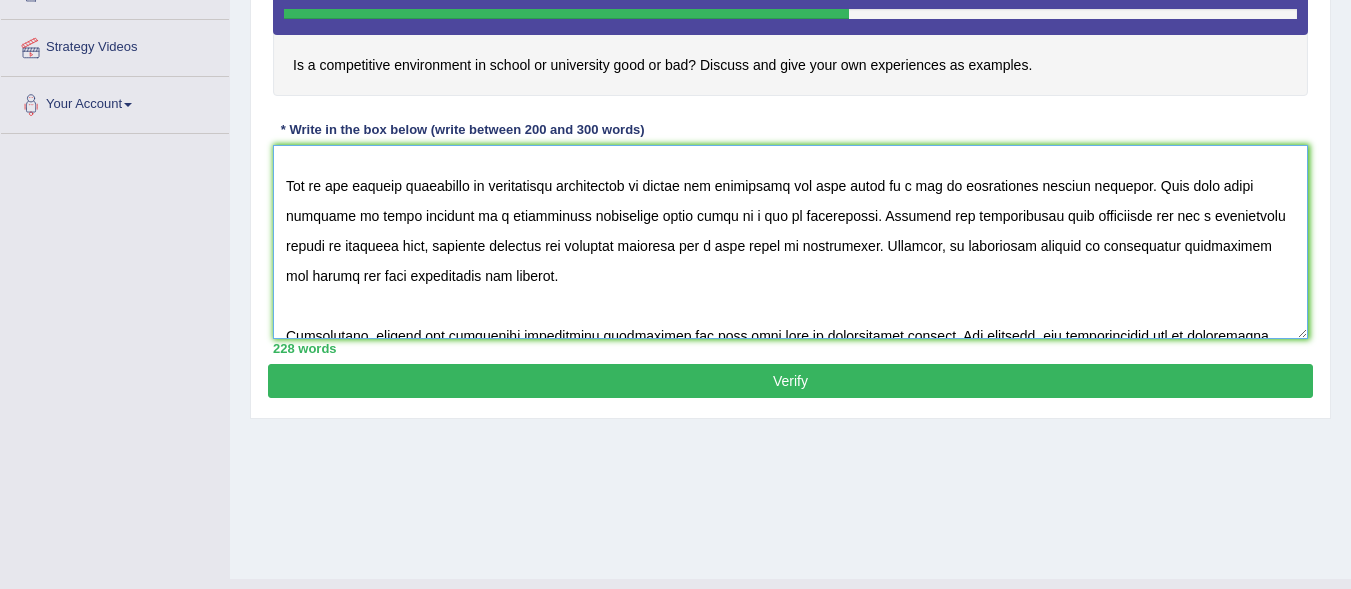 click at bounding box center [790, 242] 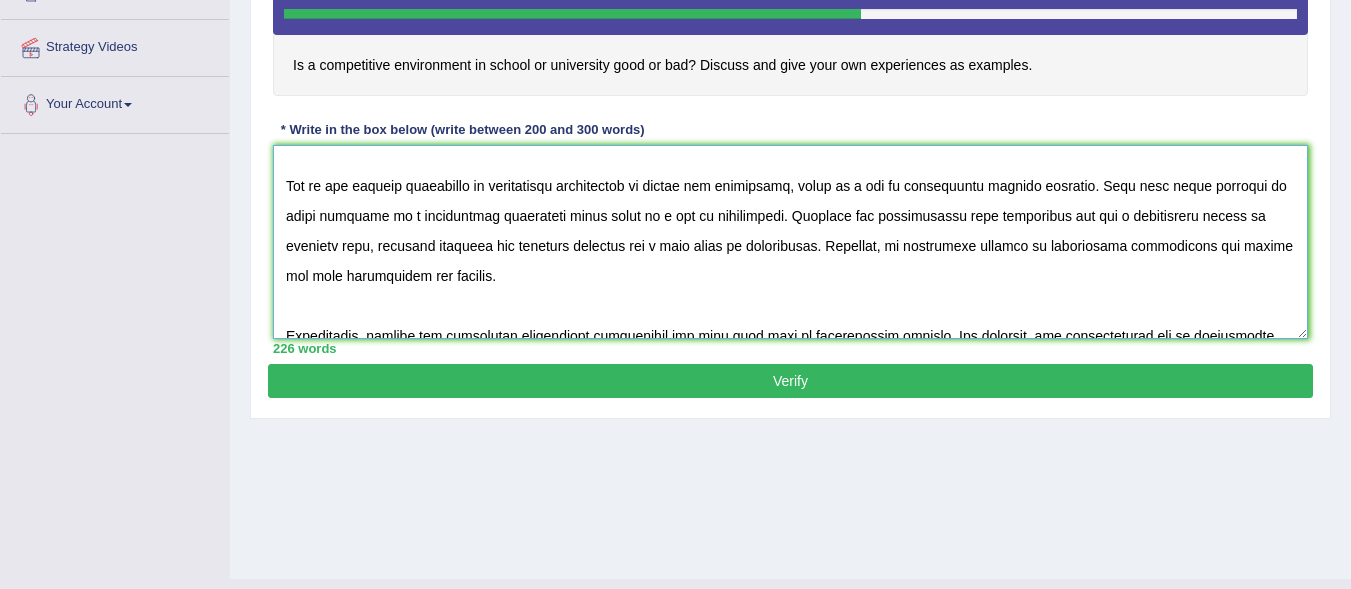 click at bounding box center (790, 242) 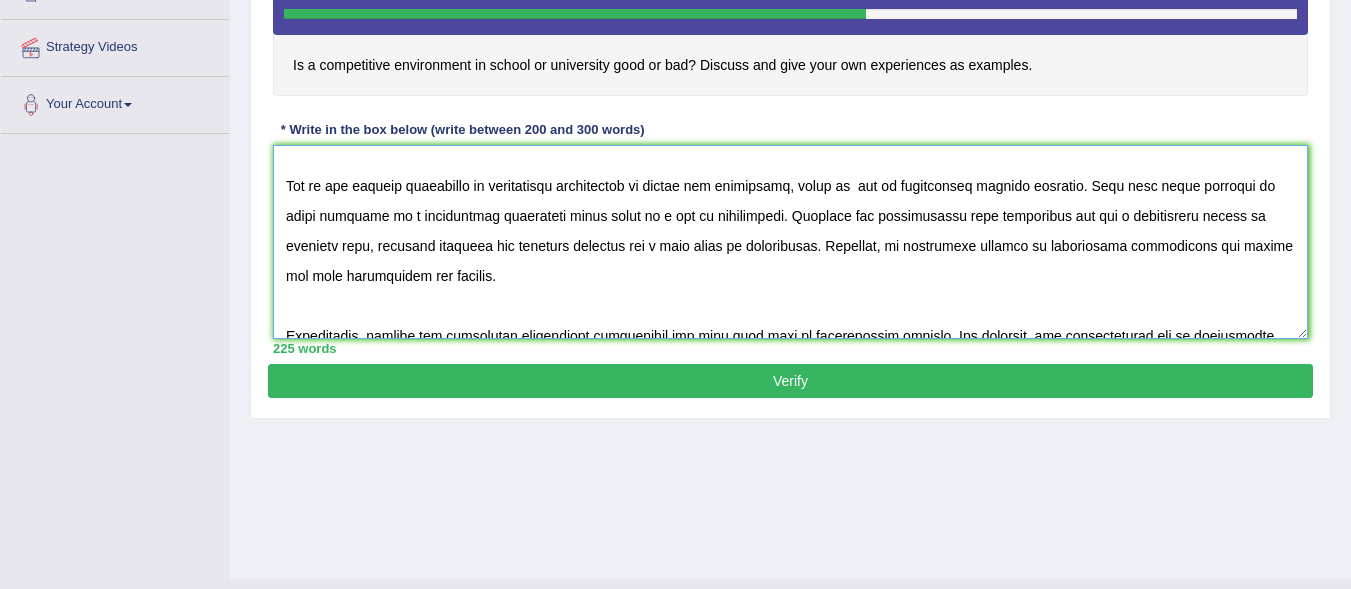 type on "The increasing influence of competitive environment on our lives has ignited numerous discussions. This matter is particularly pertinent due to it effect on both individuals and communities. In this essay, I will examine the advantages and disadvantages of comparision between school life and university.
One of the primary advantages of competitive environment in school and university, there is  lot of competition between students. They even enjoy studying or doing research in a challenging atmosphere where there is a lot of competition. Research has demonstrated that competiton has had a substantial impact on everyday life, yielding positive and negative outcomes for a wide range of individuals. Moreover, an additional benifit of competitive environment are better for both individuals and society.
Nonetheless, despite its advantages competitive environment can also give rise to considerable effects. For instance, the inappropriate use of comparision between students has resulted in big issue such as siuc..." 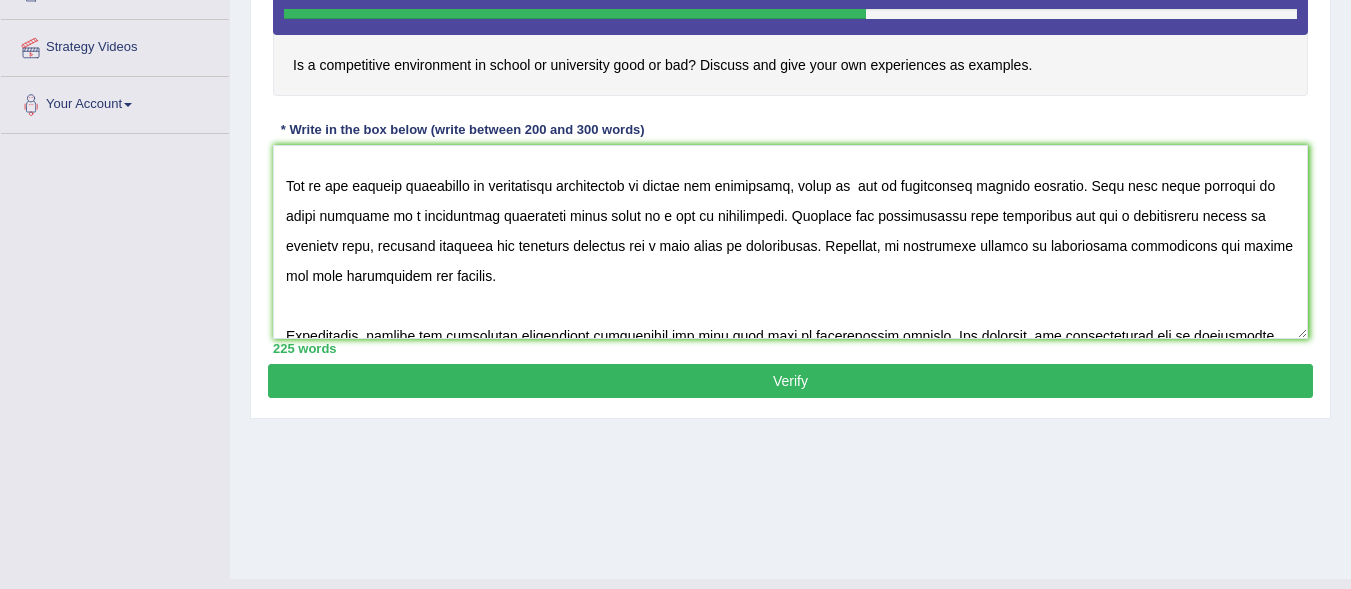 click on "Verify" at bounding box center (790, 381) 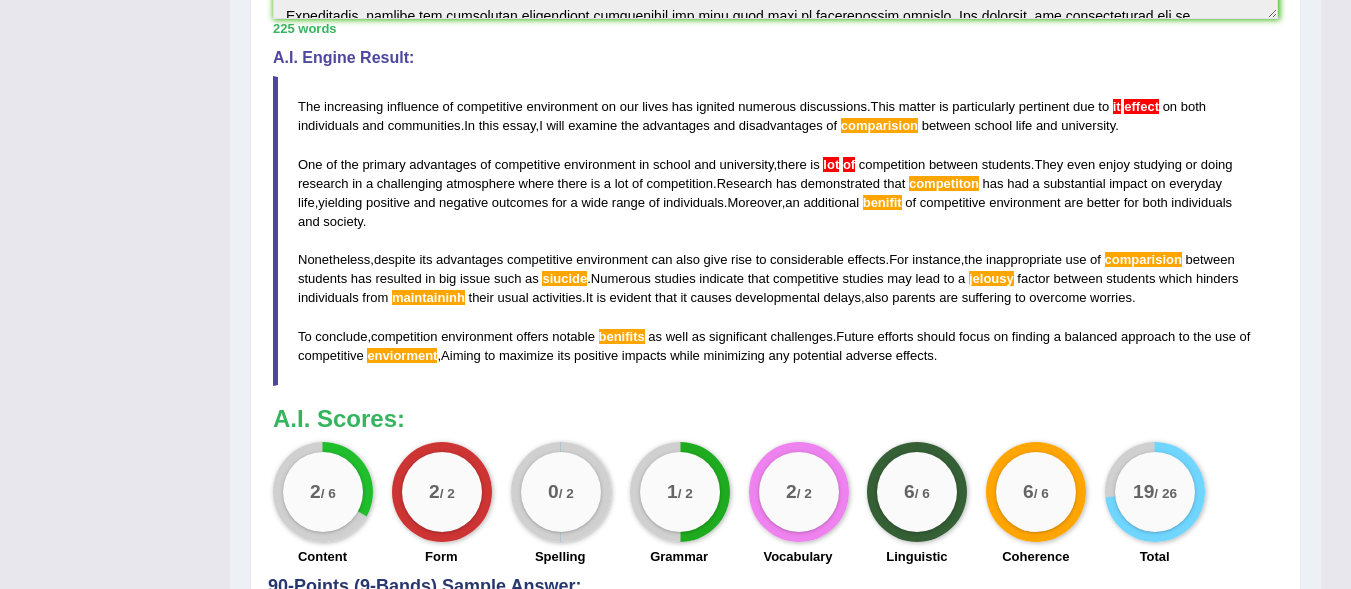 scroll, scrollTop: 644, scrollLeft: 0, axis: vertical 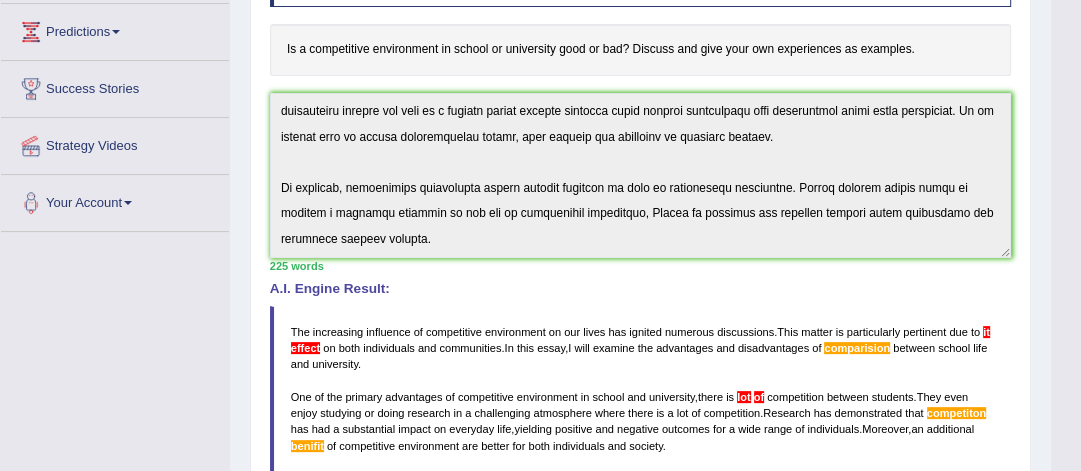 click on "Instructions:  You will have 20 minutes to plan, write and revise an essay about the topic below. Your response will be judged on how well you develop a position, organize your ideas, present supporting details, and control the elements of standard written English. You should write 200-300 words.
Timer —  Answering   ( 11 / 20m ) Skip Is a competitive environment in school or university good or bad? Discuss and give your own experiences as examples. * Write in the box below (write between 200 and 300 words) 225 words Written Keywords:  competitive  environment  school  university  give  competition  influence  society A.I. Engine Result: The   increasing   influence   of   competitive   environment   on   our   lives   has   ignited   numerous   discussions .  This   matter   is   particularly   pertinent   due   to   it   effect   on   both   individuals   and   communities .  In   this   essay ,  I   will   examine   the   advantages   and   disadvantages   of   comparision   between" at bounding box center (640, 345) 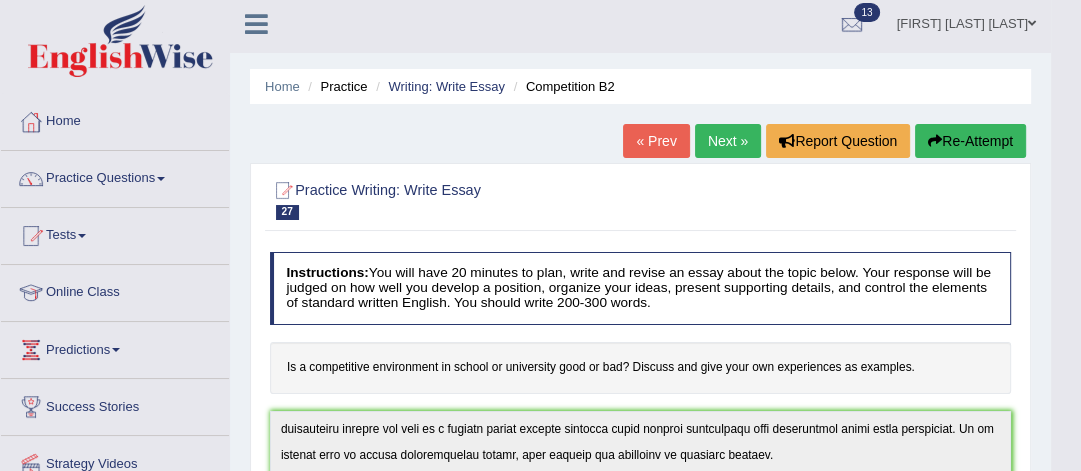 scroll, scrollTop: 0, scrollLeft: 0, axis: both 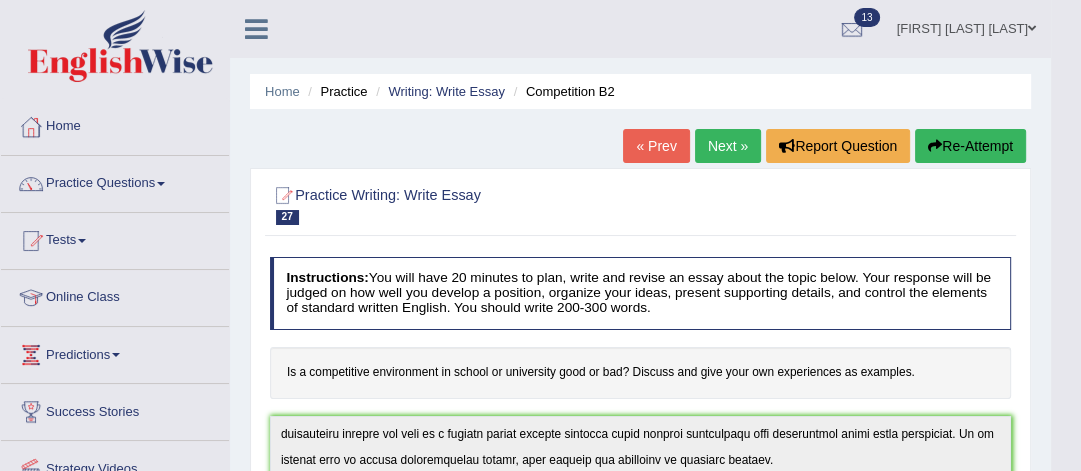 click on "Re-Attempt" at bounding box center (970, 146) 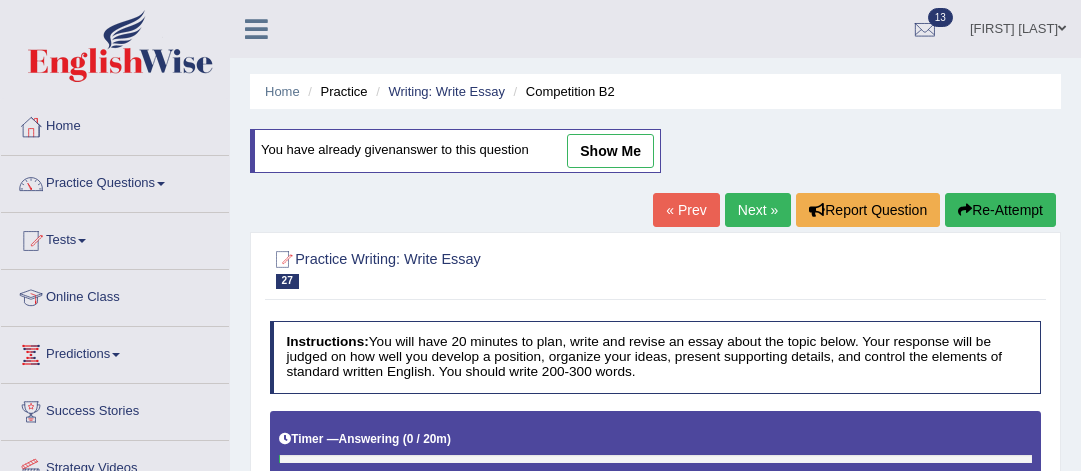 scroll, scrollTop: 376, scrollLeft: 0, axis: vertical 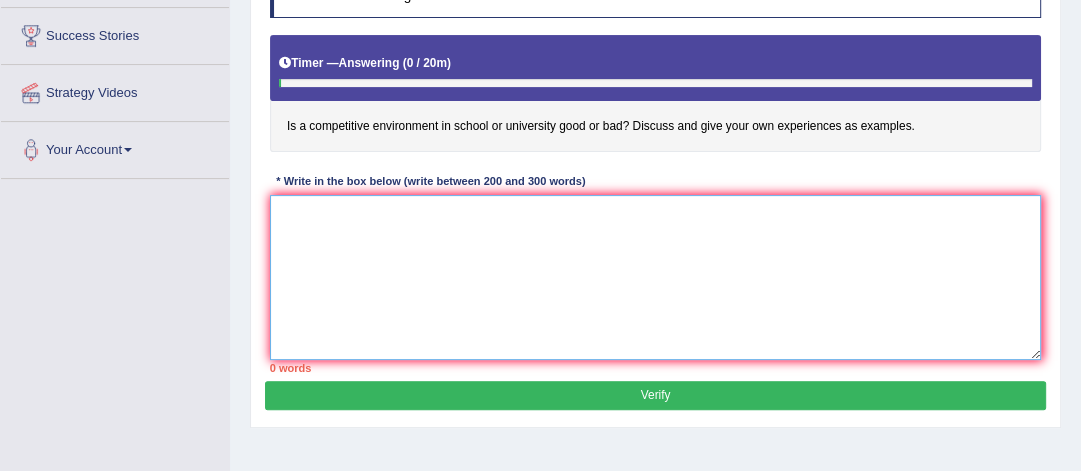 paste on "The increasing influence of competitive environment on our lives has ignited numerous discussions. This matter is particularly pertinent due to it effect on both individuals and communities. In this essay, I will examine the advantages and disadvantages of comparision between school life and university.
One of the primary advantages of competitive environment in school and university, there is  lot of competition between students. They even enjoy studying or doing research in a challenging atmosphere where there is a lot of competition. Research has demonstrated that competiton has had a substantial impact on everyday life, yielding positive and negative outcomes for a wide range of individuals. Moreover, an additional benifit of competitive environment are better for both individuals and society.
Nonetheless, despite its advantages competitive environment can also give rise to considerable effects. For instance, the inappropriate use of comparision between students has resulted in big issue such as siuc..." 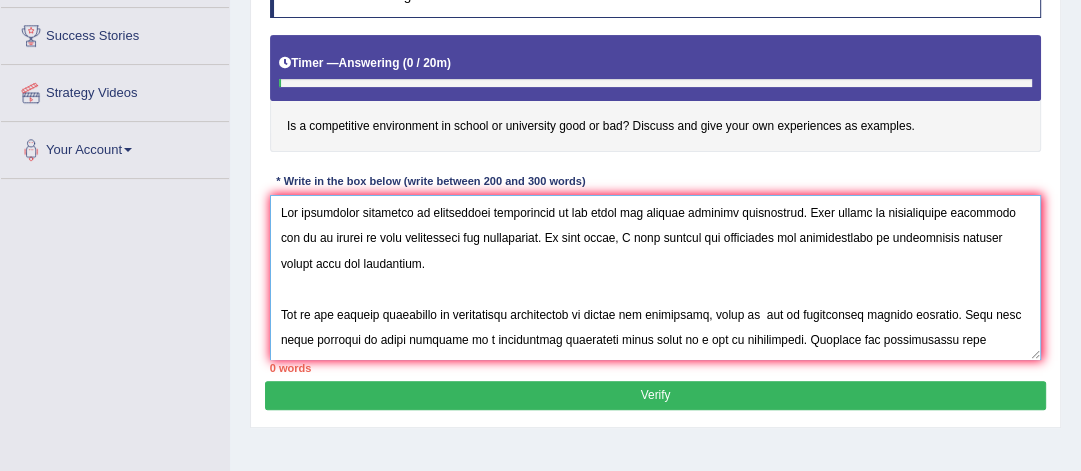 scroll, scrollTop: 316, scrollLeft: 0, axis: vertical 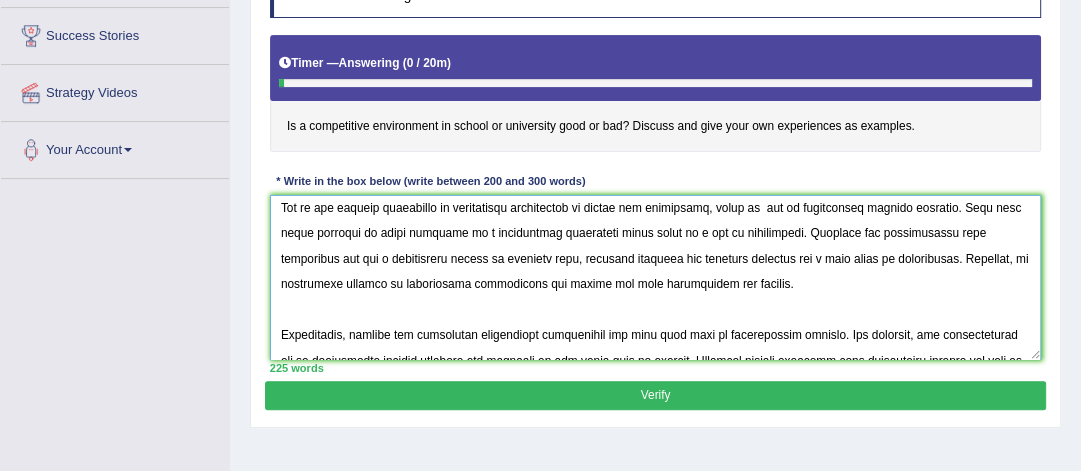 click at bounding box center (656, 277) 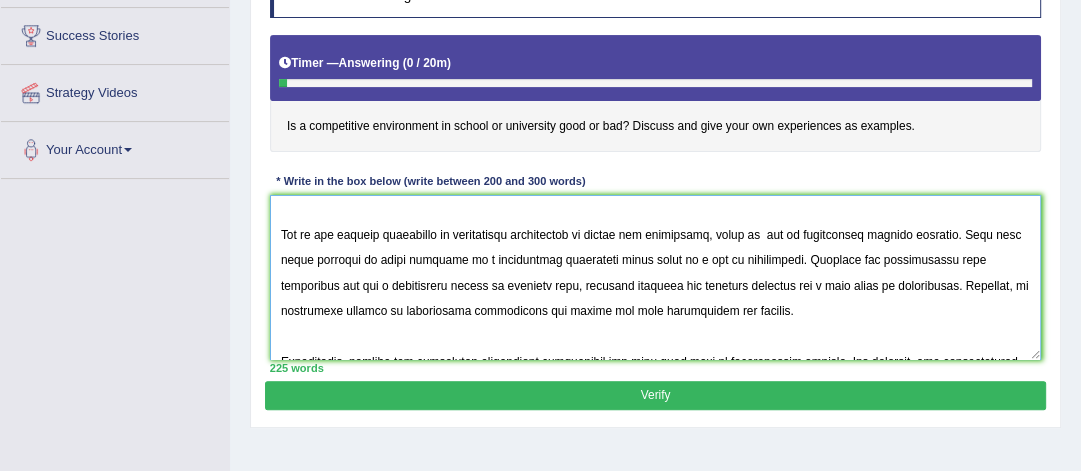 scroll, scrollTop: 98, scrollLeft: 0, axis: vertical 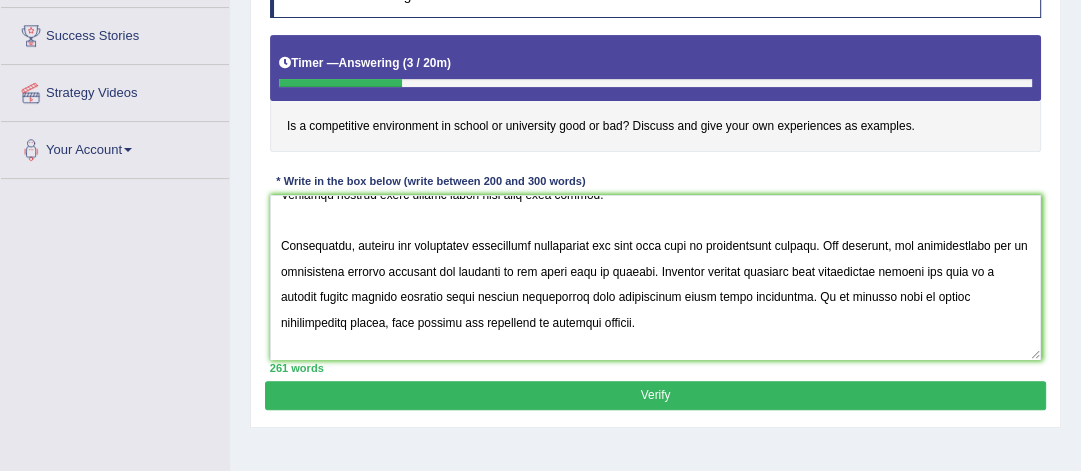 drag, startPoint x: 539, startPoint y: 375, endPoint x: 599, endPoint y: 321, distance: 80.72174 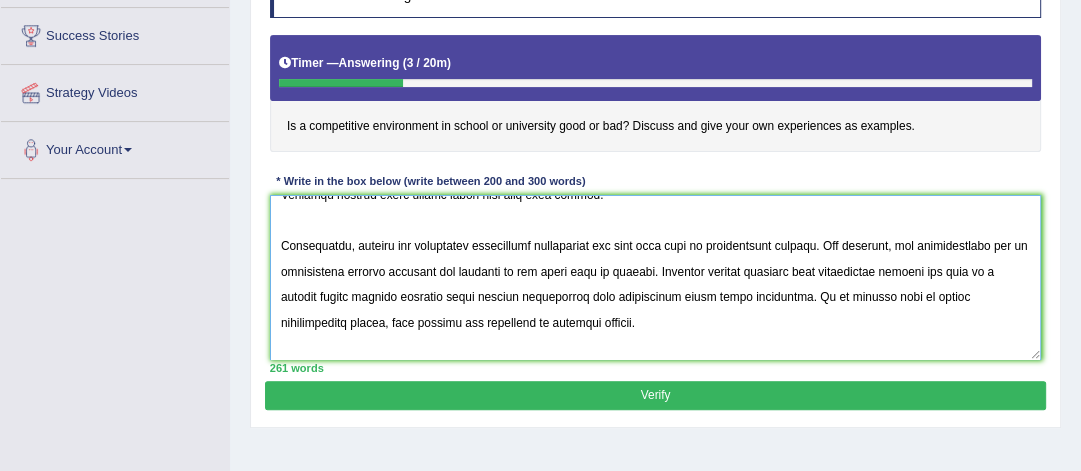 click at bounding box center (656, 277) 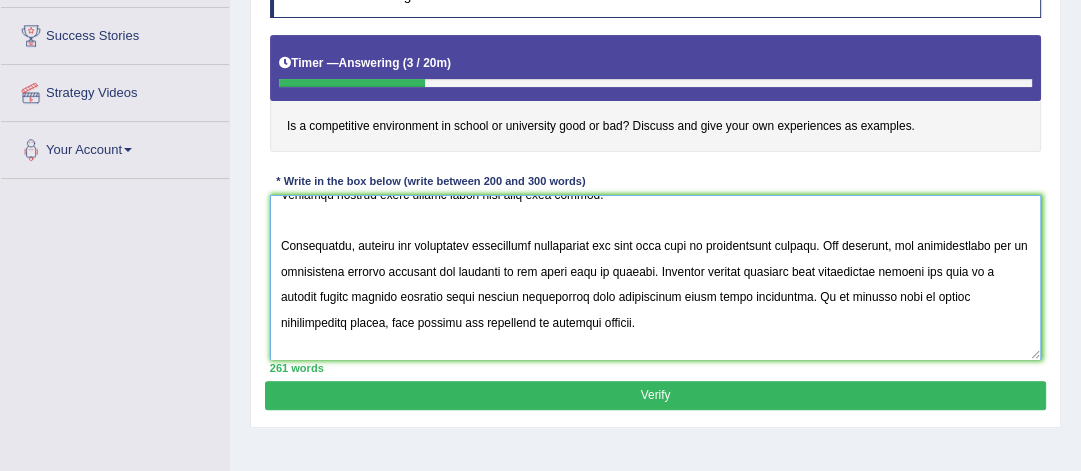 click at bounding box center [656, 277] 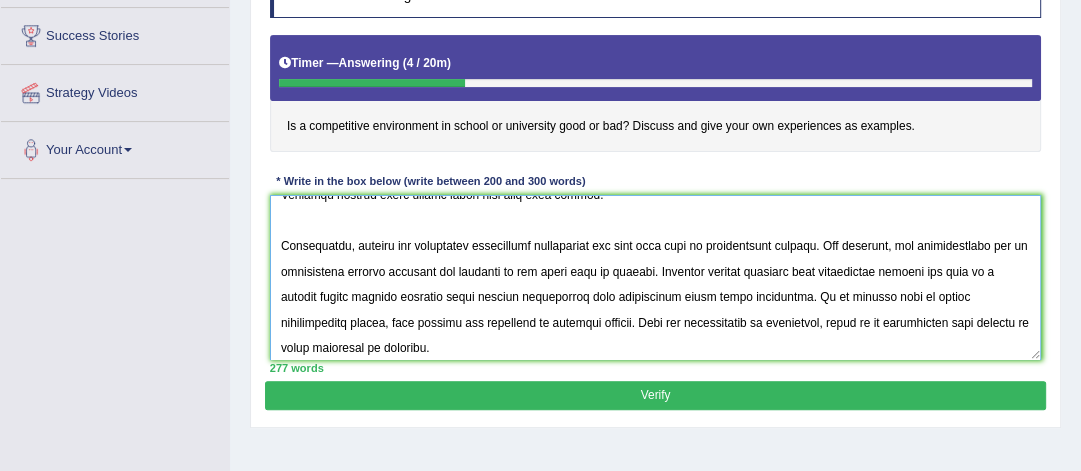type on "The increasing influence of competitive environment on our lives has ignited numerous discussions. This matter is particularly pertinent due to it effect on both individuals and communities. In this essay, I will examine the advantages and disadvantages of comparision between school life and university.
One of the primary advantages of competitive environment in school and university, there is  lot of competition between students. They even enjoy studying or doing research in a challenging atmosphere where there is a lot of competition. Research has demonstrated that competiton has had a substantial impact on everyday life, yielding positive and negative outcomes for a wide range of individuals. Moreover, an additional benifit of competitive environment are better for both individuals and society. Due to tough competition its easy to differntiate between high score students and low score students which will help student to build up confidence for future employments. Students scoring lower scores should ga..." 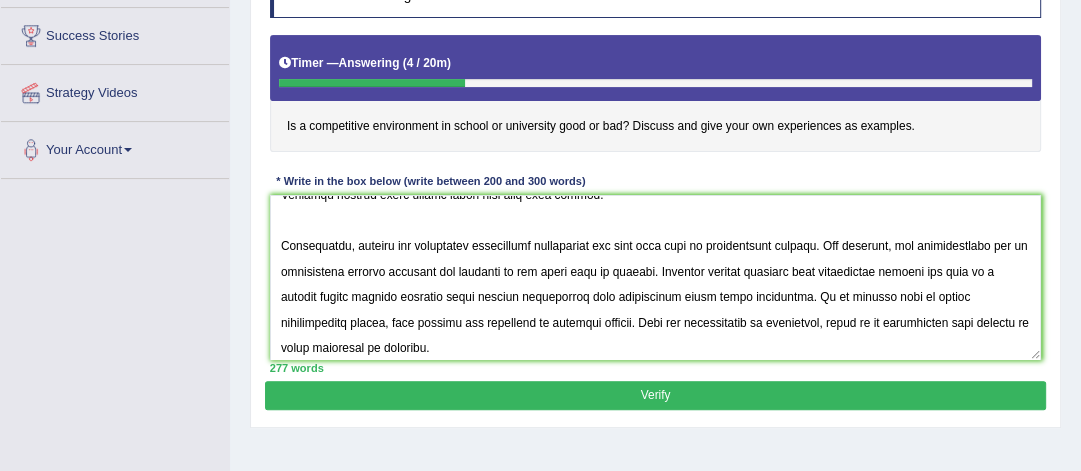 click on "Verify" at bounding box center (655, 395) 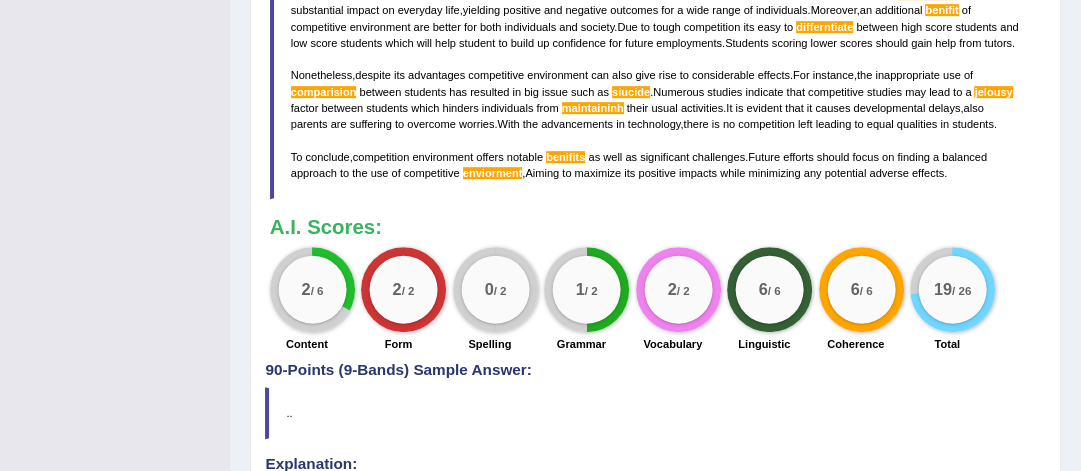 scroll, scrollTop: 756, scrollLeft: 0, axis: vertical 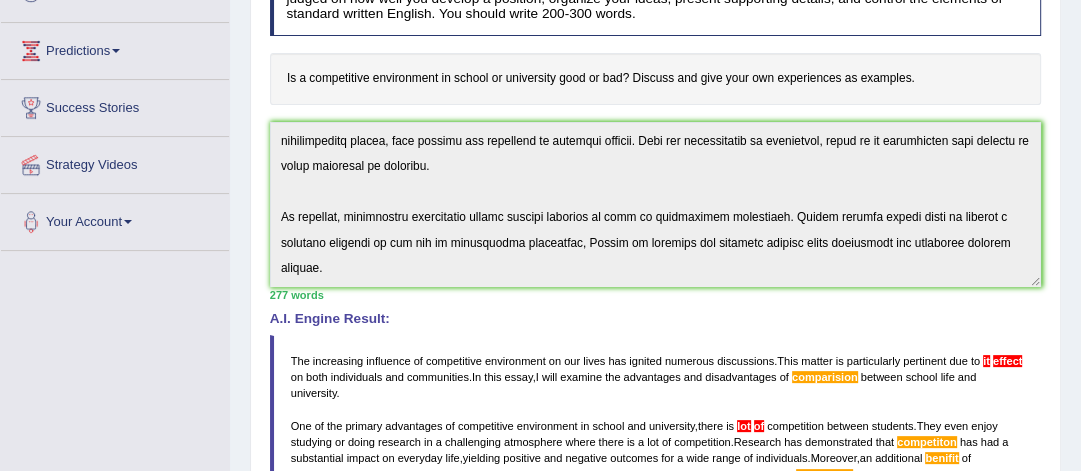 click on "Instructions:  You will have 20 minutes to plan, write and revise an essay about the topic below. Your response will be judged on how well you develop a position, organize your ideas, present supporting details, and control the elements of standard written English. You should write 200-300 words.
Timer —  Answering   ( 4 / 20m ) Skip Is a competitive environment in school or university good or bad? Discuss and give your own experiences as examples. * Write in the box below (write between 200 and 300 words) 277 words Written Keywords:  competitive  environment  school  university  give  competition  influence  society A.I. Engine Result: The   increasing   influence   of   competitive   environment   on   our   lives   has   ignited   numerous   discussions .  This   matter   is   particularly   pertinent   due   to   it   effect   on   both   individuals   and   communities .  In   this   essay ,  I   will   examine   the   advantages   and   disadvantages   of   comparision   between" at bounding box center (655, 382) 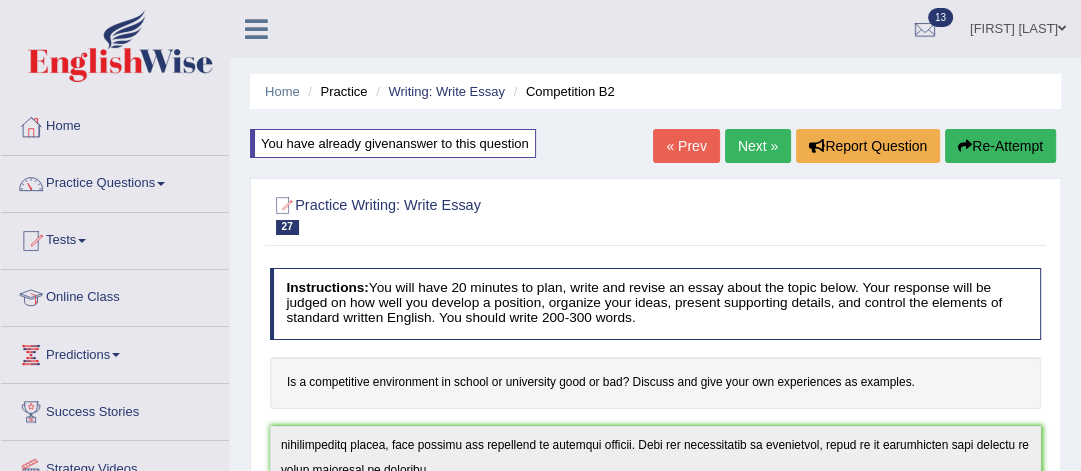 click on "Re-Attempt" at bounding box center [1000, 146] 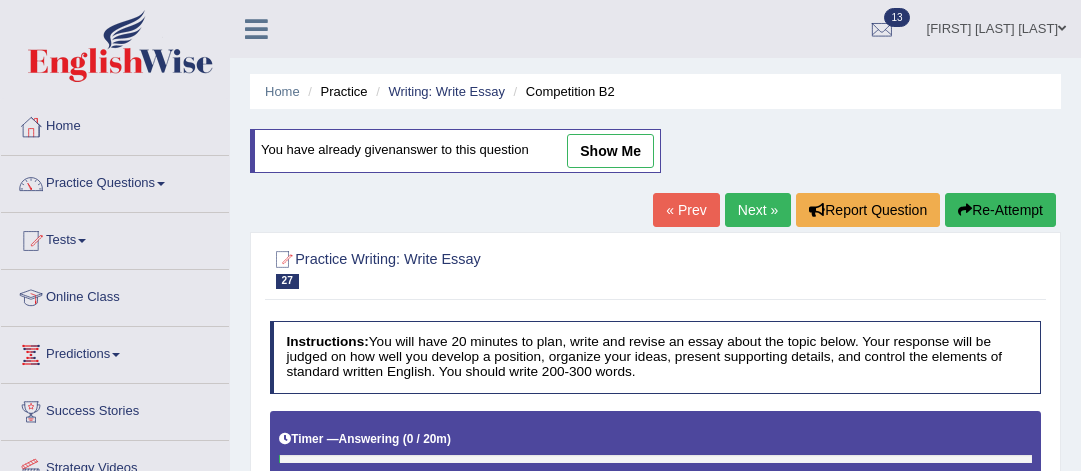 scroll, scrollTop: 0, scrollLeft: 0, axis: both 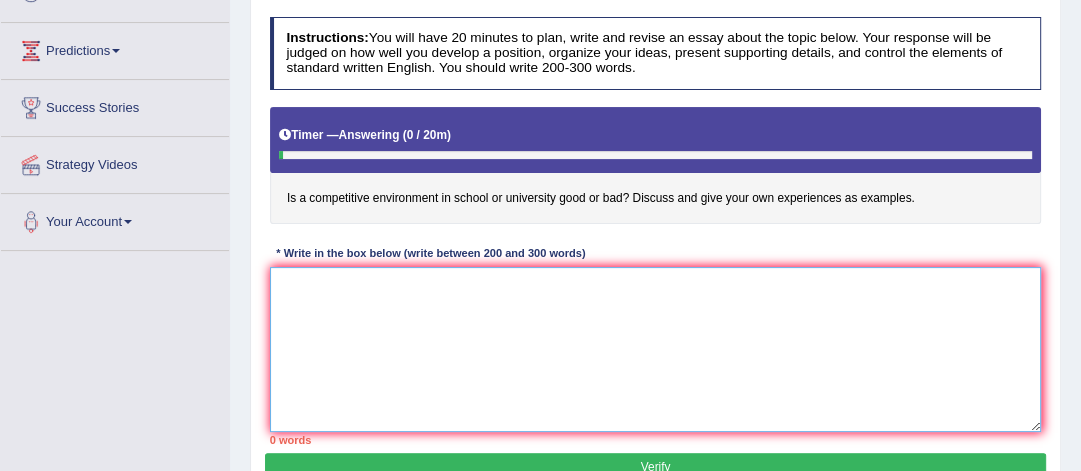 paste on "he increasing influence of competitive environment on our lives has ignited numerous discussions. This matter is particularly pertinent due to it effect on both individuals and communities. In this essay, I will examine the advantages and disadvantages of comparision between school life and university.
One of the primary advantages of competitive environment in school and university, there is  lot of competition between students. They even enjoy studying or doing research in a challenging atmosphere where there is a lot of competition. Research has demonstrated that competiton has had a substantial impact on everyday life, yielding positive and negative outcomes for a wide range of individuals. Moreover, an additional benifit of competitive environment are better for both individuals and society. Due to tough competition its easy to differntiate between high score students and low score students which will help student to build up confidence for future employments. Students scoring lower scores should gai..." 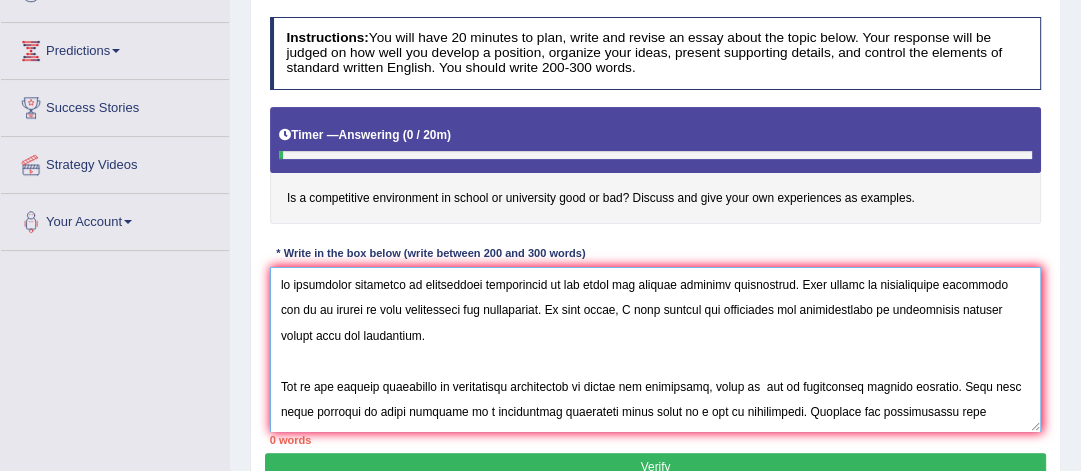 scroll, scrollTop: 405, scrollLeft: 0, axis: vertical 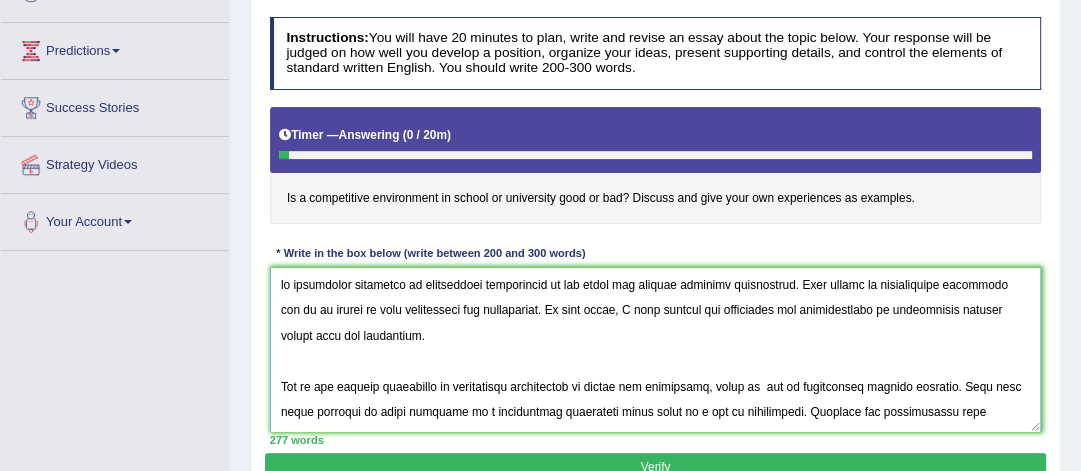click at bounding box center (656, 349) 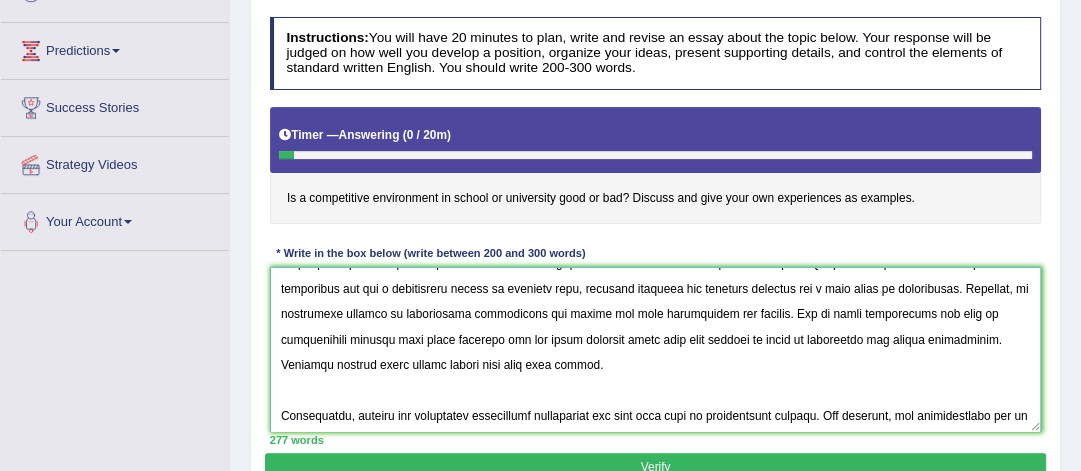 scroll, scrollTop: 0, scrollLeft: 0, axis: both 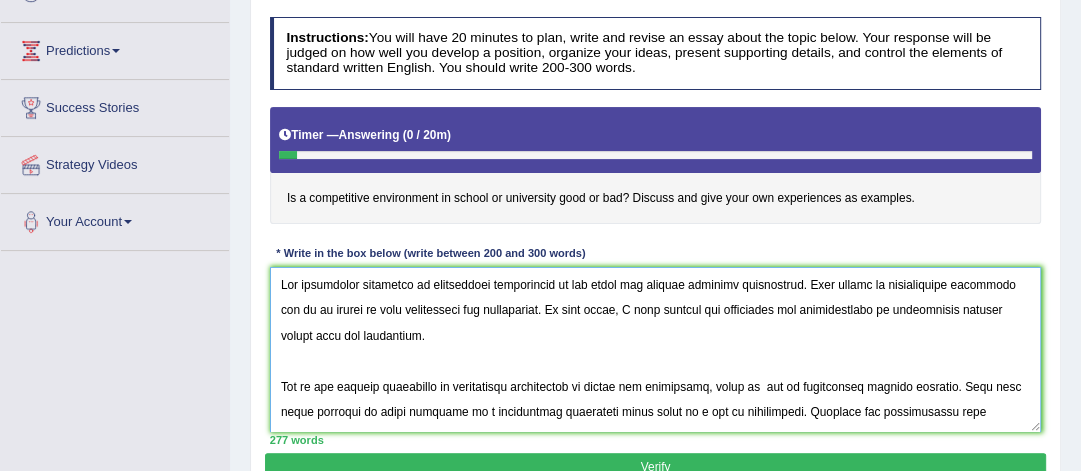 click at bounding box center [656, 349] 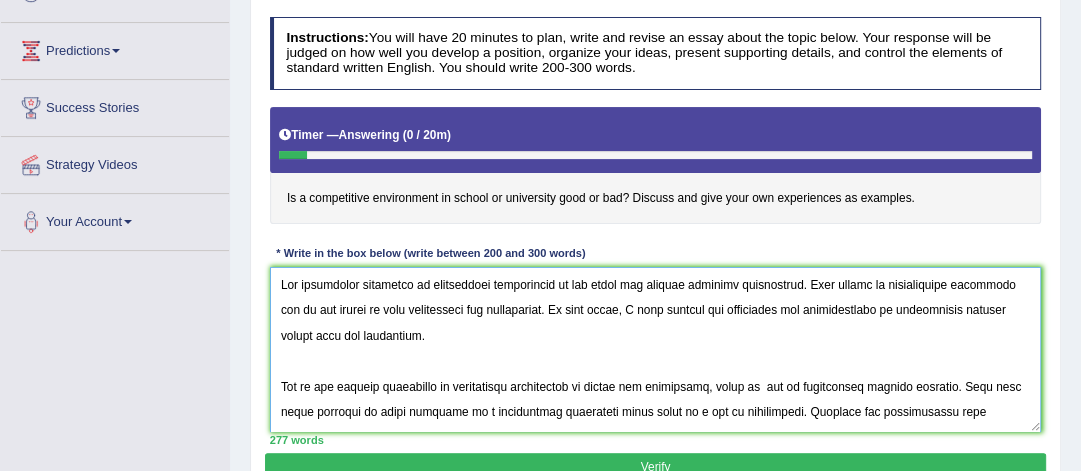 click at bounding box center [656, 349] 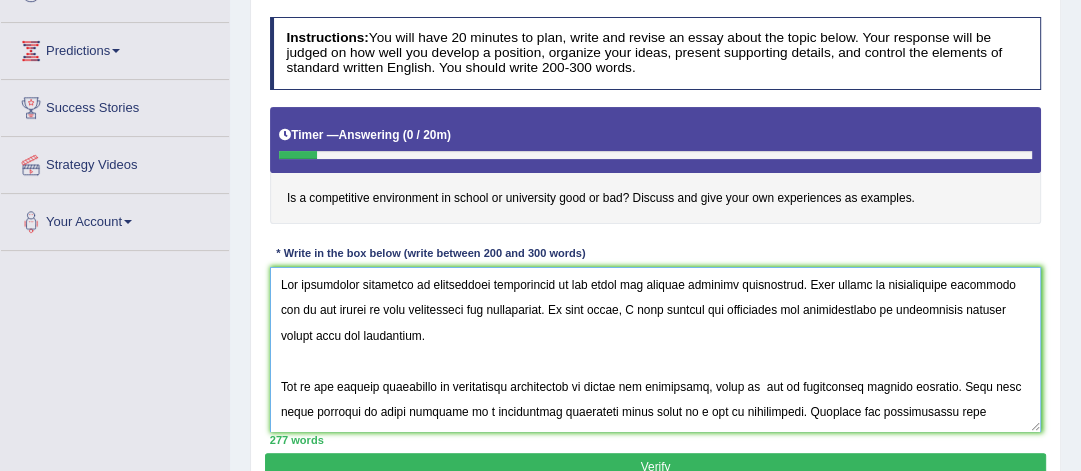 click at bounding box center (656, 349) 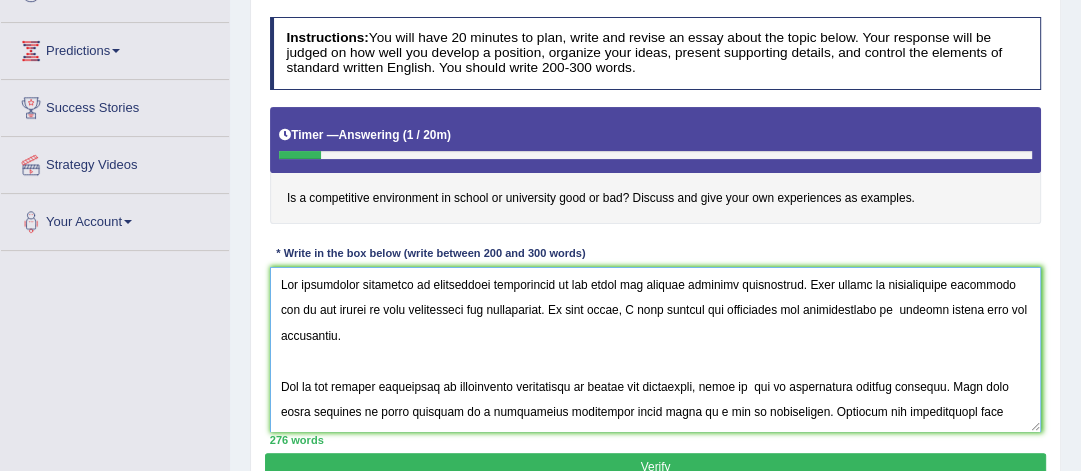 click at bounding box center (656, 349) 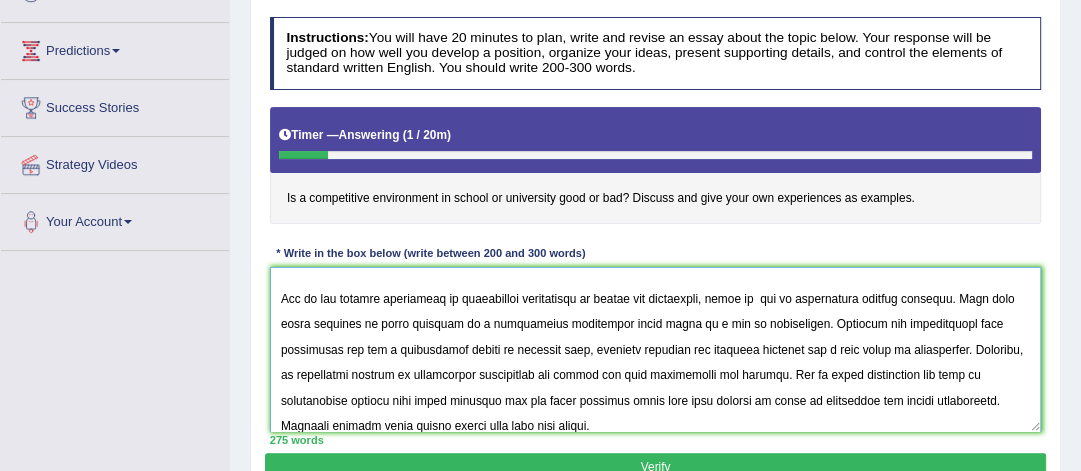 scroll, scrollTop: 104, scrollLeft: 0, axis: vertical 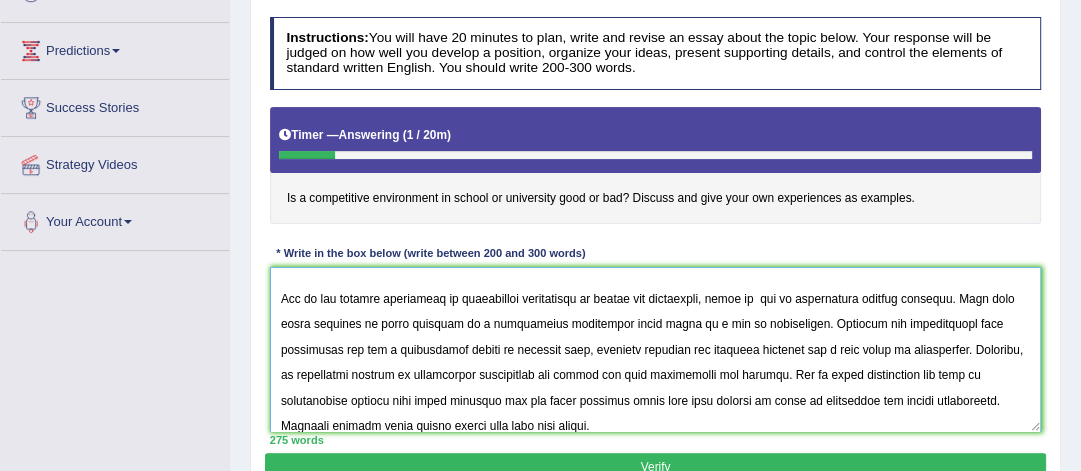 click at bounding box center [656, 349] 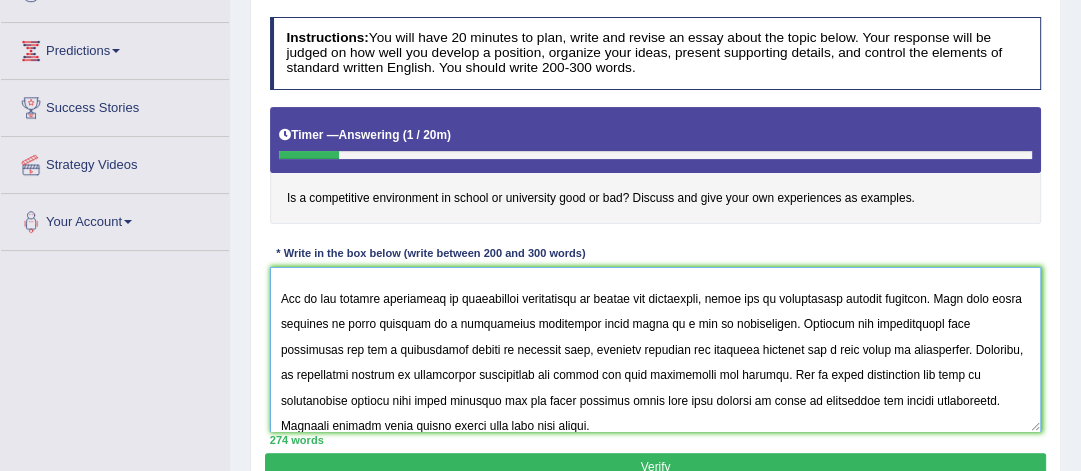 click at bounding box center [656, 349] 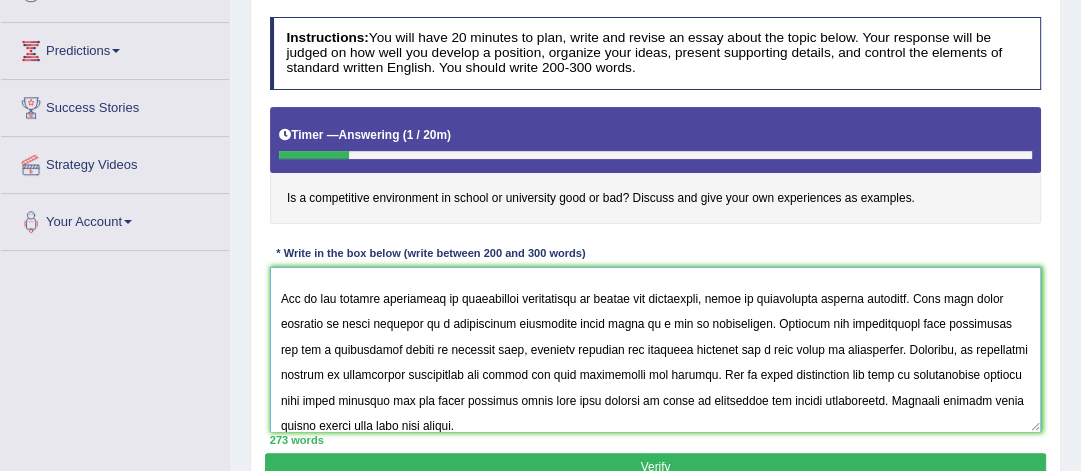 click at bounding box center (656, 349) 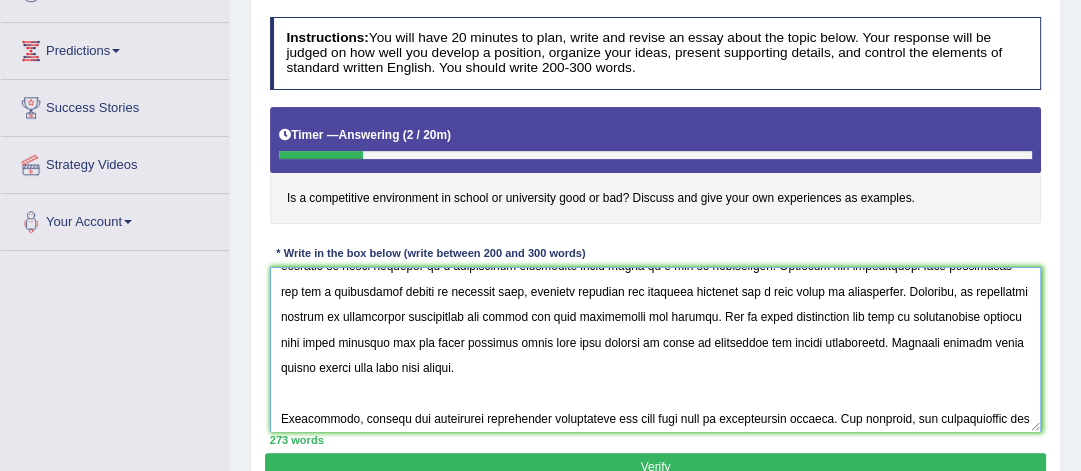 scroll, scrollTop: 195, scrollLeft: 0, axis: vertical 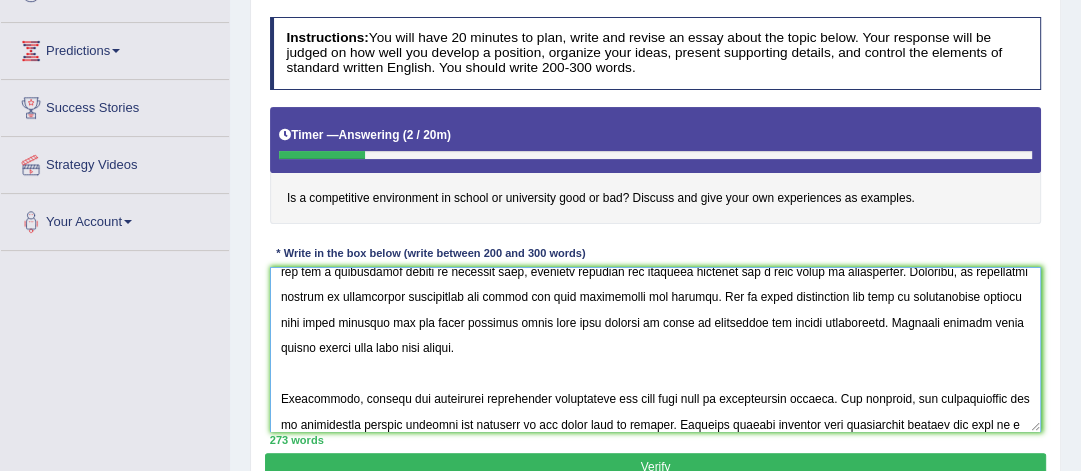 click at bounding box center (656, 349) 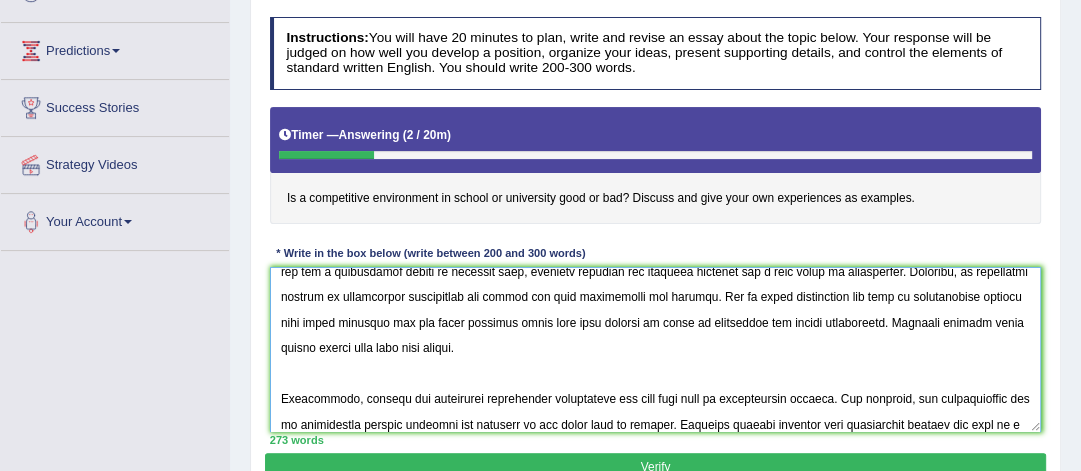click at bounding box center (656, 349) 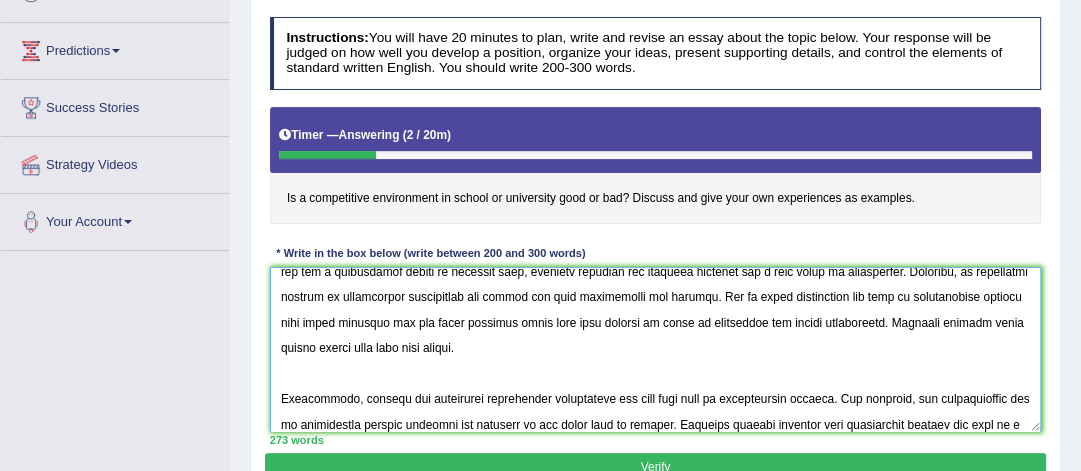 click at bounding box center [656, 349] 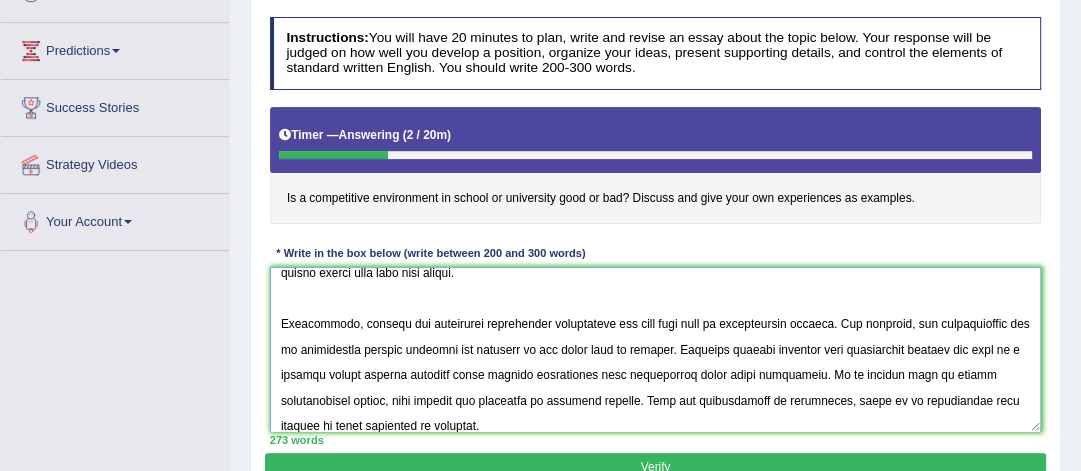 scroll, scrollTop: 291, scrollLeft: 0, axis: vertical 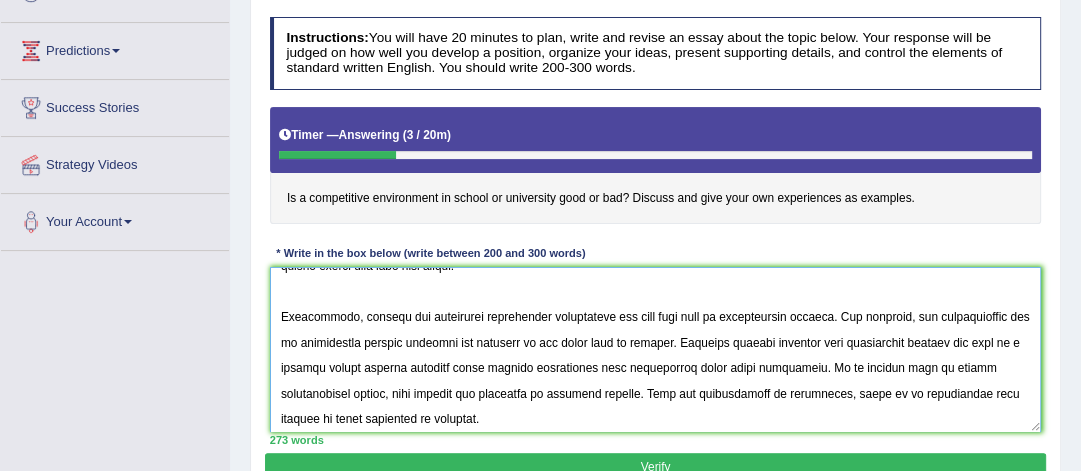 click at bounding box center [656, 349] 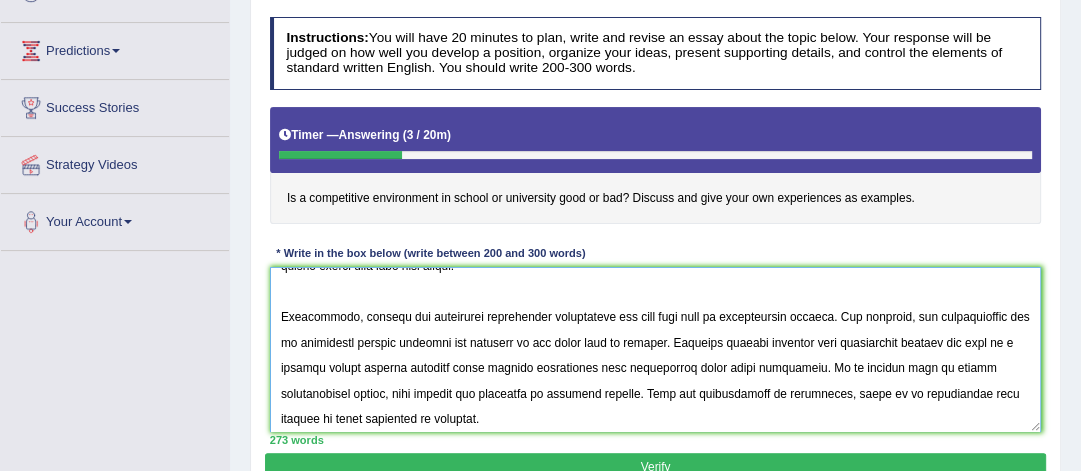 click at bounding box center [656, 349] 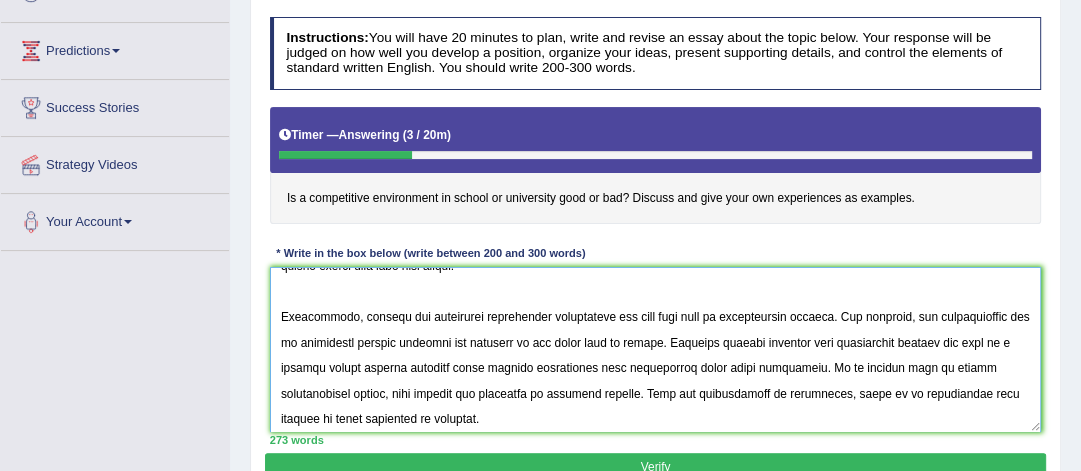 click at bounding box center (656, 349) 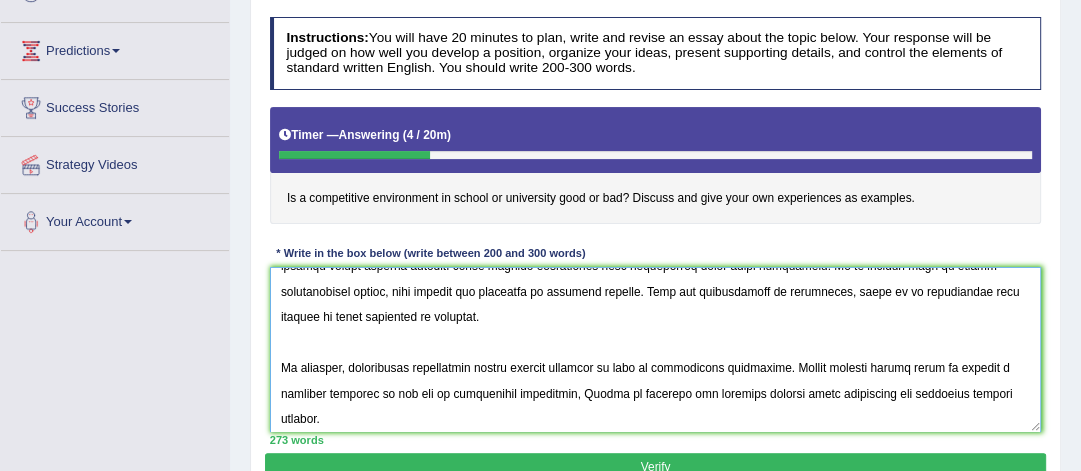 scroll, scrollTop: 419, scrollLeft: 0, axis: vertical 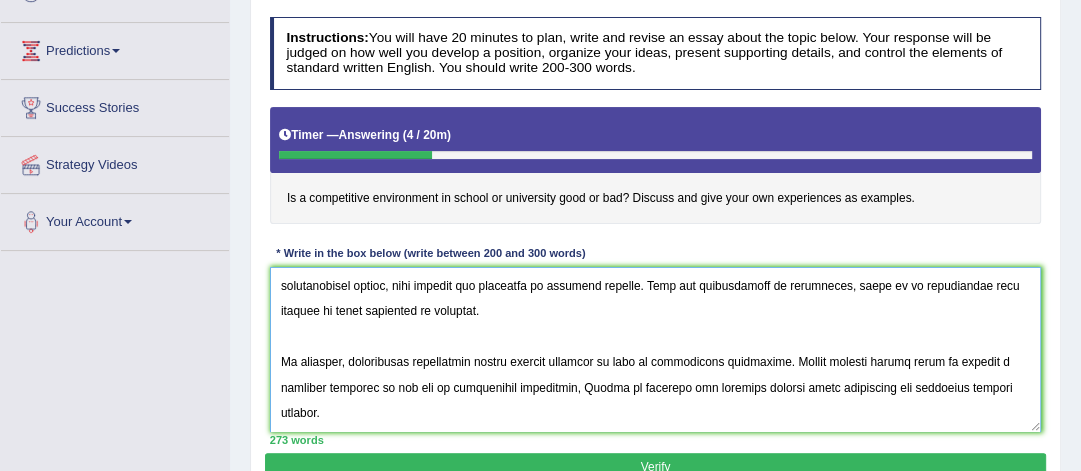 click at bounding box center (656, 349) 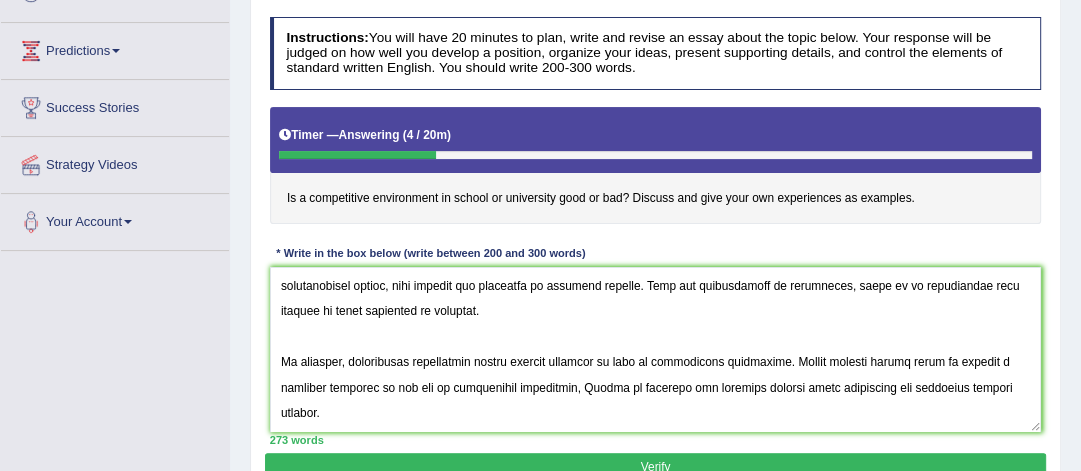 click on "Home
Practice
Writing: Write Essay
Competition B2
You have already given   answer to this question
show me
« Prev Next »  Report Question  Re-Attempt
Practice Writing: Write Essay
27
Competition B2
Instructions:  You will have 20 minutes to plan, write and revise an essay about the topic below. Your response will be judged on how well you develop a position, organize your ideas, present supporting details, and control the elements of standard written English. You should write 200-300 words.
Timer —  Answering   ( 4 / 20m ) Skip Is a competitive environment in school or university good or bad? Discuss and give your own experiences as examples. * Write in the box below (write between 200 and 300 words) 273 words Written Keywords: A.I. Engine Result: Processing... A.I. Scores:
2" at bounding box center [655, 196] 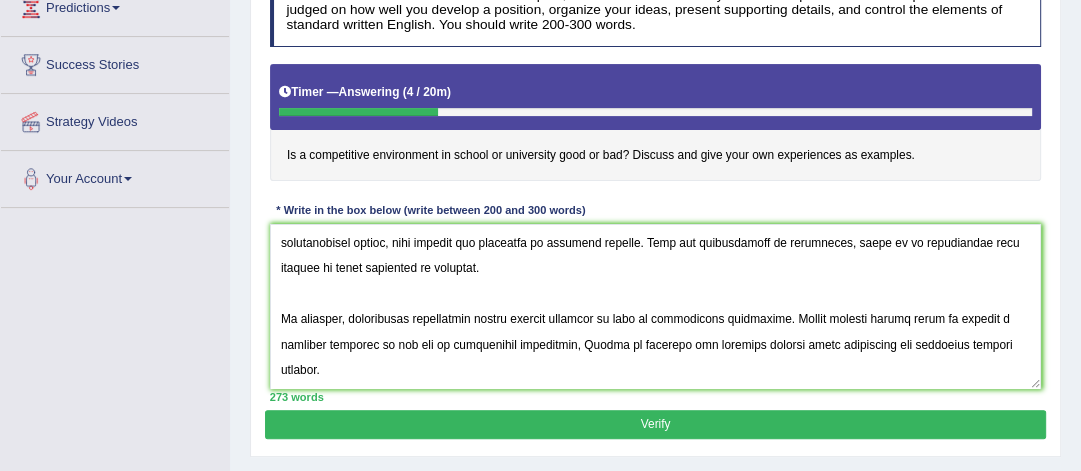 scroll, scrollTop: 355, scrollLeft: 0, axis: vertical 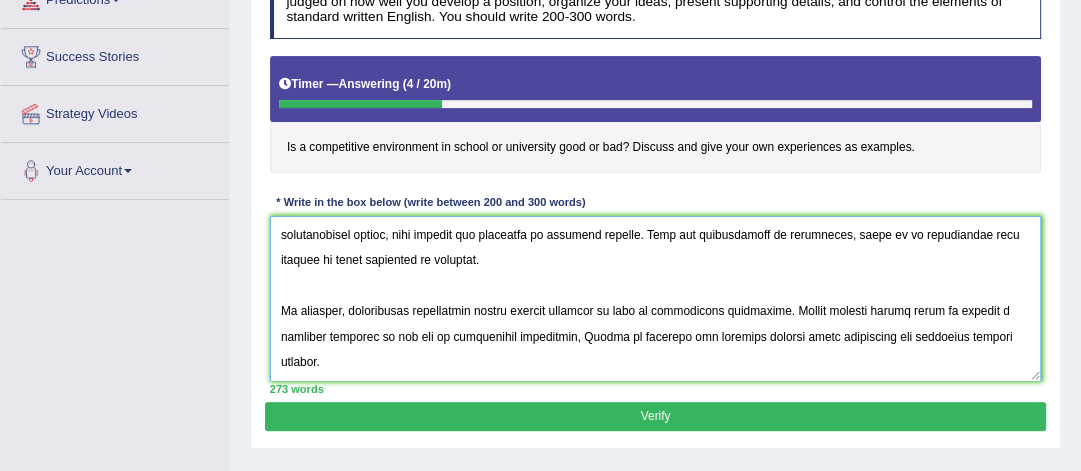 click at bounding box center [656, 298] 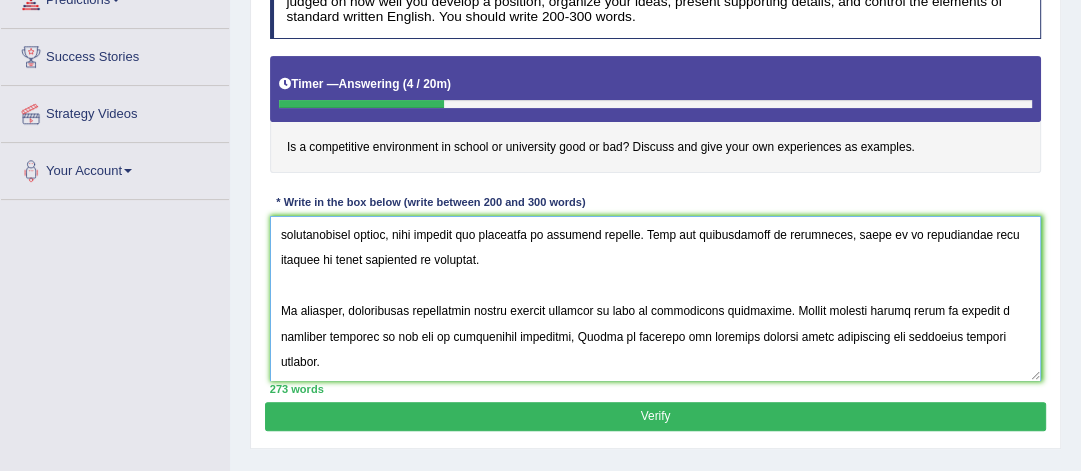 click at bounding box center [656, 298] 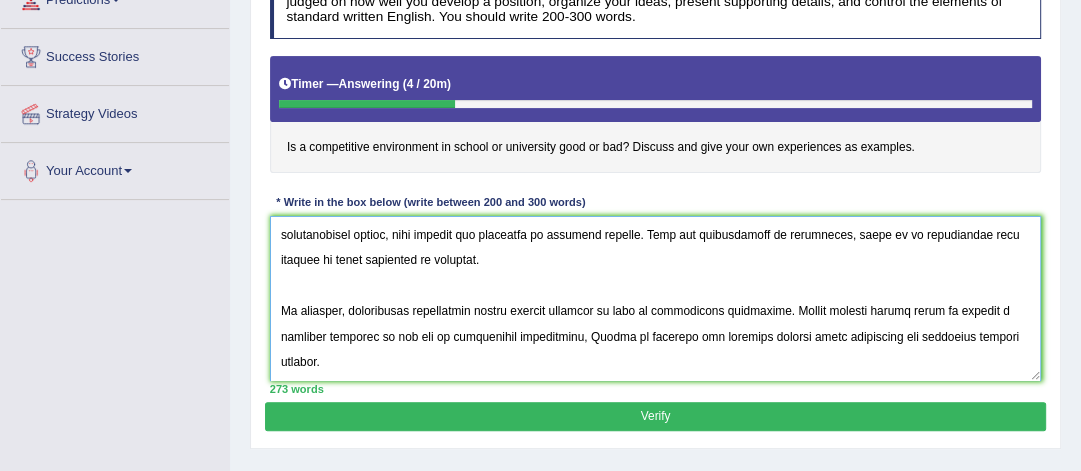 type on "The increasing influence of competitive environment on our lives has ignited numerous discussions. This matter is particularly pertinent due to its effect on both individuals and communities. In this essay, I will examine the advantages and disadvantages of school life and university.
One of the primary advantages of competitive environment in school and university, there is competition between students. They even enjoy studying or doing research in a challenging atmosphere where there is a lot of competition. Research has demonstrated that competiton has had a substantial impact on everyday life, yielding positive and negative outcomes for a wide range of individuals. Moreover, an additional benefit of competitive environment are better for both individuals and society. Due to tough competition its easy to determine between high score students and low score students which will help student to build up confidence for future employments. Students scoring lower scores should gain help from tutors.
Nonethel..." 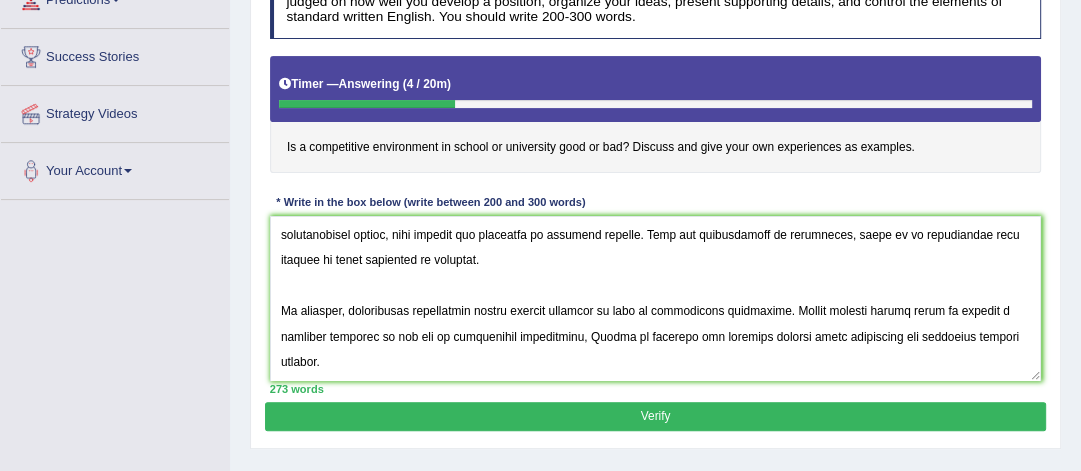 click on "Verify" at bounding box center (655, 416) 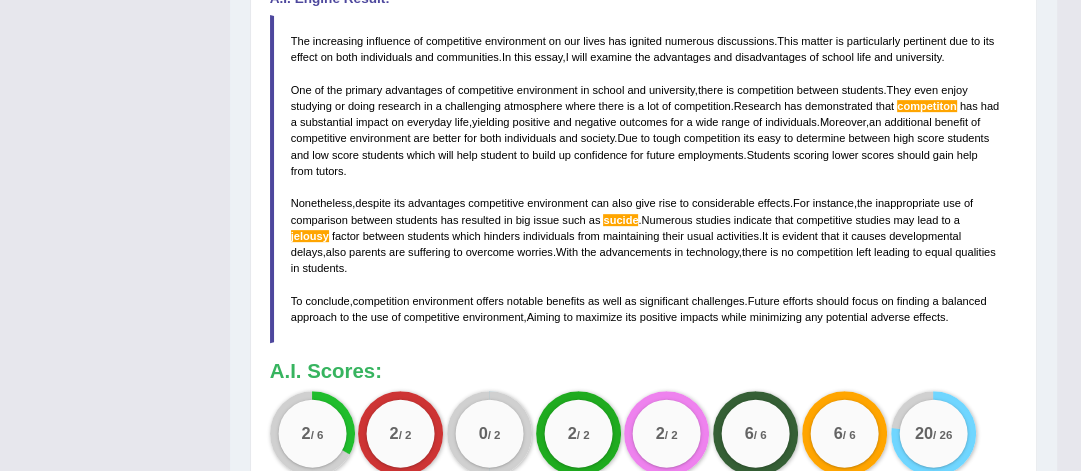 scroll, scrollTop: 626, scrollLeft: 0, axis: vertical 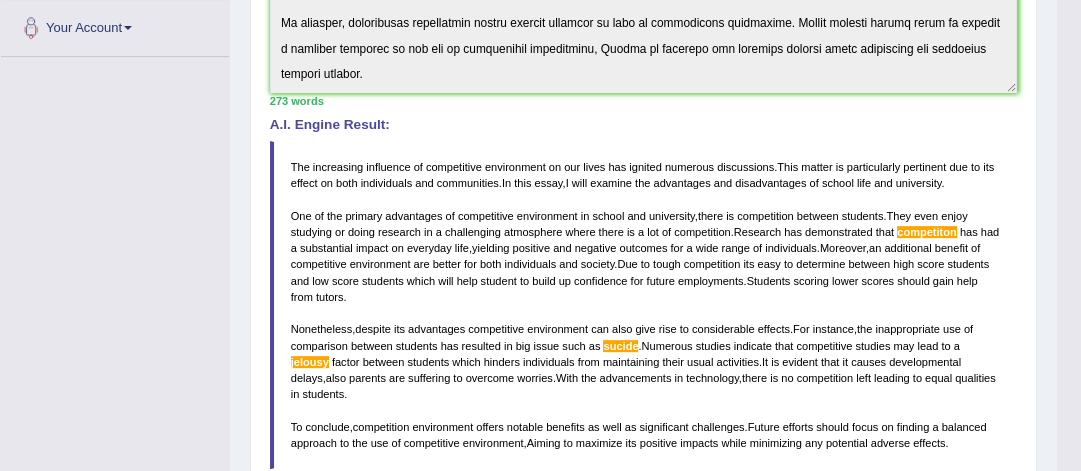 drag, startPoint x: 296, startPoint y: 158, endPoint x: 407, endPoint y: 348, distance: 220.04773 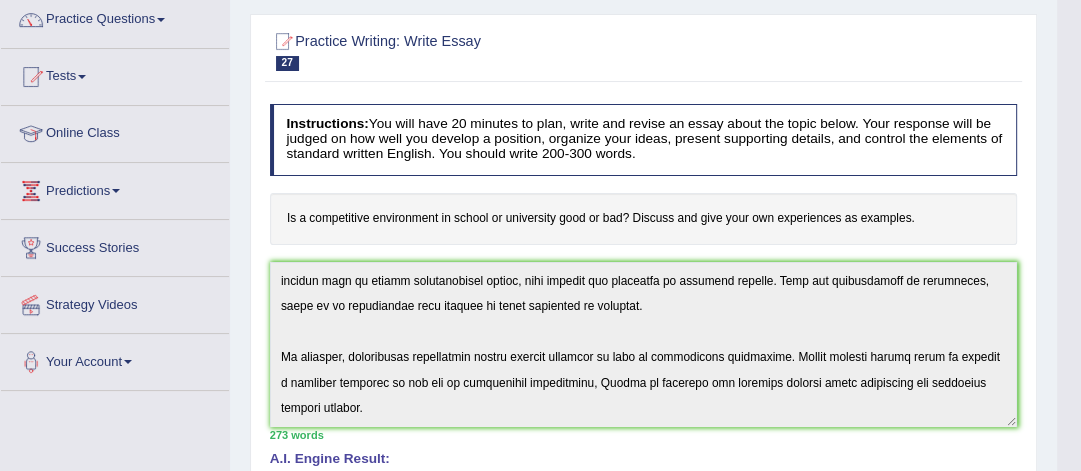 scroll, scrollTop: 312, scrollLeft: 0, axis: vertical 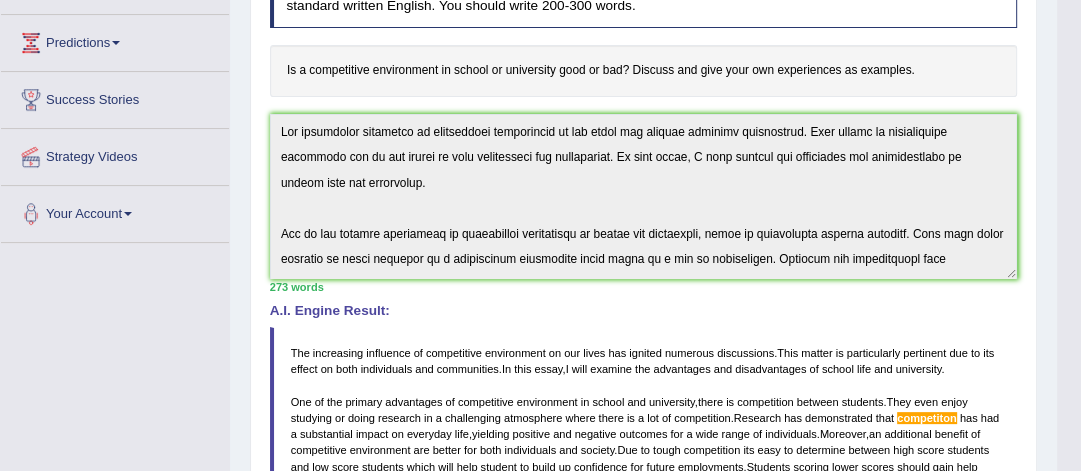 click on "Instructions:  You will have 20 minutes to plan, write and revise an essay about the topic below. Your response will be judged on how well you develop a position, organize your ideas, present supporting details, and control the elements of standard written English. You should write 200-300 words.
Timer —  Answering   ( 4 / 20m ) Skip Is a competitive environment in school or university good or bad? Discuss and give your own experiences as examples. * Write in the box below (write between 200 and 300 words) 273 words Written Keywords:  competitive  environment  school  university  give  competition  influence  benefit  society A.I. Engine Result: The   increasing   influence   of   competitive   environment   on   our   lives   has   ignited   numerous   discussions .  This   matter   is   particularly   pertinent   due   to   its   effect   on   both   individuals   and   communities .  In   this   essay ,  I   will   examine   the   advantages   and   disadvantages   of   school   life   and" at bounding box center [643, 382] 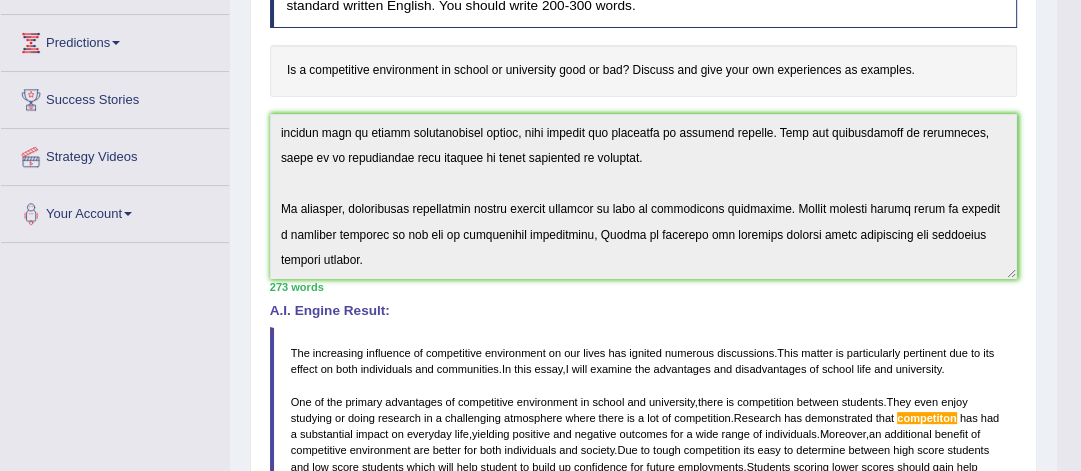 click on "Instructions:  You will have 20 minutes to plan, write and revise an essay about the topic below. Your response will be judged on how well you develop a position, organize your ideas, present supporting details, and control the elements of standard written English. You should write 200-300 words.
Timer —  Answering   ( 4 / 20m ) Skip Is a competitive environment in school or university good or bad? Discuss and give your own experiences as examples. * Write in the box below (write between 200 and 300 words) 273 words Written Keywords:  competitive  environment  school  university  give  competition  influence  benefit  society A.I. Engine Result: The   increasing   influence   of   competitive   environment   on   our   lives   has   ignited   numerous   discussions .  This   matter   is   particularly   pertinent   due   to   its   effect   on   both   individuals   and   communities .  In   this   essay ,  I   will   examine   the   advantages   and   disadvantages   of   school   life   and" at bounding box center [643, 382] 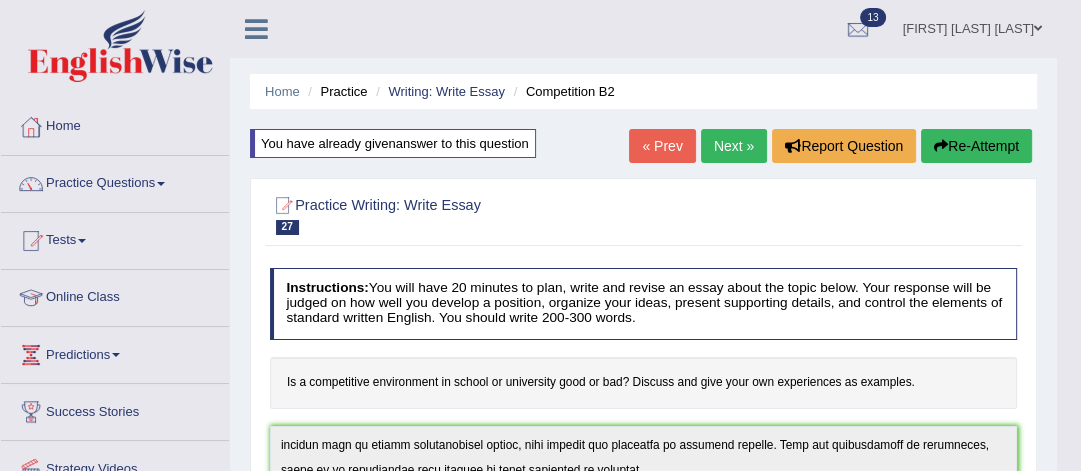 click on "Re-Attempt" at bounding box center (976, 146) 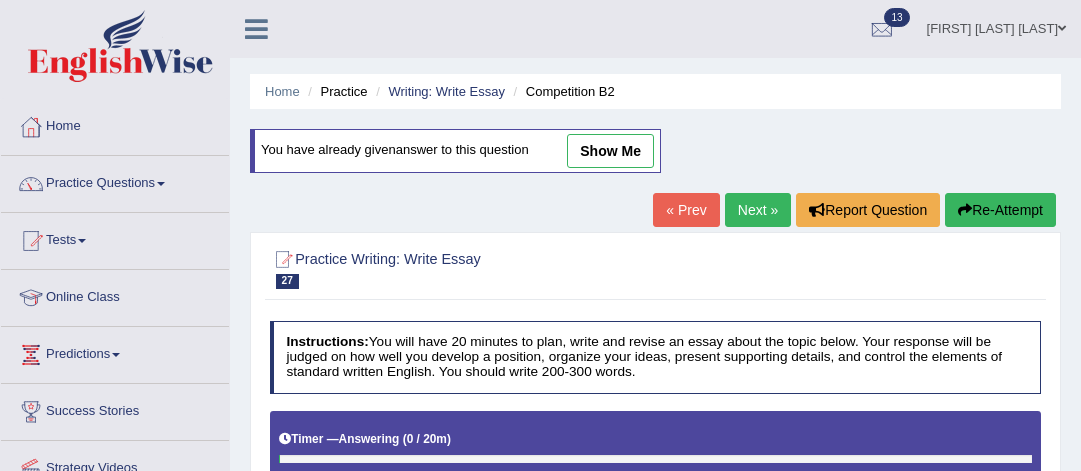 scroll, scrollTop: 0, scrollLeft: 0, axis: both 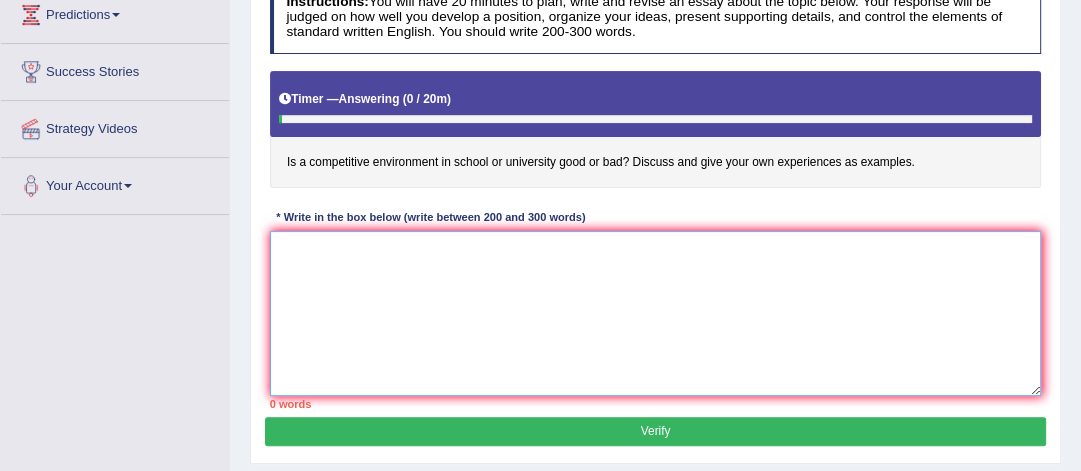 paste on "The increasing influence of competitive environment on our lives has ignited numerous discussions. This matter is particularly pertinent due to its effect on both individuals and communities. In this essay, I will examine the advantages and disadvantages of school life and university.
One of the primary advantages of competitive environment in school and university, there is competition between students. They even enjoy studying or doing research in a challenging atmosphere where there is a lot of competition. Research has demonstrated that competiton has had a substantial impact on everyday life, yielding positive and negative outcomes for a wide range of individuals. Moreover, an additional benefit of competitive environment are better for both individuals and society. Due to tough competition its easy to determine between high score students and low score students which will help student to build up confidence for future employments. Students scoring lower scores should gain help from tutors.
Nonethel..." 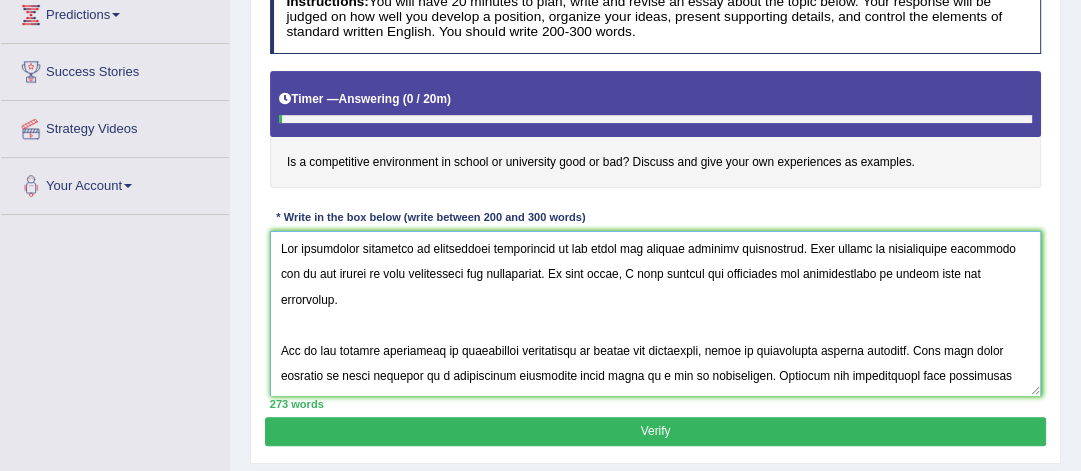 scroll, scrollTop: 405, scrollLeft: 0, axis: vertical 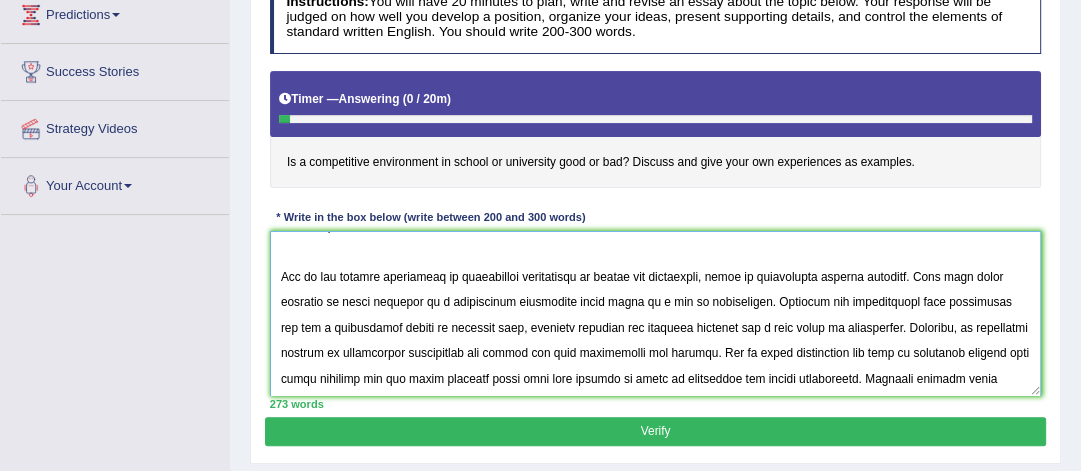 click at bounding box center [656, 313] 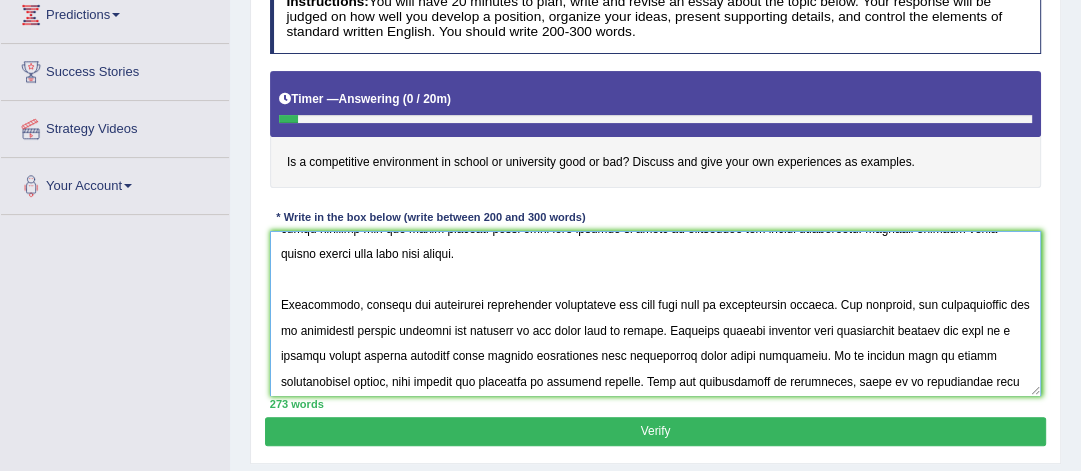 scroll, scrollTop: 275, scrollLeft: 0, axis: vertical 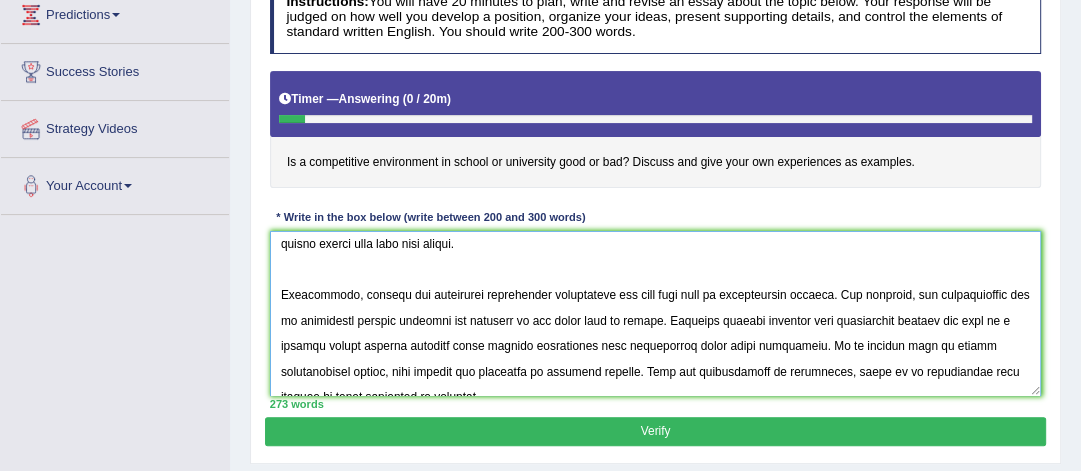 click at bounding box center [656, 313] 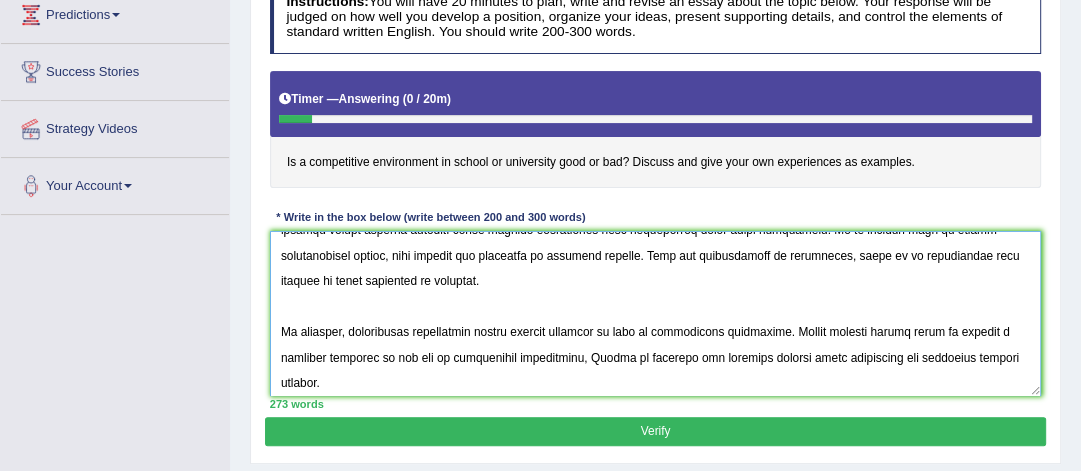scroll, scrollTop: 419, scrollLeft: 0, axis: vertical 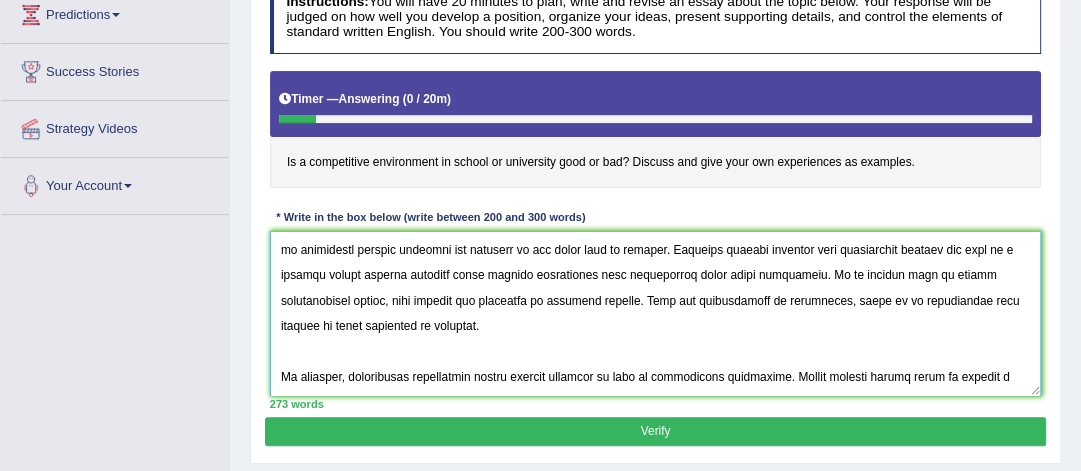 click at bounding box center (656, 313) 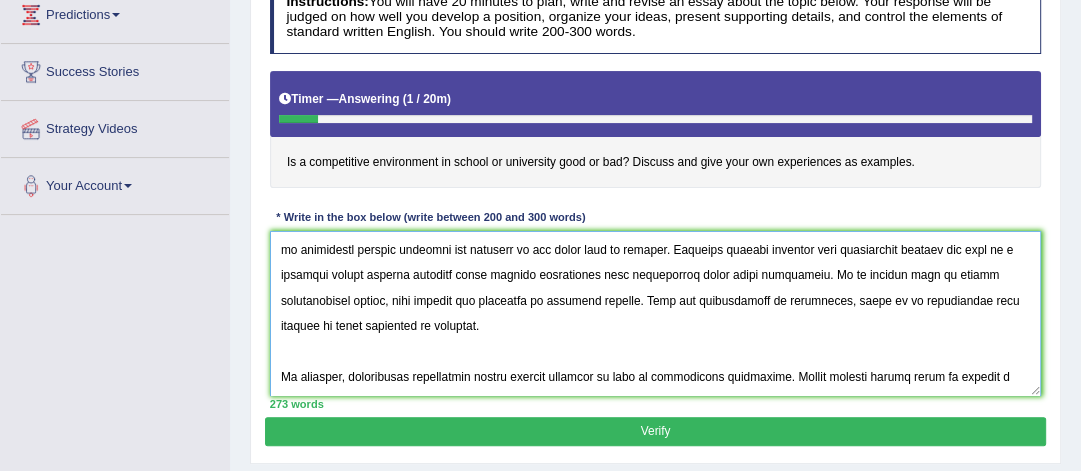 type on "The increasing influence of competitive environment on our lives has ignited numerous discussions. This matter is particularly pertinent due to its effect on both individuals and communities. In this essay, I will examine the advantages and disadvantages of school life and university.
One of the primary advantages of competitive environment in school and university, there is competition between students. They even enjoy studying or doing research in a challenging atmosphere where there is a lot of competition. Research has demonstrated that competition has had a substantial impact on everyday life, yielding positive and negative outcomes for a wide range of individuals. Moreover, an additional benefit of competitive environment are better for both individuals and society. Due to tough competition its easy to determine between high score students and low score students which will help student to build up confidence for future employments. Students scoring lower scores should gain help from tutors.
Nonethe..." 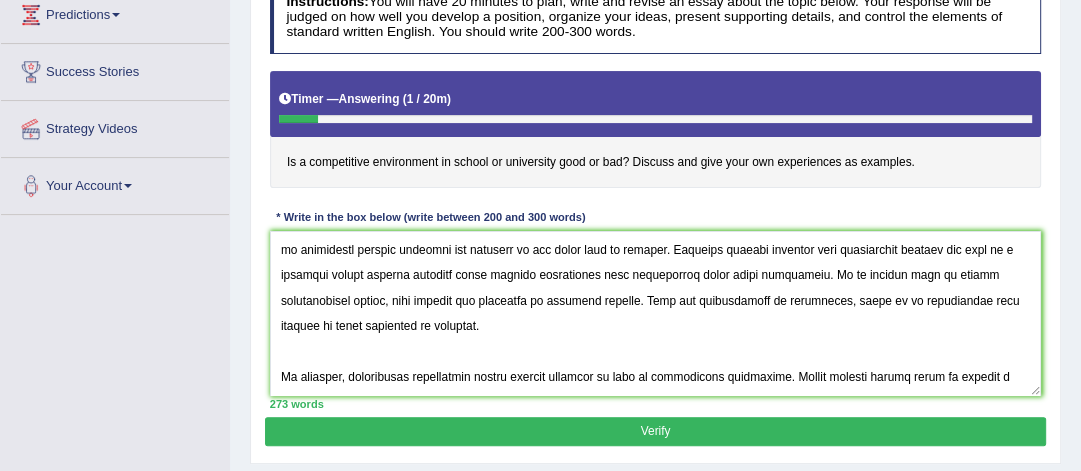 click on "Practice Writing: Write Essay
27
Competition B2
Instructions:  You will have 20 minutes to plan, write and revise an essay about the topic below. Your response will be judged on how well you develop a position, organize your ideas, present supporting details, and control the elements of standard written English. You should write 200-300 words.
Timer —  Answering   ( 1 / 20m ) Skip Is a competitive environment in school or university good or bad? Discuss and give your own experiences as examples. * Write in the box below (write between 200 and 300 words) 273 words Written Keywords: A.I. Engine Result: Processing... A.I. Scores:
2  / 6              Content
2  / 2              Form
0  / 2              Spelling
2  / 2              Grammar
2  / 2 6 6" at bounding box center [655, 178] 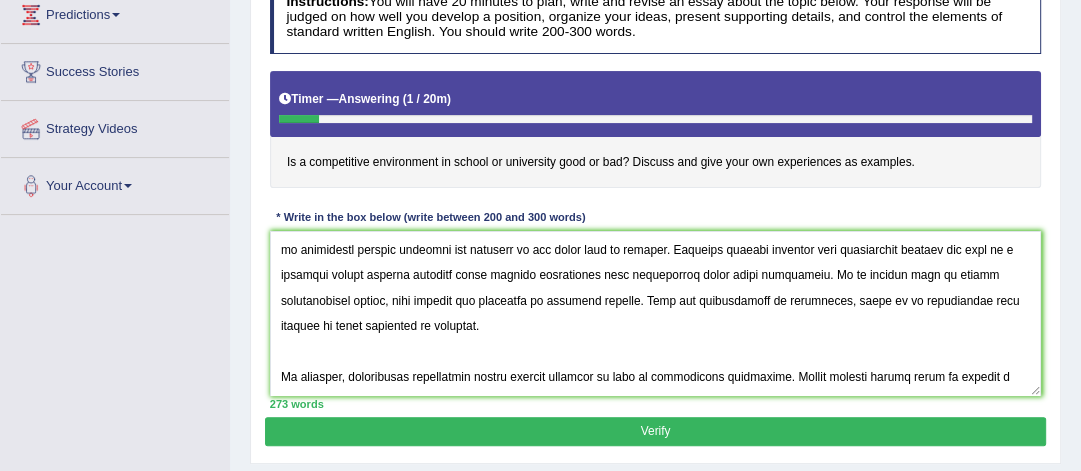 click on "Verify" at bounding box center (655, 431) 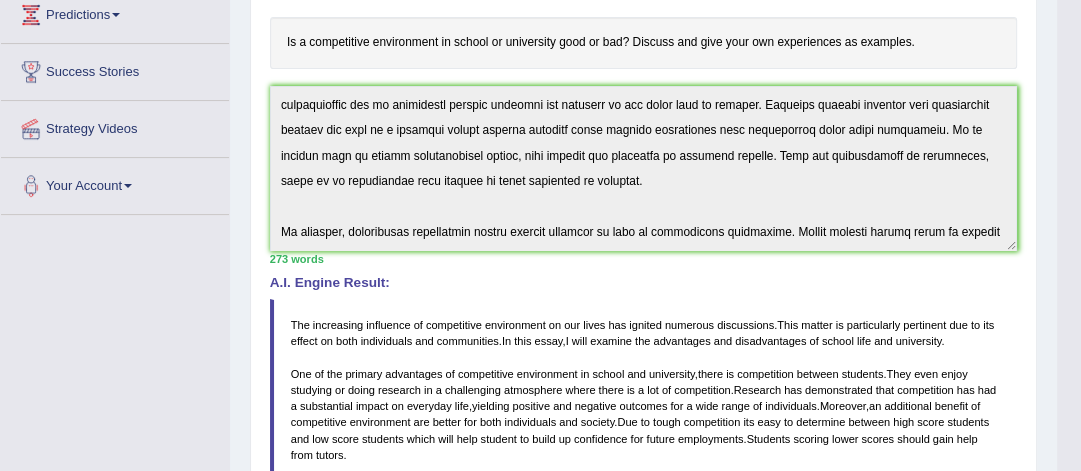drag, startPoint x: 1080, startPoint y: 260, endPoint x: 1068, endPoint y: 324, distance: 65.11528 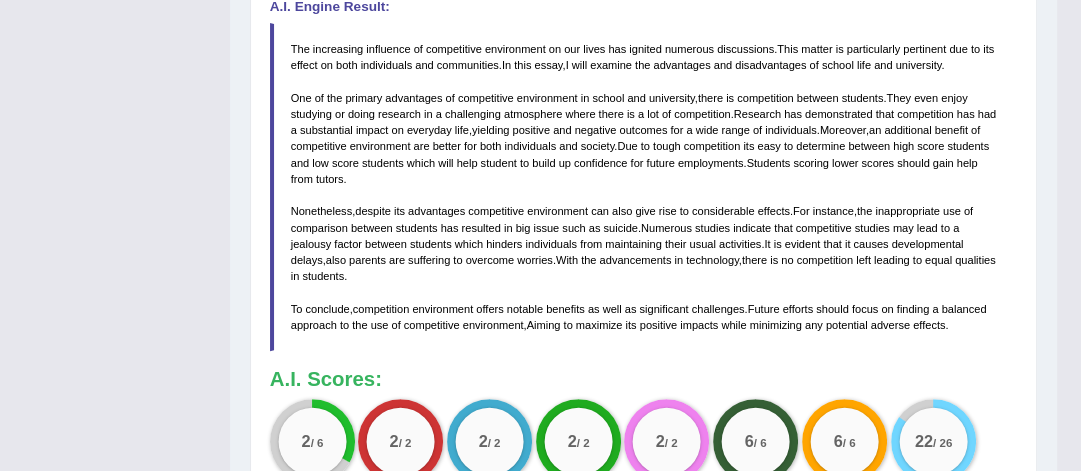 scroll, scrollTop: 621, scrollLeft: 0, axis: vertical 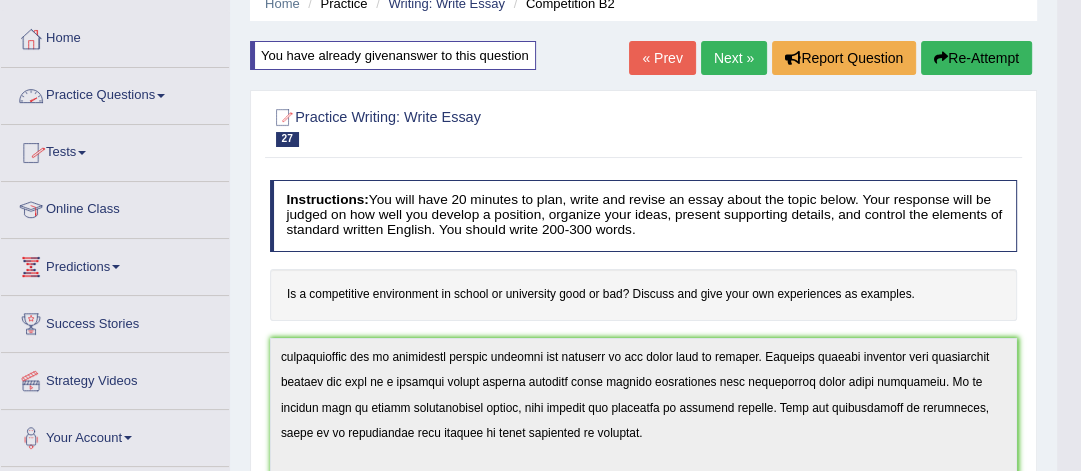 click on "Practice Questions" at bounding box center (115, 93) 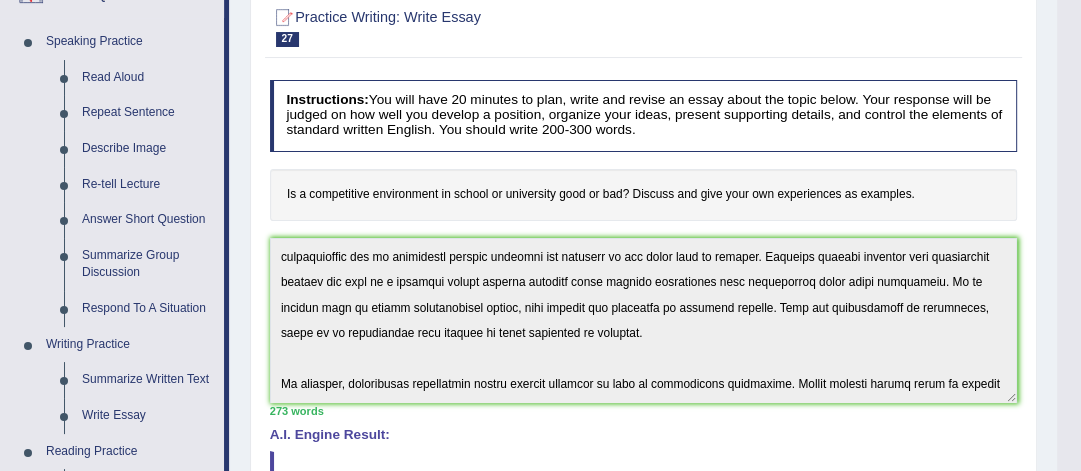scroll, scrollTop: 394, scrollLeft: 0, axis: vertical 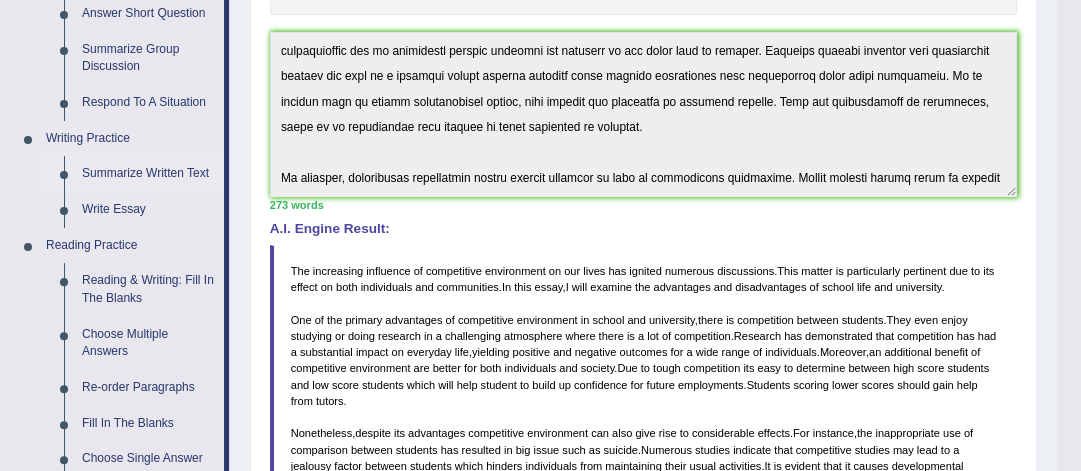 click on "Summarize Written Text" at bounding box center [148, 174] 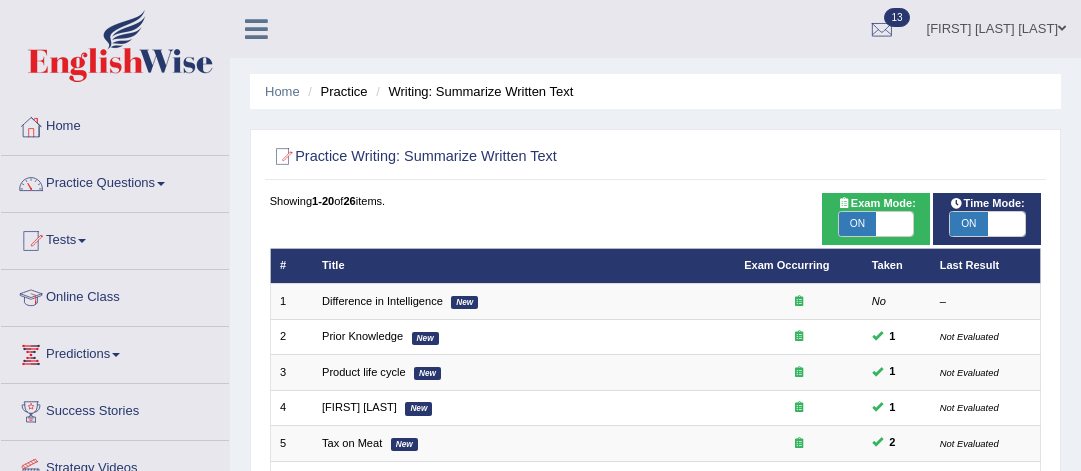 scroll, scrollTop: 0, scrollLeft: 0, axis: both 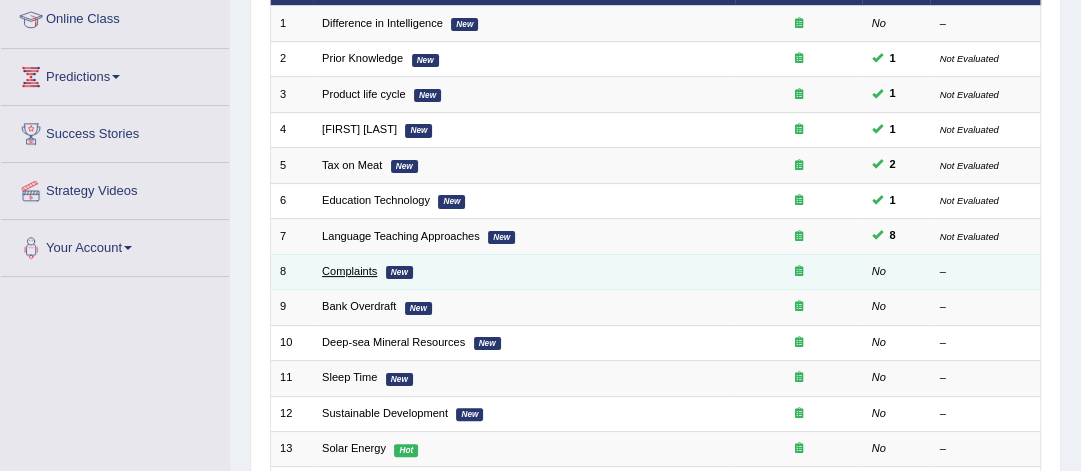 click on "Complaints" at bounding box center [349, 271] 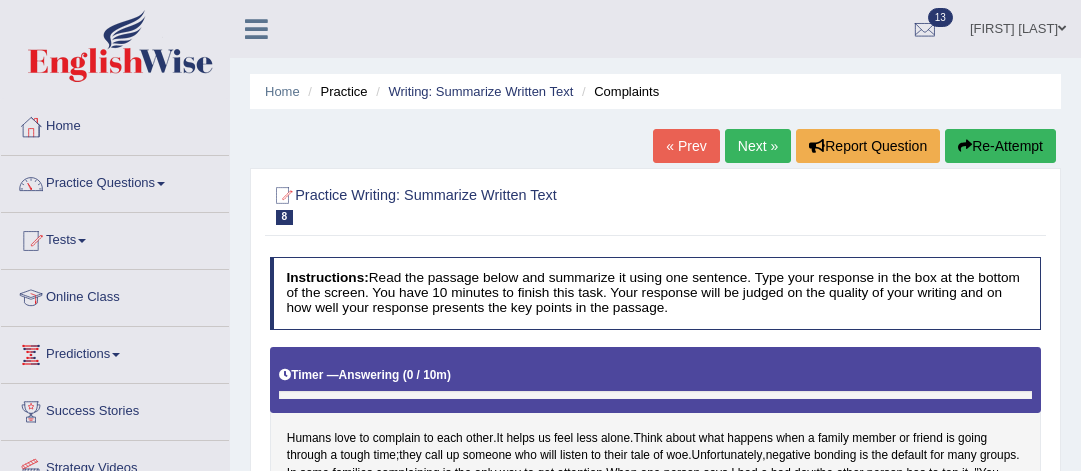 scroll, scrollTop: 0, scrollLeft: 0, axis: both 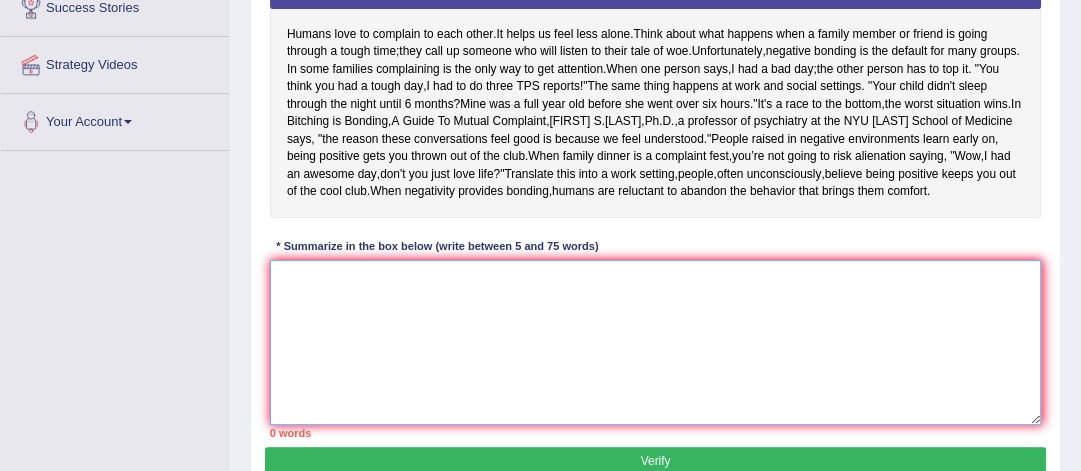 click at bounding box center [656, 342] 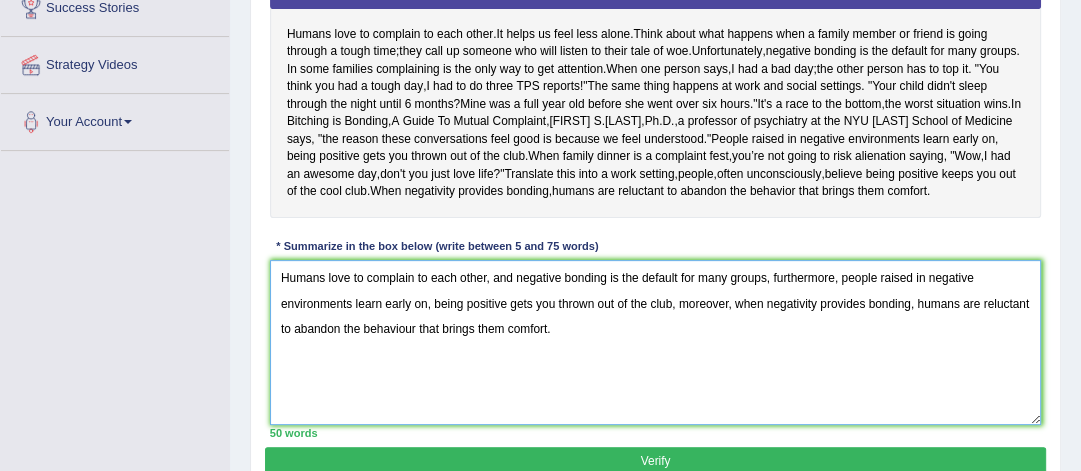 click on "Humans love to complain to each other, and negative bonding is the default for many groups, furthermore, people raised in negative environments learn early on, being positive gets you thrown out of the club, moreover, when negativity provides bonding, humans are reluctant to abandon the behaviour that brings them comfort." at bounding box center [656, 342] 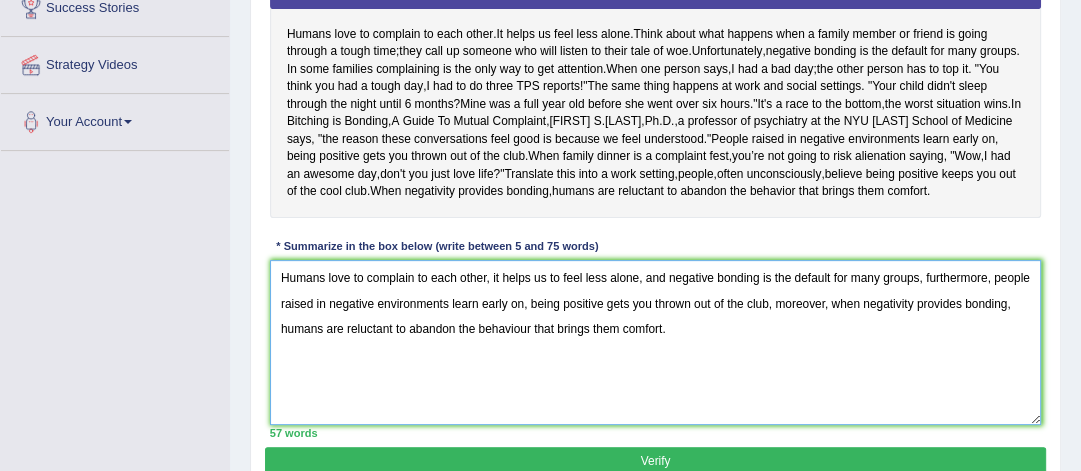 click on "Humans love to complain to each other, it helps us to feel less alone, and negative bonding is the default for many groups, furthermore, people raised in negative environments learn early on, being positive gets you thrown out of the club, moreover, when negativity provides bonding, humans are reluctant to abandon the behaviour that brings them comfort." at bounding box center (656, 342) 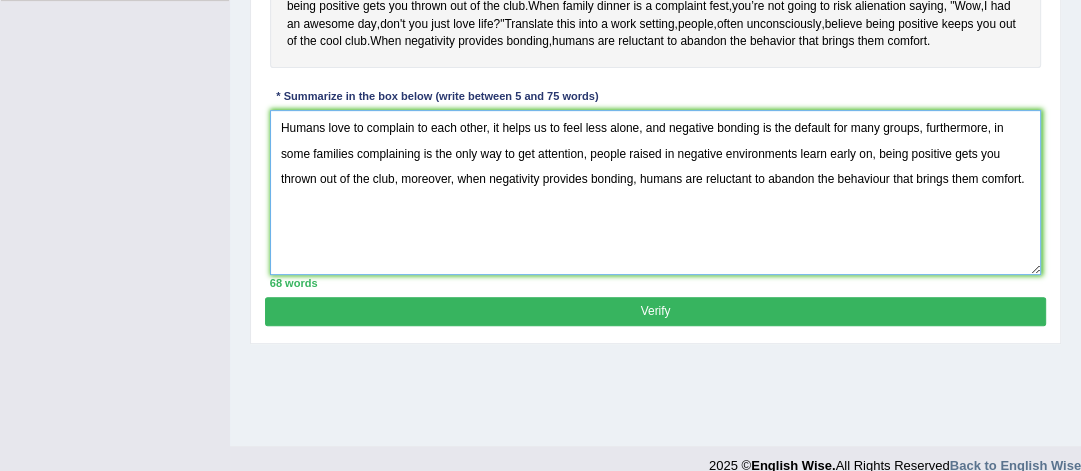 scroll, scrollTop: 552, scrollLeft: 0, axis: vertical 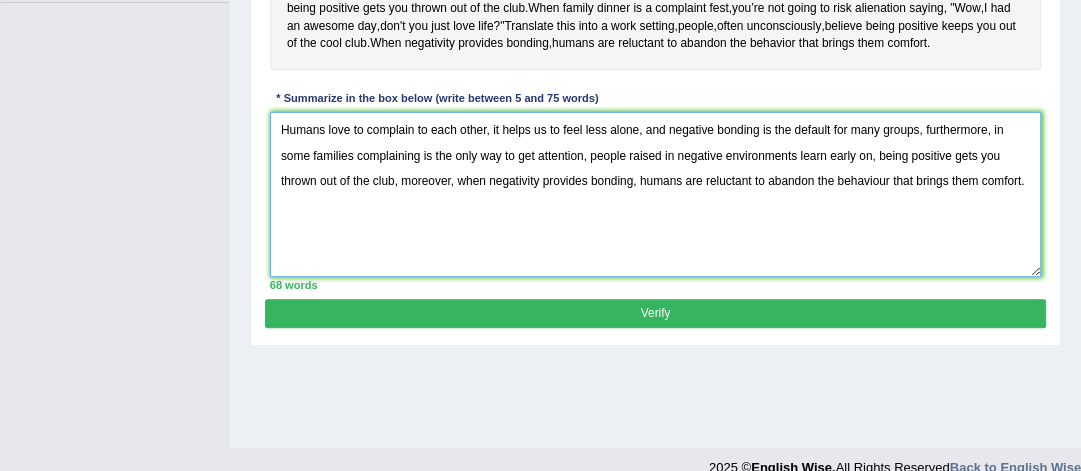 type on "Humans love to complain to each other, it helps us to feel less alone, and negative bonding is the default for many groups, furthermore, in some families complaining is the only way to get attention, people raised in negative environments learn early on, being positive gets you thrown out of the club, moreover, when negativity provides bonding, humans are reluctant to abandon the behaviour that brings them comfort." 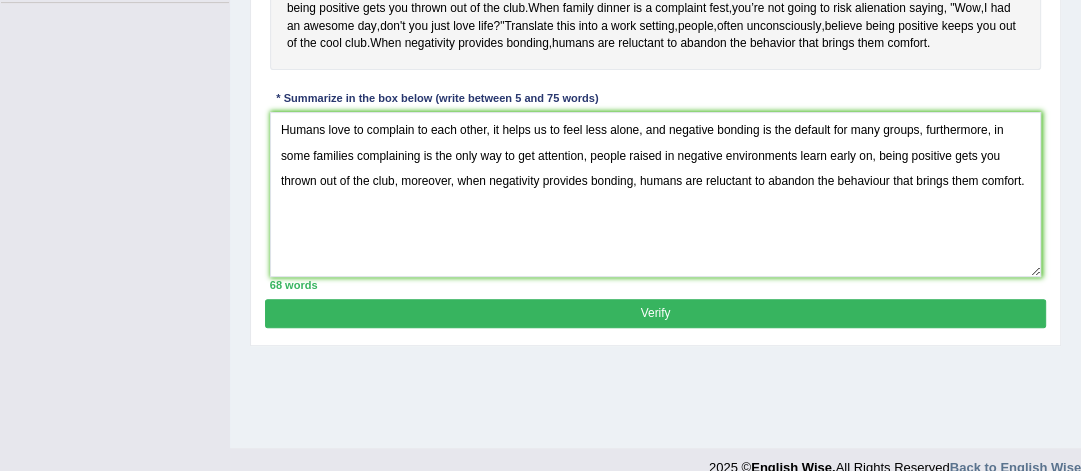 click on "Verify" at bounding box center [655, 313] 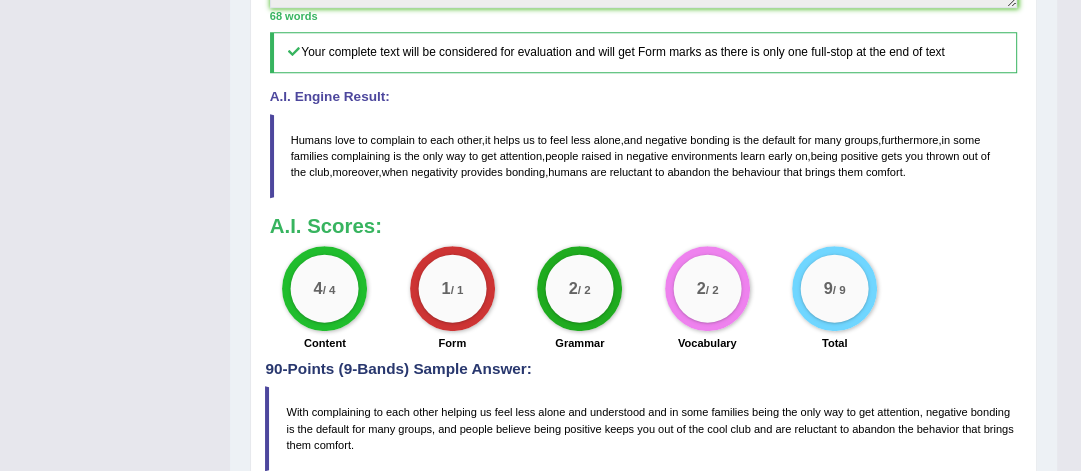 scroll, scrollTop: 752, scrollLeft: 0, axis: vertical 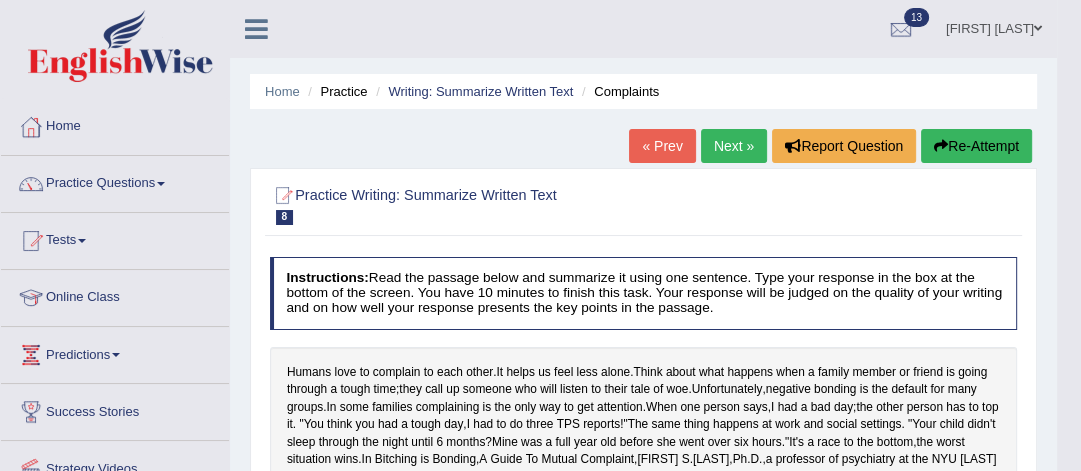 click on "Next »" at bounding box center (734, 146) 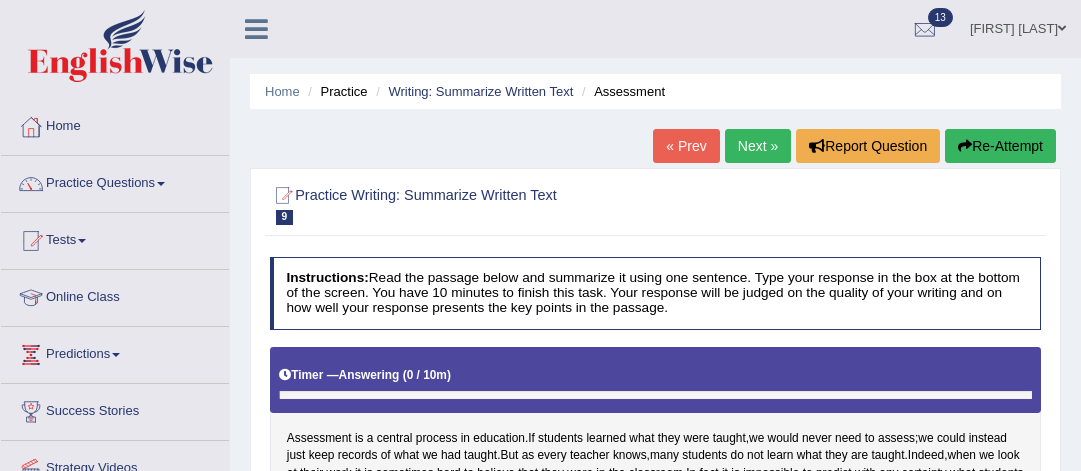 scroll, scrollTop: 0, scrollLeft: 0, axis: both 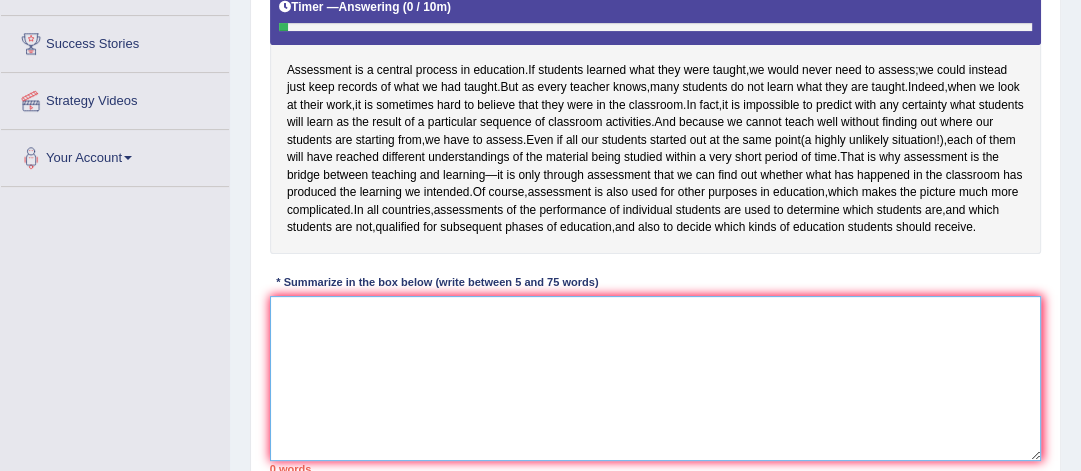 click at bounding box center [656, 378] 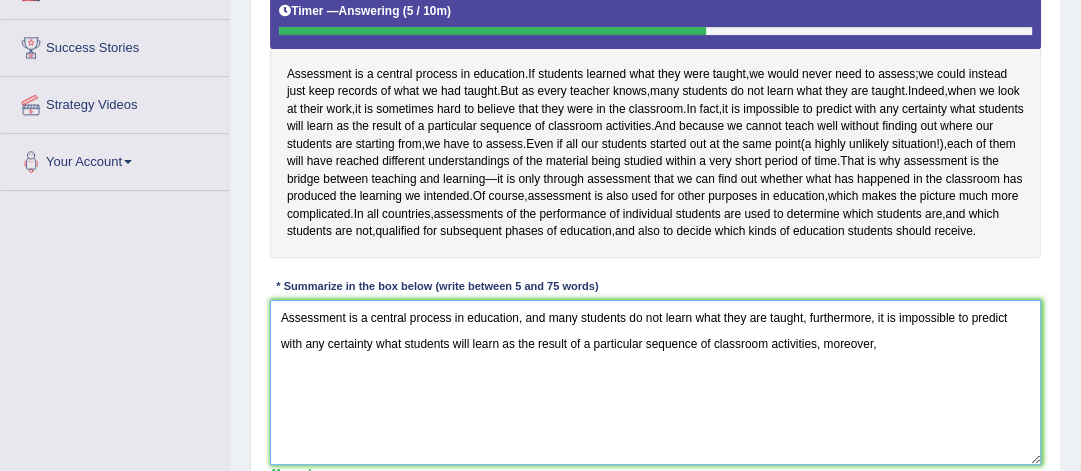 scroll, scrollTop: 332, scrollLeft: 0, axis: vertical 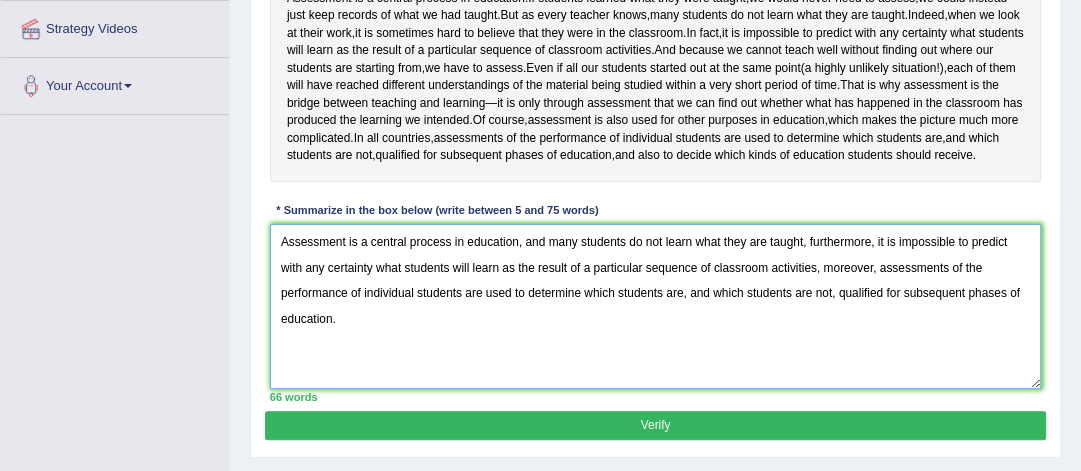 type on "Assessment is a central process in education, and many students do not learn what they are taught, furthermore, it is impossible to predict with any certainty what students will learn as the result of a particular sequence of classroom activities, moreover, assessments of the performance of individual students are used to determine which students are, and which students are not, qualified for subsequent phases of education." 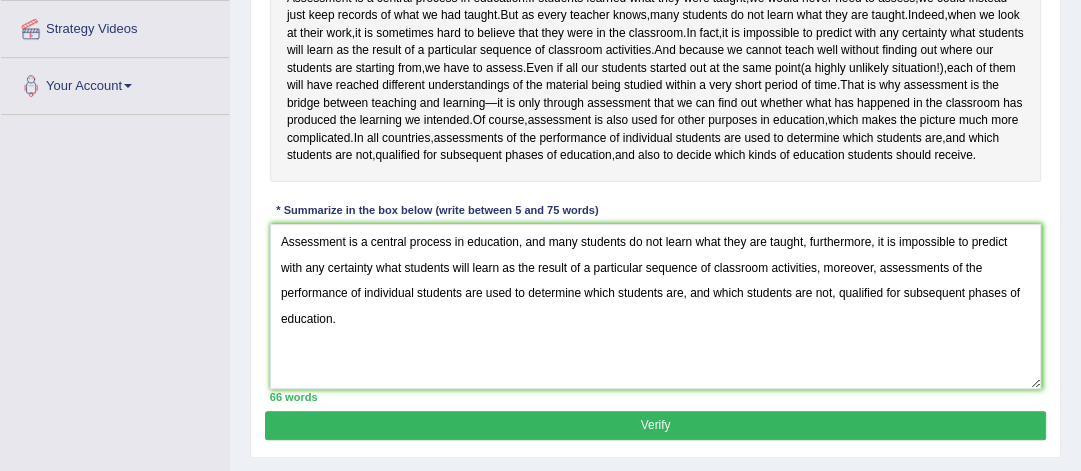 click on "Verify" at bounding box center (655, 425) 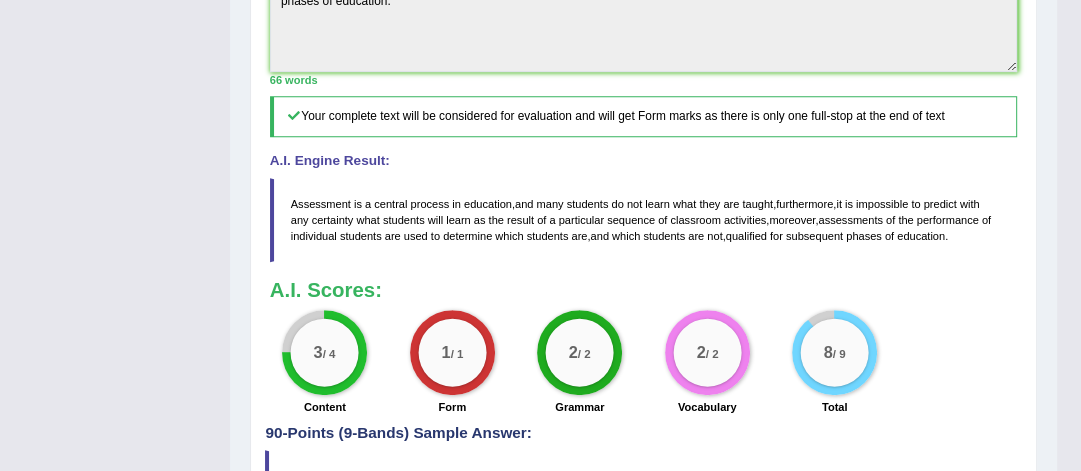 scroll, scrollTop: 688, scrollLeft: 0, axis: vertical 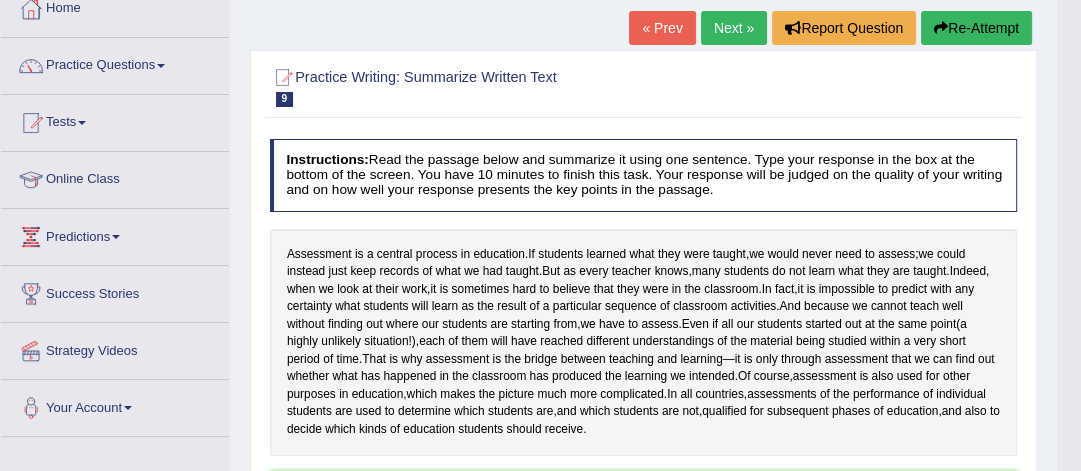 click on "Next »" at bounding box center (734, 28) 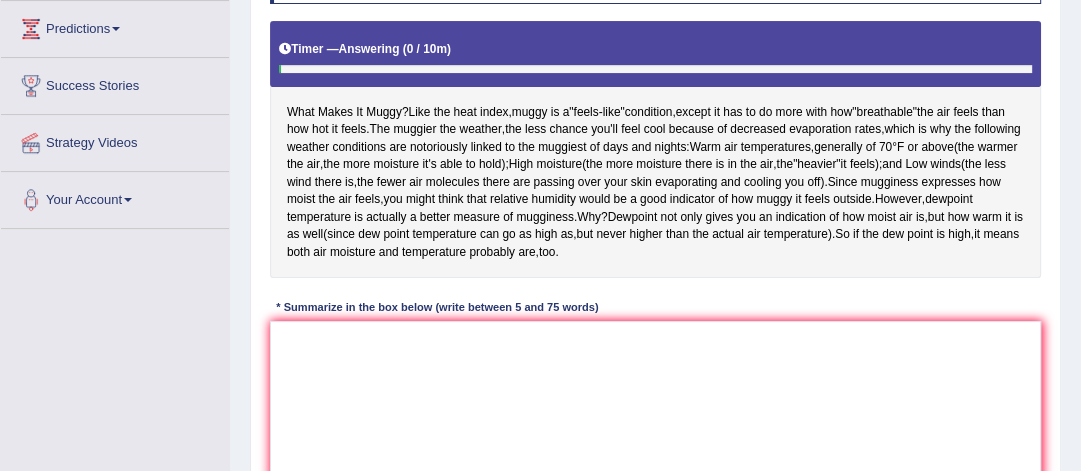 scroll, scrollTop: 0, scrollLeft: 0, axis: both 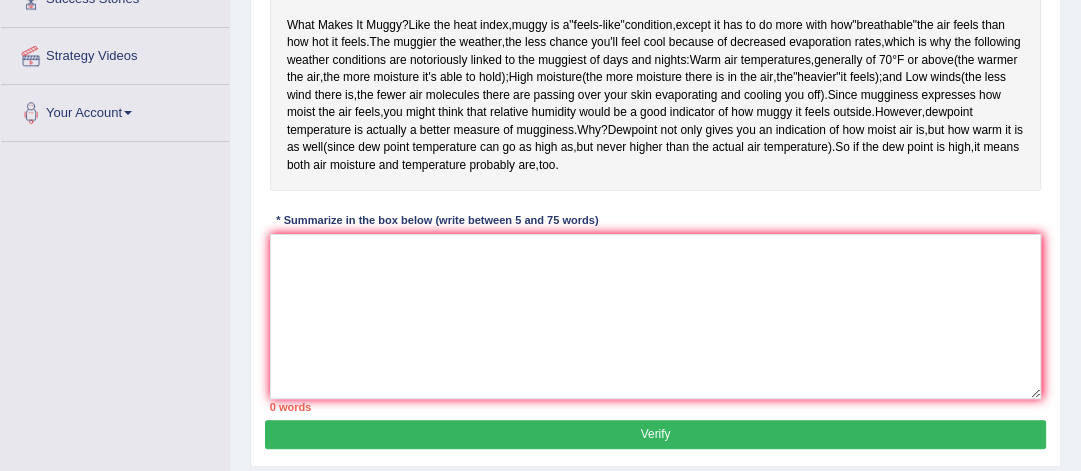 click on "Toggle navigation
Home
Practice Questions   Speaking Practice Read Aloud
Repeat Sentence
Describe Image
Re-tell Lecture
Answer Short Question
Summarize Group Discussion
Respond To A Situation
Writing Practice  Summarize Written Text
Write Essay
Reading Practice  Reading & Writing: Fill In The Blanks
Choose Multiple Answers
Re-order Paragraphs
Fill In The Blanks
Choose Single Answer
Listening Practice  Summarize Spoken Text
Highlight Incorrect Words
Highlight Correct Summary
Select Missing Word
Choose Single Answer
Choose Multiple Answers
Fill In The Blanks
Write From Dictation
Pronunciation
Tests
Take Mock Test" at bounding box center [540, -178] 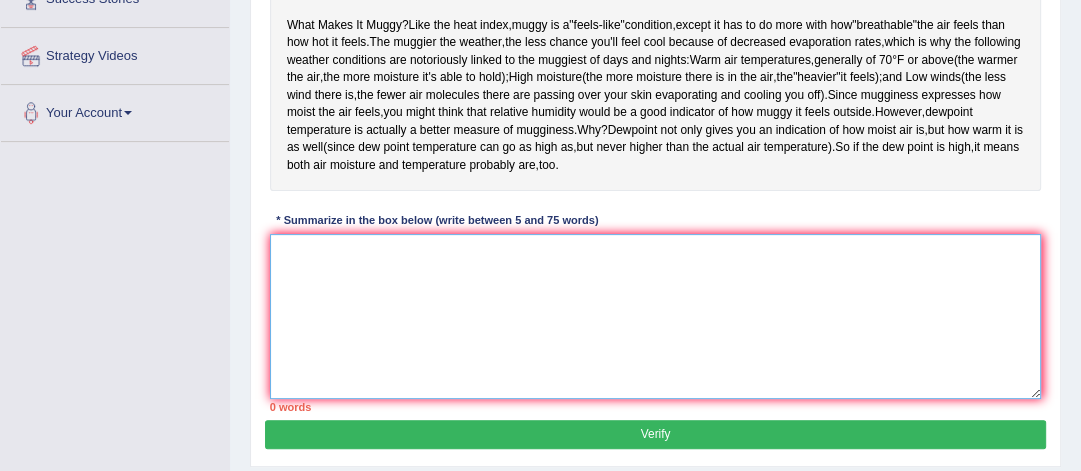 click at bounding box center (656, 316) 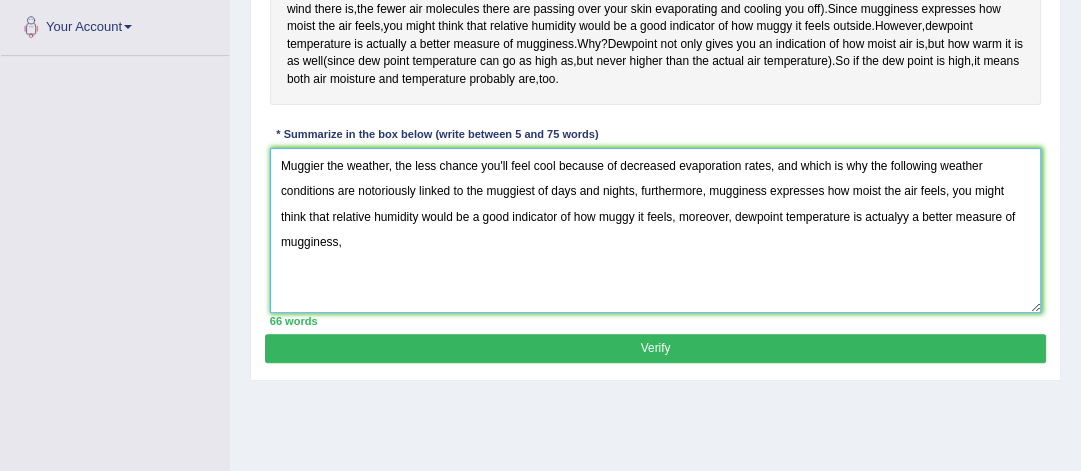 scroll, scrollTop: 503, scrollLeft: 0, axis: vertical 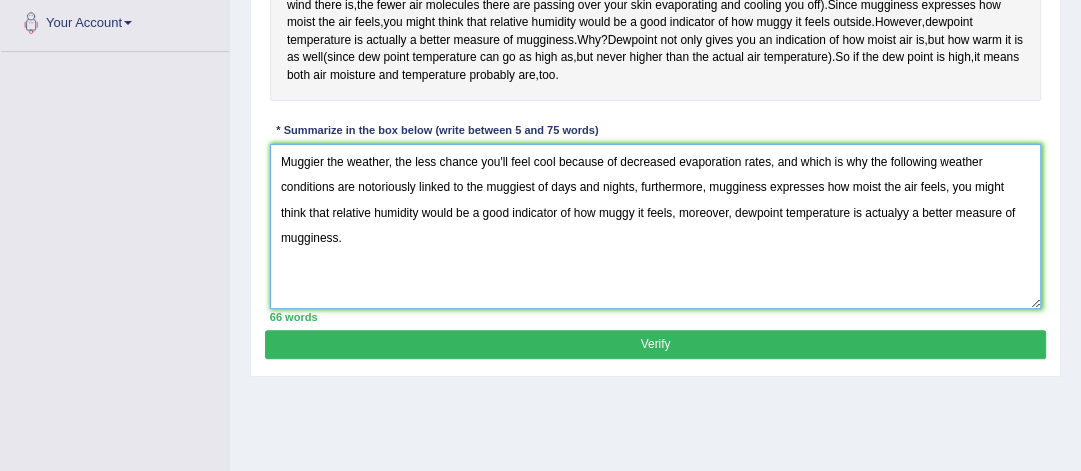type on "Muggier the weather, the less chance you'll feel cool because of decreased evaporation rates, and which is why the following weather conditions are notoriously linked to the muggiest of days and nights, furthermore, mugginess expresses how moist the air feels, you might think that relative humidity would be a good indicator of how muggy it feels, moreover, dewpoint temperature is actualyy a better measure of mugginess." 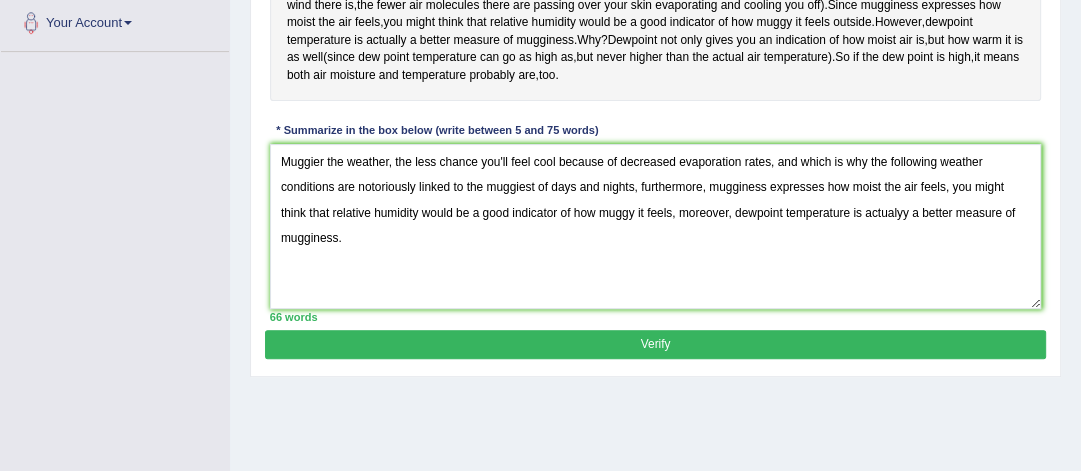 click on "Verify" at bounding box center [655, 344] 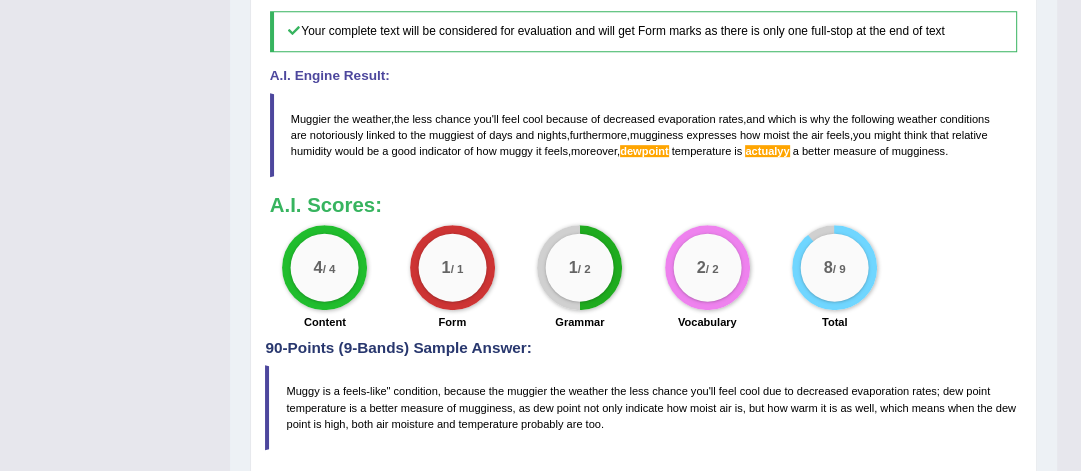 scroll, scrollTop: 784, scrollLeft: 0, axis: vertical 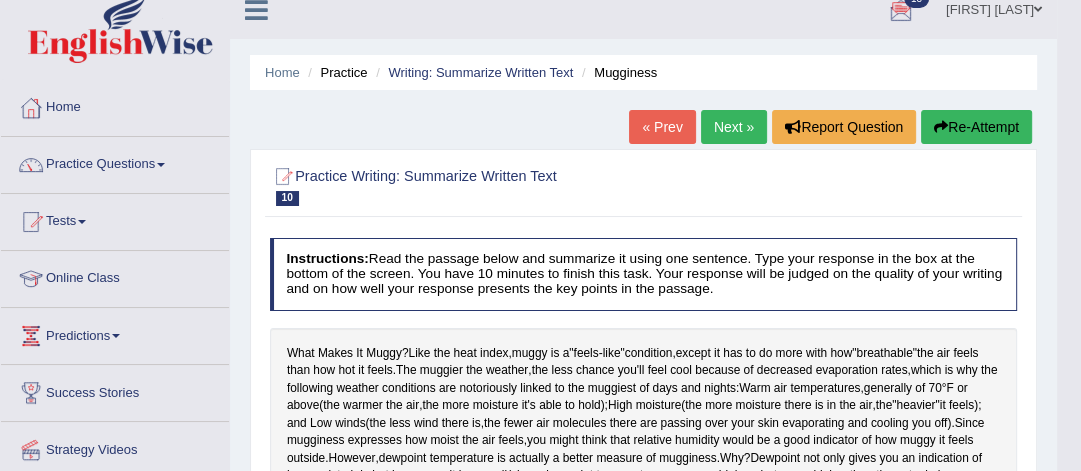 click on "Re-Attempt" at bounding box center (976, 127) 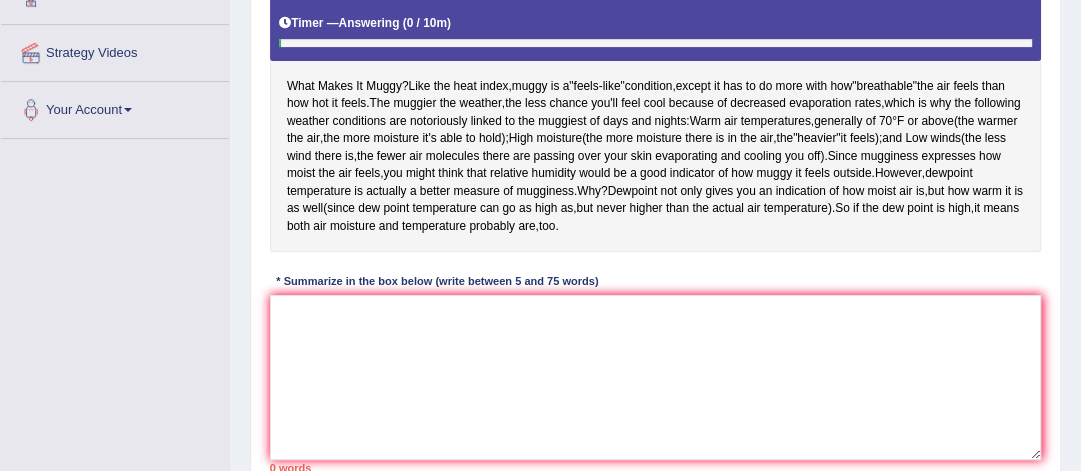 scroll, scrollTop: 0, scrollLeft: 0, axis: both 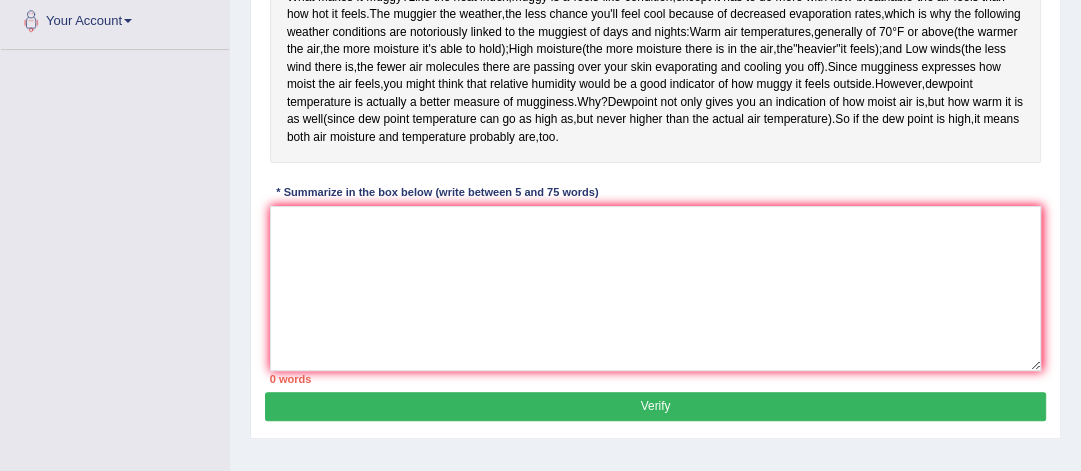 click on "Toggle navigation
Home
Practice Questions   Speaking Practice Read Aloud
Repeat Sentence
Describe Image
Re-tell Lecture
Answer Short Question
Summarize Group Discussion
Respond To A Situation
Writing Practice  Summarize Written Text
Write Essay
Reading Practice  Reading & Writing: Fill In The Blanks
Choose Multiple Answers
Re-order Paragraphs
Fill In The Blanks
Choose Single Answer
Listening Practice  Summarize Spoken Text
Highlight Incorrect Words
Highlight Correct Summary
Select Missing Word
Choose Single Answer
Choose Multiple Answers
Fill In The Blanks
Write From Dictation
Pronunciation
Tests
Take Mock Test" at bounding box center [540, -270] 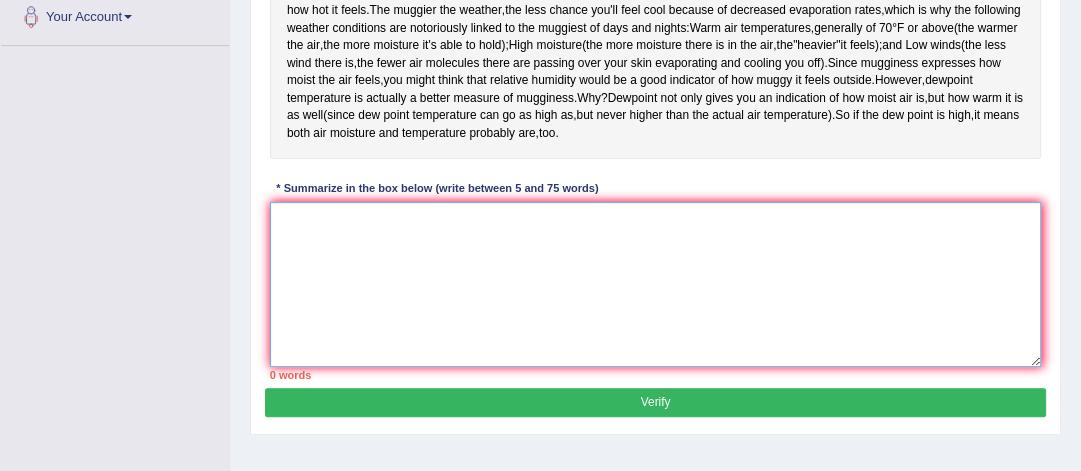 paste on "Muggier the weather, the less chance you'll feel cool because of decreased evaporation rates, and which is why the following weather conditions are notoriously linked to the muggiest of days and nights, furthermore, mugginess expresses how moist the air feels, you might think that relative humidity would be a good indicator of how muggy it feels, moreover, dewpoint temperature is actualyy a better measure of mugginess." 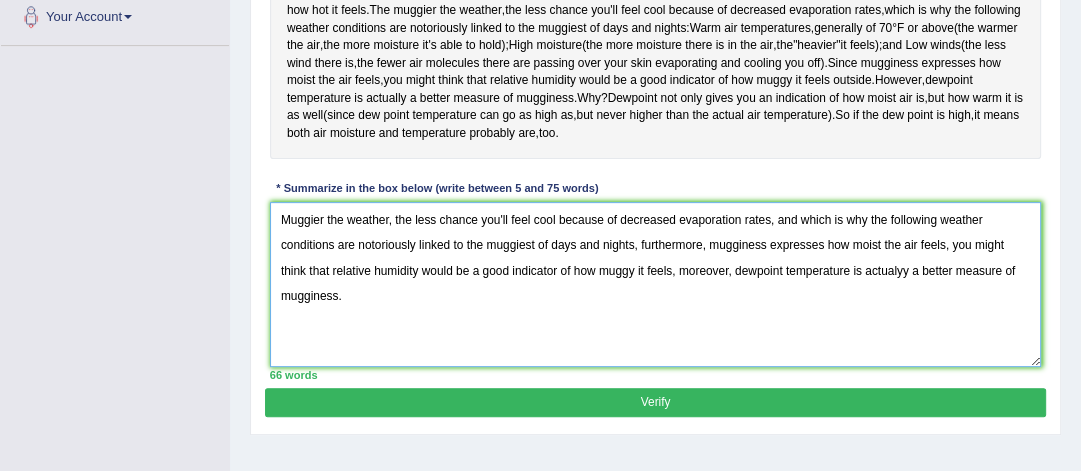 click on "Muggier the weather, the less chance you'll feel cool because of decreased evaporation rates, and which is why the following weather conditions are notoriously linked to the muggiest of days and nights, furthermore, mugginess expresses how moist the air feels, you might think that relative humidity would be a good indicator of how muggy it feels, moreover, dewpoint temperature is actualyy a better measure of mugginess." at bounding box center (656, 284) 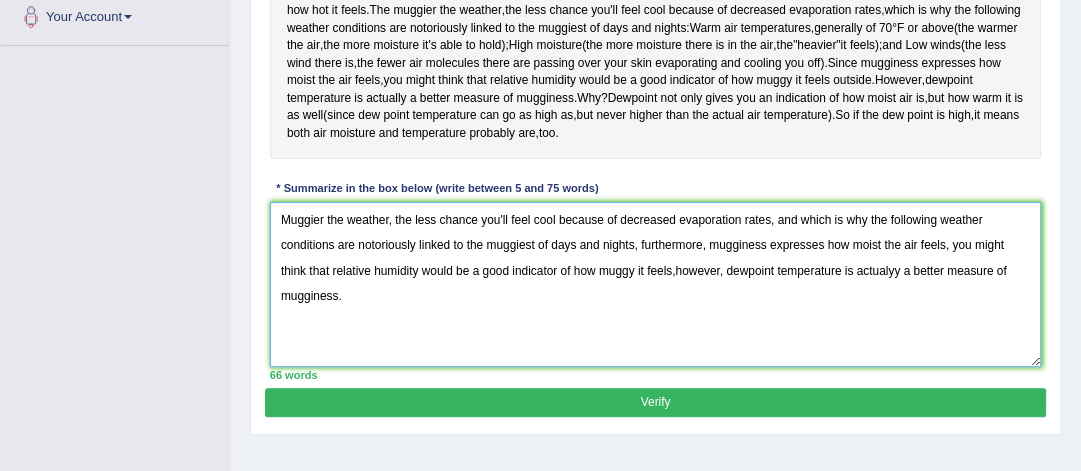 click on "Muggier the weather, the less chance you'll feel cool because of decreased evaporation rates, and which is why the following weather conditions are notoriously linked to the muggiest of days and nights, furthermore, mugginess expresses how moist the air feels, you might think that relative humidity would be a good indicator of how muggy it feels,however, dewpoint temperature is actualyy a better measure of mugginess." at bounding box center (656, 284) 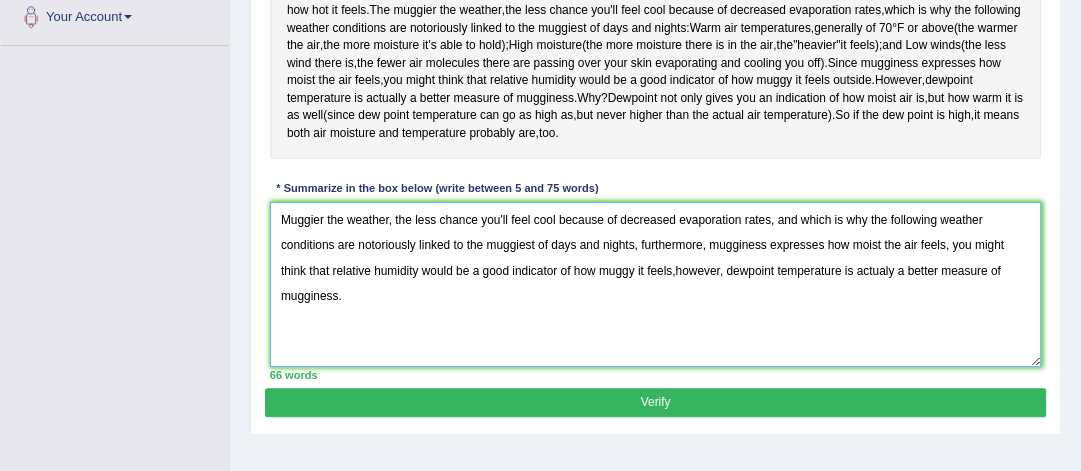 click on "Muggier the weather, the less chance you'll feel cool because of decreased evaporation rates, and which is why the following weather conditions are notoriously linked to the muggiest of days and nights, furthermore, mugginess expresses how moist the air feels, you might think that relative humidity would be a good indicator of how muggy it feels,however, dewpoint temperature is actualy a better measure of mugginess." at bounding box center [656, 284] 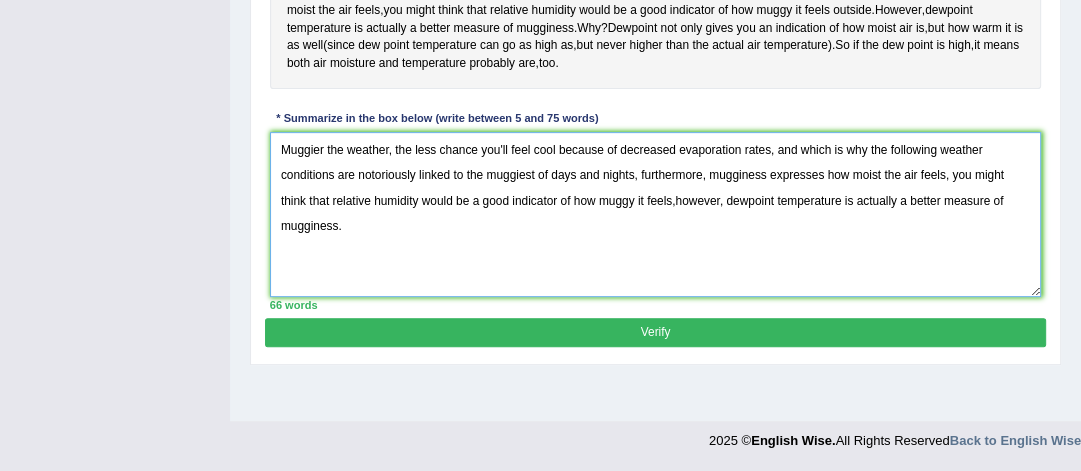 scroll, scrollTop: 639, scrollLeft: 0, axis: vertical 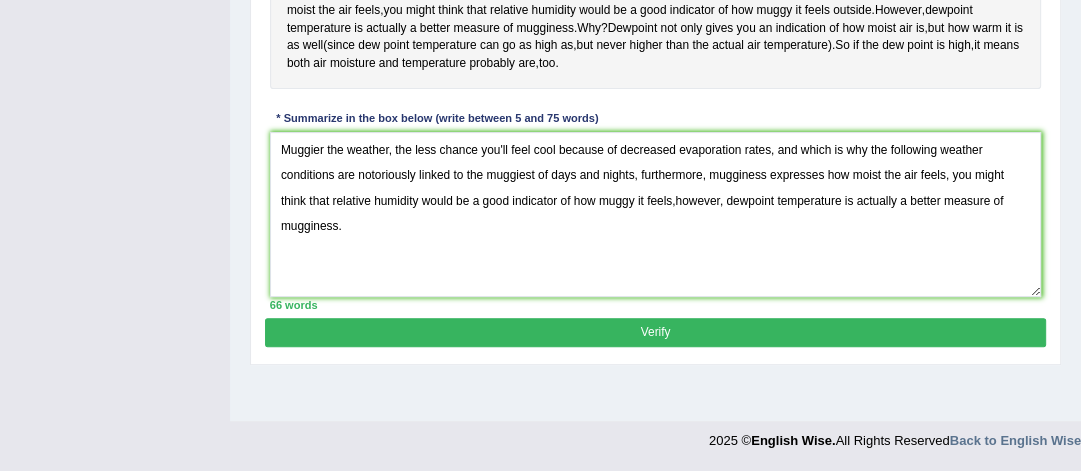 click on "Verify" at bounding box center (655, 332) 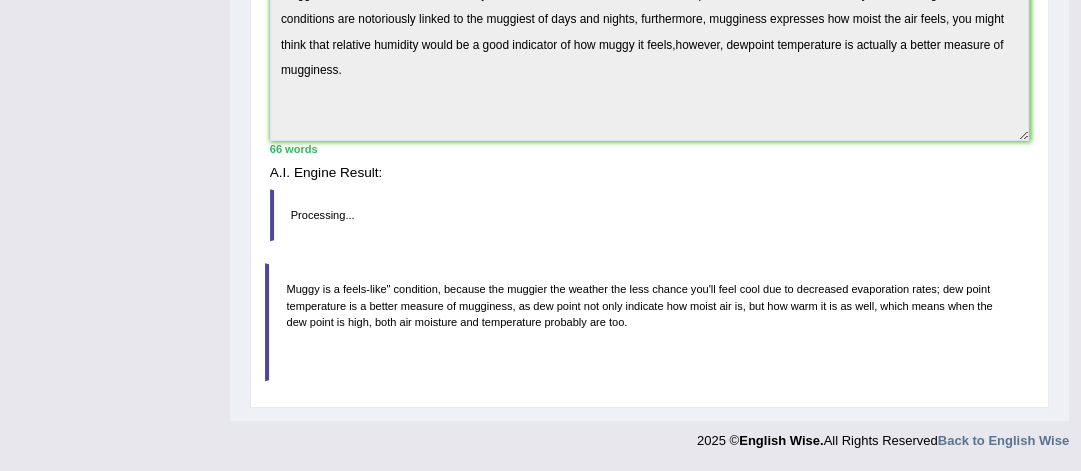 scroll, scrollTop: 520, scrollLeft: 0, axis: vertical 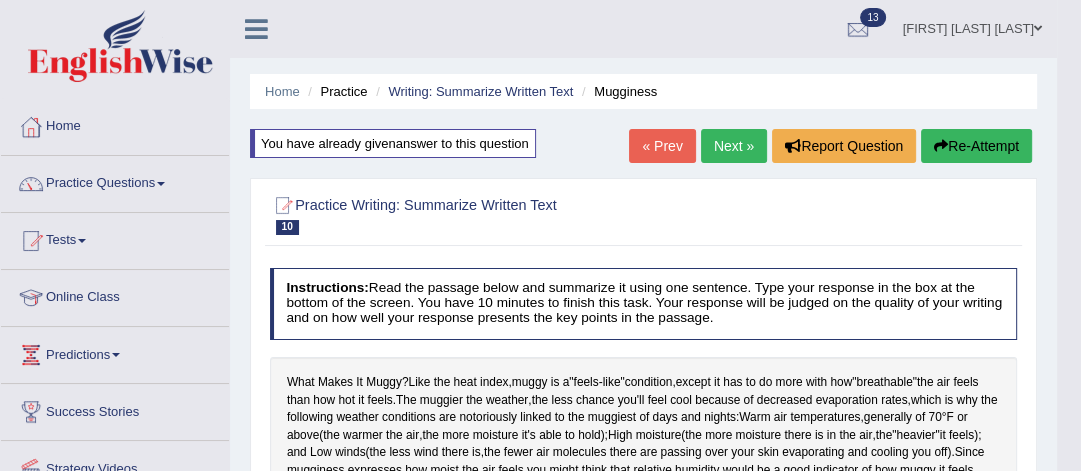 click on "Re-Attempt" at bounding box center [976, 146] 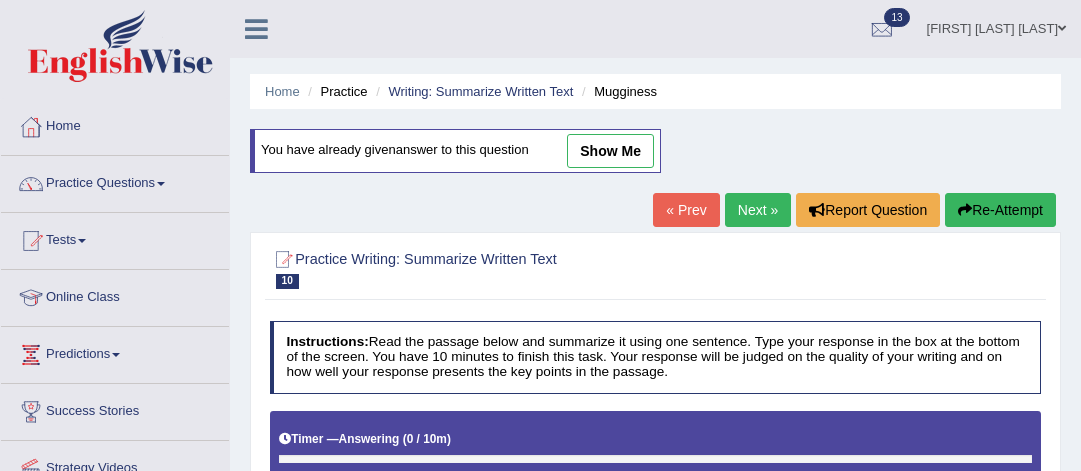 scroll, scrollTop: 0, scrollLeft: 0, axis: both 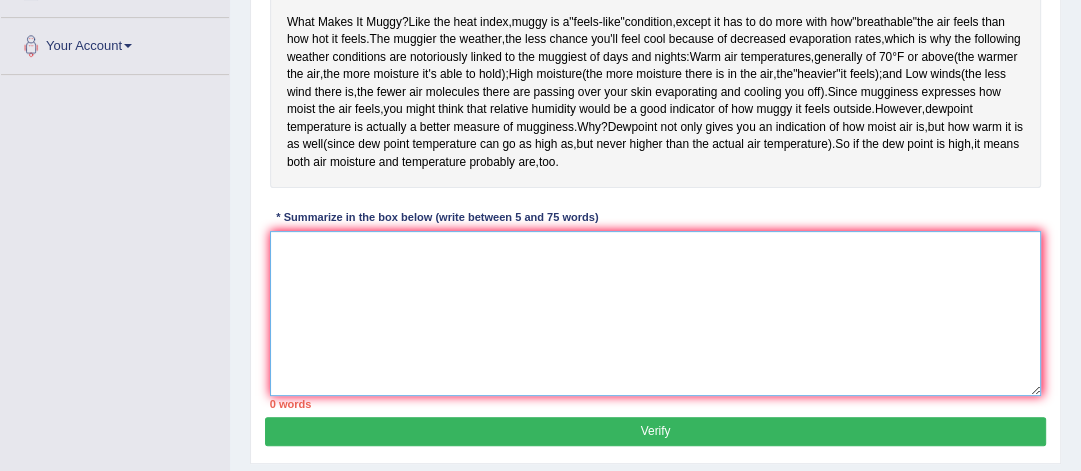 paste on "Muggier the weather, the less chance you'll feel cool because of decreased evaporation rates, and which is why the following weather conditions are notoriously linked to the muggiest of days and nights, furthermore, mugginess expresses how moist the air feels, you might think that relative humidity would be a good indicator of how muggy it feels,however, dewpoint temperature is actually a better measure of mugginess." 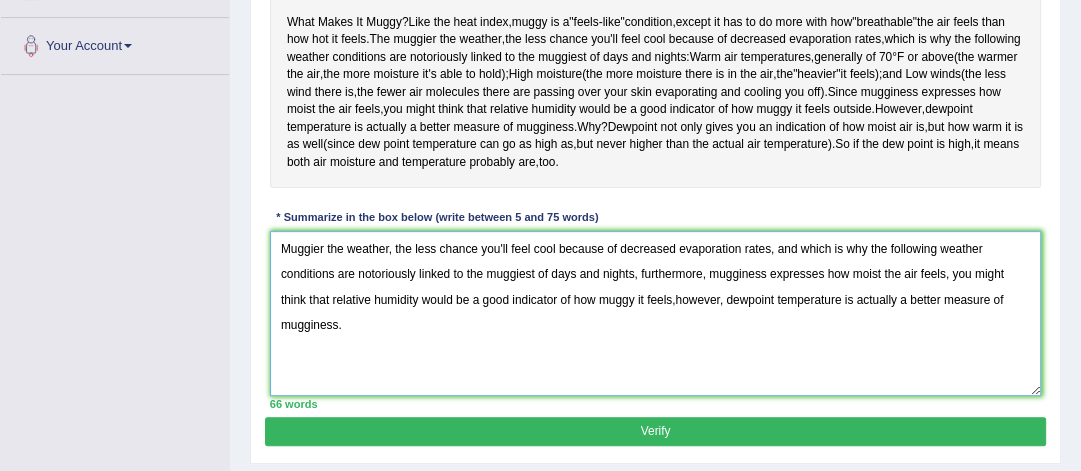 click on "Muggier the weather, the less chance you'll feel cool because of decreased evaporation rates, and which is why the following weather conditions are notoriously linked to the muggiest of days and nights, furthermore, mugginess expresses how moist the air feels, you might think that relative humidity would be a good indicator of how muggy it feels,however, dewpoint temperature is actually a better measure of mugginess." at bounding box center [656, 313] 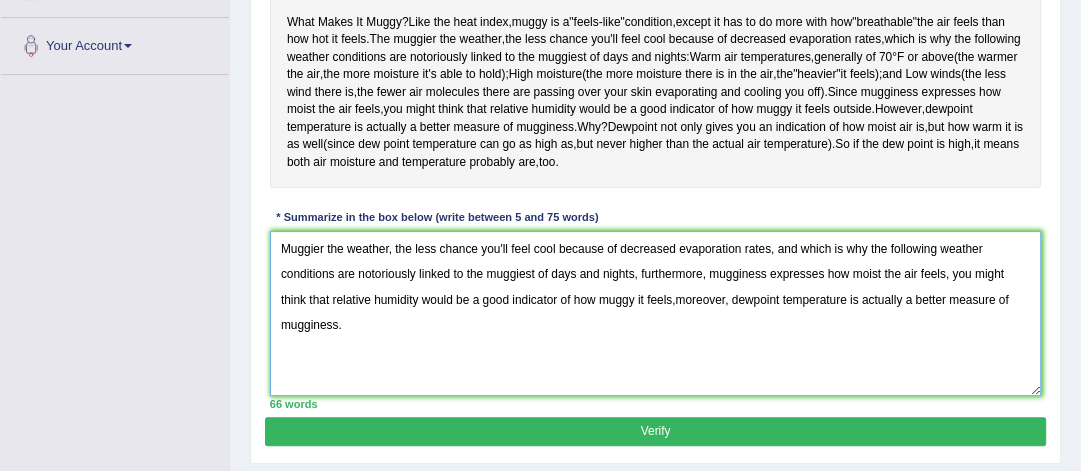 click on "Muggier the weather, the less chance you'll feel cool because of decreased evaporation rates, and which is why the following weather conditions are notoriously linked to the muggiest of days and nights, furthermore, mugginess expresses how moist the air feels, you might think that relative humidity would be a good indicator of how muggy it feels,moreover, dewpoint temperature is actually a better measure of mugginess." at bounding box center [656, 313] 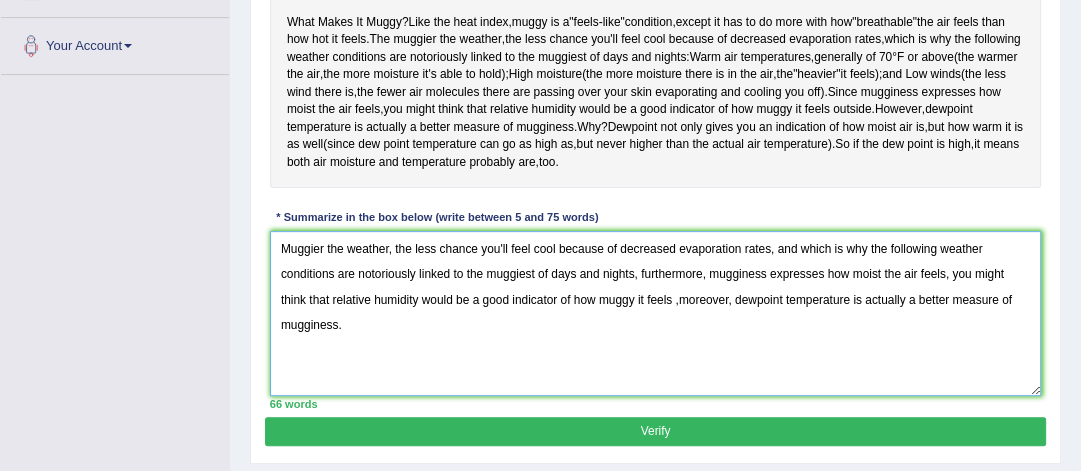 click on "Muggier the weather, the less chance you'll feel cool because of decreased evaporation rates, and which is why the following weather conditions are notoriously linked to the muggiest of days and nights, furthermore, mugginess expresses how moist the air feels, you might think that relative humidity would be a good indicator of how muggy it feels ,moreover, dewpoint temperature is actually a better measure of mugginess." at bounding box center (656, 313) 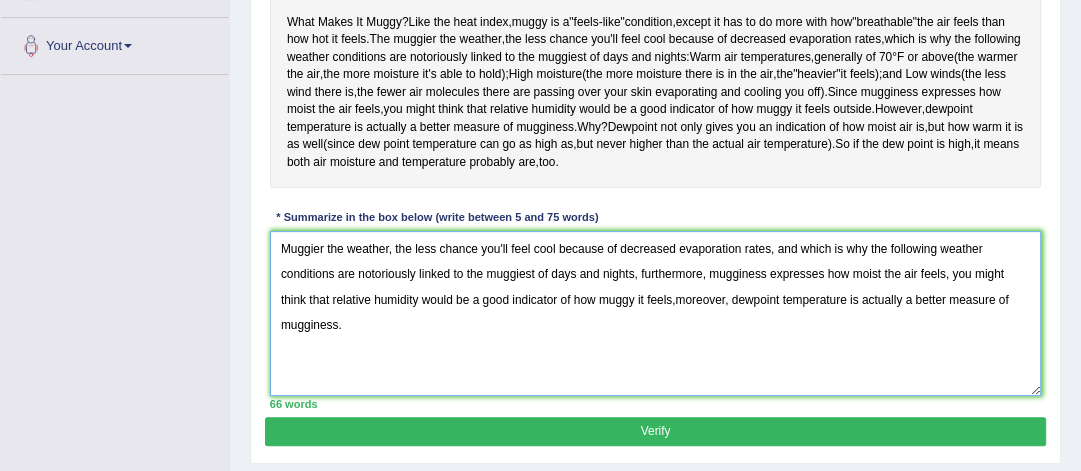 click on "Muggier the weather, the less chance you'll feel cool because of decreased evaporation rates, and which is why the following weather conditions are notoriously linked to the muggiest of days and nights, furthermore, mugginess expresses how moist the air feels, you might think that relative humidity would be a good indicator of how muggy it feels,moreover, dewpoint temperature is actually a better measure of mugginess." at bounding box center (656, 313) 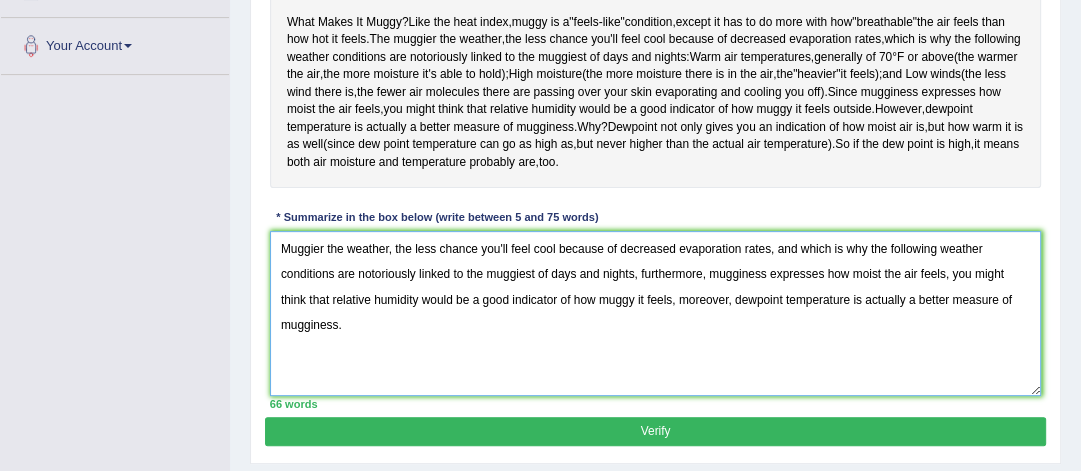 click on "Muggier the weather, the less chance you'll feel cool because of decreased evaporation rates, and which is why the following weather conditions are notoriously linked to the muggiest of days and nights, furthermore, mugginess expresses how moist the air feels, you might think that relative humidity would be a good indicator of how muggy it feels, moreover, dewpoint temperature is actually a better measure of mugginess." at bounding box center [656, 313] 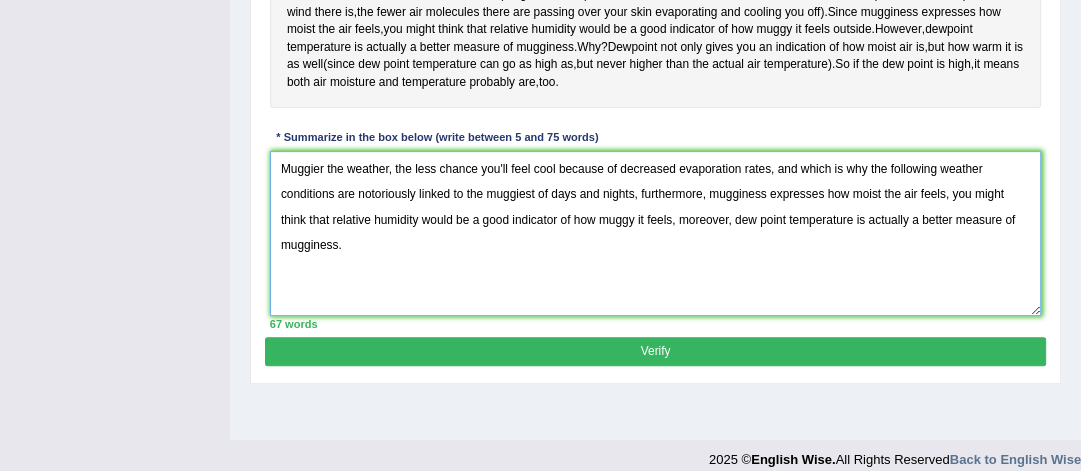 scroll, scrollTop: 639, scrollLeft: 0, axis: vertical 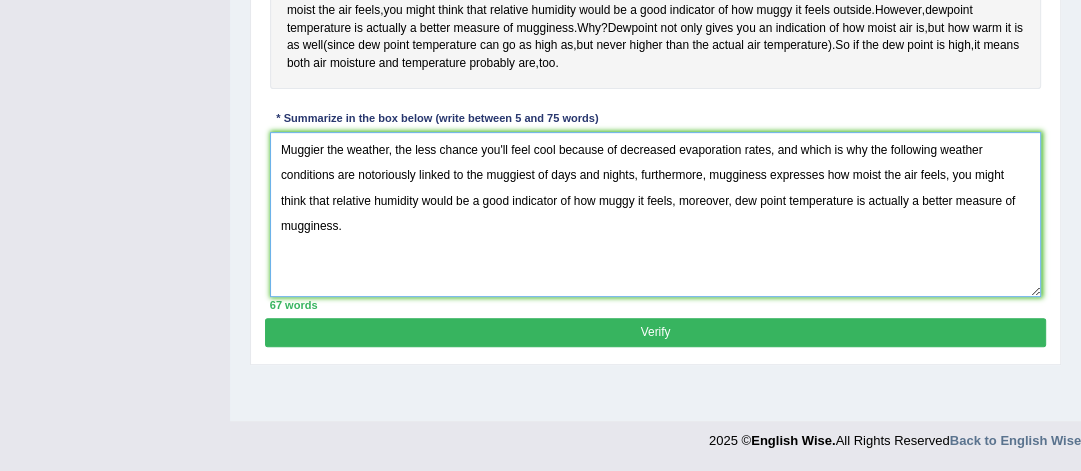 type on "Muggier the weather, the less chance you'll feel cool because of decreased evaporation rates, and which is why the following weather conditions are notoriously linked to the muggiest of days and nights, furthermore, mugginess expresses how moist the air feels, you might think that relative humidity would be a good indicator of how muggy it feels, moreover, dew point temperature is actually a better measure of mugginess." 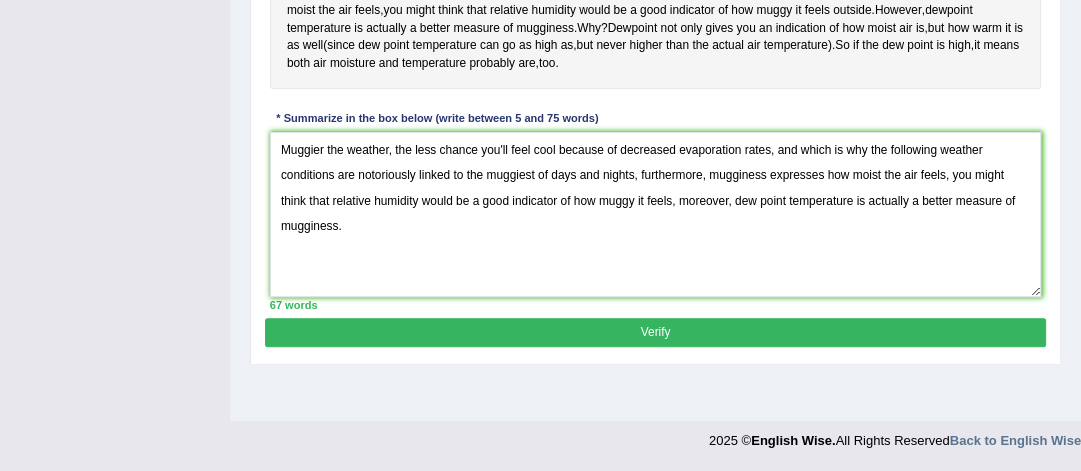 click on "Verify" at bounding box center [655, 332] 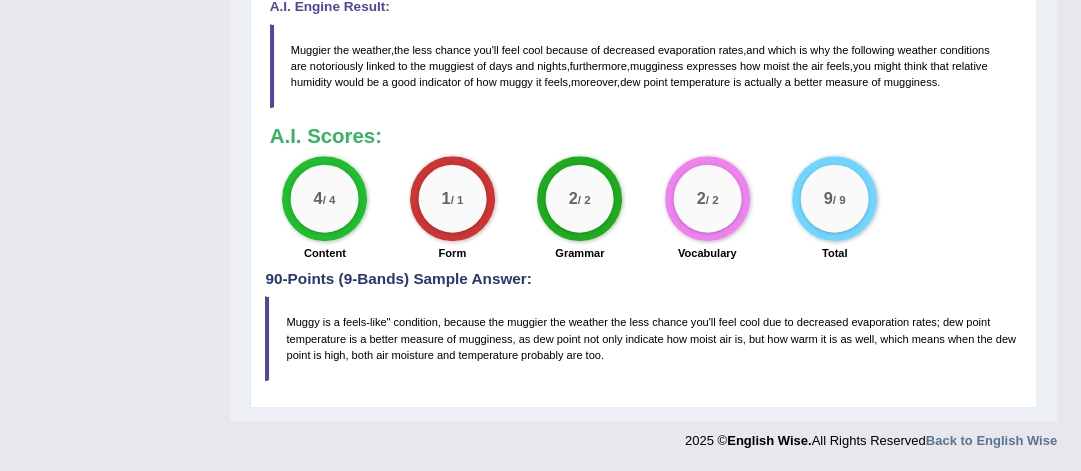 scroll, scrollTop: 916, scrollLeft: 0, axis: vertical 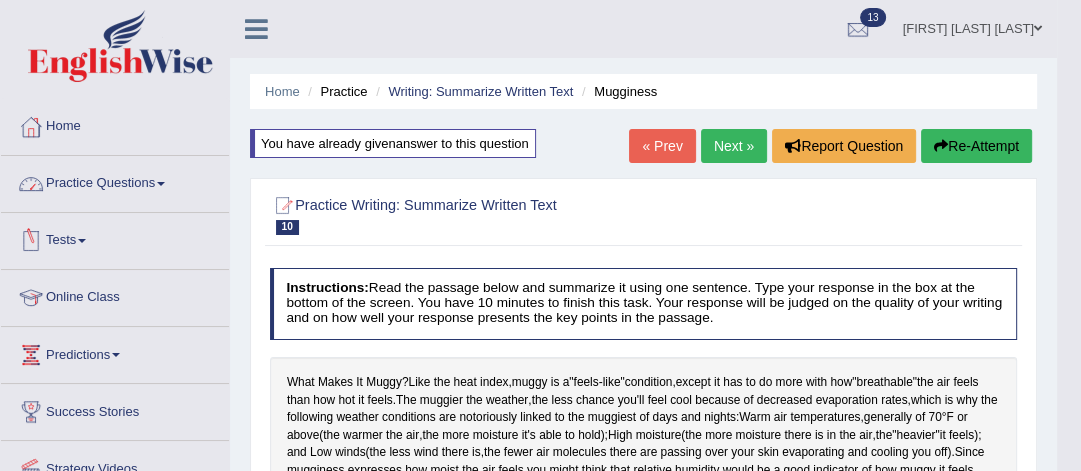 click on "Practice Questions" at bounding box center [115, 181] 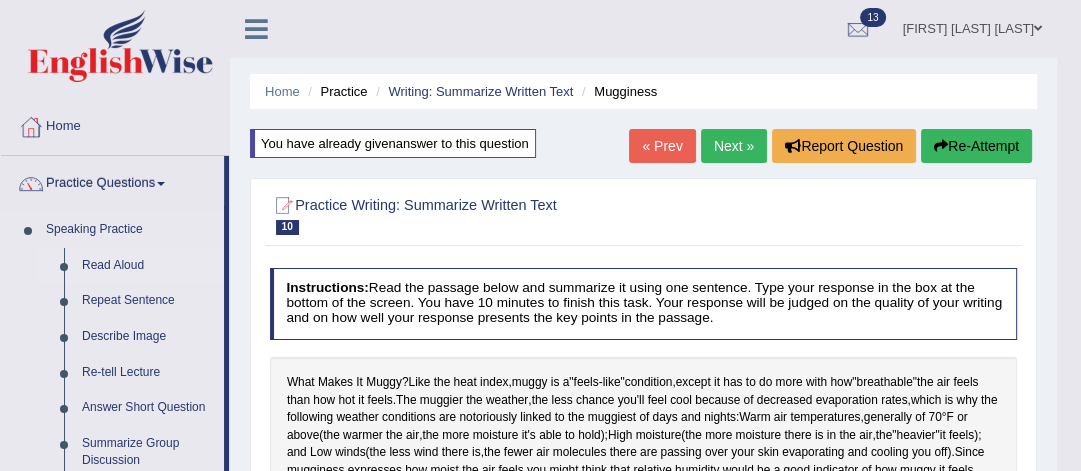 click on "Read Aloud" at bounding box center [148, 266] 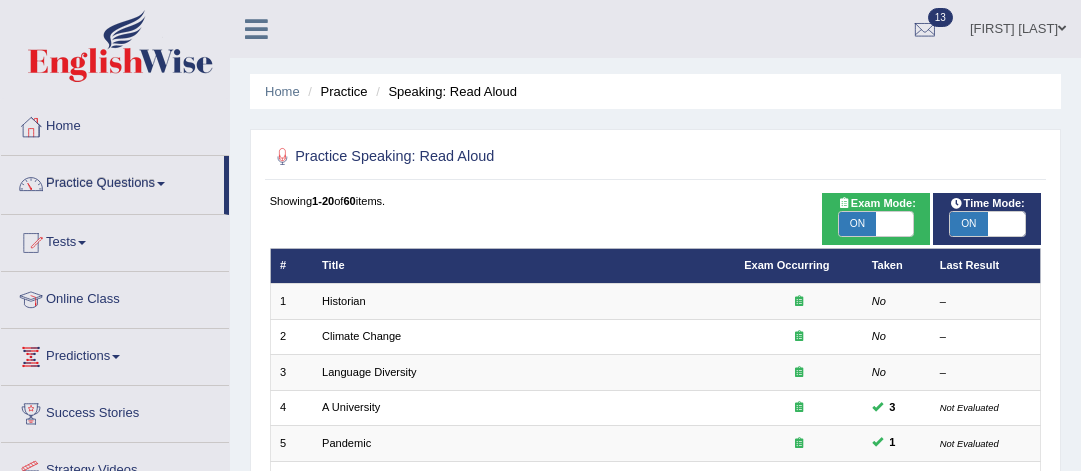 scroll, scrollTop: 0, scrollLeft: 0, axis: both 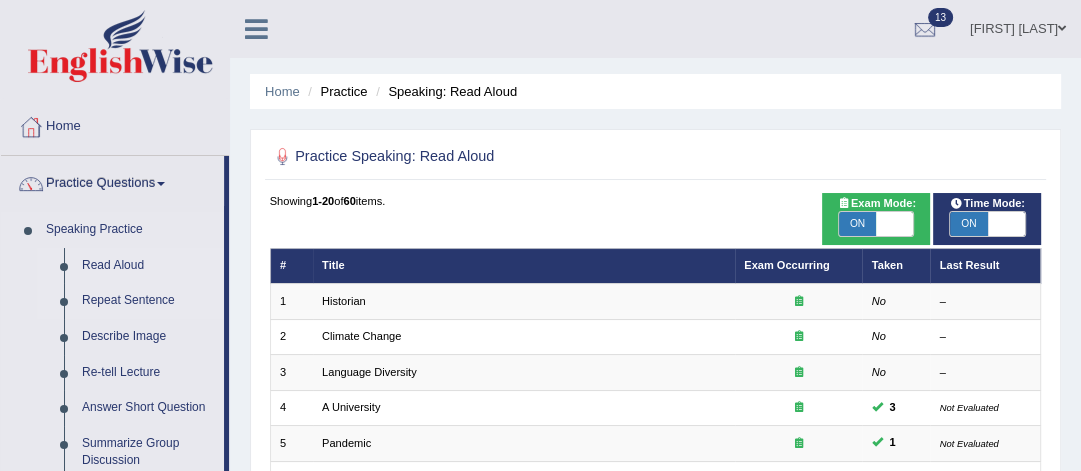 click on "Repeat Sentence" at bounding box center (148, 301) 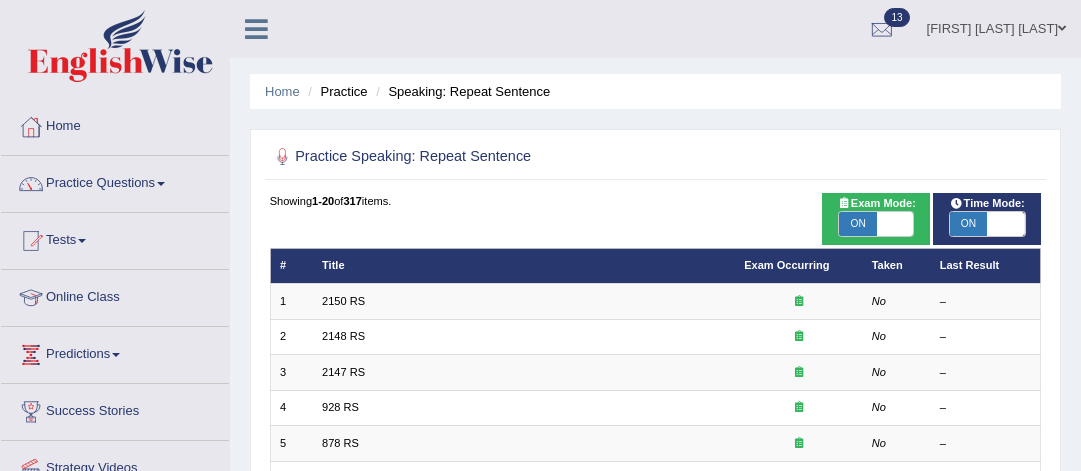 scroll, scrollTop: 324, scrollLeft: 0, axis: vertical 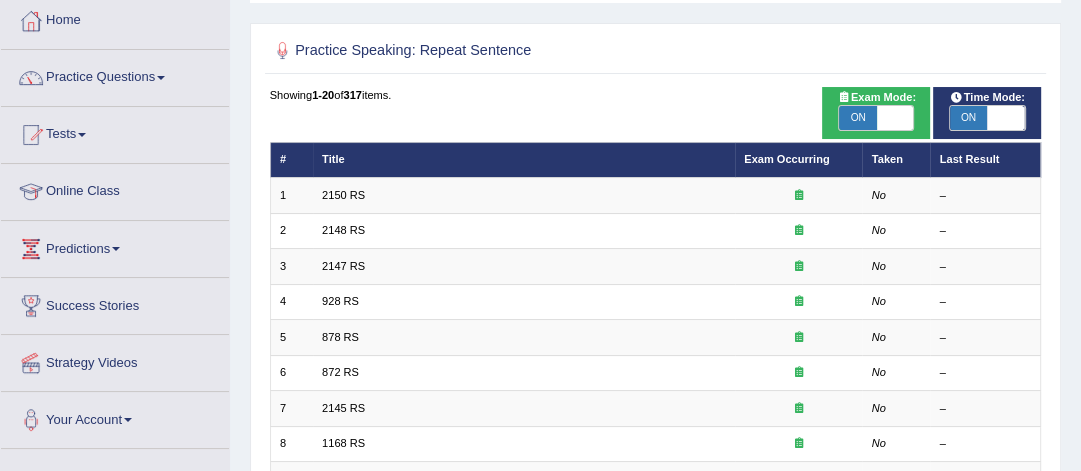 click on "Toggle navigation
Home
Practice Questions   Speaking Practice Read Aloud
Repeat Sentence
Describe Image
Re-tell Lecture
Answer Short Question
Summarize Group Discussion
Respond To A Situation
Writing Practice  Summarize Written Text
Write Essay
Reading Practice  Reading & Writing: Fill In The Blanks
Choose Multiple Answers
Re-order Paragraphs
Fill In The Blanks
Choose Single Answer
Listening Practice  Summarize Spoken Text
Highlight Incorrect Words
Highlight Correct Summary
Select Missing Word
Choose Single Answer
Choose Multiple Answers
Fill In The Blanks
Write From Dictation
Pronunciation
Tests
Take Mock Test" at bounding box center (540, 129) 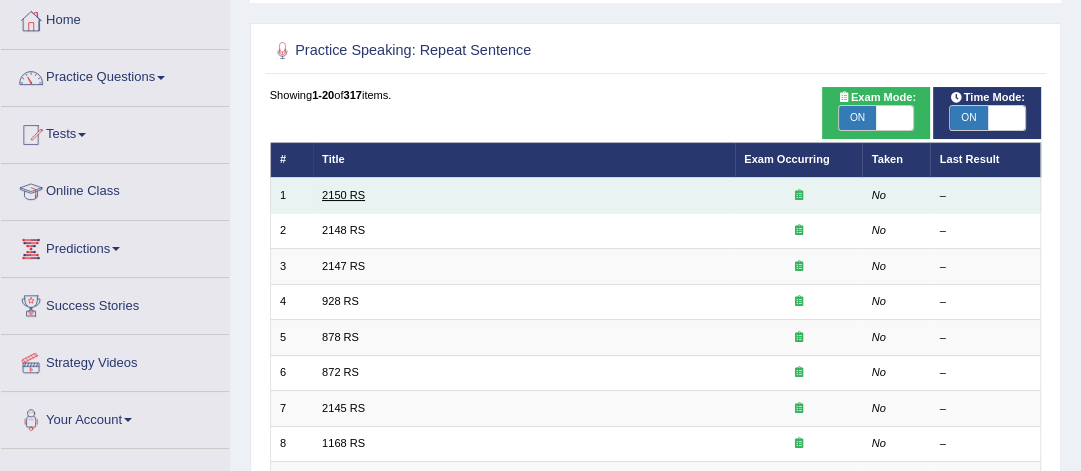 click on "2150 RS" at bounding box center [343, 195] 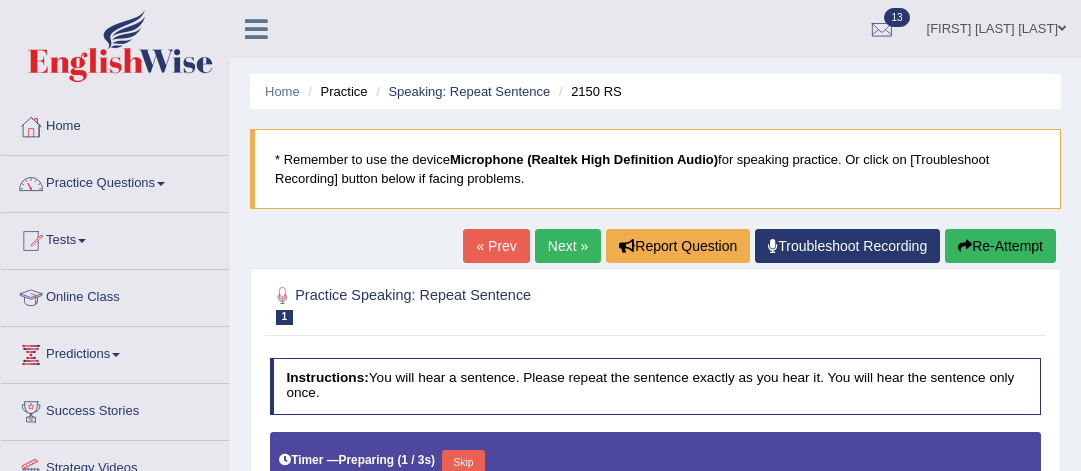 scroll, scrollTop: 0, scrollLeft: 0, axis: both 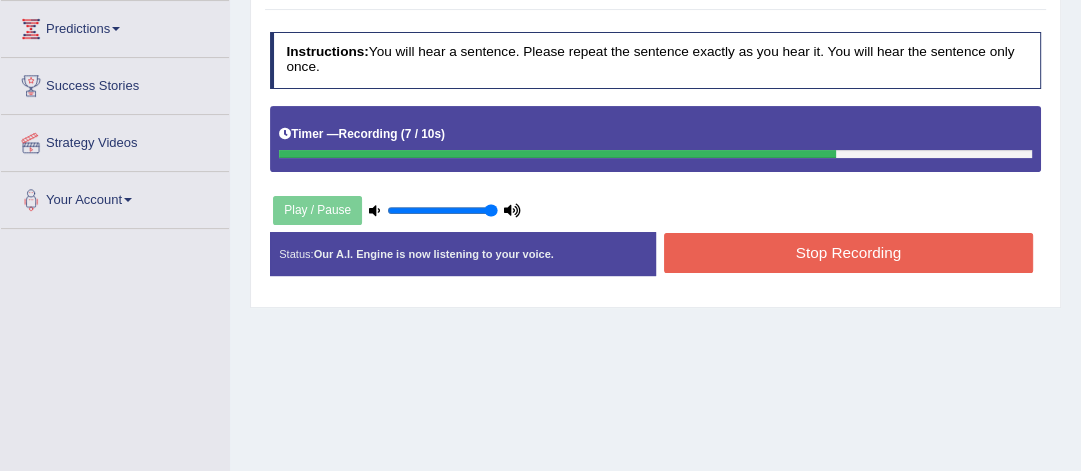 click on "Stop Recording" at bounding box center (848, 252) 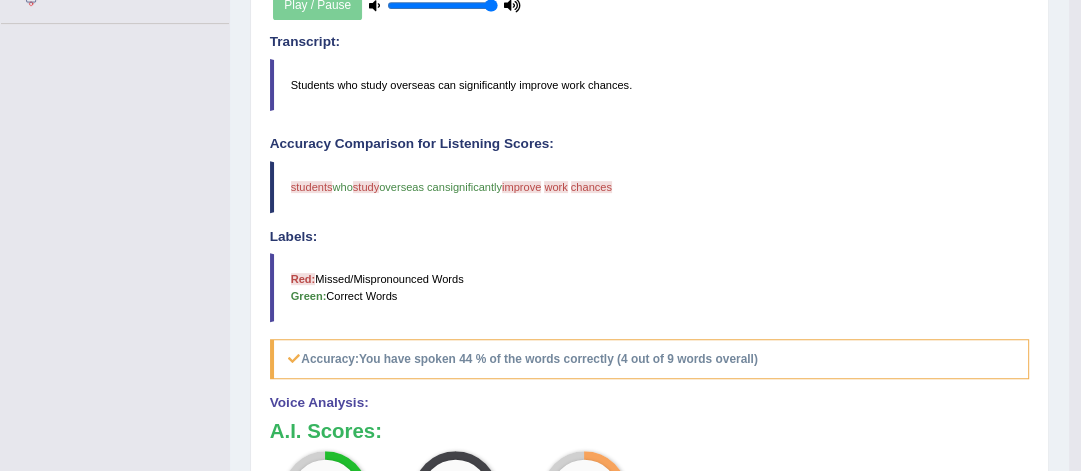 scroll, scrollTop: 519, scrollLeft: 0, axis: vertical 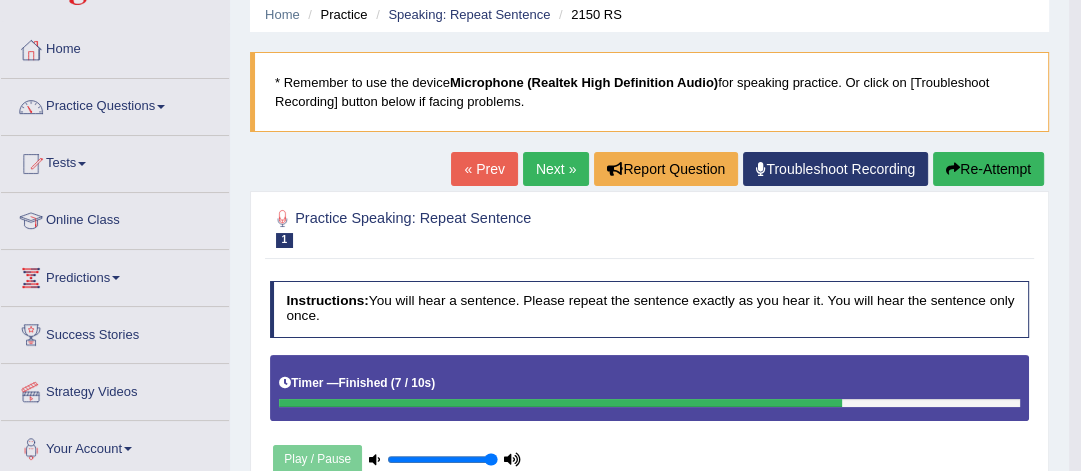 click on "Re-Attempt" at bounding box center [988, 169] 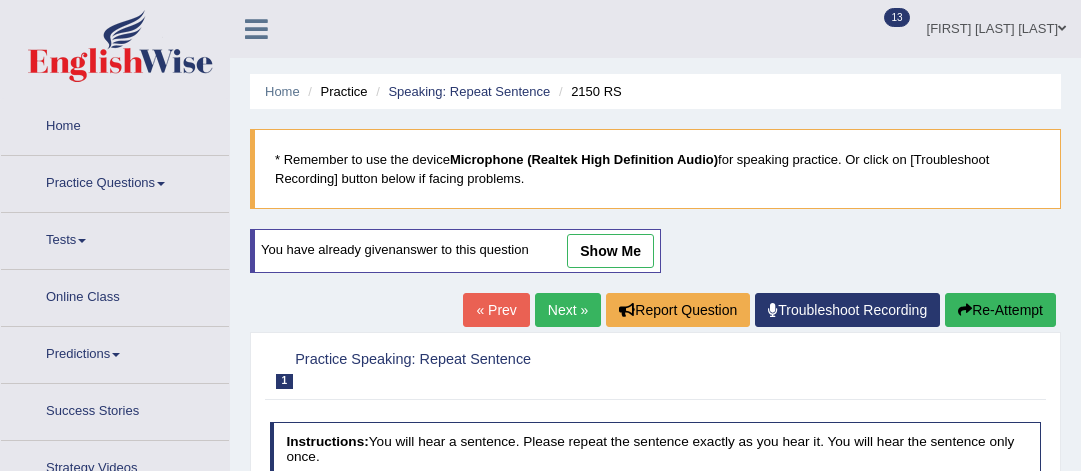 type on "1" 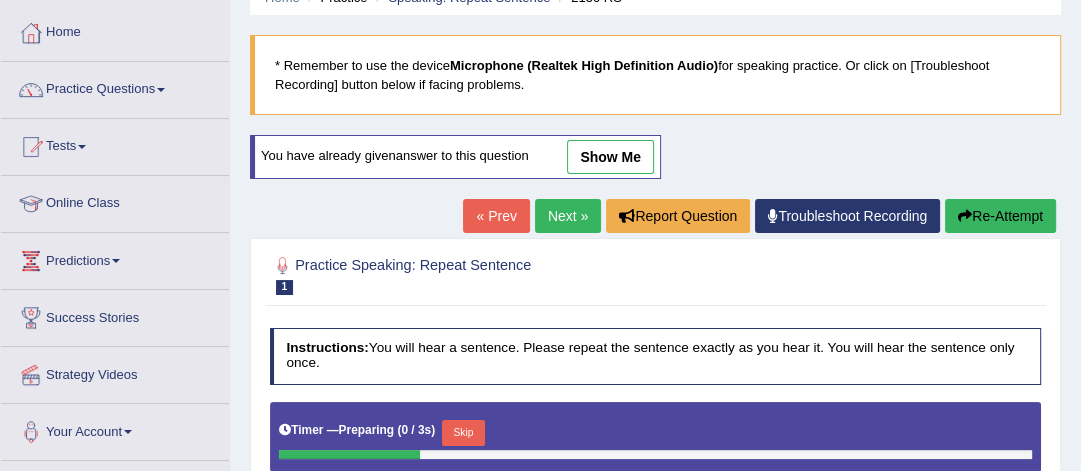 scroll, scrollTop: 0, scrollLeft: 0, axis: both 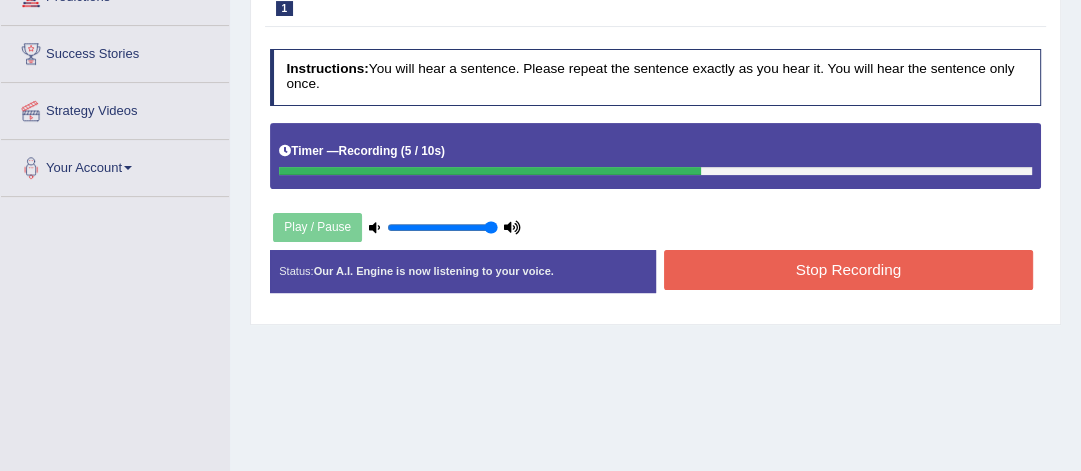 click on "Stop Recording" at bounding box center [848, 269] 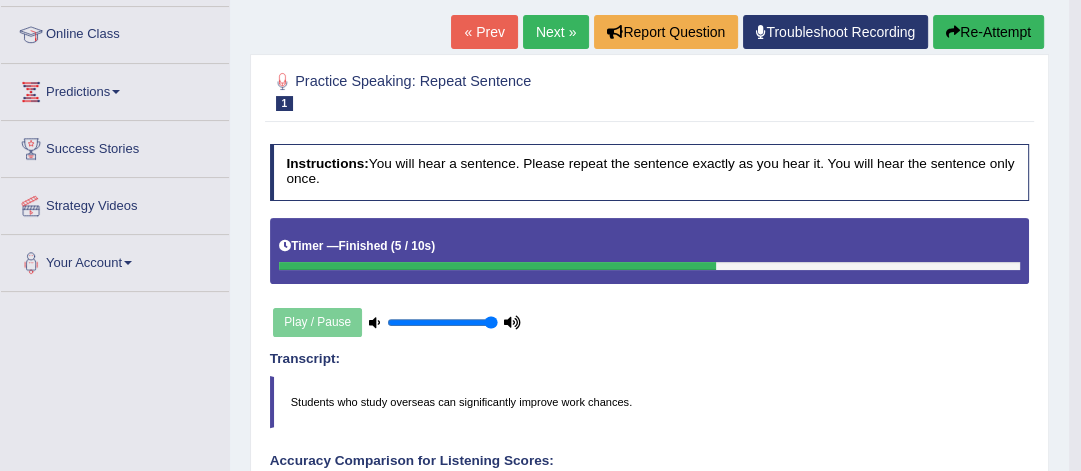 scroll, scrollTop: 32, scrollLeft: 0, axis: vertical 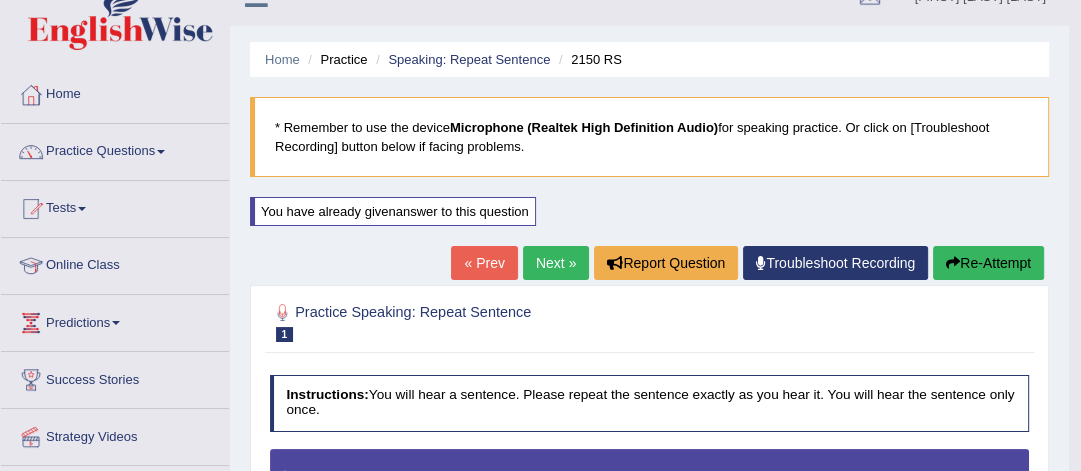 click on "Re-Attempt" at bounding box center [988, 263] 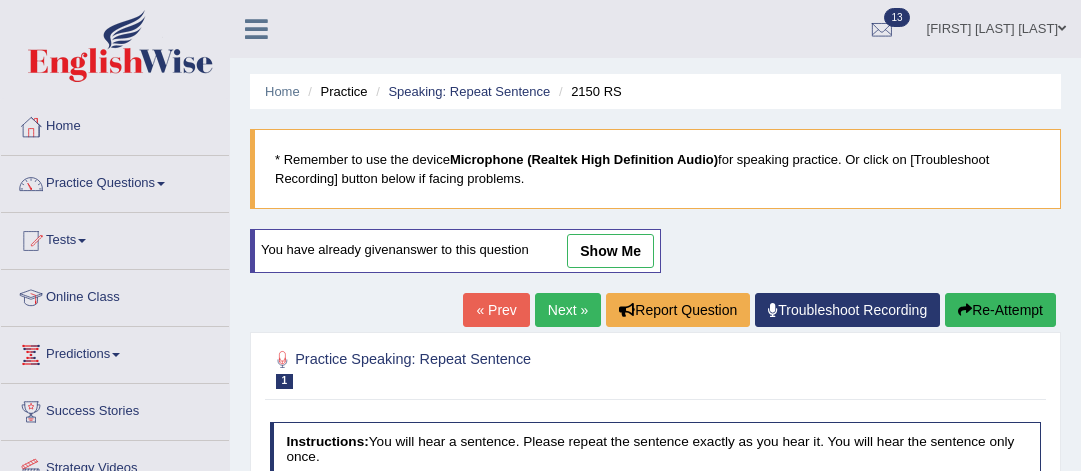 scroll, scrollTop: 265, scrollLeft: 0, axis: vertical 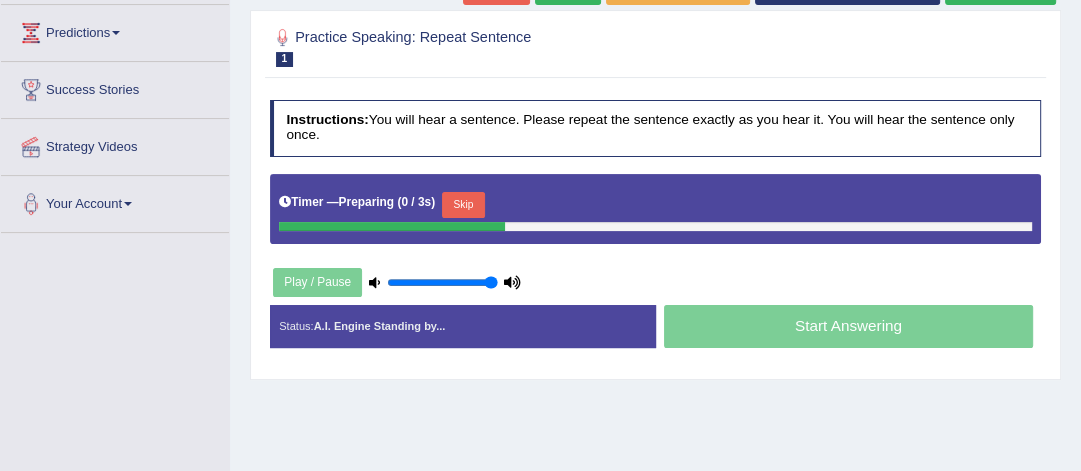click on "Toggle navigation
Home
Practice Questions   Speaking Practice Read Aloud
Repeat Sentence
Describe Image
Re-tell Lecture
Answer Short Question
Summarize Group Discussion
Respond To A Situation
Writing Practice  Summarize Written Text
Write Essay
Reading Practice  Reading & Writing: Fill In The Blanks
Choose Multiple Answers
Re-order Paragraphs
Fill In The Blanks
Choose Single Answer
Listening Practice  Summarize Spoken Text
Highlight Incorrect Words
Highlight Correct Summary
Select Missing Word
Choose Single Answer
Choose Multiple Answers
Fill In The Blanks
Write From Dictation
Pronunciation
Tests
Take Mock Test" at bounding box center [540, -87] 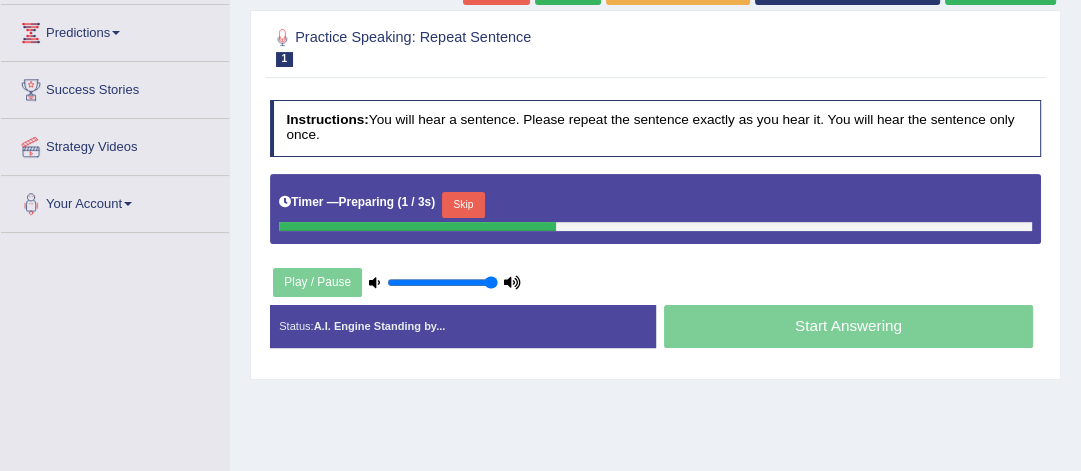 scroll, scrollTop: 320, scrollLeft: 0, axis: vertical 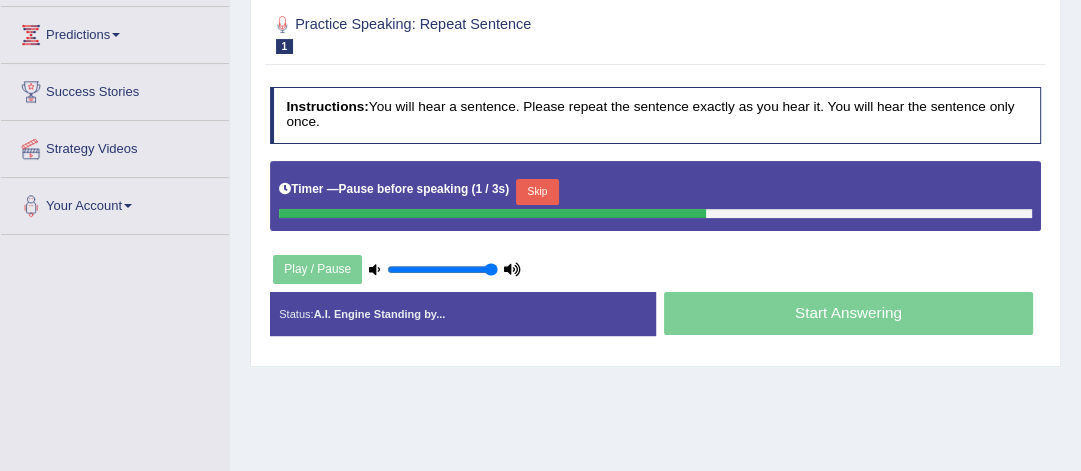 click on "Skip" at bounding box center [537, 192] 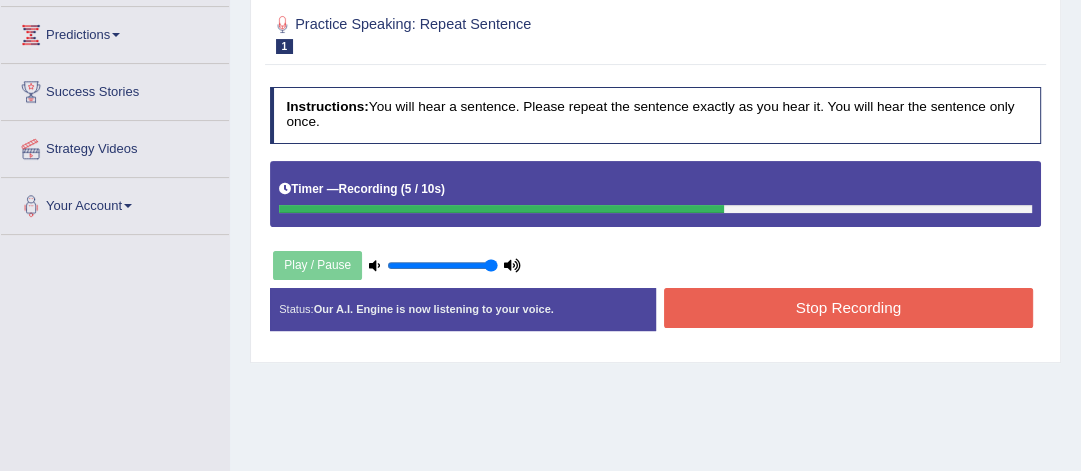 click on "Stop Recording" at bounding box center [848, 307] 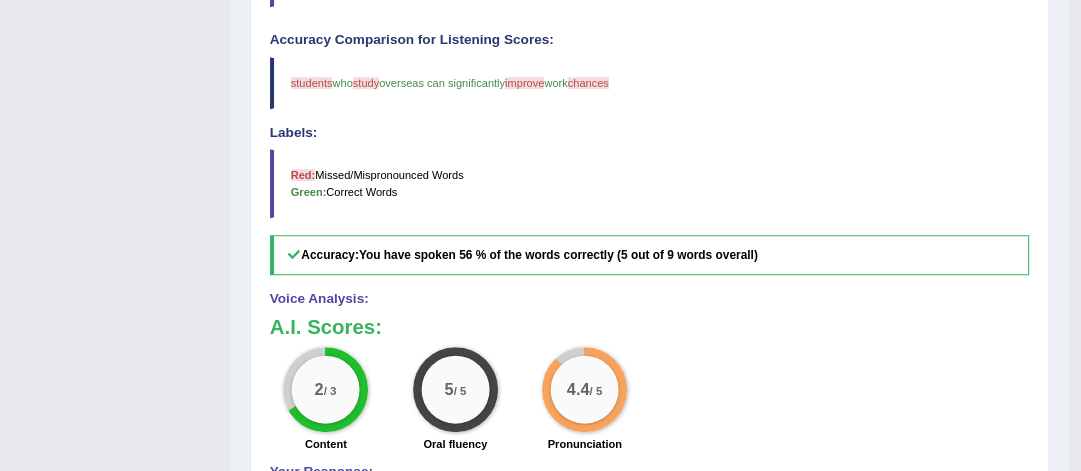 scroll, scrollTop: 705, scrollLeft: 0, axis: vertical 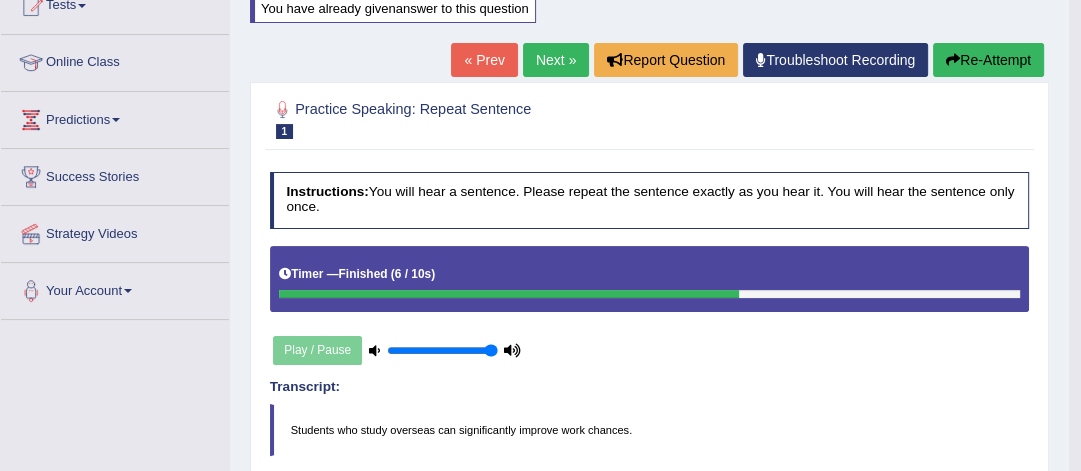 click on "Re-Attempt" at bounding box center [988, 60] 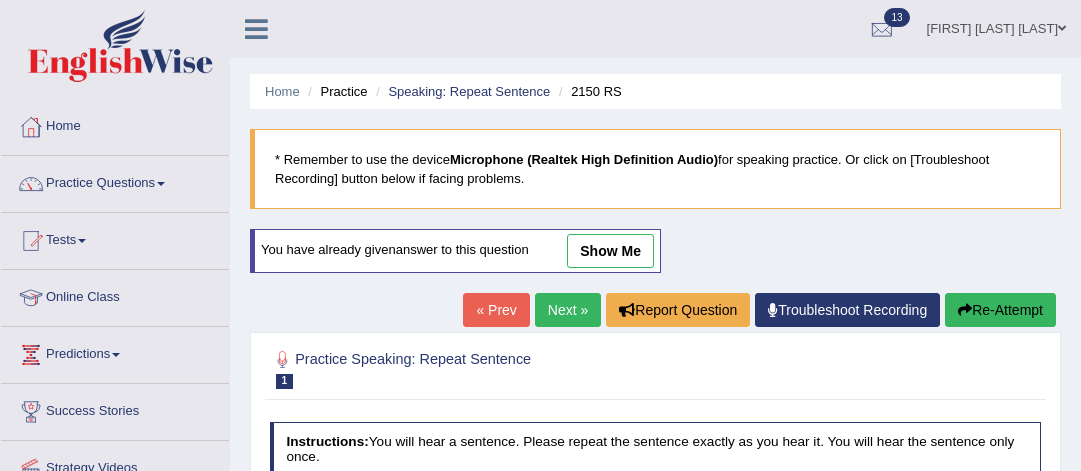 scroll, scrollTop: 235, scrollLeft: 0, axis: vertical 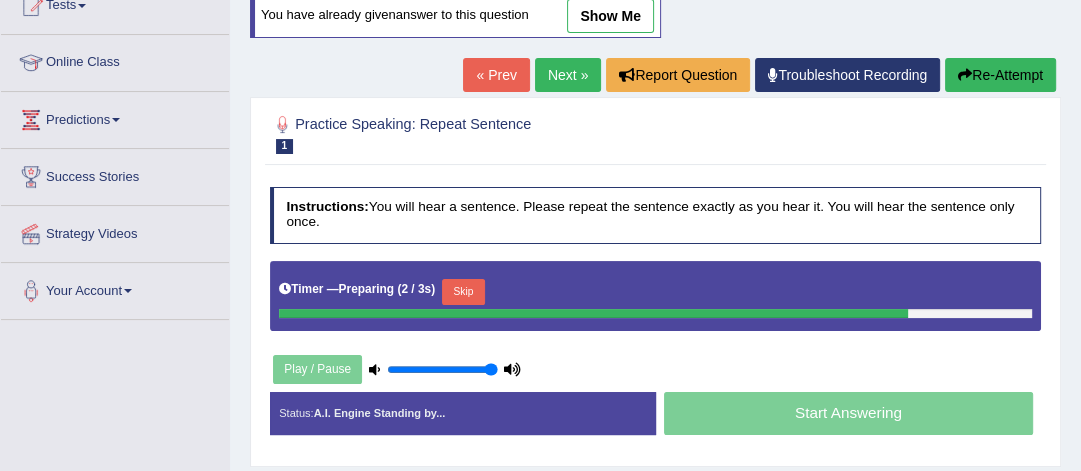 click on "Skip" at bounding box center (463, 292) 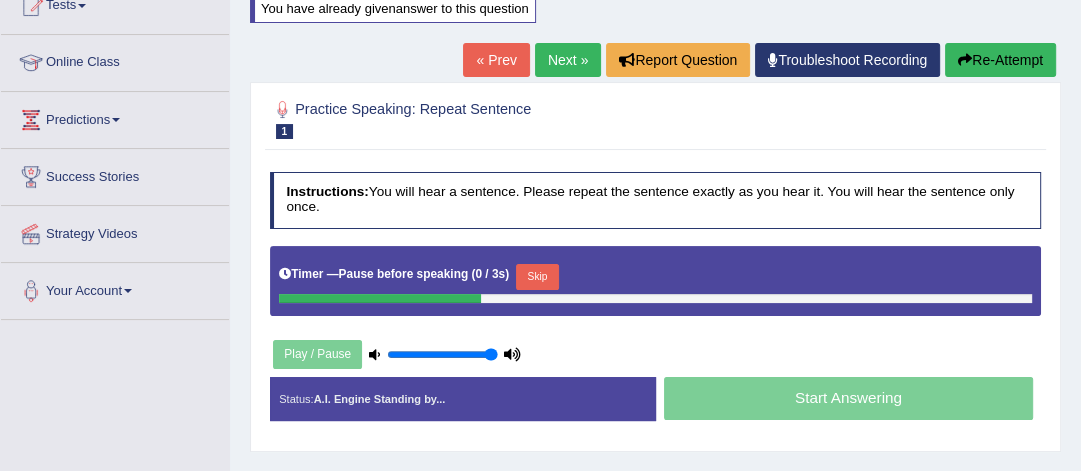 click on "Skip" at bounding box center [537, 277] 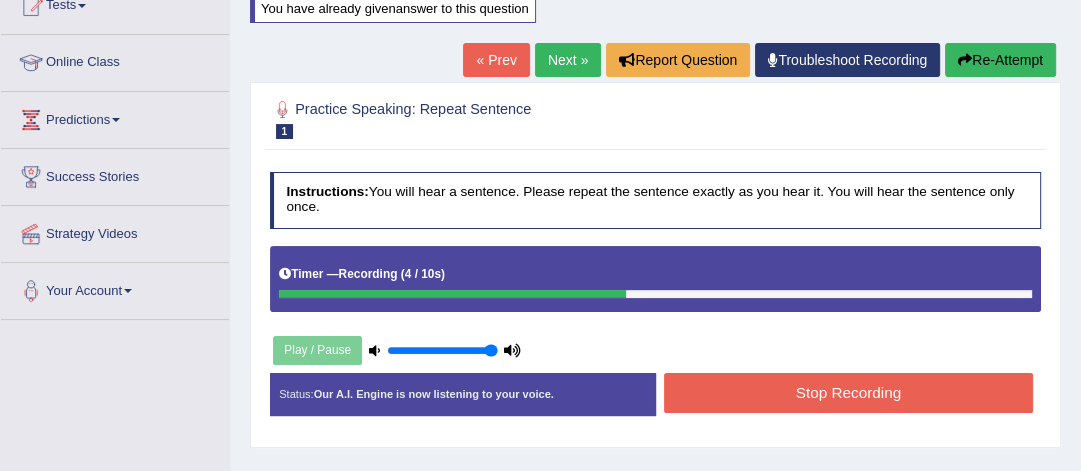 click on "Stop Recording" at bounding box center [848, 392] 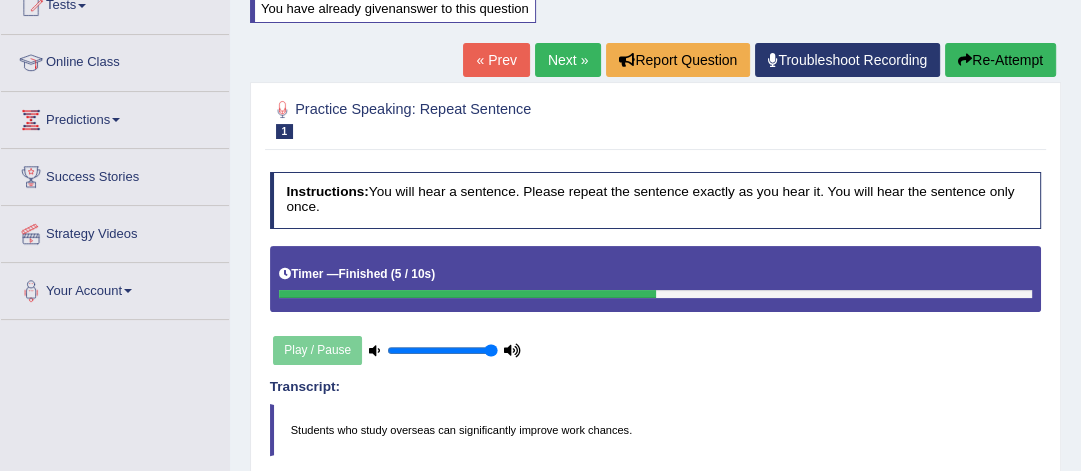 scroll, scrollTop: 793, scrollLeft: 0, axis: vertical 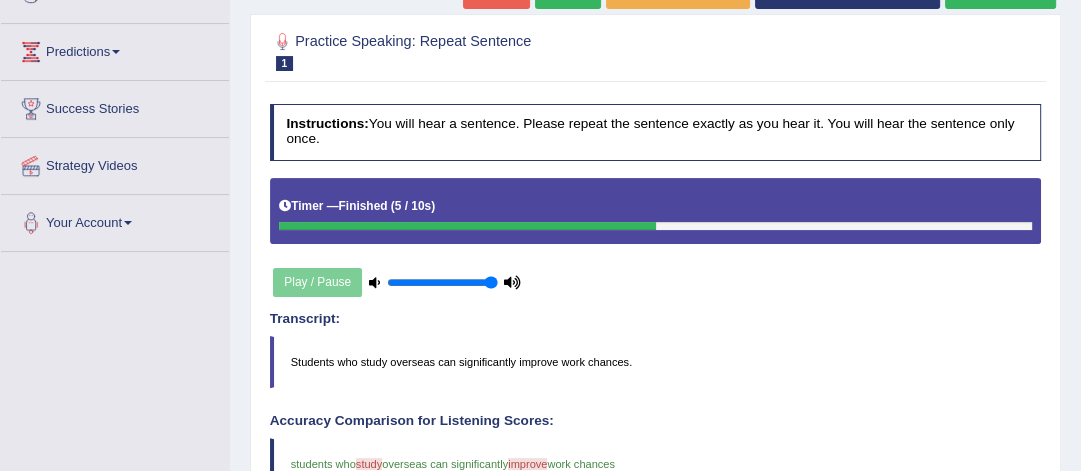 drag, startPoint x: 1035, startPoint y: 124, endPoint x: 1092, endPoint y: 136, distance: 58.249462 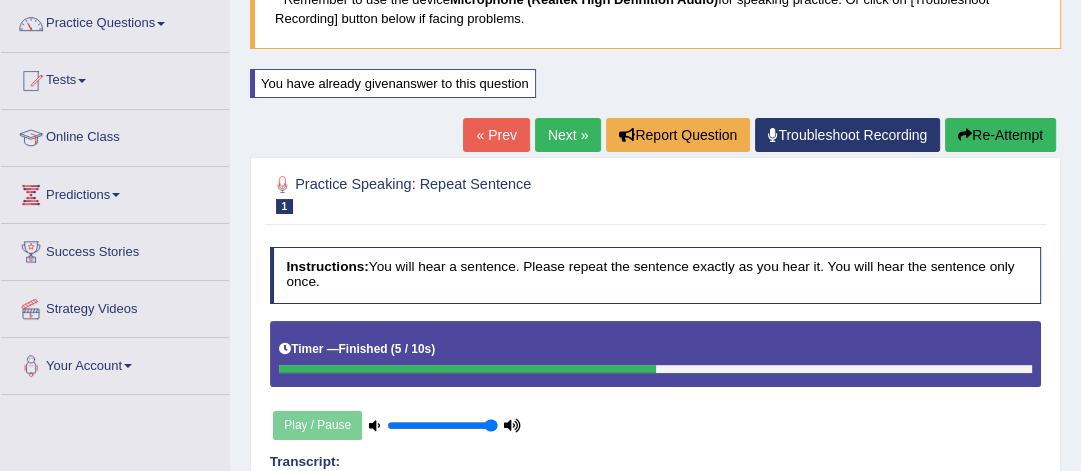 scroll, scrollTop: 144, scrollLeft: 0, axis: vertical 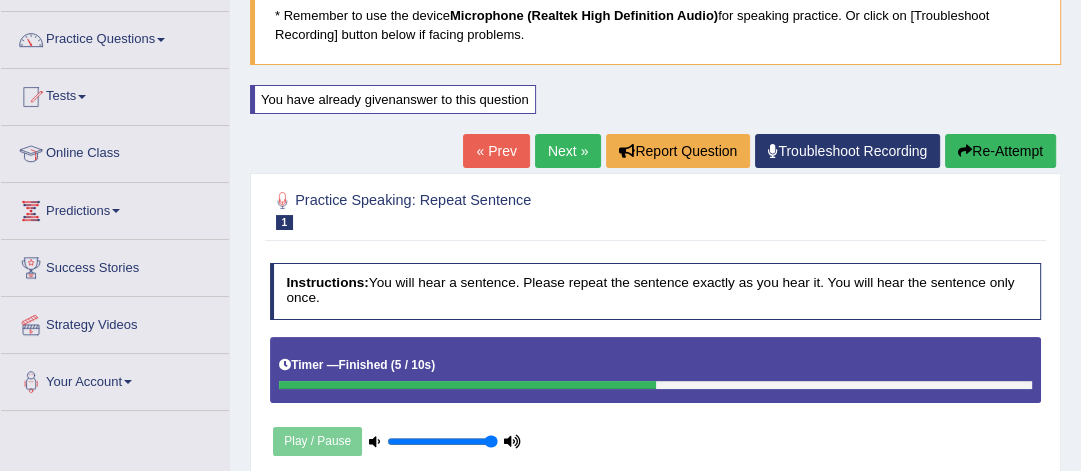 click on "Re-Attempt" at bounding box center [1000, 151] 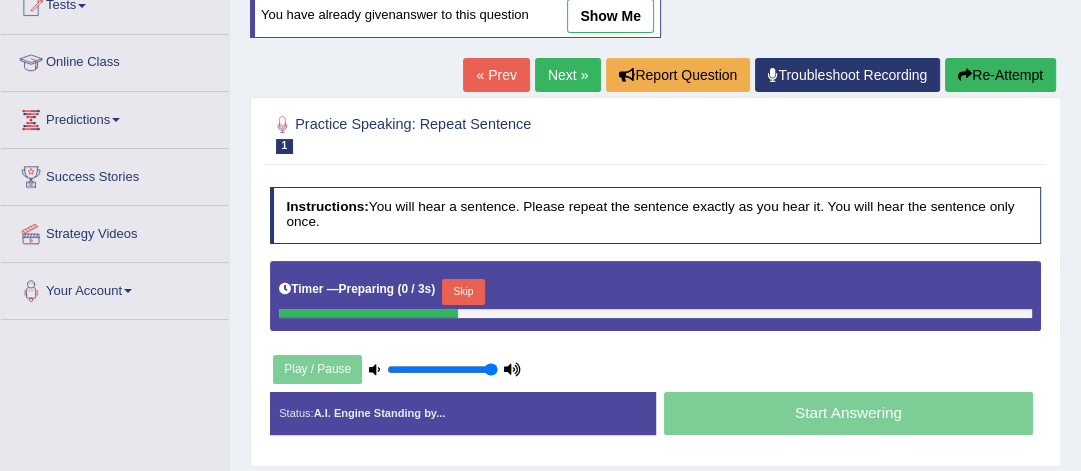 scroll, scrollTop: 322, scrollLeft: 0, axis: vertical 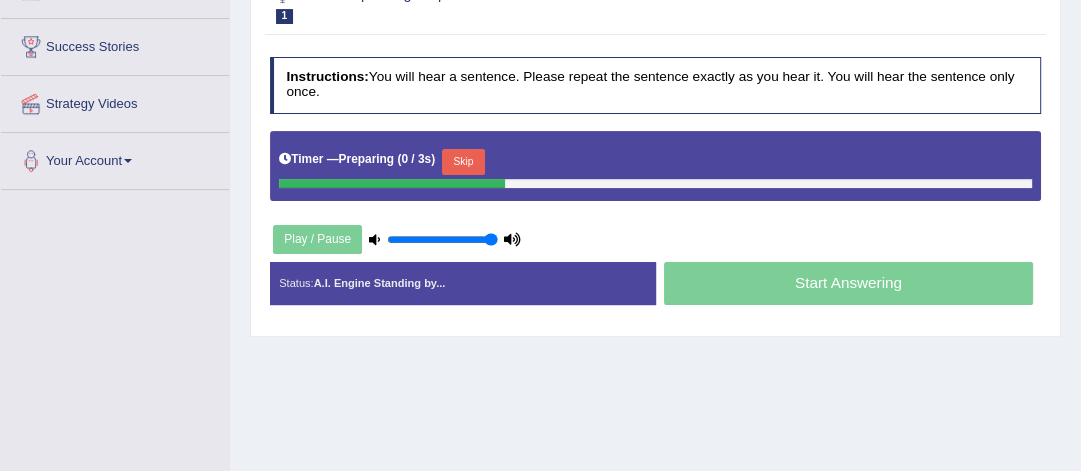 drag, startPoint x: 1090, startPoint y: 130, endPoint x: 1090, endPoint y: 216, distance: 86 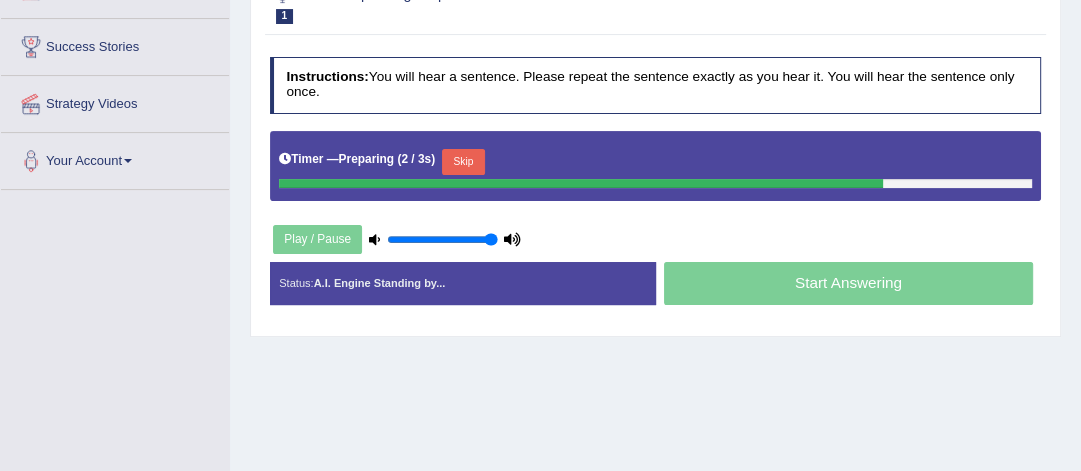 click on "Skip" at bounding box center (463, 162) 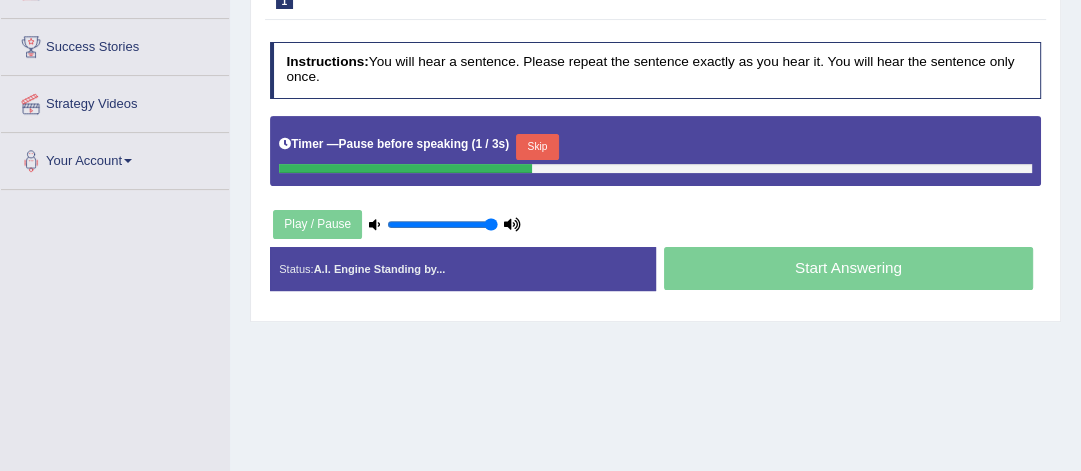 click on "Skip" at bounding box center (537, 147) 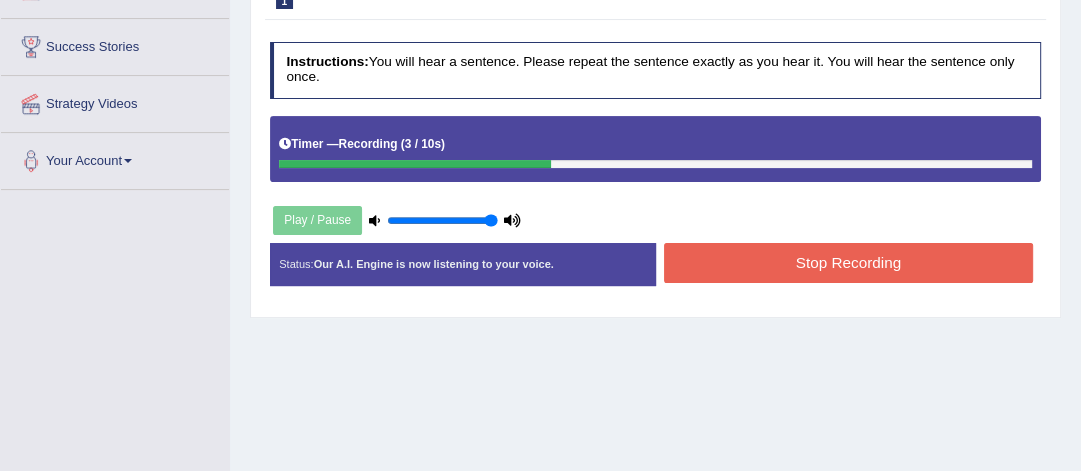 scroll, scrollTop: 0, scrollLeft: 0, axis: both 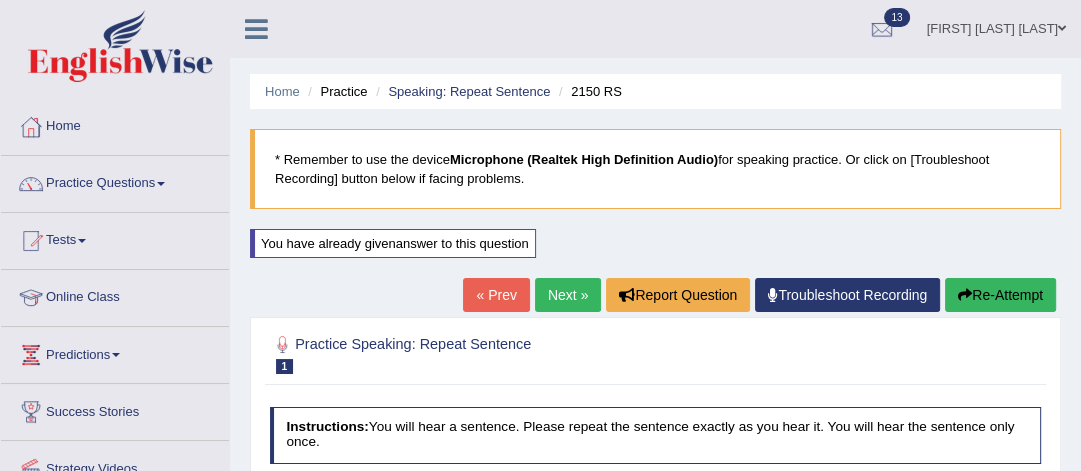 click on "Re-Attempt" at bounding box center [1000, 295] 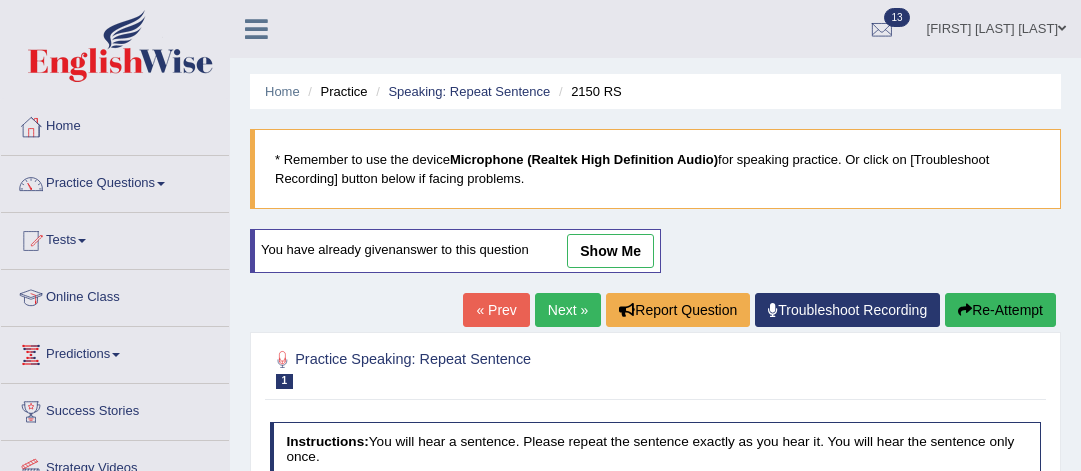 scroll, scrollTop: 0, scrollLeft: 0, axis: both 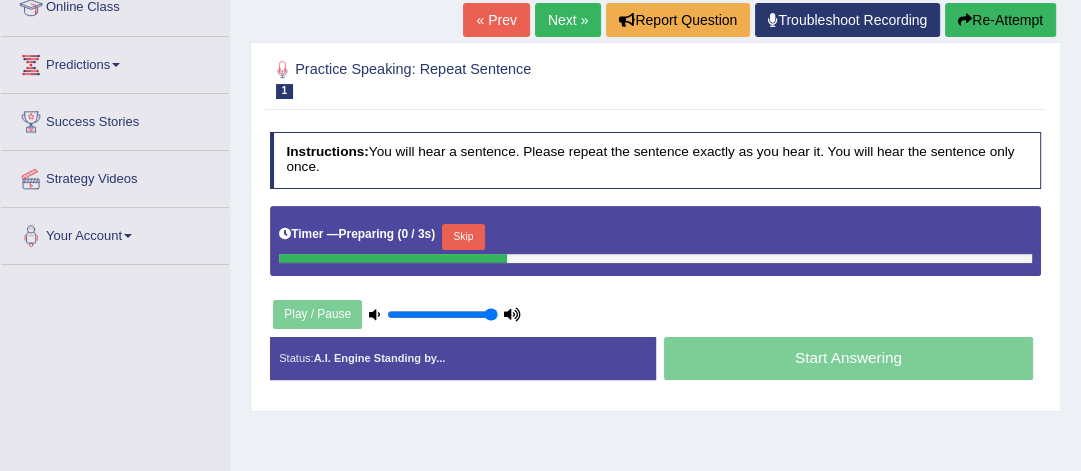 click on "Toggle navigation
Home
Practice Questions   Speaking Practice Read Aloud
Repeat Sentence
Describe Image
Re-tell Lecture
Answer Short Question
Summarize Group Discussion
Respond To A Situation
Writing Practice  Summarize Written Text
Write Essay
Reading Practice  Reading & Writing: Fill In The Blanks
Choose Multiple Answers
Re-order Paragraphs
Fill In The Blanks
Choose Single Answer
Listening Practice  Summarize Spoken Text
Highlight Incorrect Words
Highlight Correct Summary
Select Missing Word
Choose Single Answer
Choose Multiple Answers
Fill In The Blanks
Write From Dictation
Pronunciation
Tests
Take Mock Test" at bounding box center [540, -55] 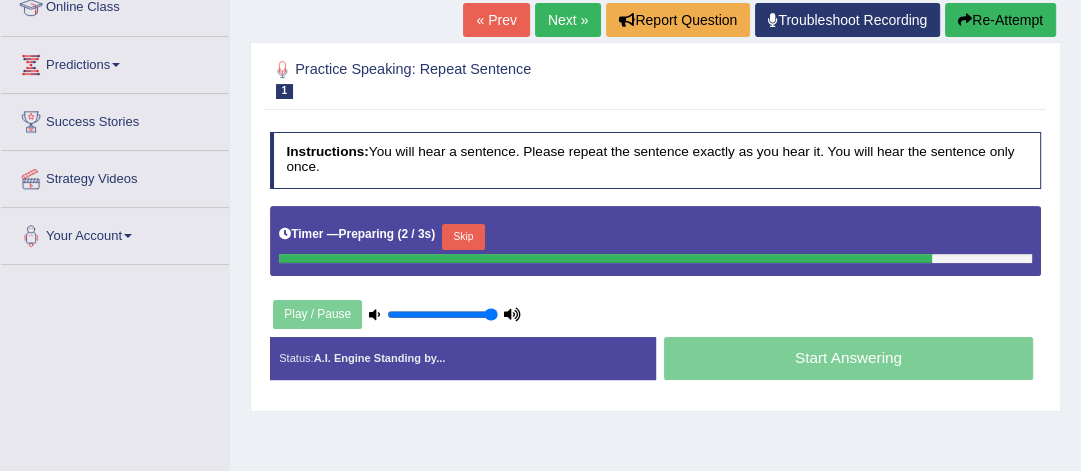 click on "Skip" at bounding box center (463, 237) 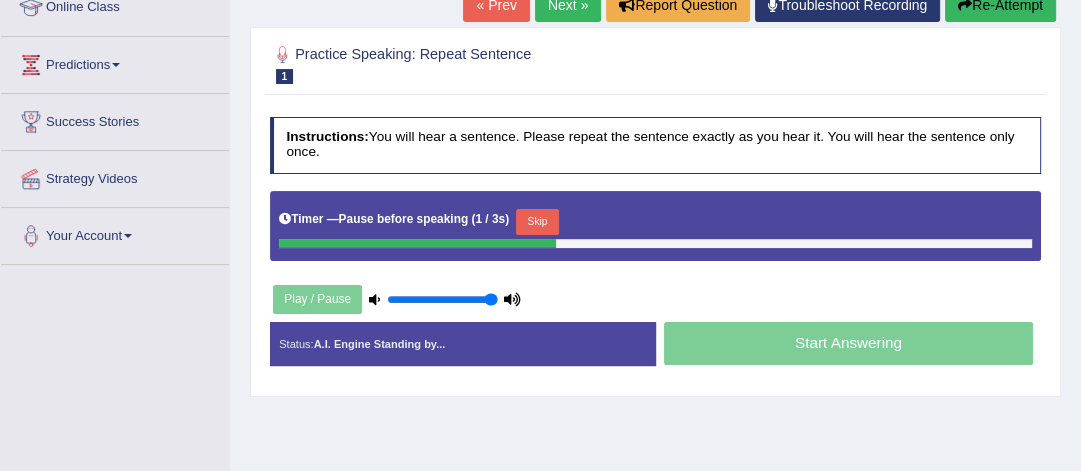 click on "Skip" at bounding box center (537, 222) 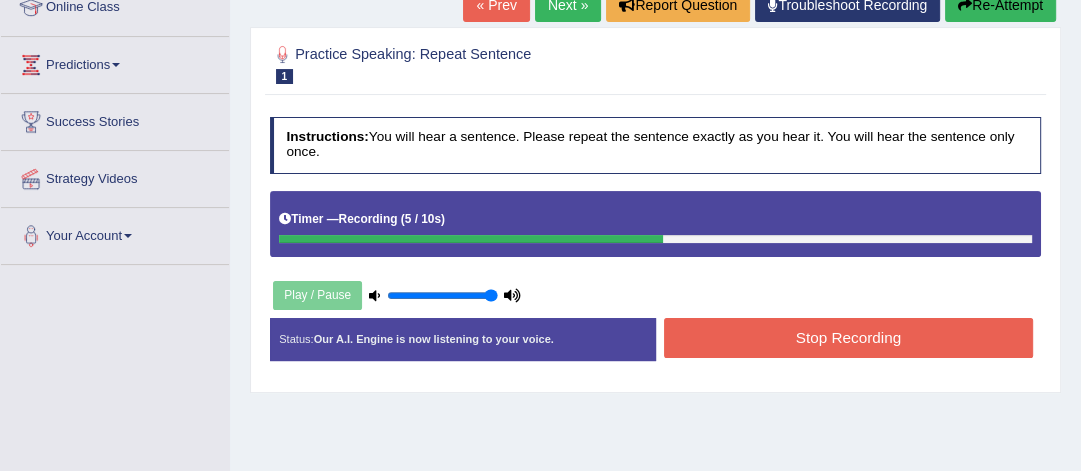 click on "Stop Recording" at bounding box center (848, 337) 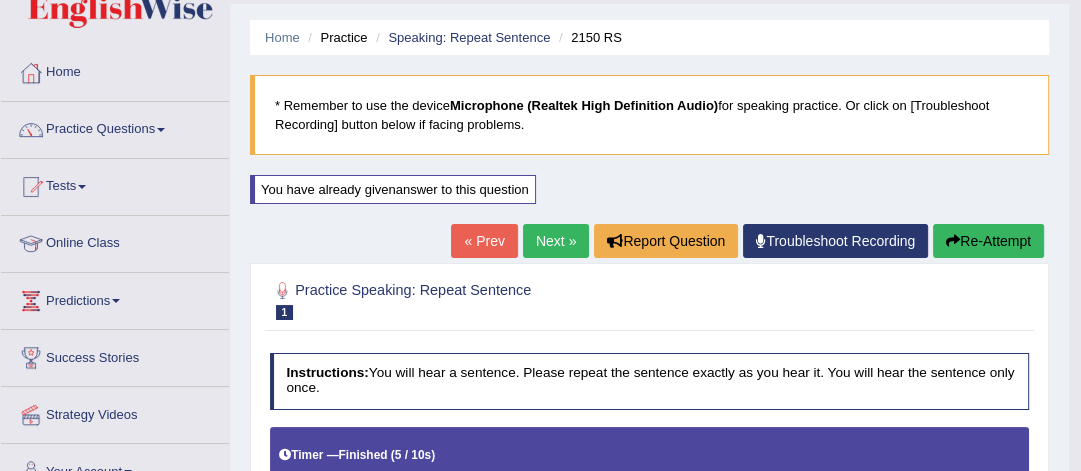 scroll, scrollTop: 3, scrollLeft: 0, axis: vertical 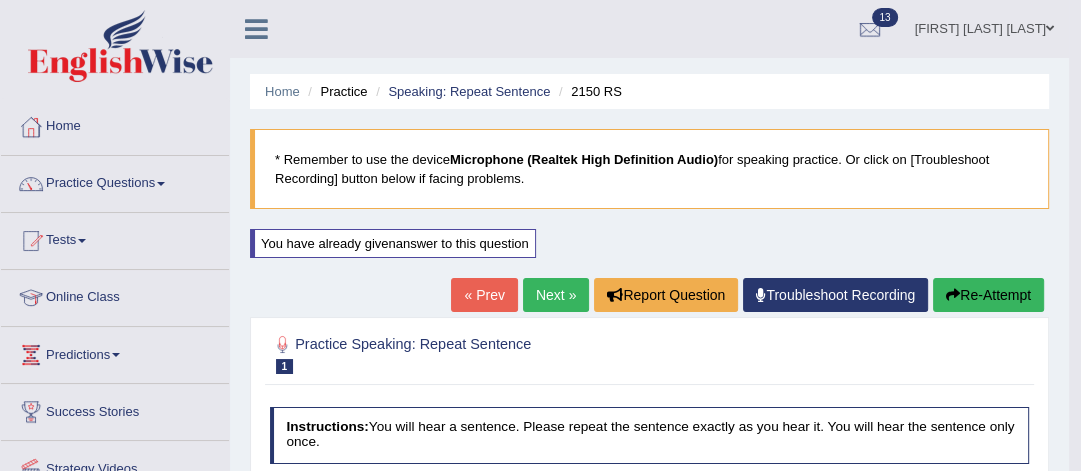 click on "Next »" at bounding box center [556, 295] 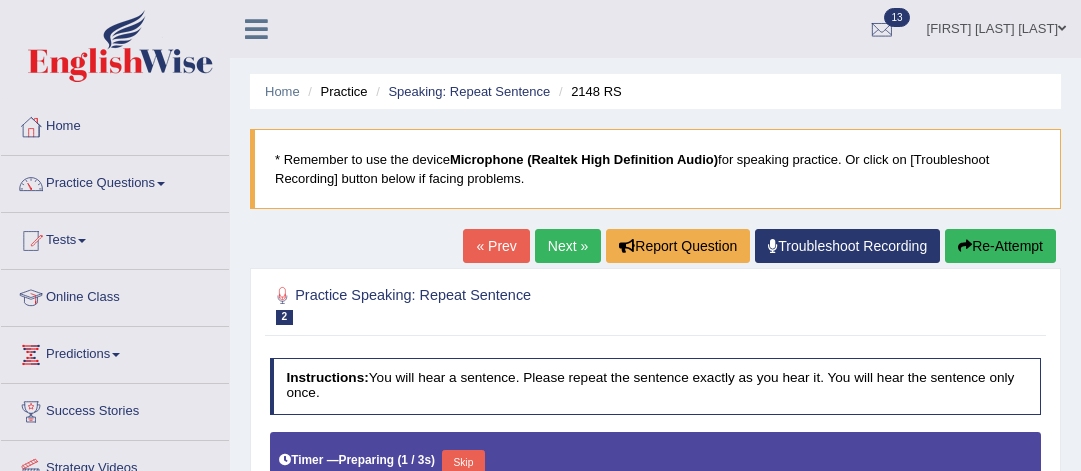 scroll, scrollTop: 0, scrollLeft: 0, axis: both 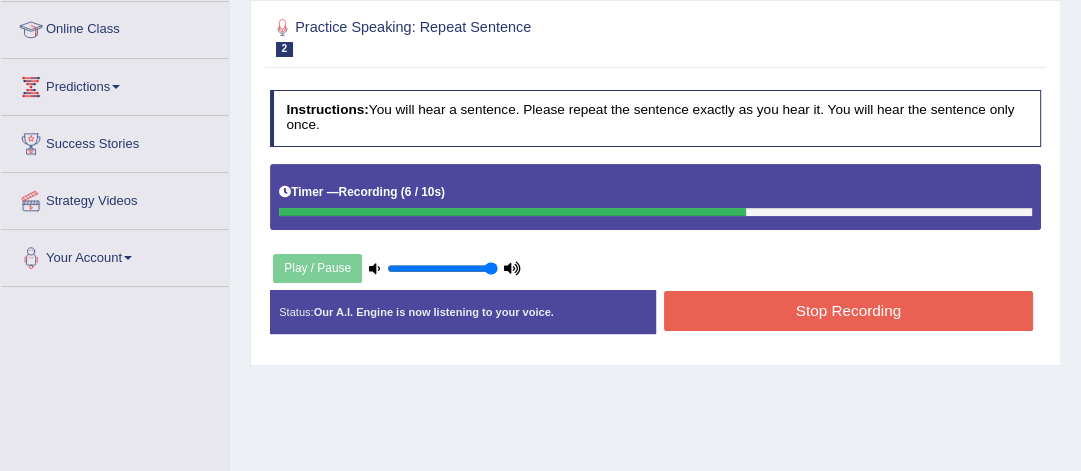 click on "Stop Recording" at bounding box center [848, 310] 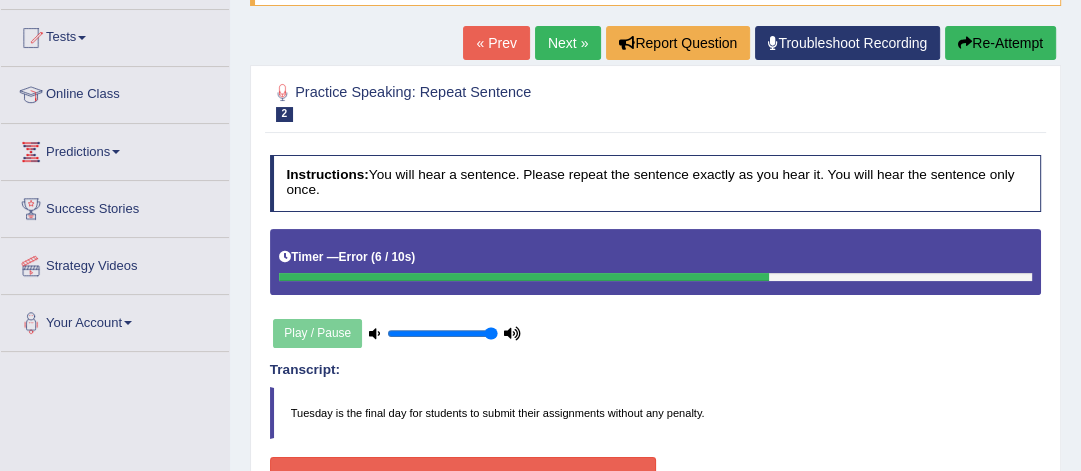 scroll, scrollTop: 192, scrollLeft: 0, axis: vertical 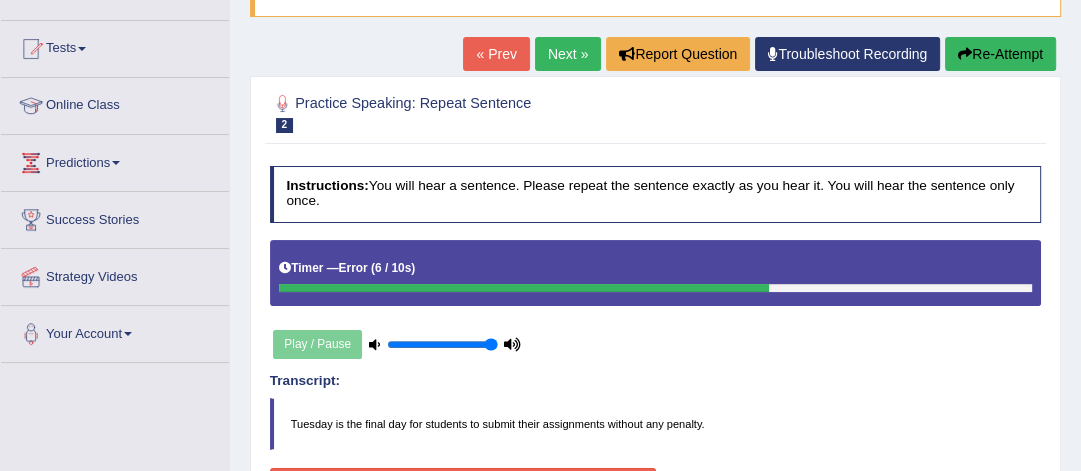 click on "Re-Attempt" at bounding box center (1000, 54) 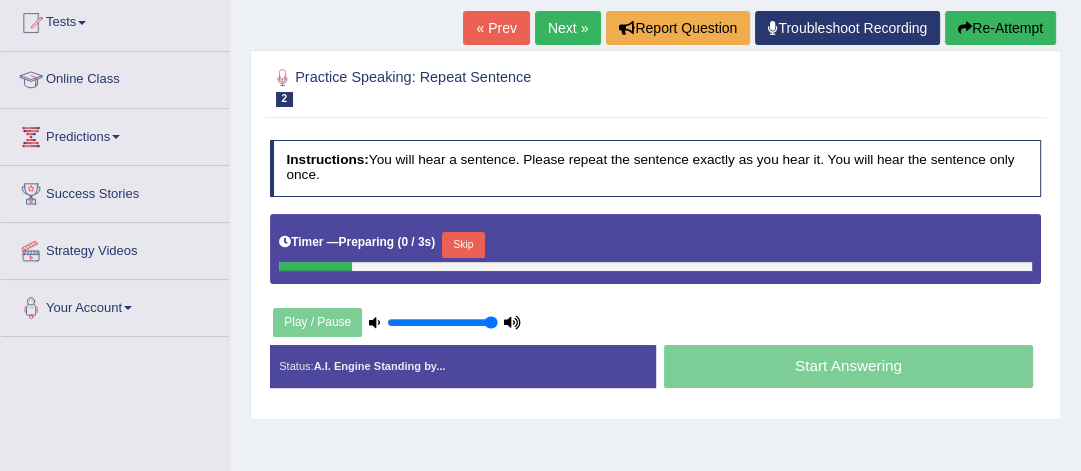 scroll, scrollTop: 192, scrollLeft: 0, axis: vertical 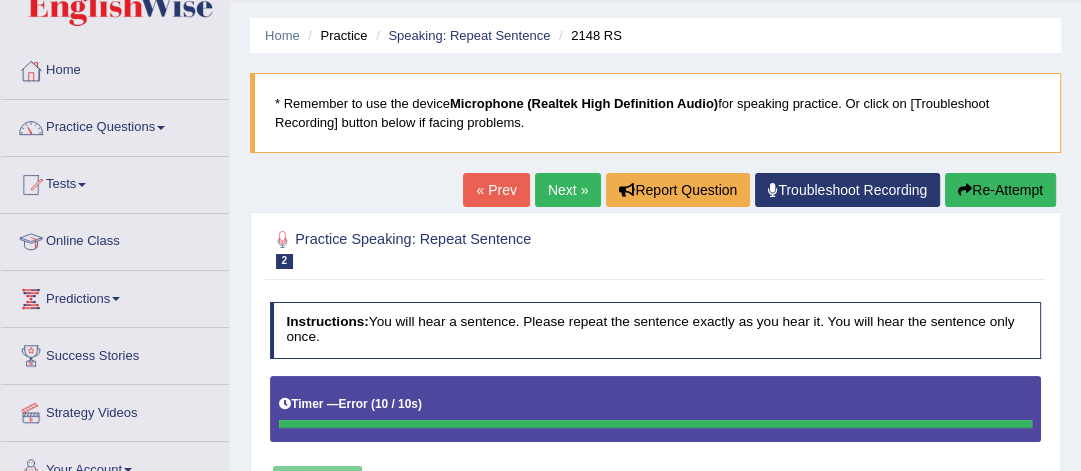 click on "Re-Attempt" at bounding box center [1000, 190] 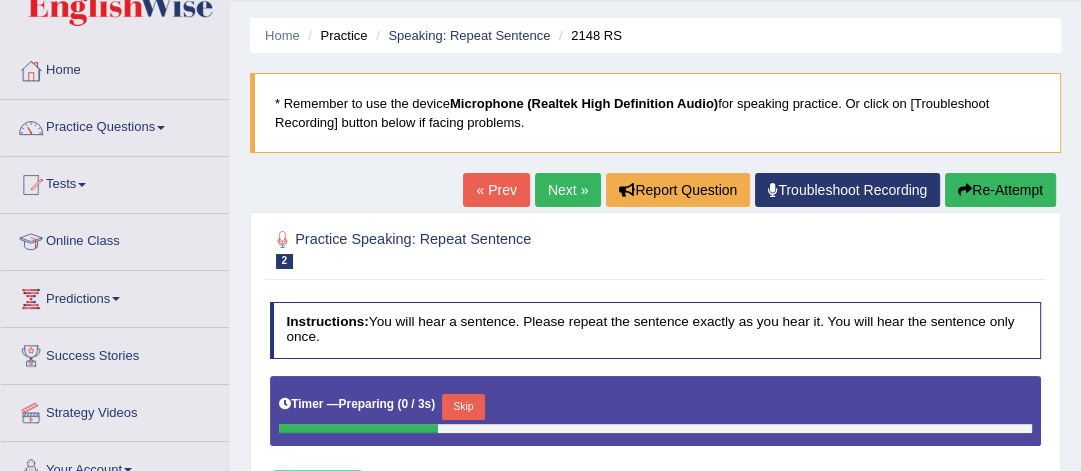 scroll, scrollTop: 0, scrollLeft: 0, axis: both 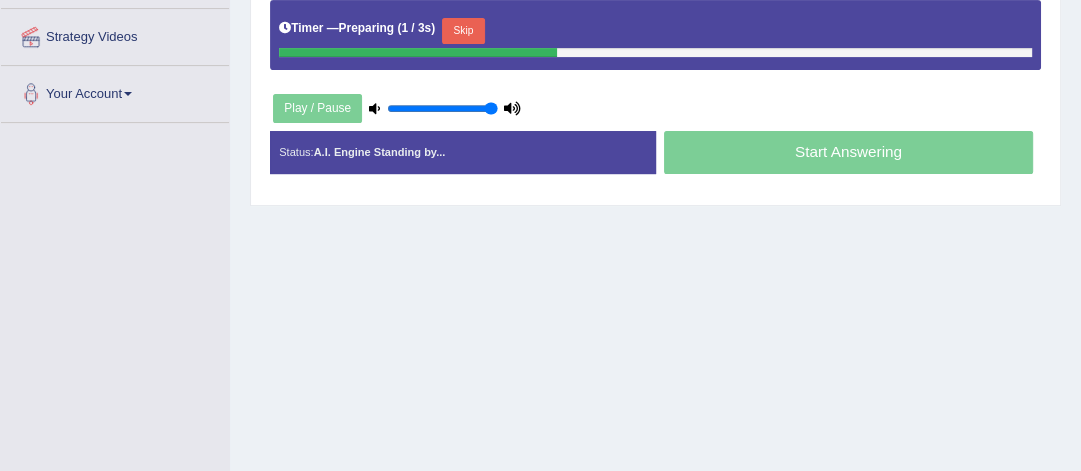 drag, startPoint x: 1087, startPoint y: 164, endPoint x: 1092, endPoint y: 323, distance: 159.0786 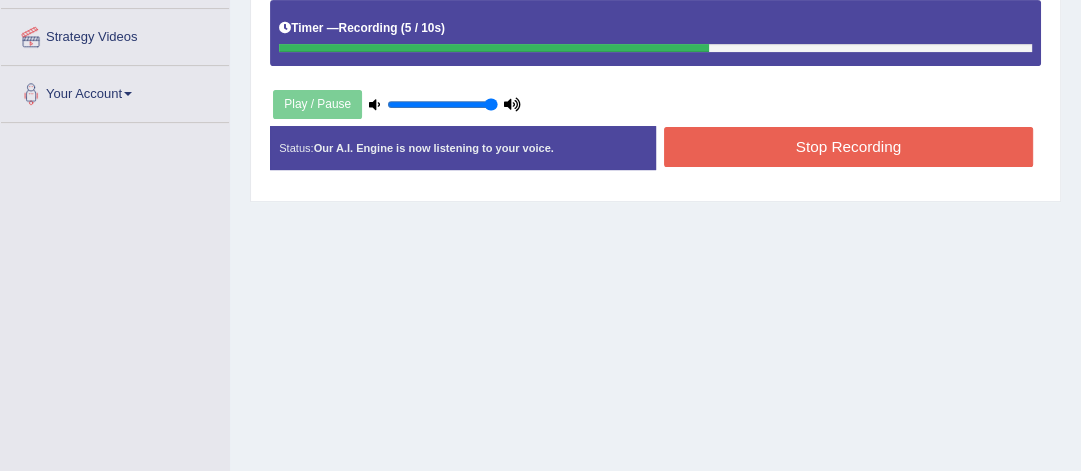 click on "Stop Recording" at bounding box center (848, 146) 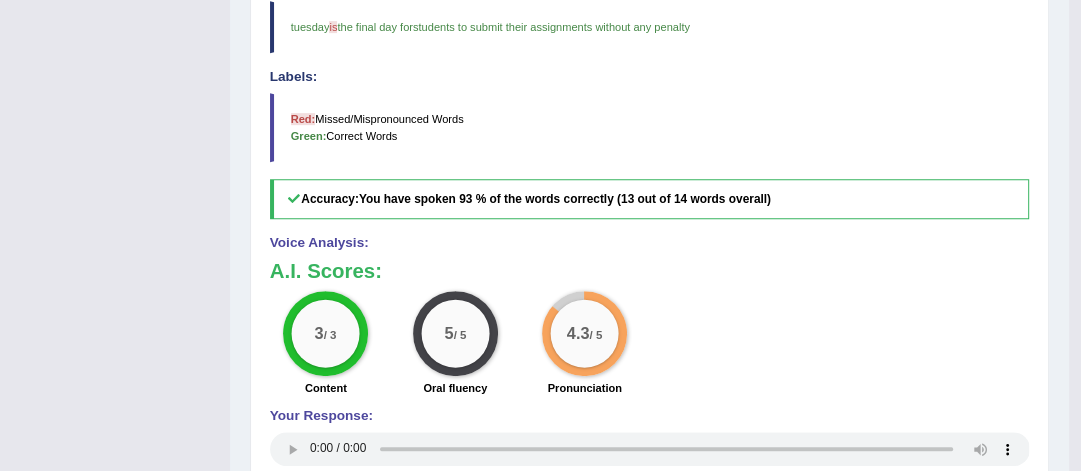 scroll, scrollTop: 693, scrollLeft: 0, axis: vertical 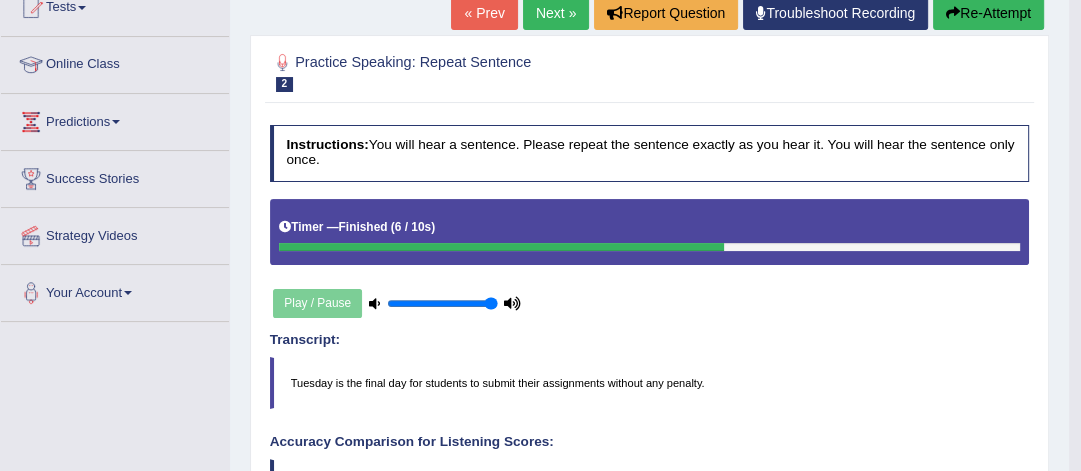 click on "Next »" at bounding box center [556, 13] 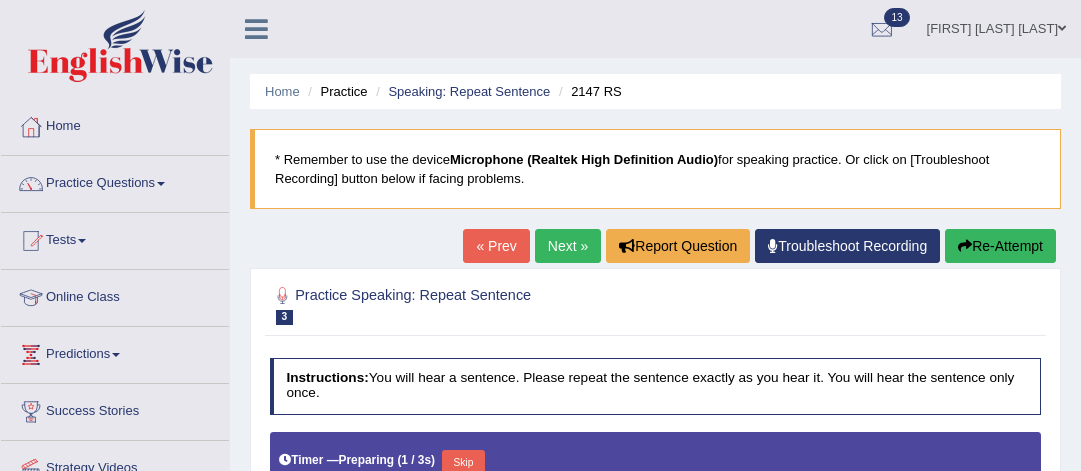scroll, scrollTop: 0, scrollLeft: 0, axis: both 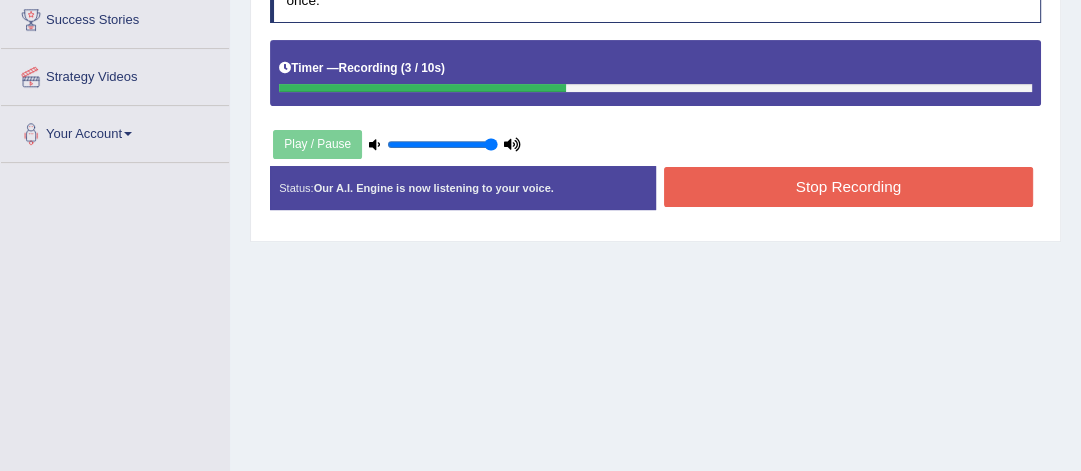 click on "Stop Recording" at bounding box center (848, 186) 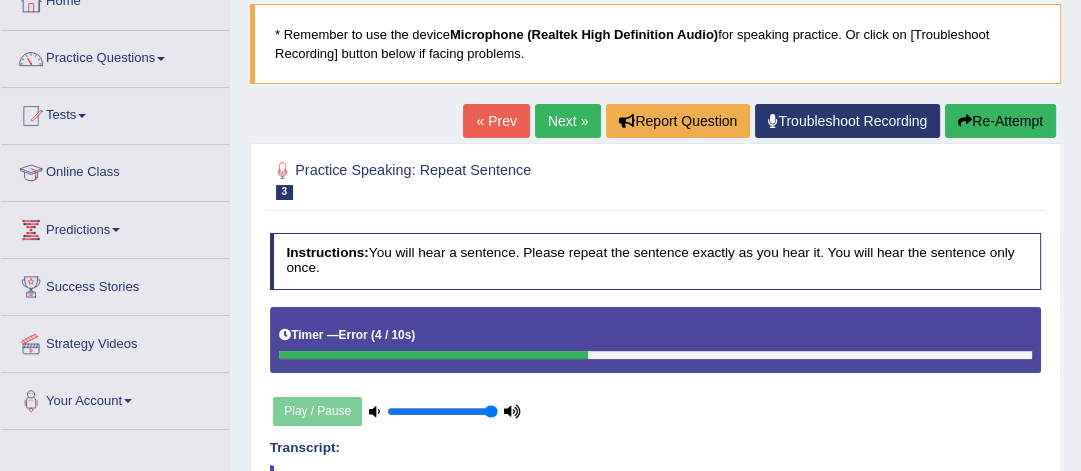 scroll, scrollTop: 123, scrollLeft: 0, axis: vertical 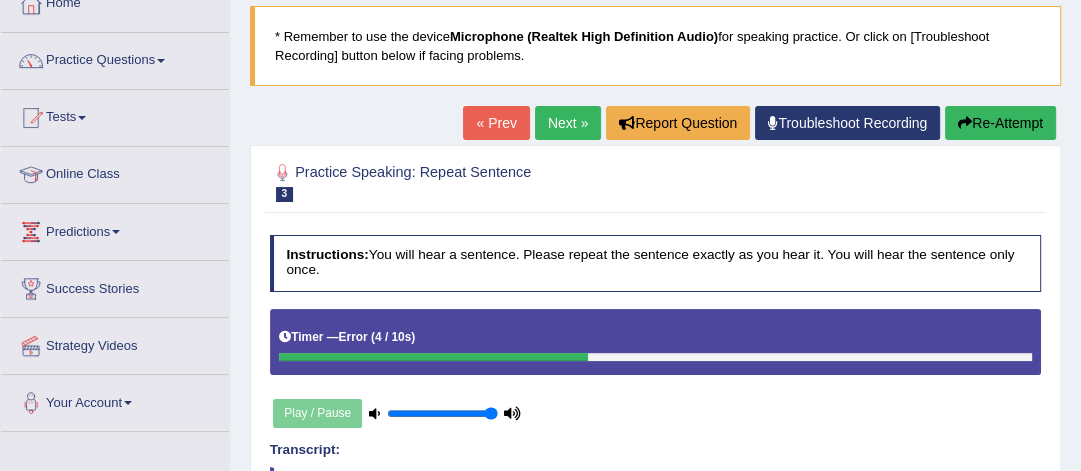 click on "Re-Attempt" at bounding box center (1000, 123) 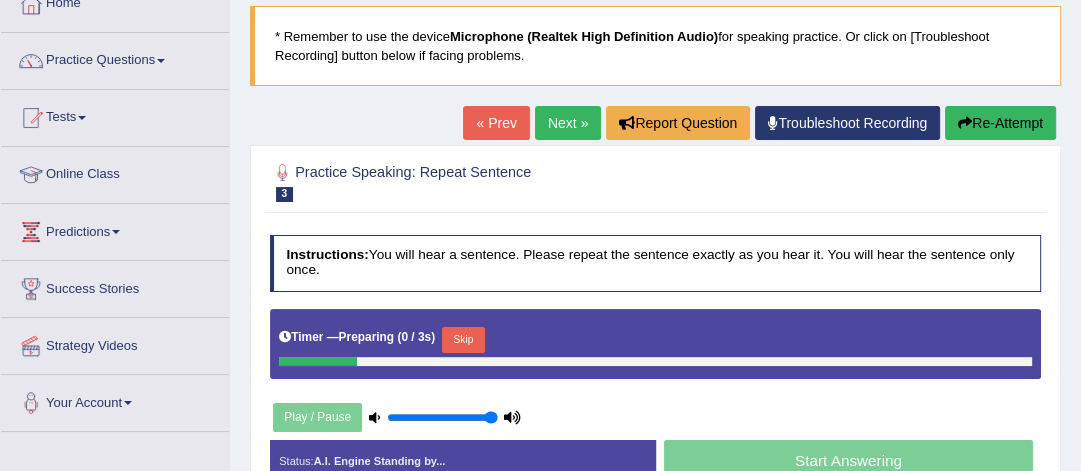 scroll, scrollTop: 123, scrollLeft: 0, axis: vertical 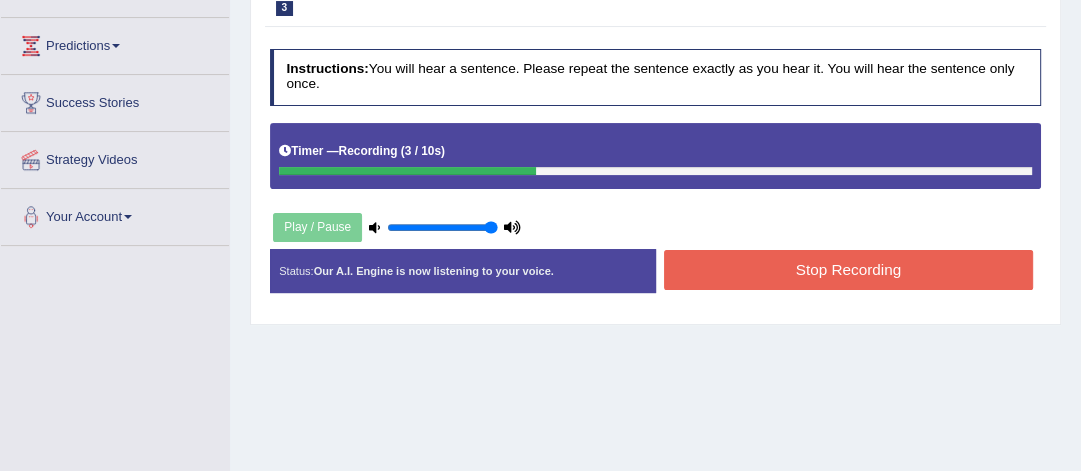 click on "Stop Recording" at bounding box center [848, 269] 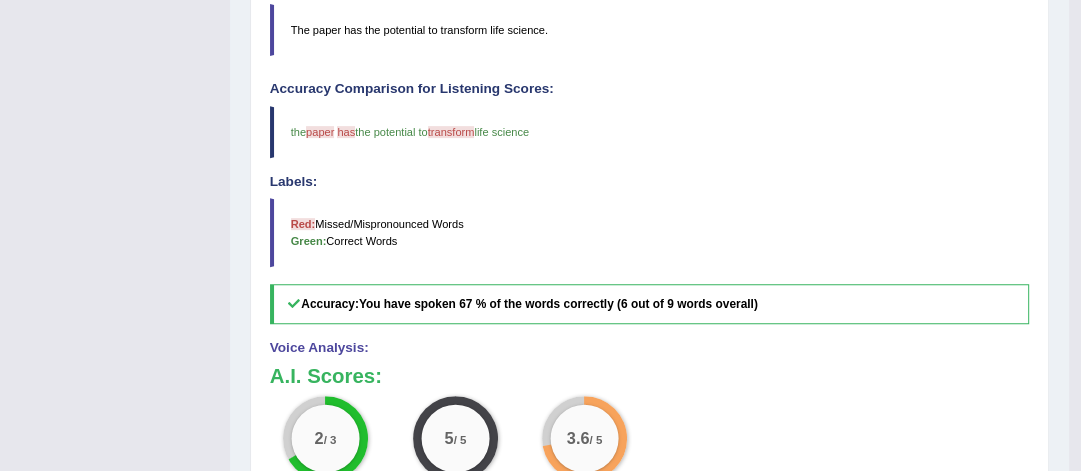 scroll, scrollTop: 637, scrollLeft: 0, axis: vertical 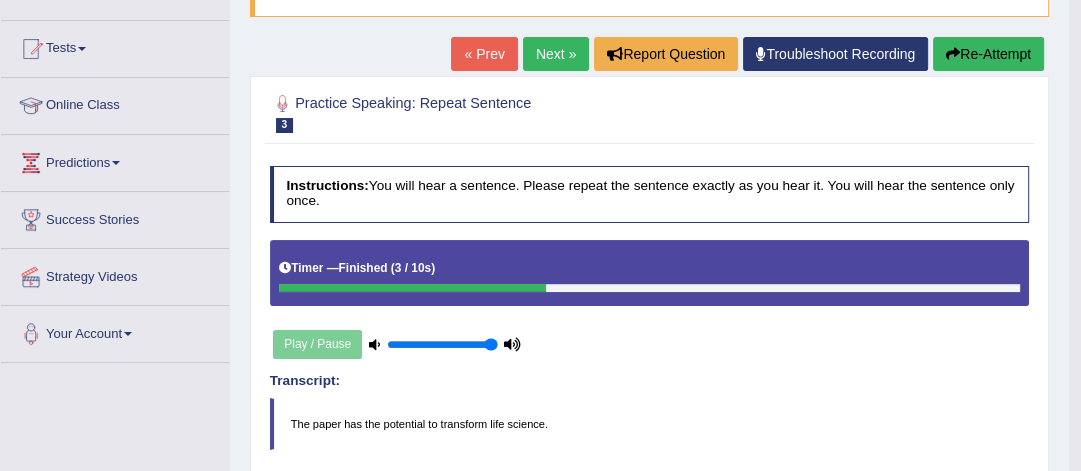 click on "Next »" at bounding box center (556, 54) 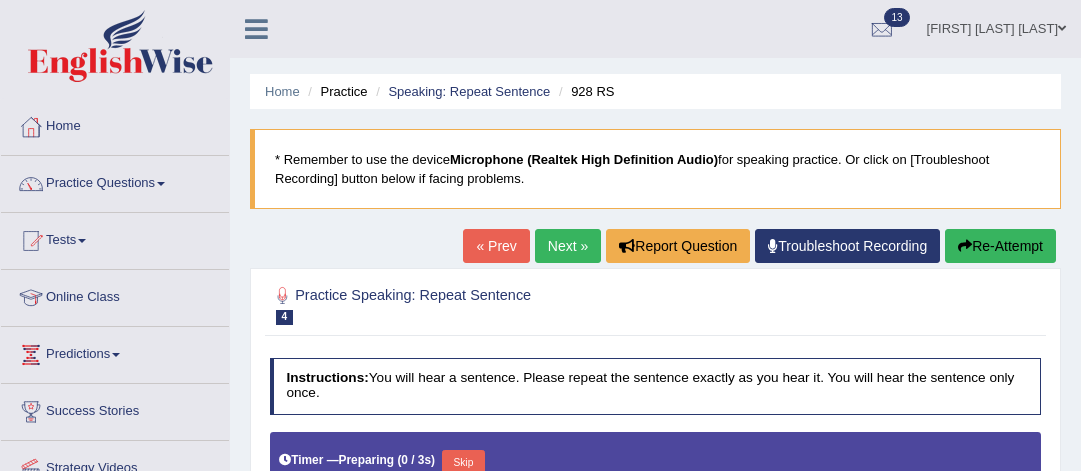 scroll, scrollTop: 0, scrollLeft: 0, axis: both 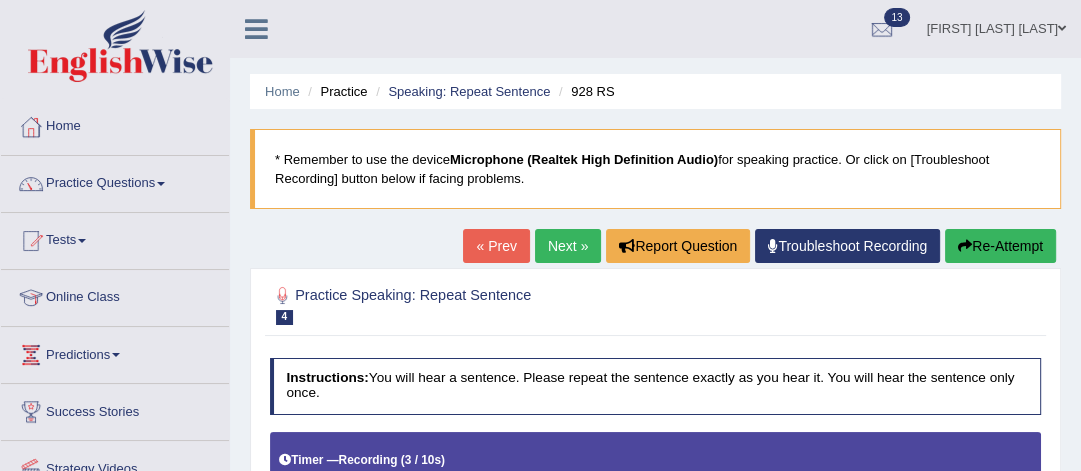 click on "Re-Attempt" at bounding box center (1000, 246) 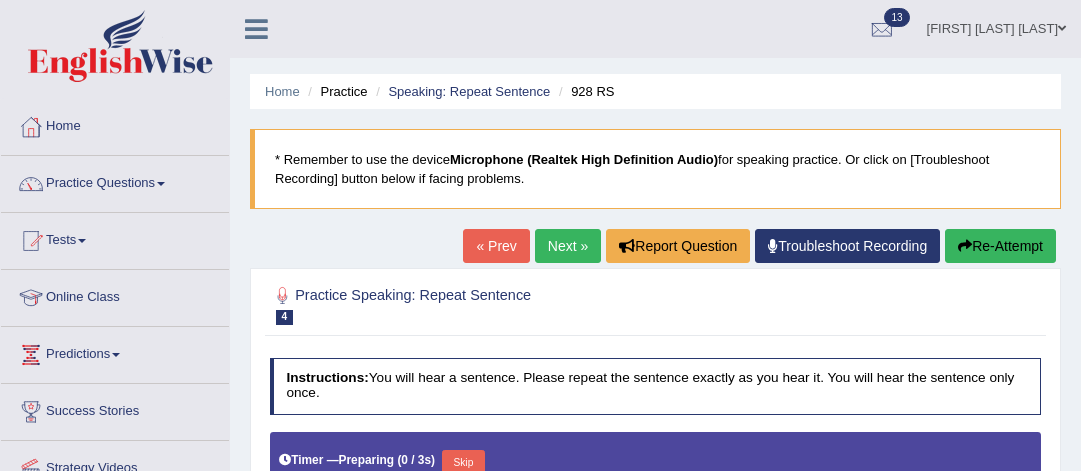 scroll, scrollTop: 0, scrollLeft: 0, axis: both 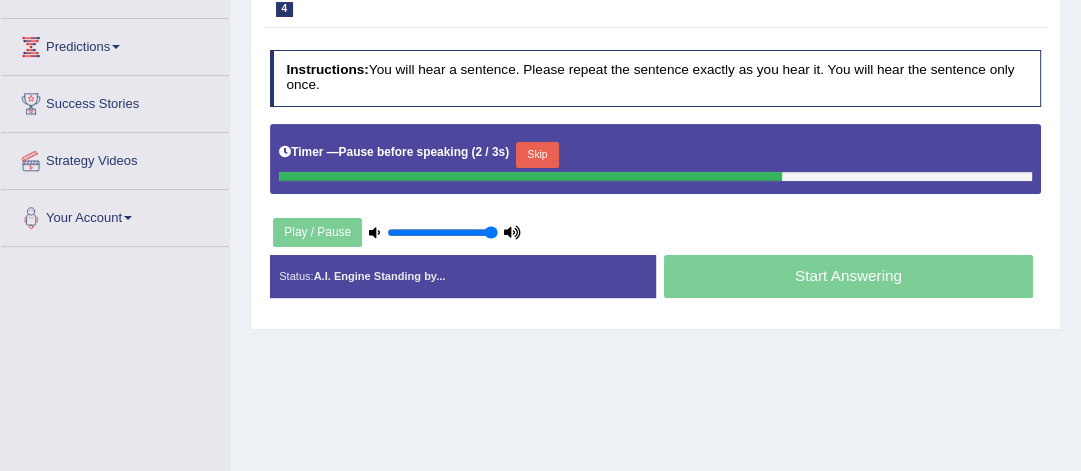 click on "Skip" at bounding box center (537, 155) 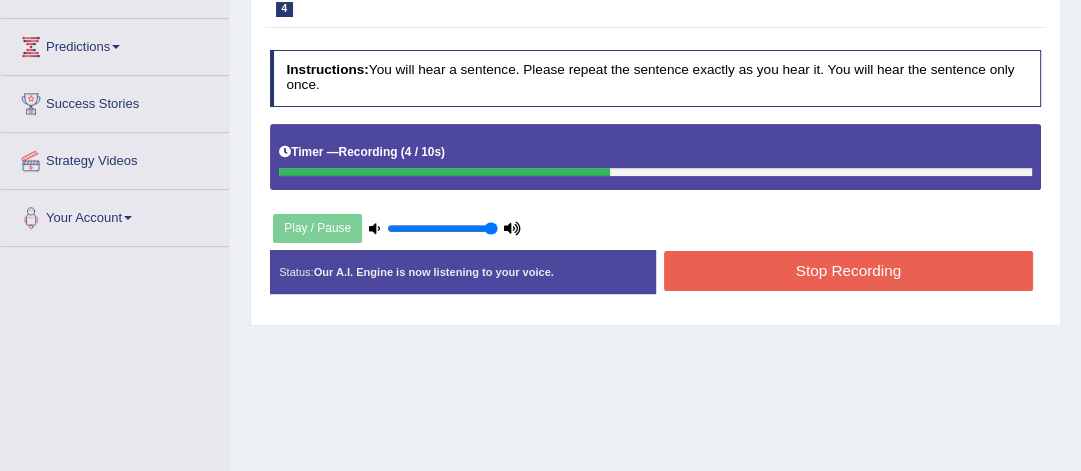 click on "Stop Recording" at bounding box center (848, 270) 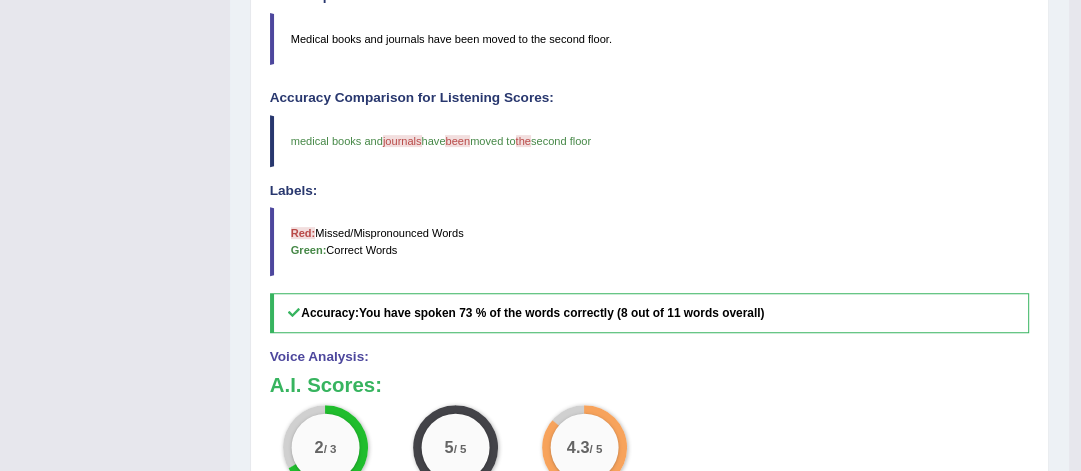 scroll, scrollTop: 636, scrollLeft: 0, axis: vertical 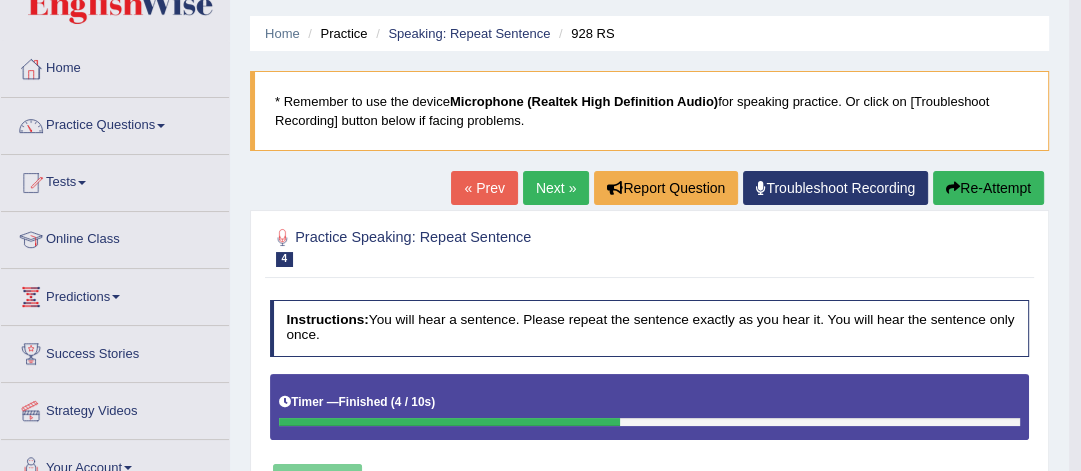click on "Next »" at bounding box center [556, 188] 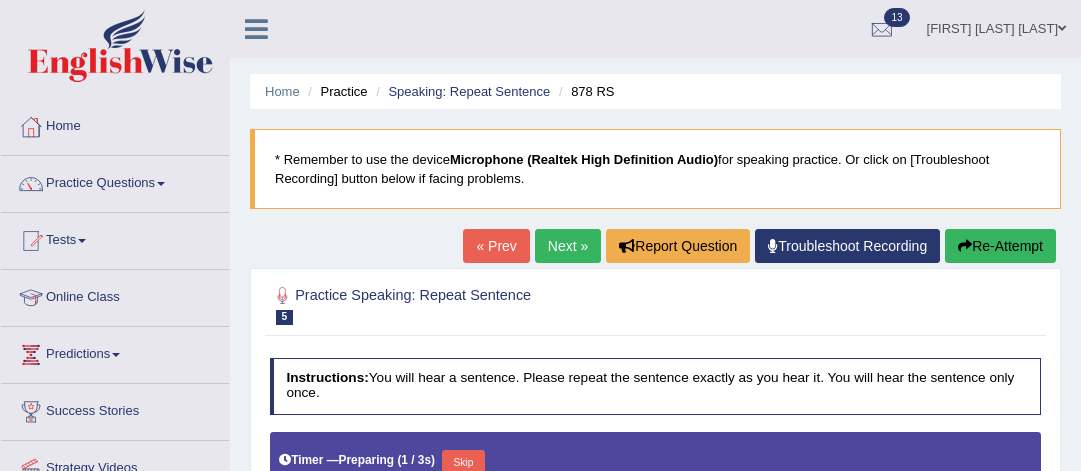 scroll, scrollTop: 0, scrollLeft: 0, axis: both 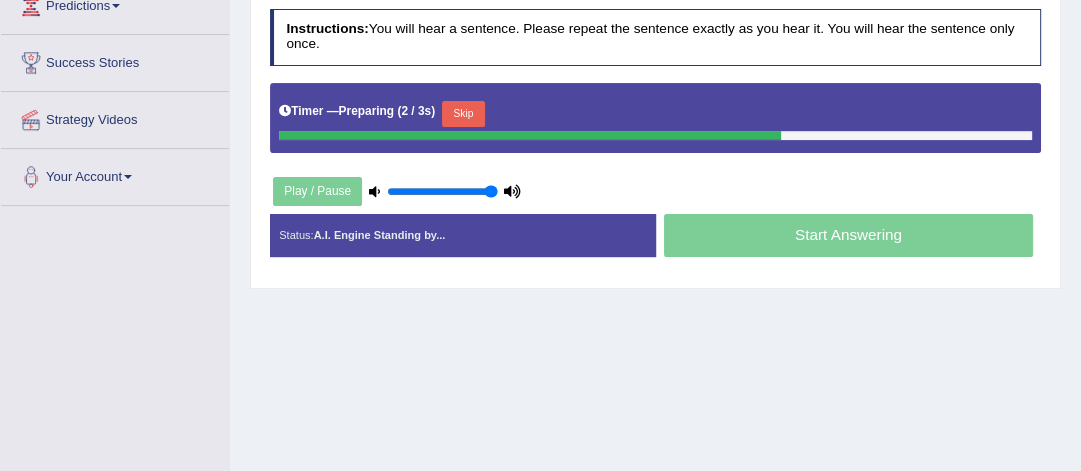 drag, startPoint x: 0, startPoint y: 0, endPoint x: 1092, endPoint y: 282, distance: 1127.8245 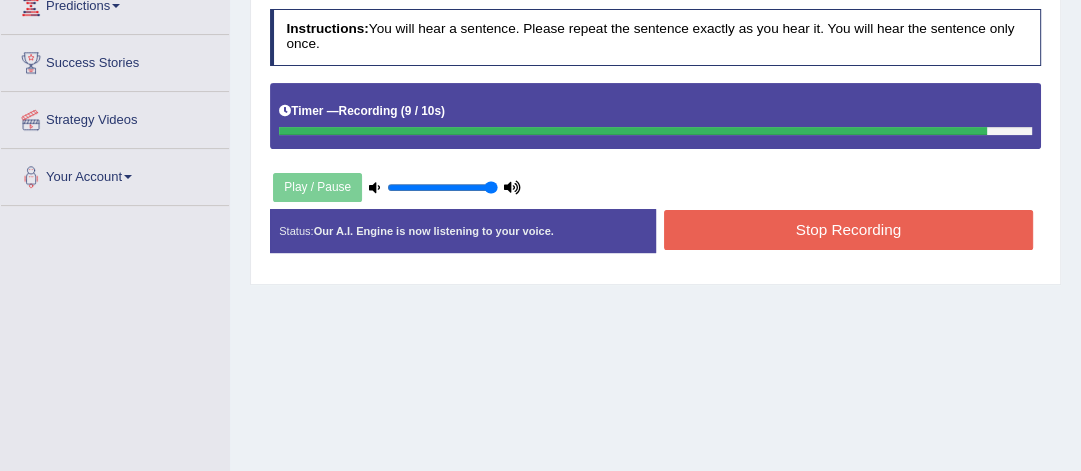 click on "Stop Recording" at bounding box center [848, 229] 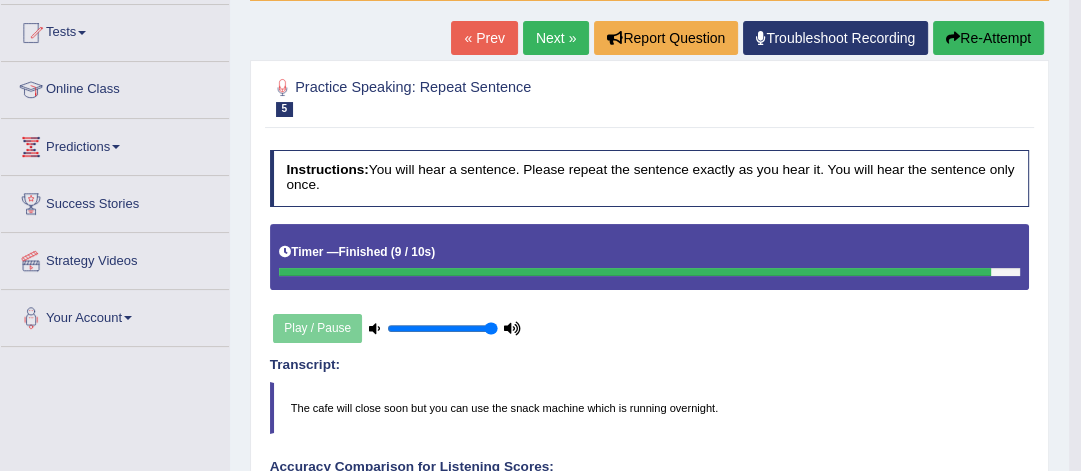 scroll, scrollTop: 194, scrollLeft: 0, axis: vertical 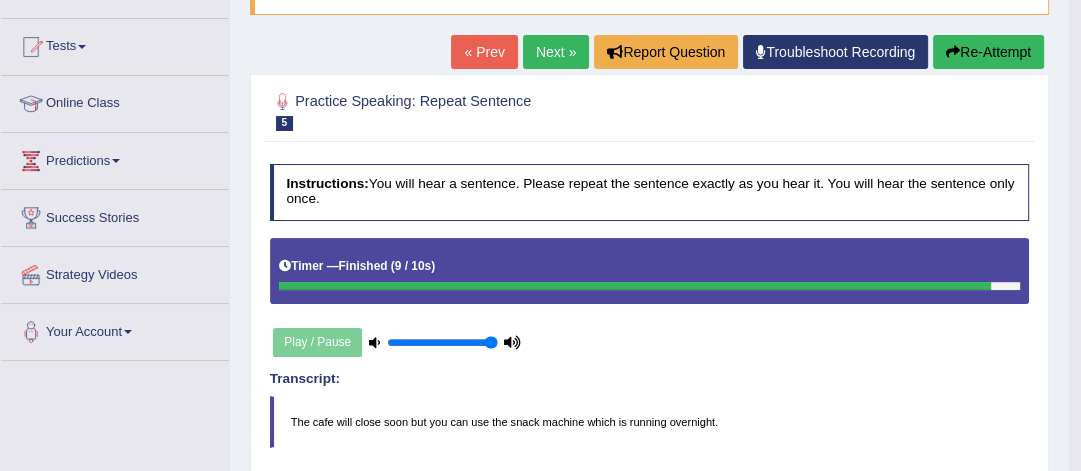 click on "Toggle navigation
Home
Practice Questions   Speaking Practice Read Aloud
Repeat Sentence
Describe Image
Re-tell Lecture
Answer Short Question
Summarize Group Discussion
Respond To A Situation
Writing Practice  Summarize Written Text
Write Essay
Reading Practice  Reading & Writing: Fill In The Blanks
Choose Multiple Answers
Re-order Paragraphs
Fill In The Blanks
Choose Single Answer
Listening Practice  Summarize Spoken Text
Highlight Incorrect Words
Highlight Correct Summary
Select Missing Word
Choose Single Answer
Choose Multiple Answers
Fill In The Blanks
Write From Dictation
Pronunciation
Tests  Take Practice Sectional Test" at bounding box center [540, 41] 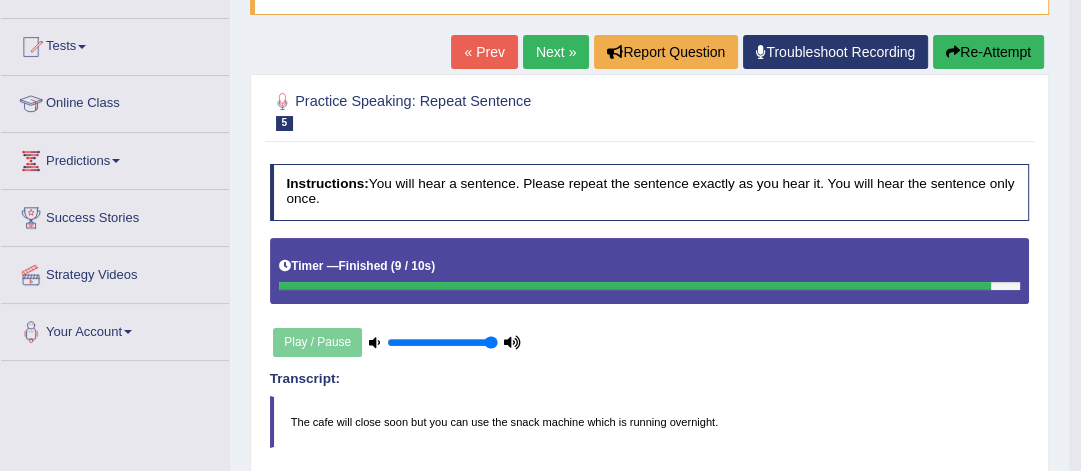 click on "Re-Attempt" at bounding box center (988, 52) 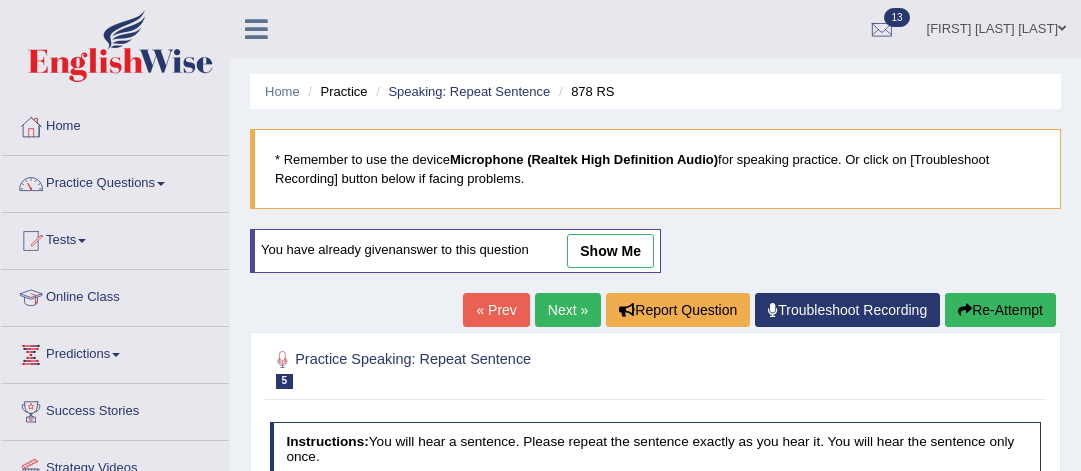 scroll, scrollTop: 420, scrollLeft: 0, axis: vertical 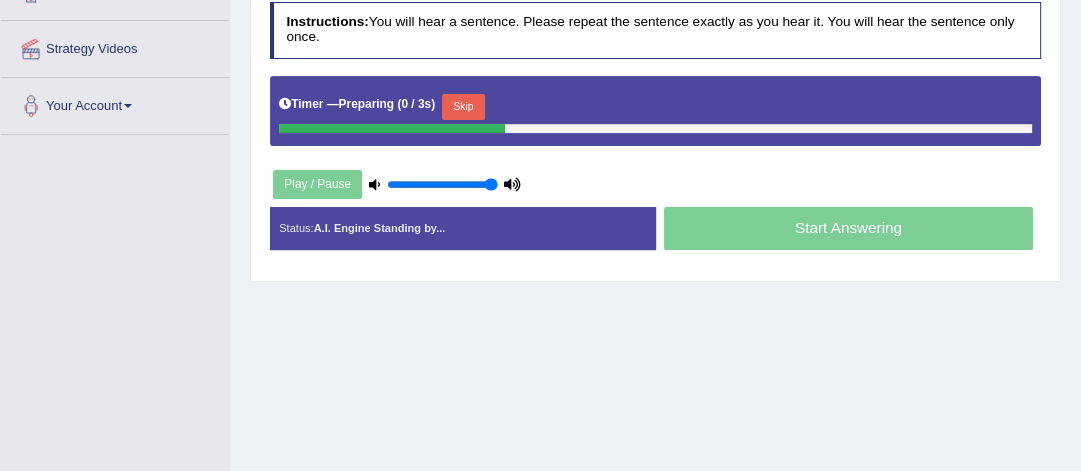 click on "Toggle navigation
Home
Practice Questions   Speaking Practice Read Aloud
Repeat Sentence
Describe Image
Re-tell Lecture
Answer Short Question
Summarize Group Discussion
Respond To A Situation
Writing Practice  Summarize Written Text
Write Essay
Reading Practice  Reading & Writing: Fill In The Blanks
Choose Multiple Answers
Re-order Paragraphs
Fill In The Blanks
Choose Single Answer
Listening Practice  Summarize Spoken Text
Highlight Incorrect Words
Highlight Correct Summary
Select Missing Word
Choose Single Answer
Choose Multiple Answers
Fill In The Blanks
Write From Dictation
Pronunciation
Tests
Take Mock Test" at bounding box center (540, -185) 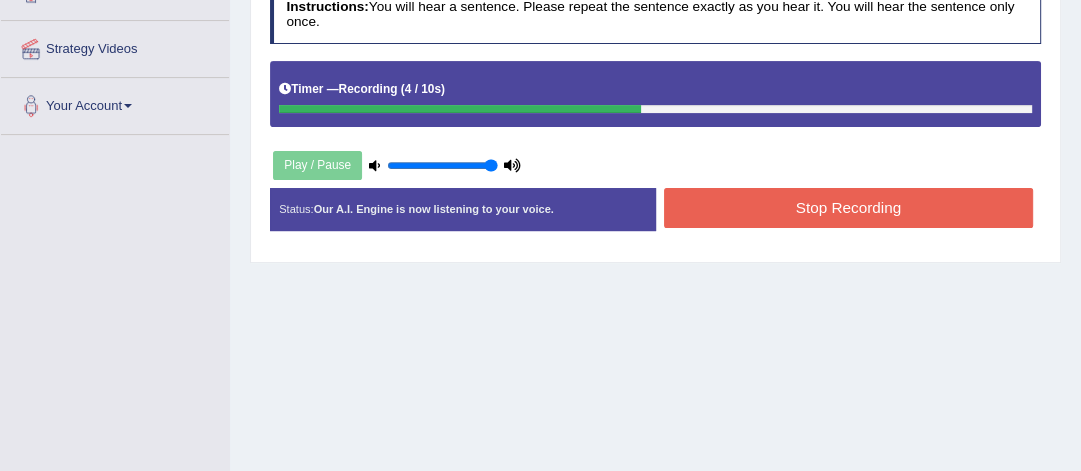 click on "Stop Recording" at bounding box center (848, 207) 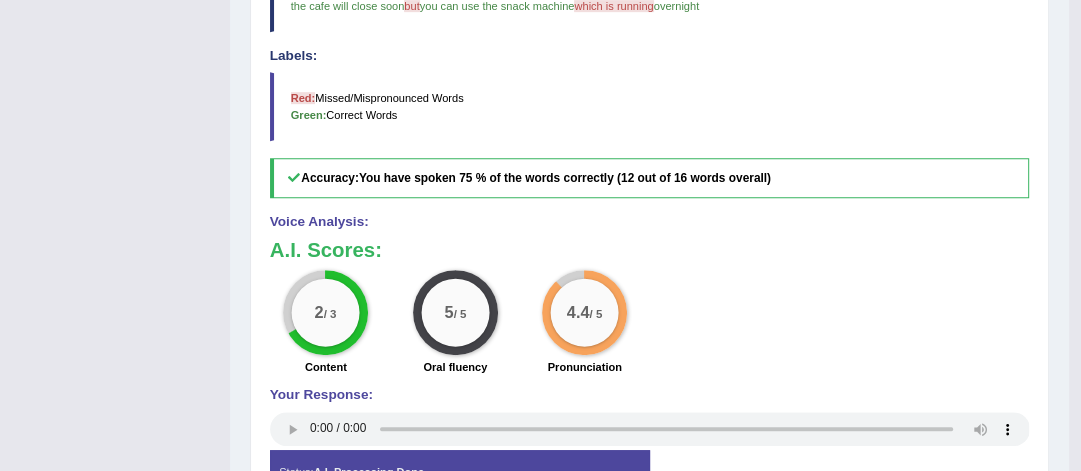 scroll, scrollTop: 759, scrollLeft: 0, axis: vertical 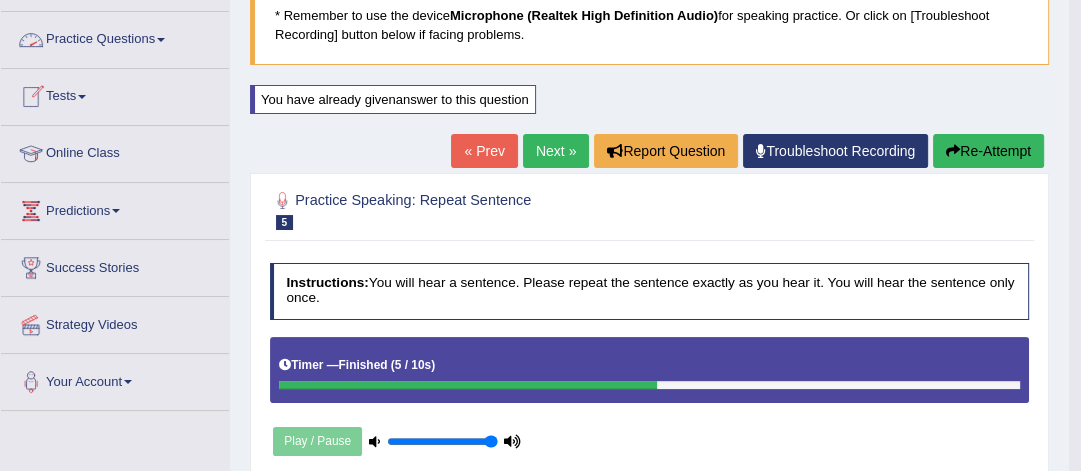 click on "Practice Questions" at bounding box center [115, 37] 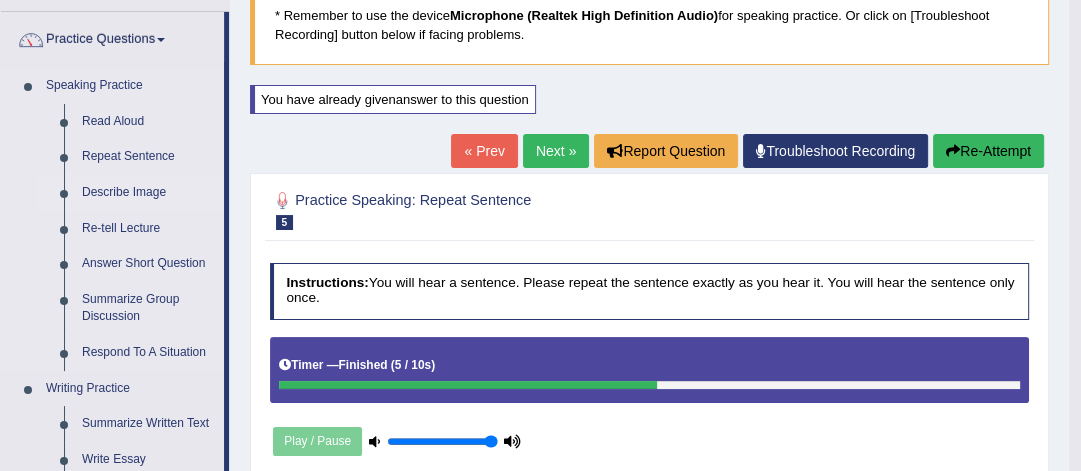 click on "Describe Image" at bounding box center (148, 193) 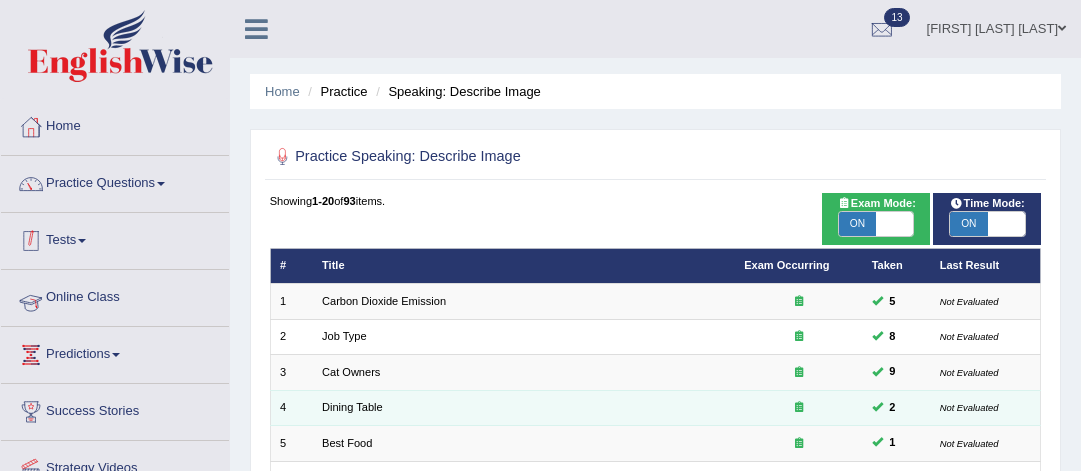 scroll, scrollTop: 0, scrollLeft: 0, axis: both 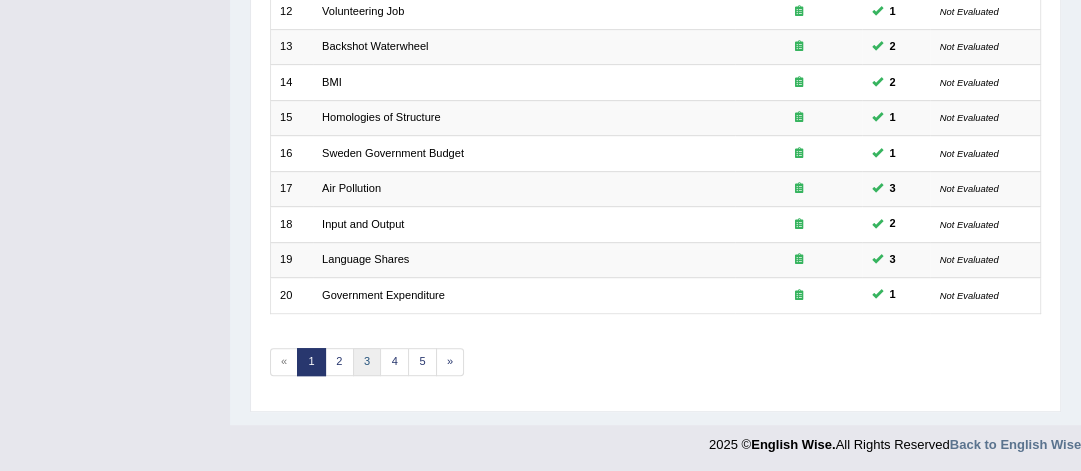 click on "3" at bounding box center [367, 362] 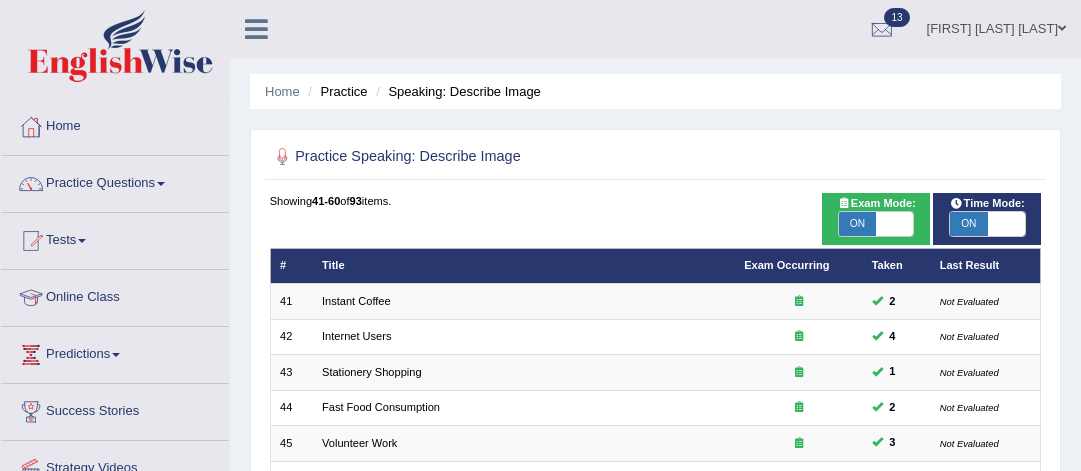 scroll, scrollTop: 0, scrollLeft: 0, axis: both 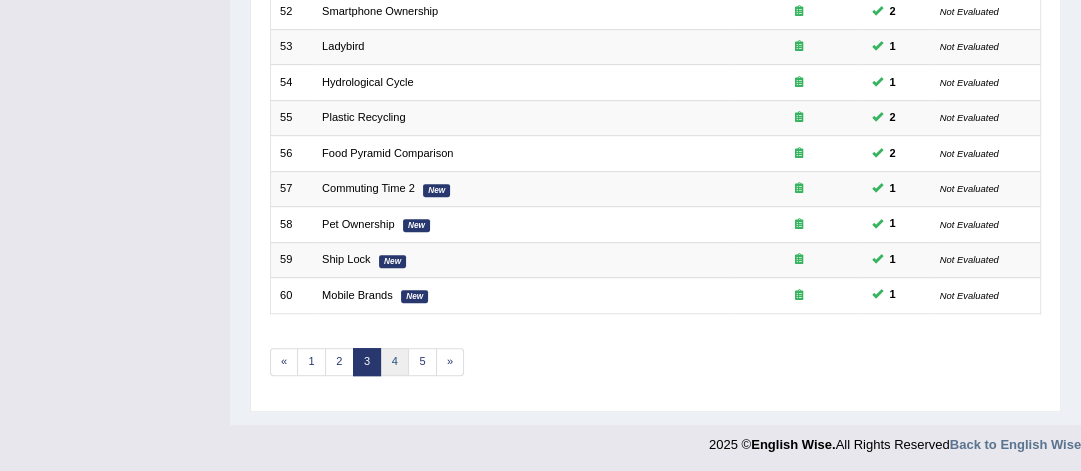 click on "4" at bounding box center (394, 362) 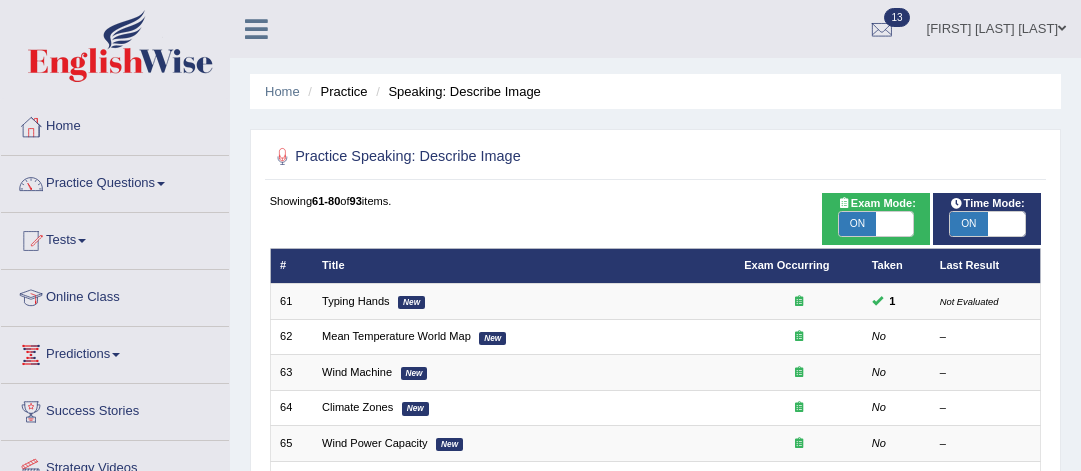 scroll, scrollTop: 0, scrollLeft: 0, axis: both 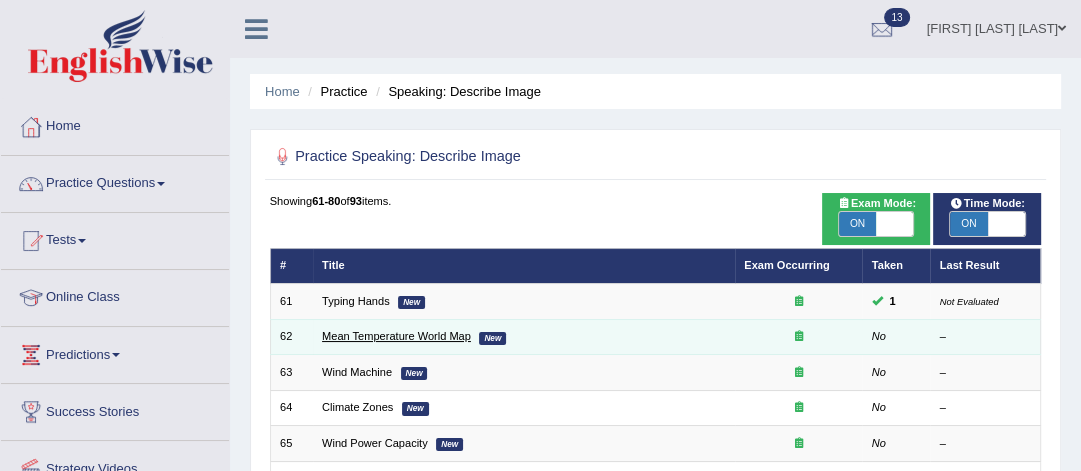 click on "Mean Temperature World Map" at bounding box center (396, 336) 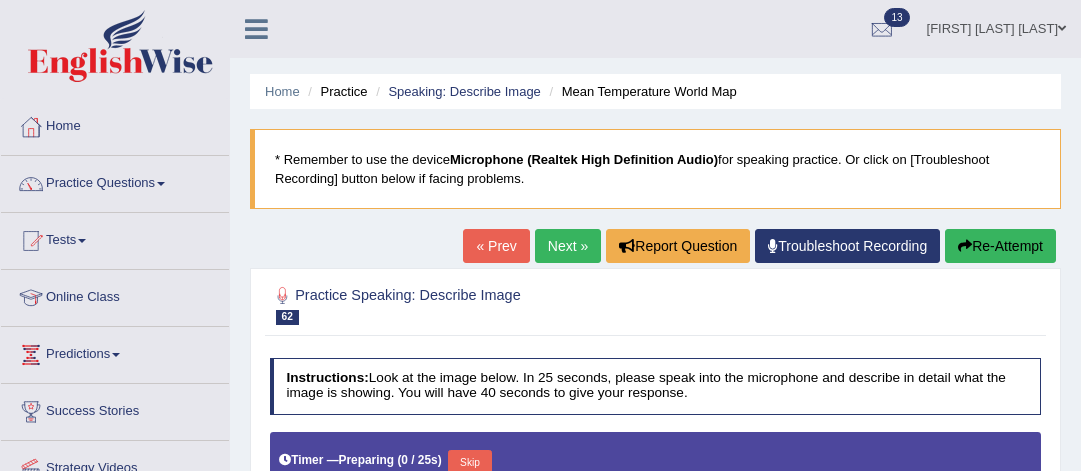 scroll, scrollTop: 0, scrollLeft: 0, axis: both 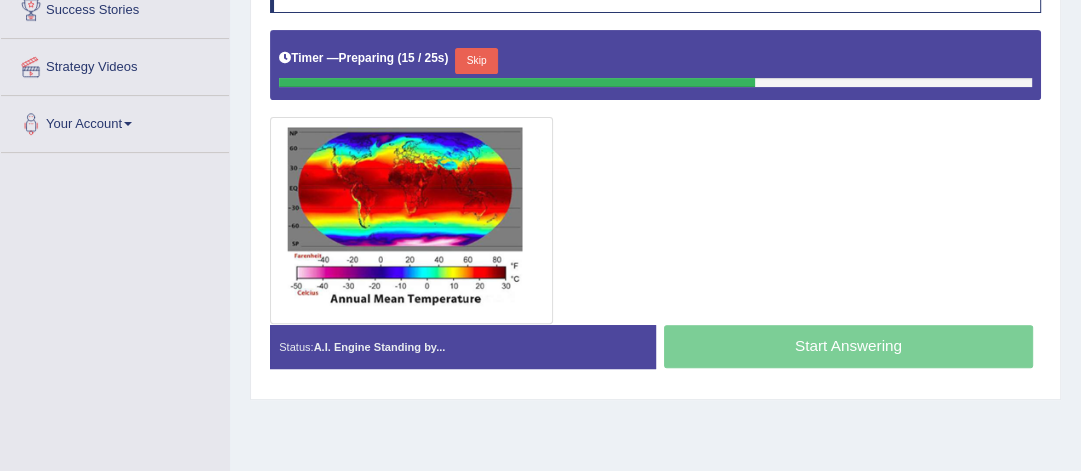 click on "Skip" at bounding box center (476, 61) 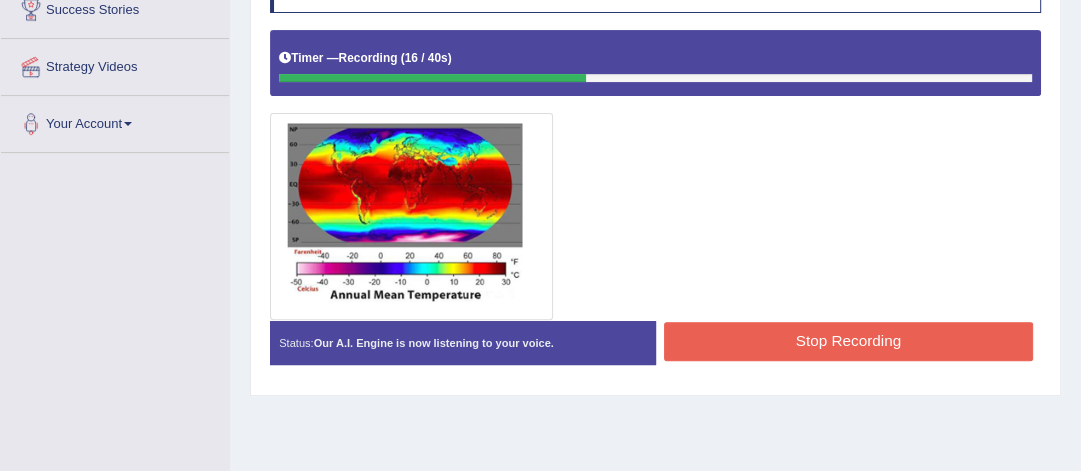 click on "Stop Recording" at bounding box center (848, 341) 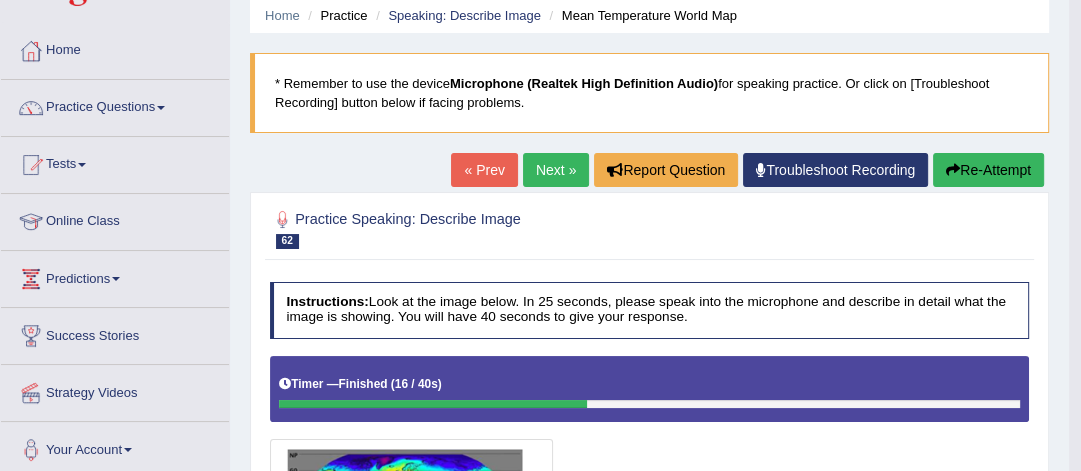 scroll, scrollTop: 79, scrollLeft: 0, axis: vertical 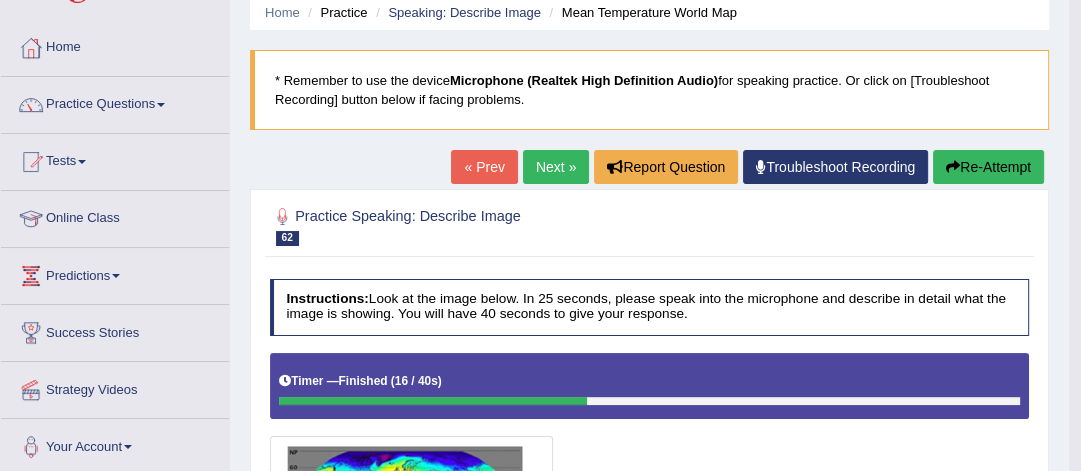 click on "Re-Attempt" at bounding box center (988, 167) 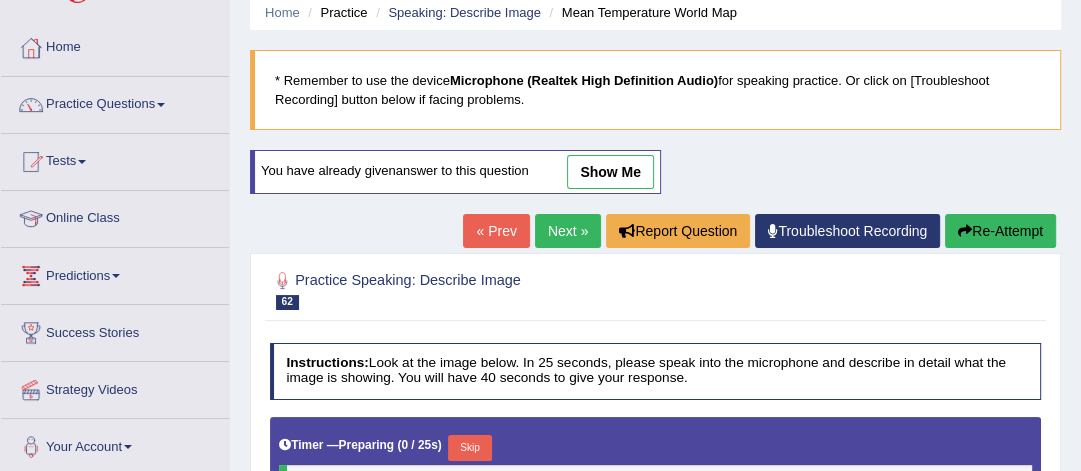 scroll, scrollTop: 79, scrollLeft: 0, axis: vertical 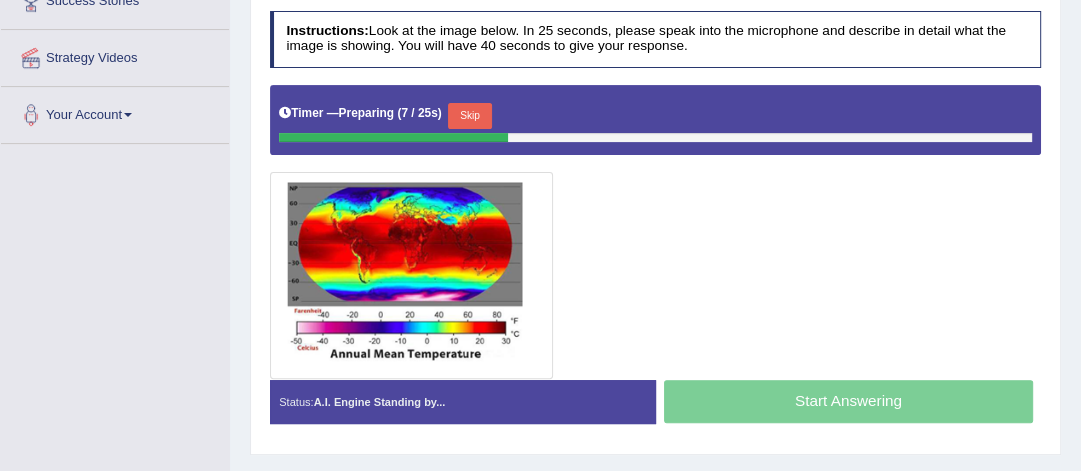 click on "Skip" at bounding box center (469, 116) 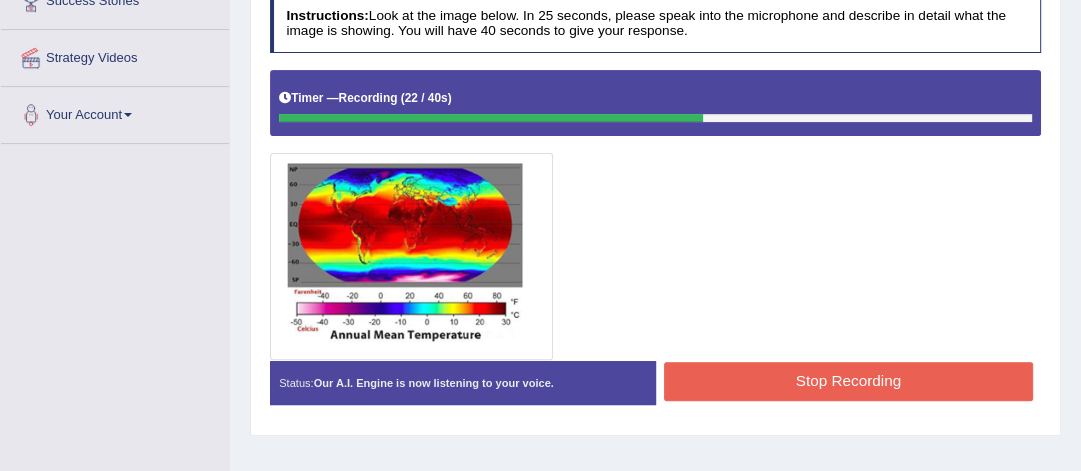 click on "Stop Recording" at bounding box center (848, 381) 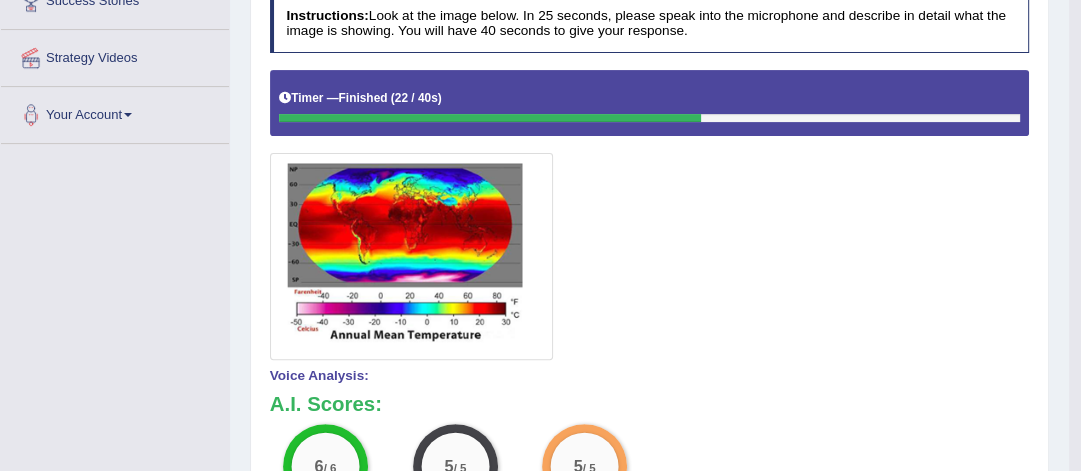 drag, startPoint x: 1088, startPoint y: 197, endPoint x: 1082, endPoint y: 288, distance: 91.197586 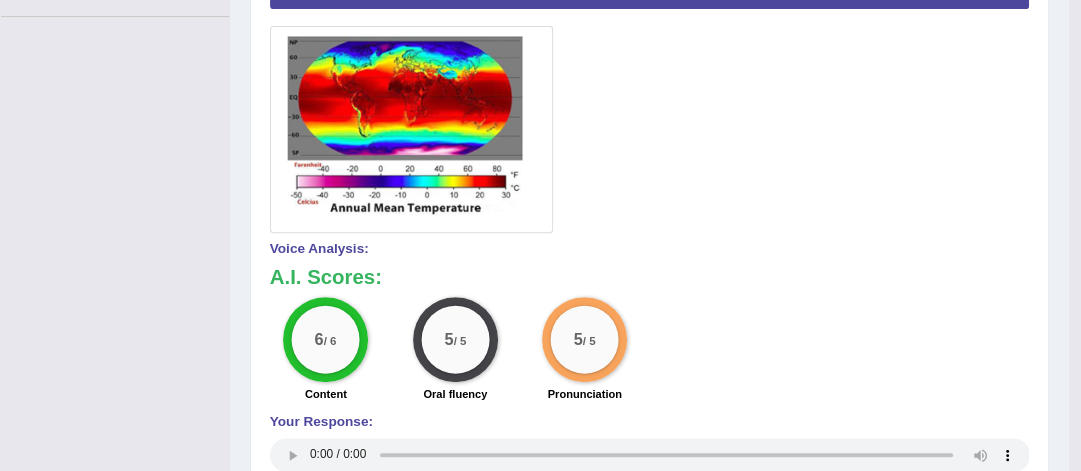 scroll, scrollTop: 540, scrollLeft: 0, axis: vertical 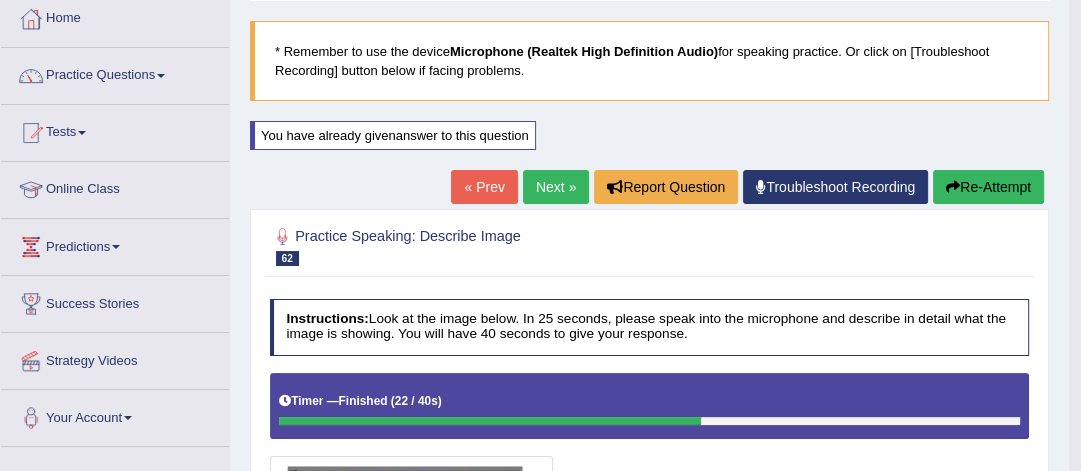 click on "Re-Attempt" at bounding box center (988, 187) 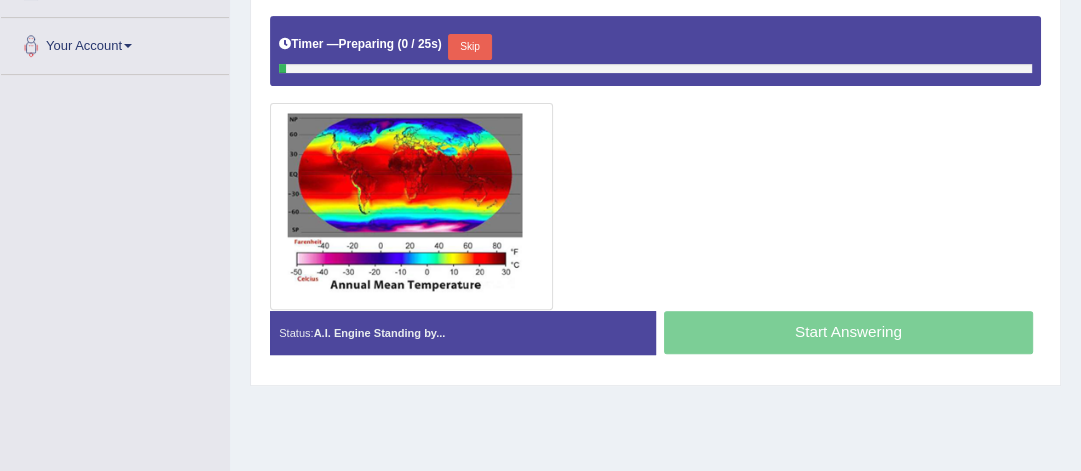 click on "Toggle navigation
Home
Practice Questions   Speaking Practice Read Aloud
Repeat Sentence
Describe Image
Re-tell Lecture
Answer Short Question
Summarize Group Discussion
Respond To A Situation
Writing Practice  Summarize Written Text
Write Essay
Reading Practice  Reading & Writing: Fill In The Blanks
Choose Multiple Answers
Re-order Paragraphs
Fill In The Blanks
Choose Single Answer
Listening Practice  Summarize Spoken Text
Highlight Incorrect Words
Highlight Correct Summary
Select Missing Word
Choose Single Answer
Choose Multiple Answers
Fill In The Blanks
Write From Dictation
Pronunciation
Tests
Take Mock Test" at bounding box center (540, -245) 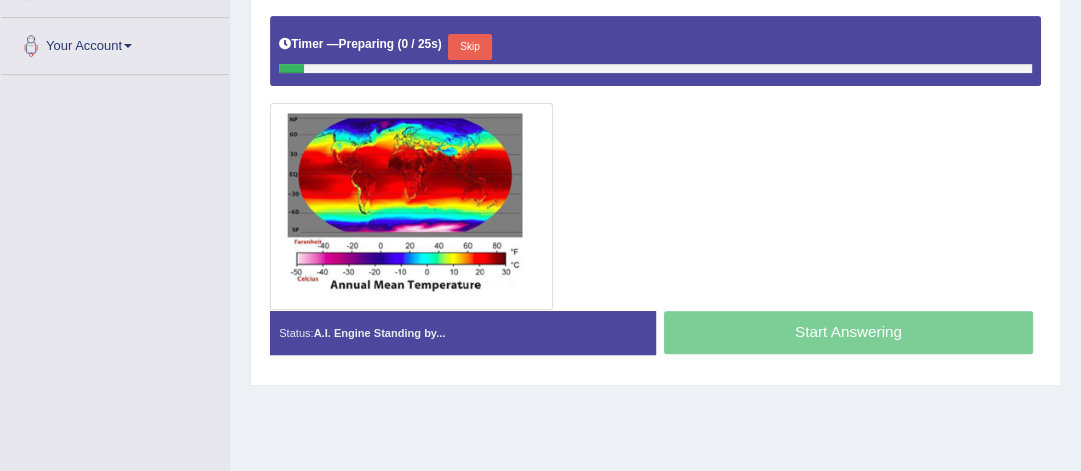 scroll, scrollTop: 472, scrollLeft: 0, axis: vertical 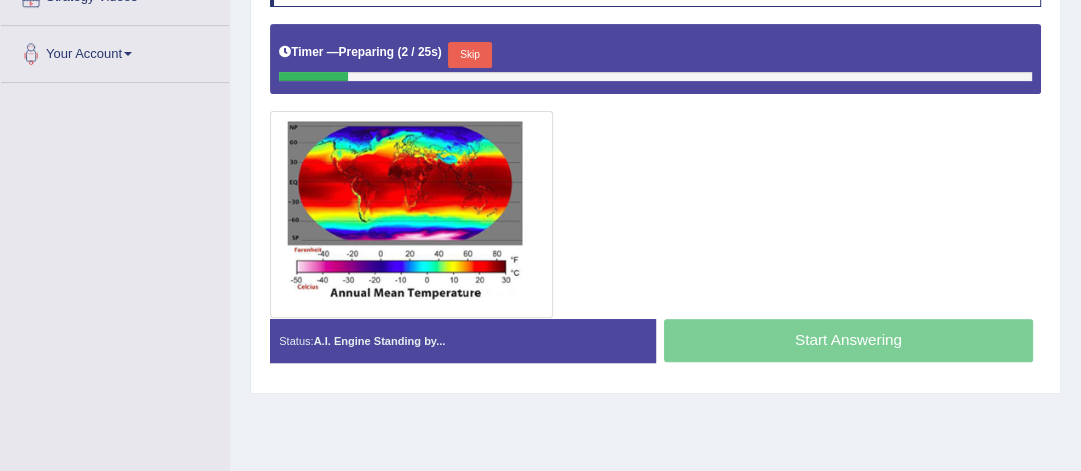 click on "Skip" at bounding box center (469, 55) 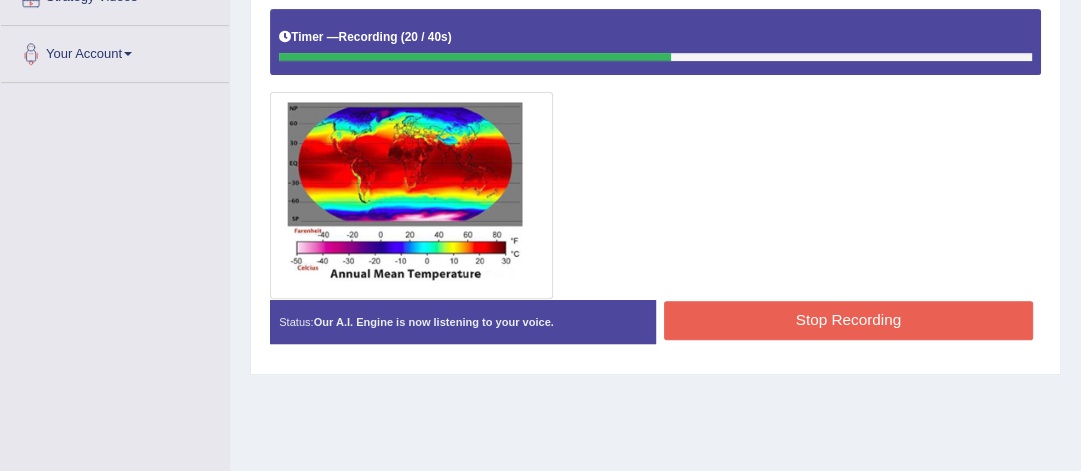 click on "Stop Recording" at bounding box center (848, 320) 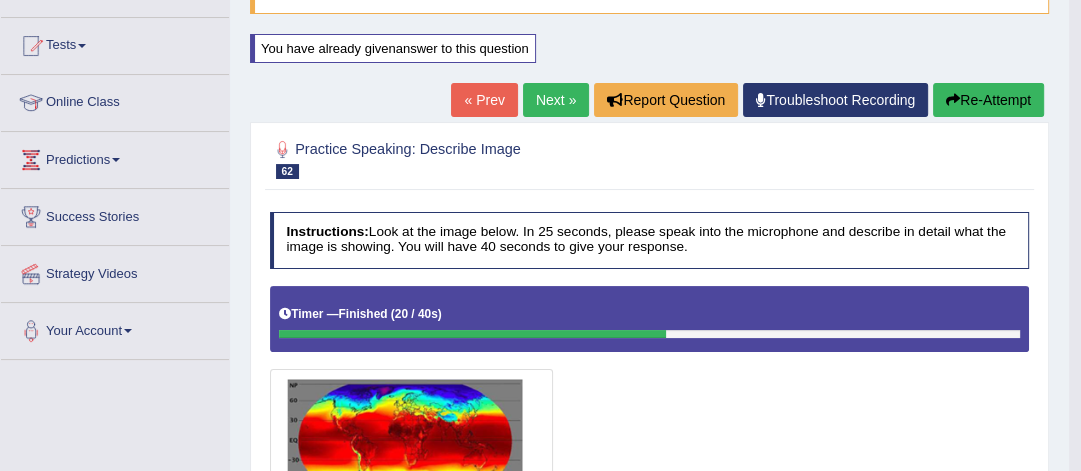 scroll, scrollTop: 202, scrollLeft: 0, axis: vertical 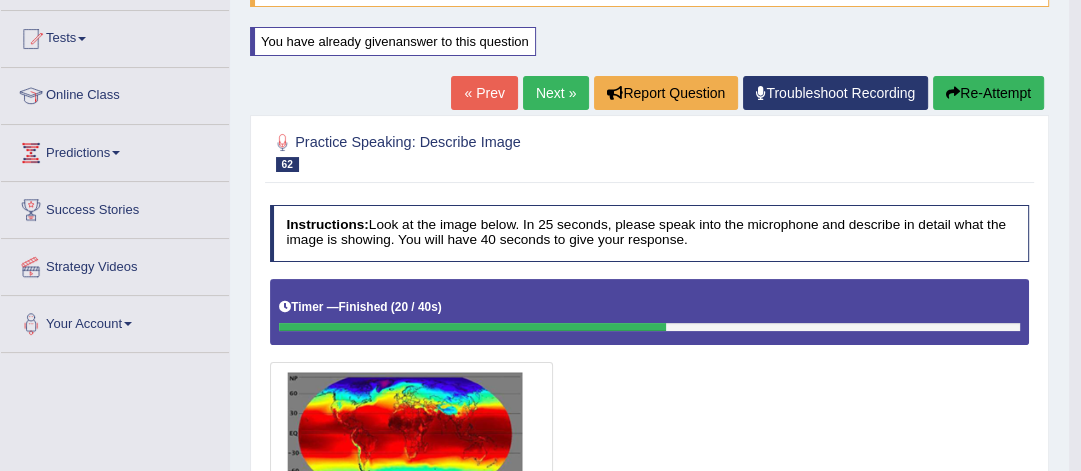 click on "Re-Attempt" at bounding box center (988, 93) 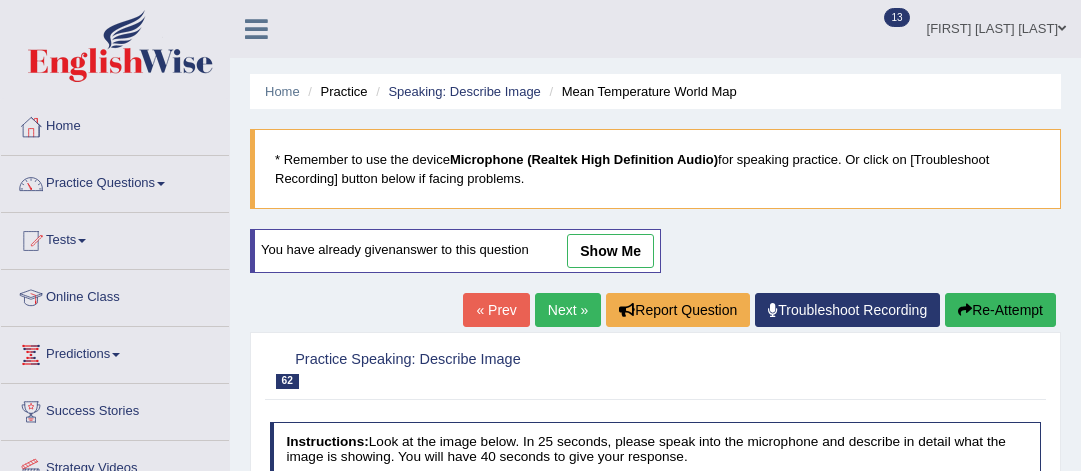 scroll, scrollTop: 217, scrollLeft: 0, axis: vertical 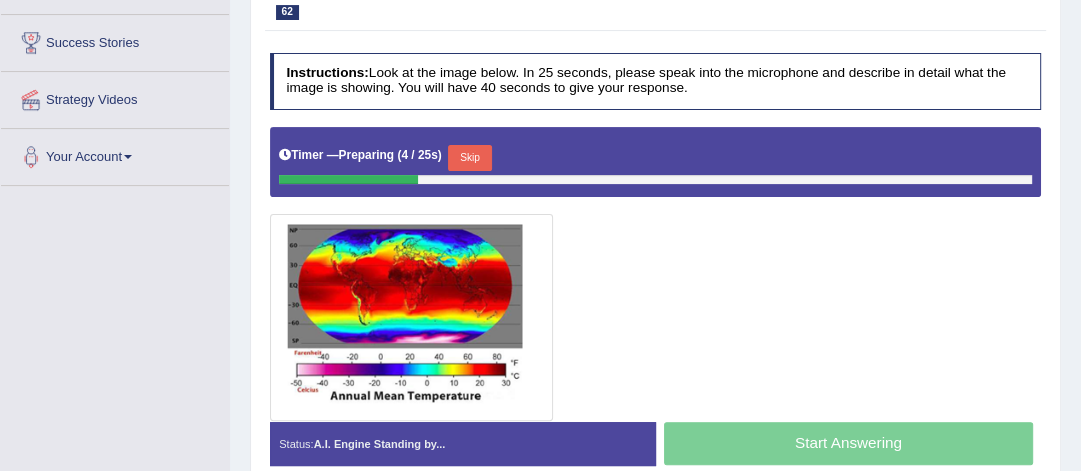 click on "Skip" at bounding box center (469, 158) 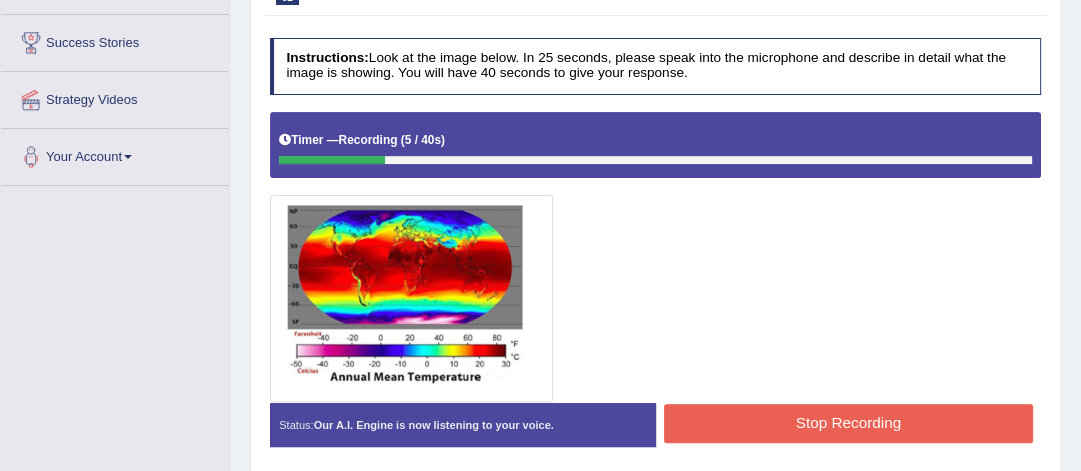 click on "Stop Recording" at bounding box center (848, 423) 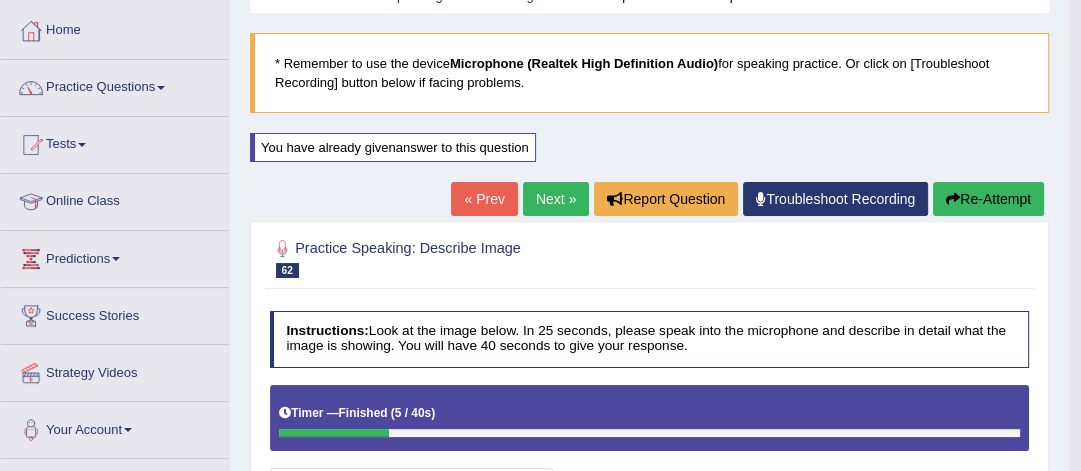 scroll, scrollTop: 99, scrollLeft: 0, axis: vertical 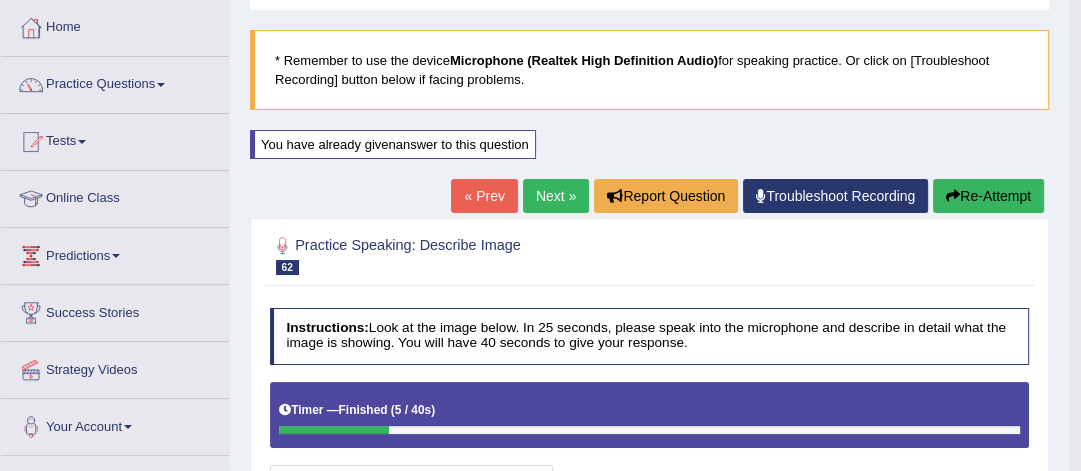 click on "Re-Attempt" at bounding box center (988, 196) 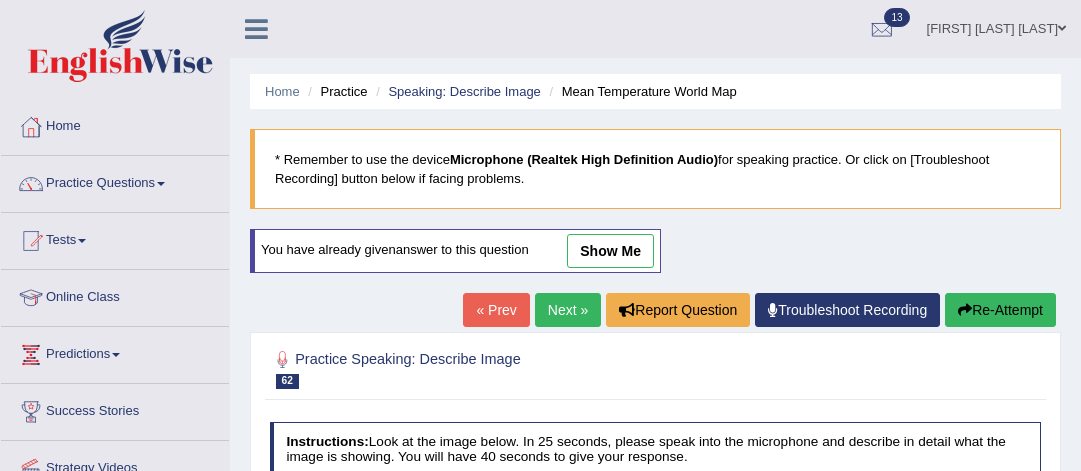 scroll, scrollTop: 541, scrollLeft: 0, axis: vertical 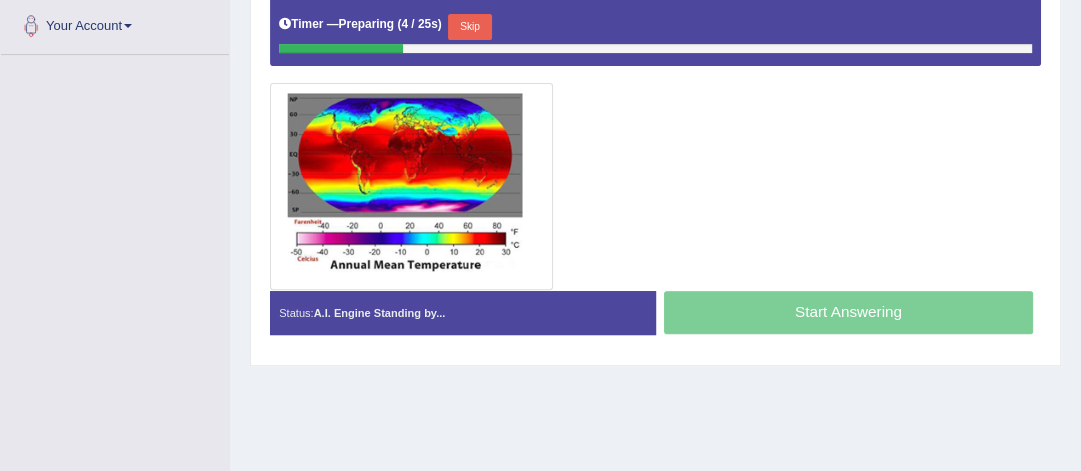 click on "Skip" at bounding box center (469, 27) 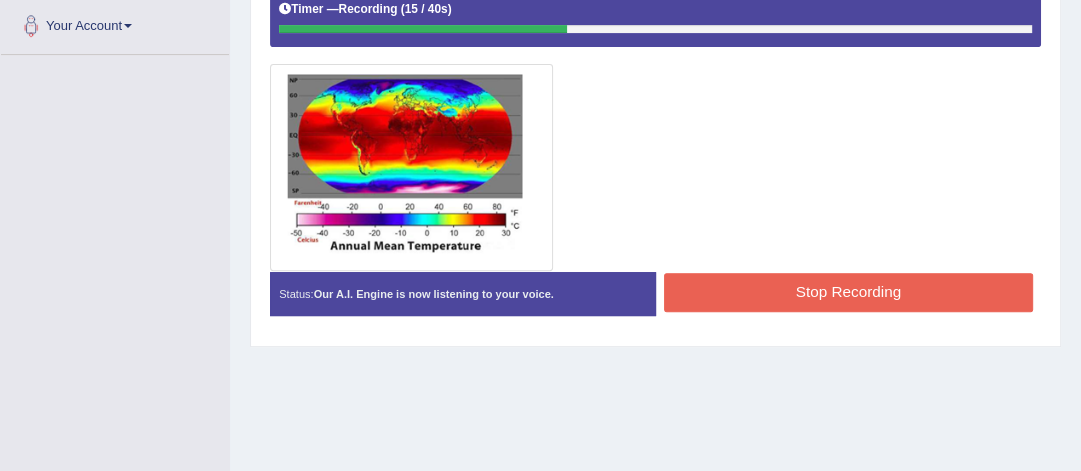 click on "Stop Recording" at bounding box center (848, 292) 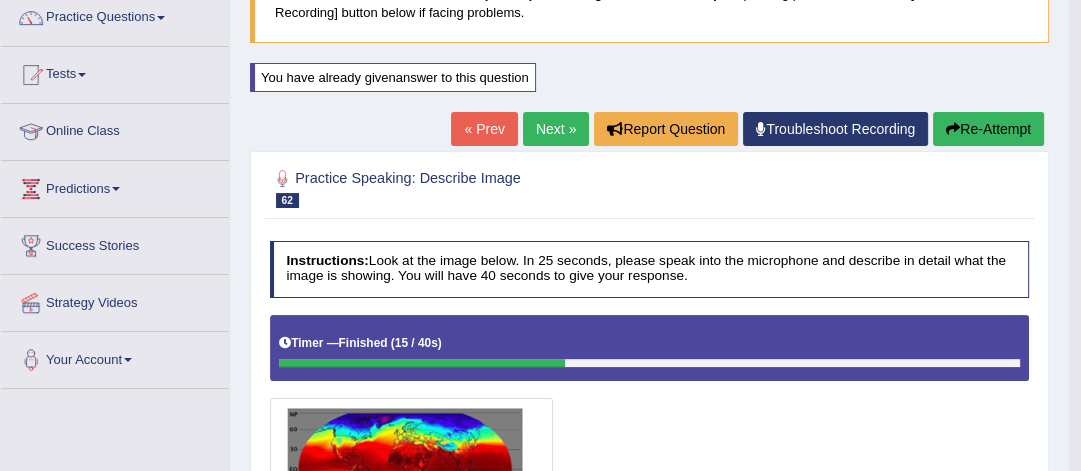 scroll, scrollTop: 164, scrollLeft: 0, axis: vertical 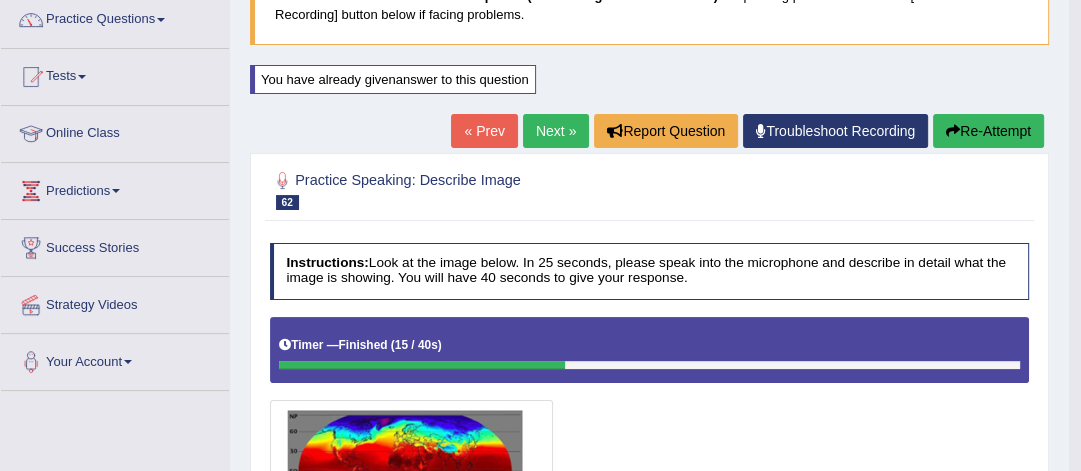 click on "Next »" at bounding box center [556, 131] 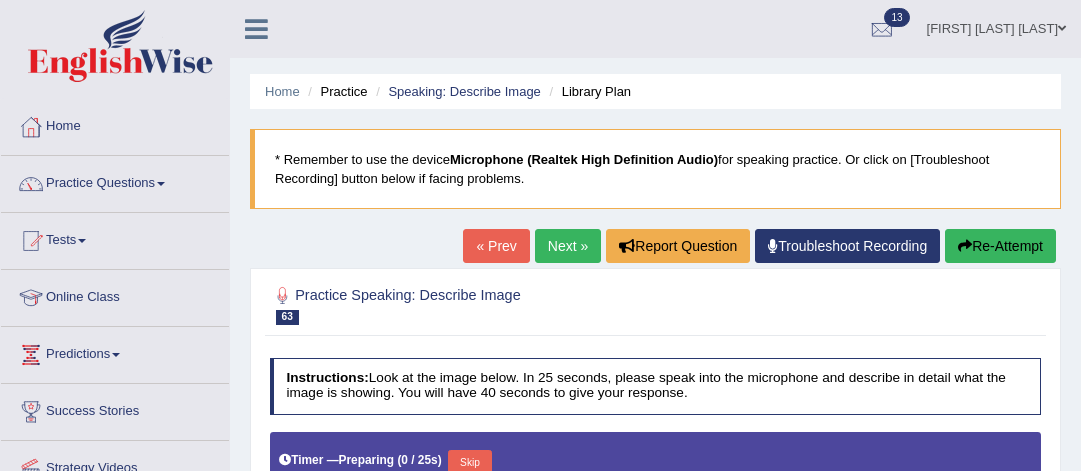 scroll, scrollTop: 0, scrollLeft: 0, axis: both 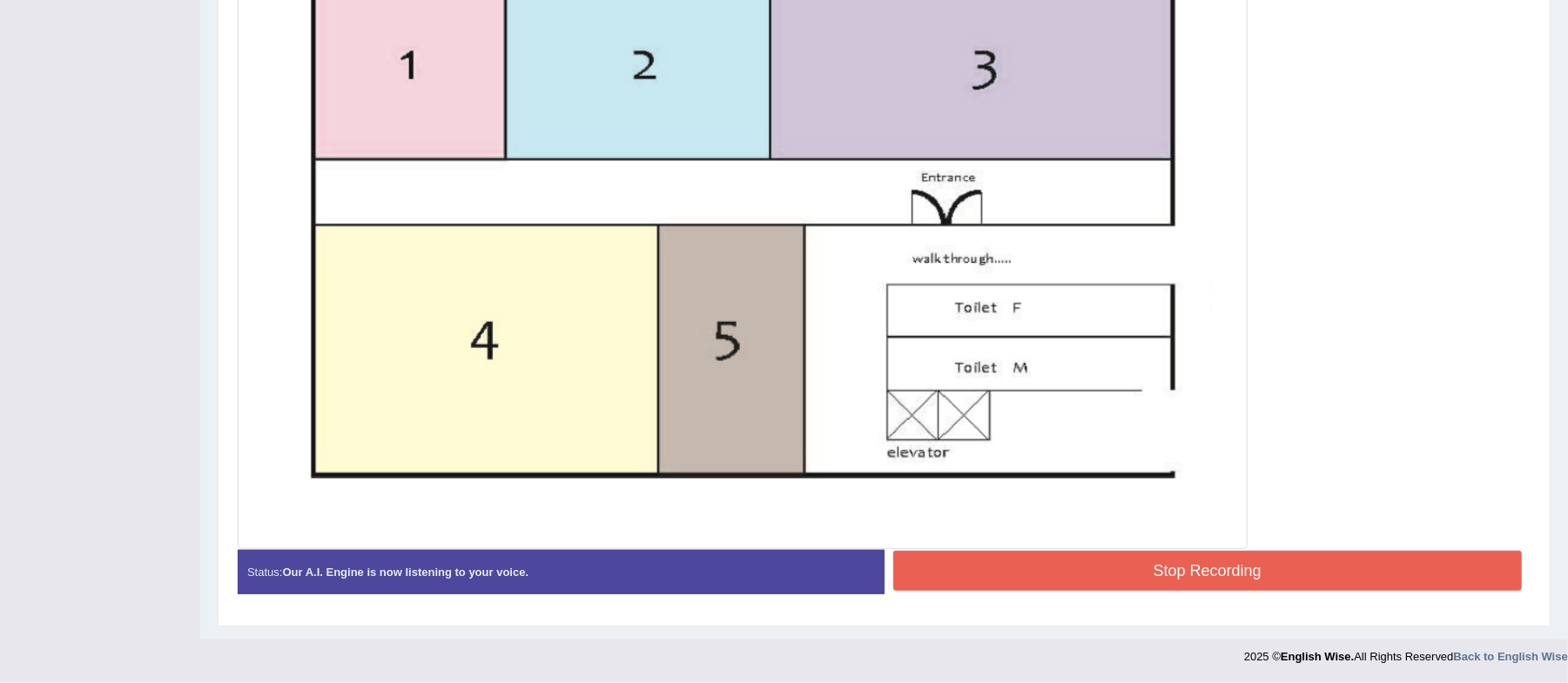click on "Stop Recording" at bounding box center (1208, 571) 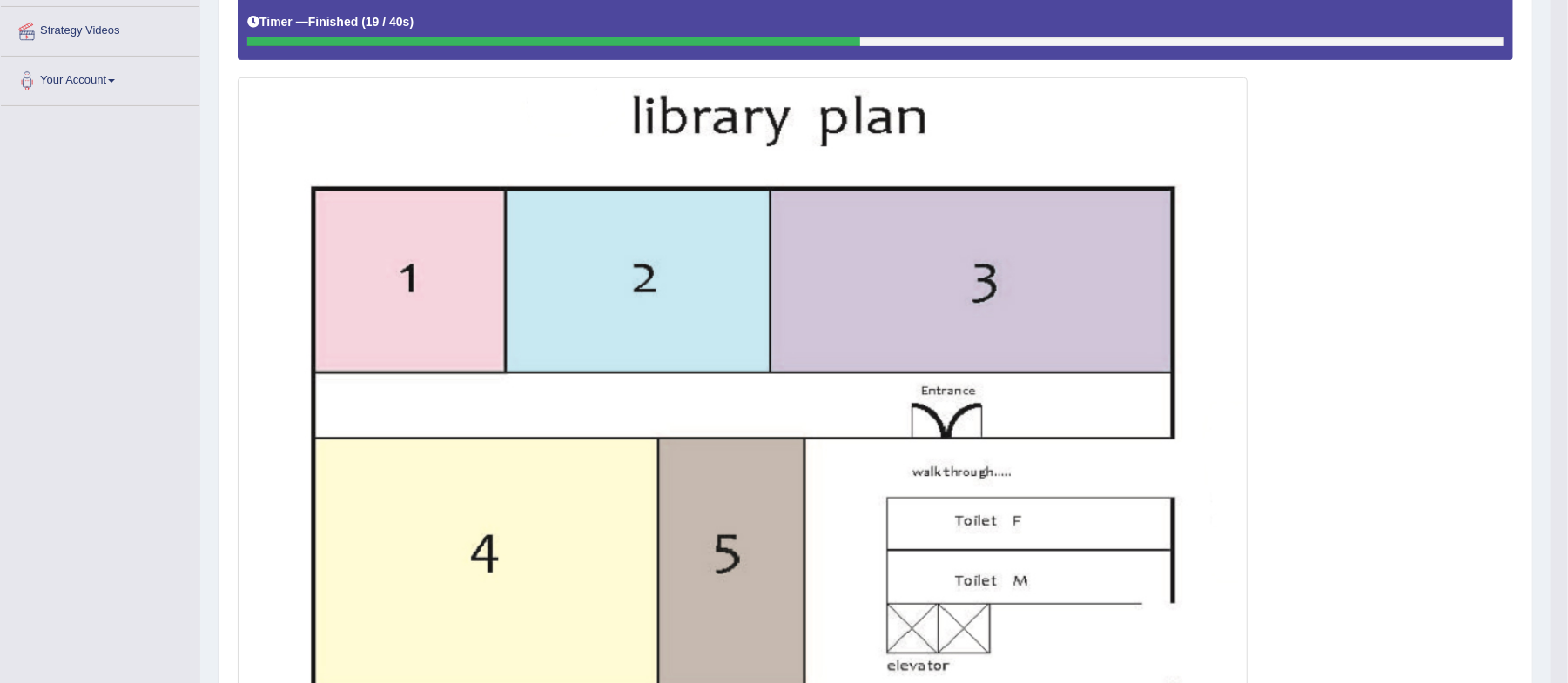 scroll, scrollTop: 388, scrollLeft: 0, axis: vertical 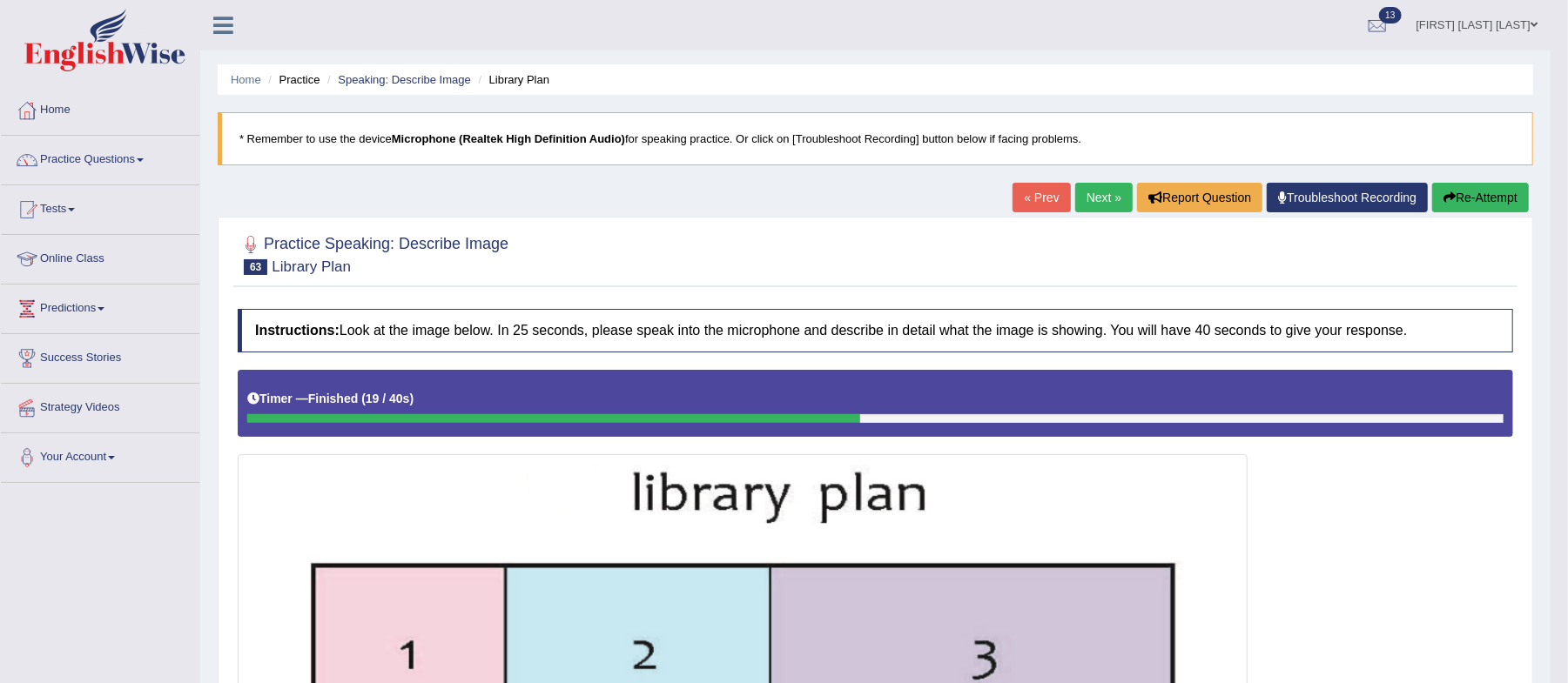 click on "Re-Attempt" at bounding box center [1480, 198] 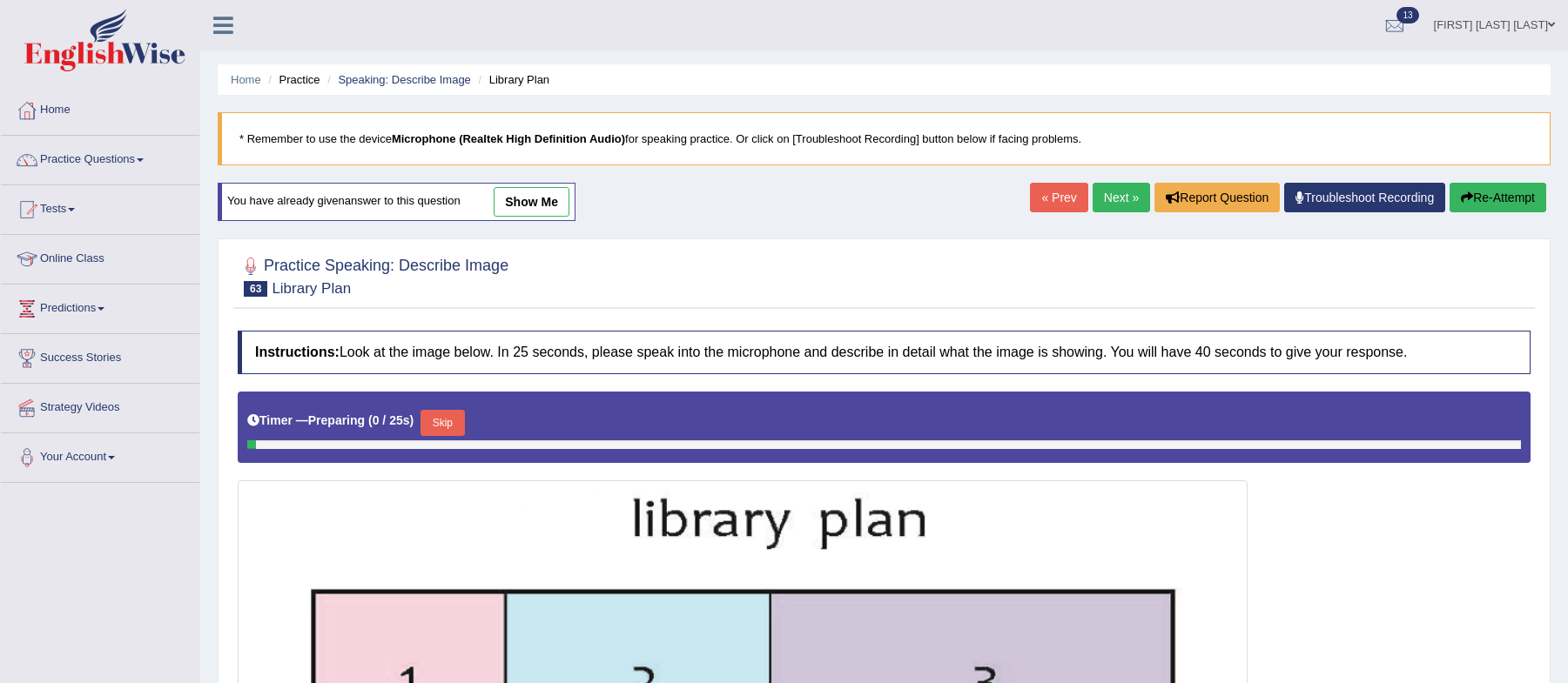 scroll, scrollTop: 0, scrollLeft: 0, axis: both 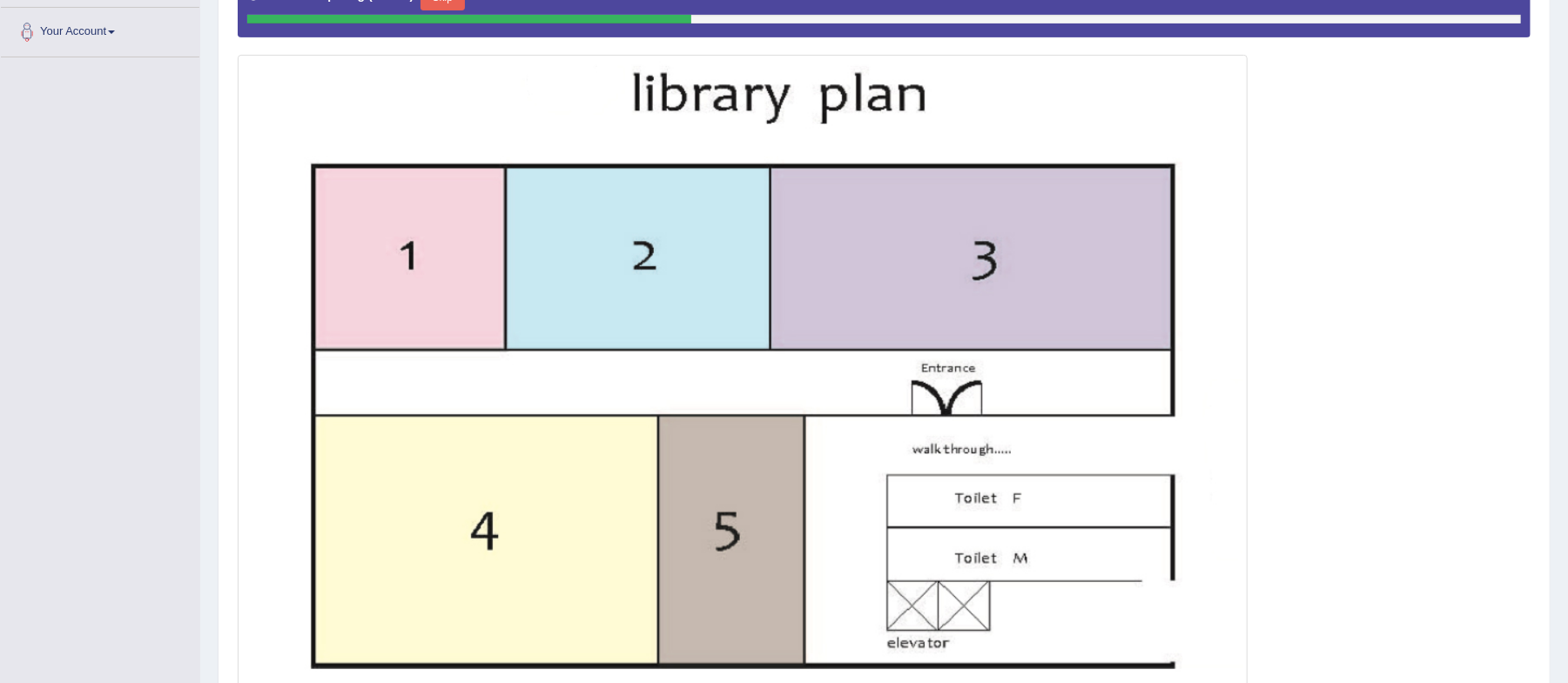 click on "Skip" at bounding box center [442, -3] 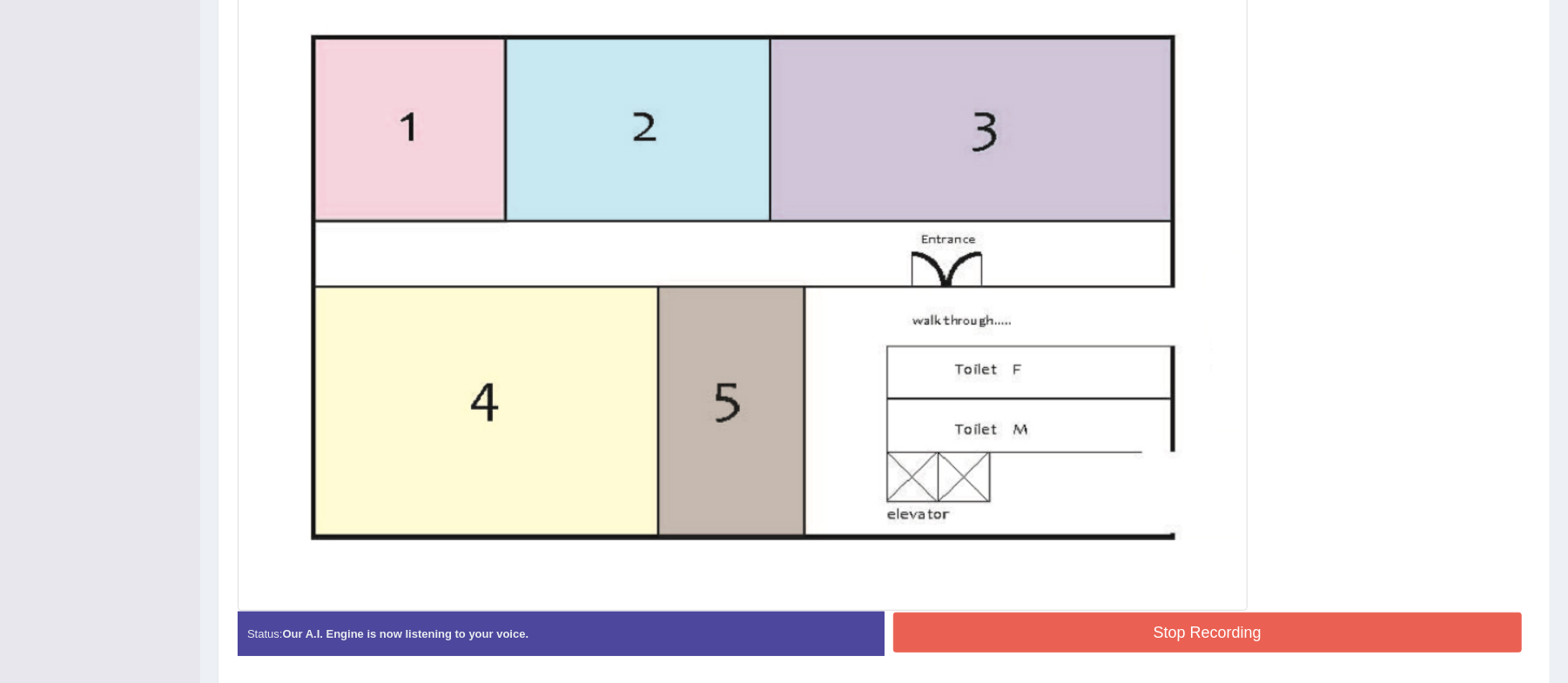 scroll, scrollTop: 597, scrollLeft: 0, axis: vertical 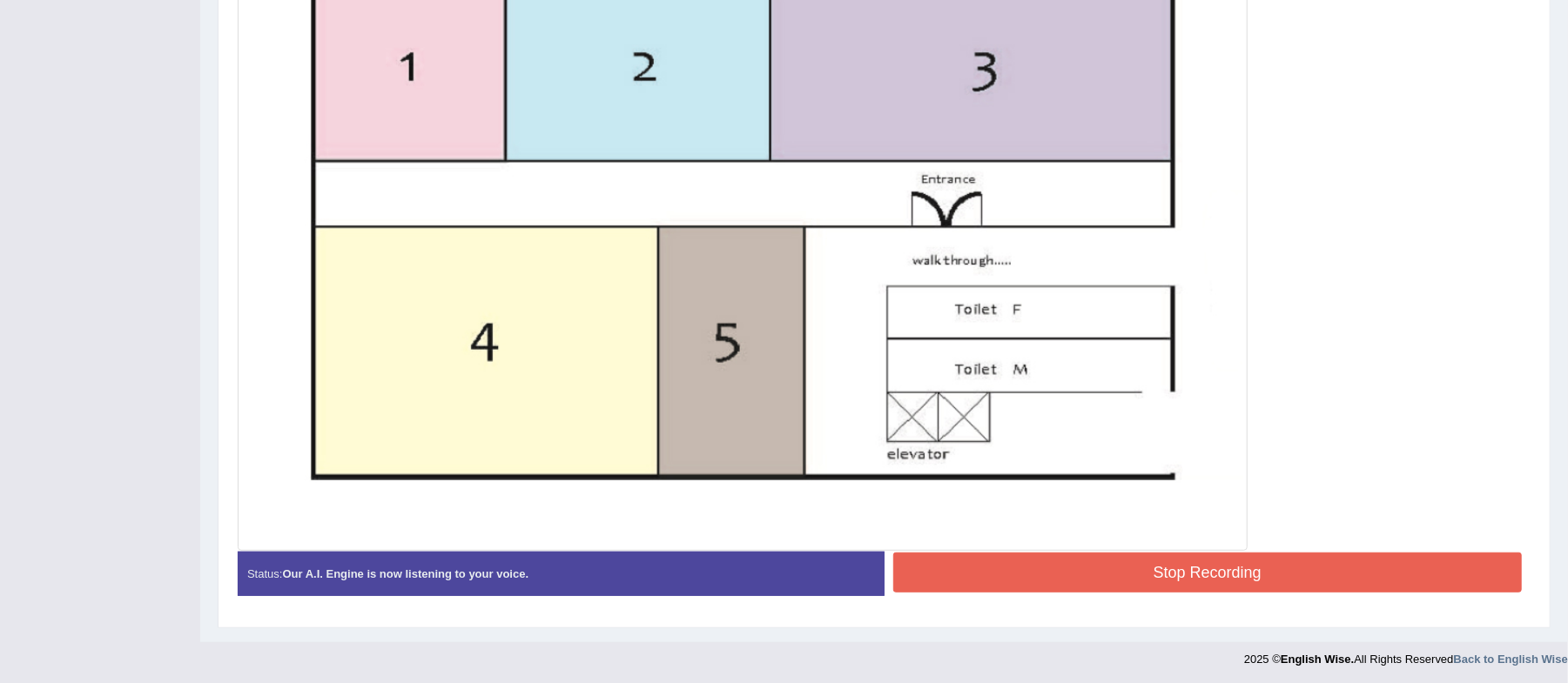 click on "Stop Recording" at bounding box center (1208, 573) 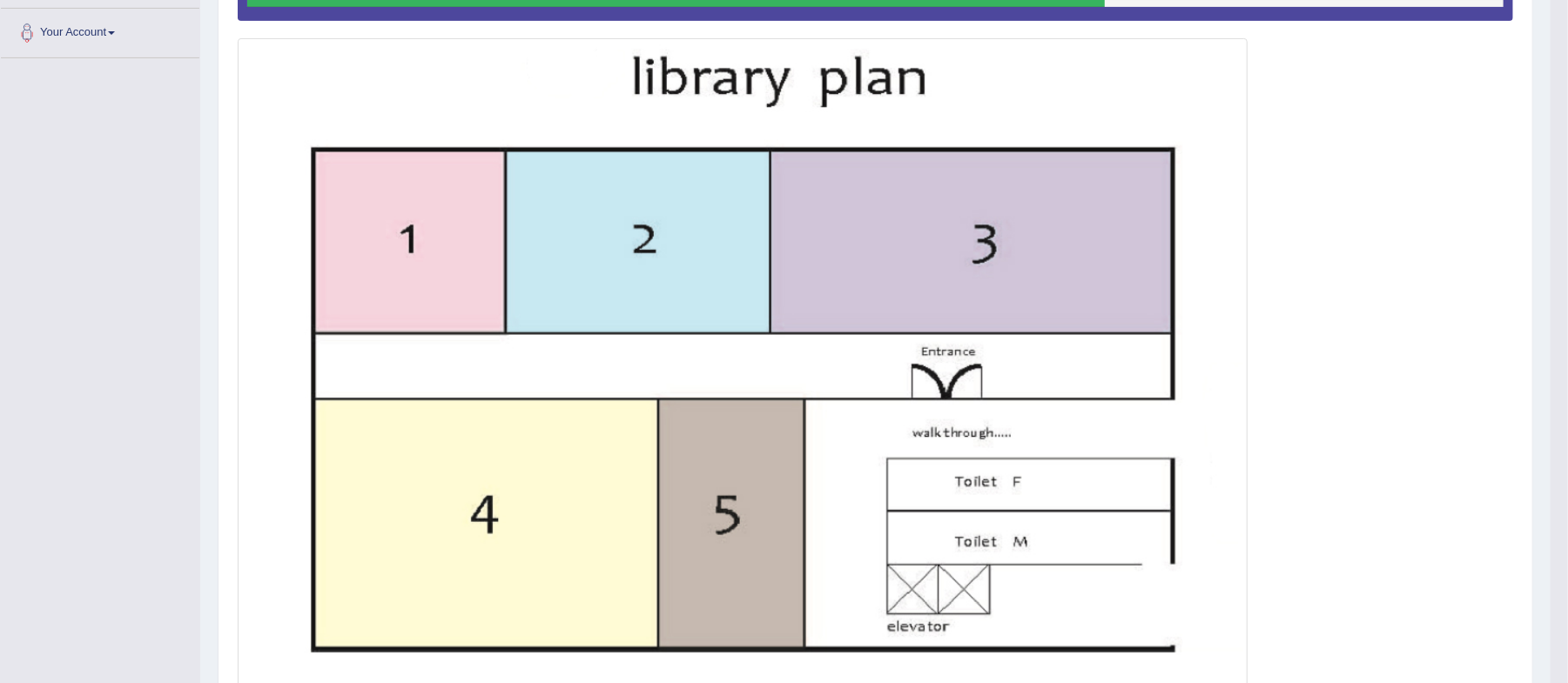 scroll, scrollTop: 409, scrollLeft: 0, axis: vertical 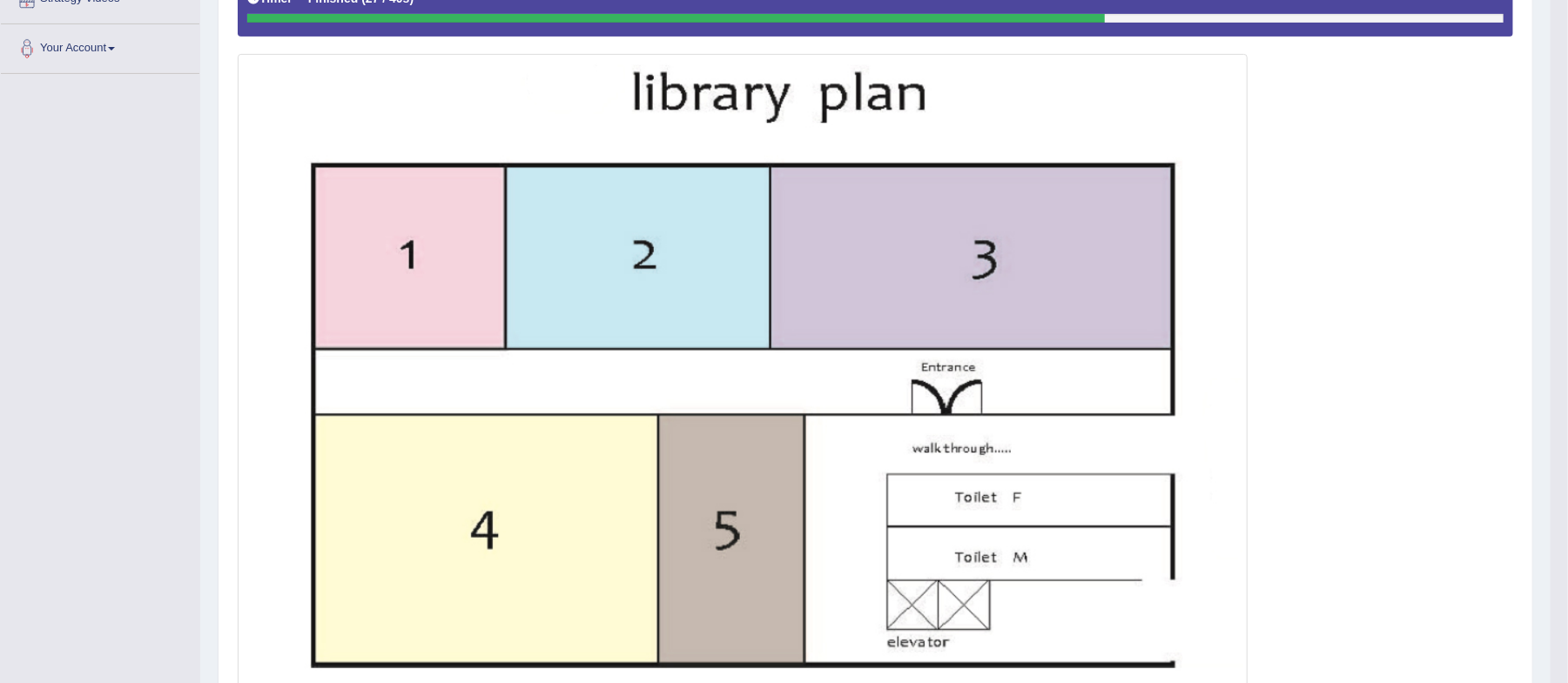 drag, startPoint x: 1557, startPoint y: 393, endPoint x: 1555, endPoint y: 419, distance: 26.07681 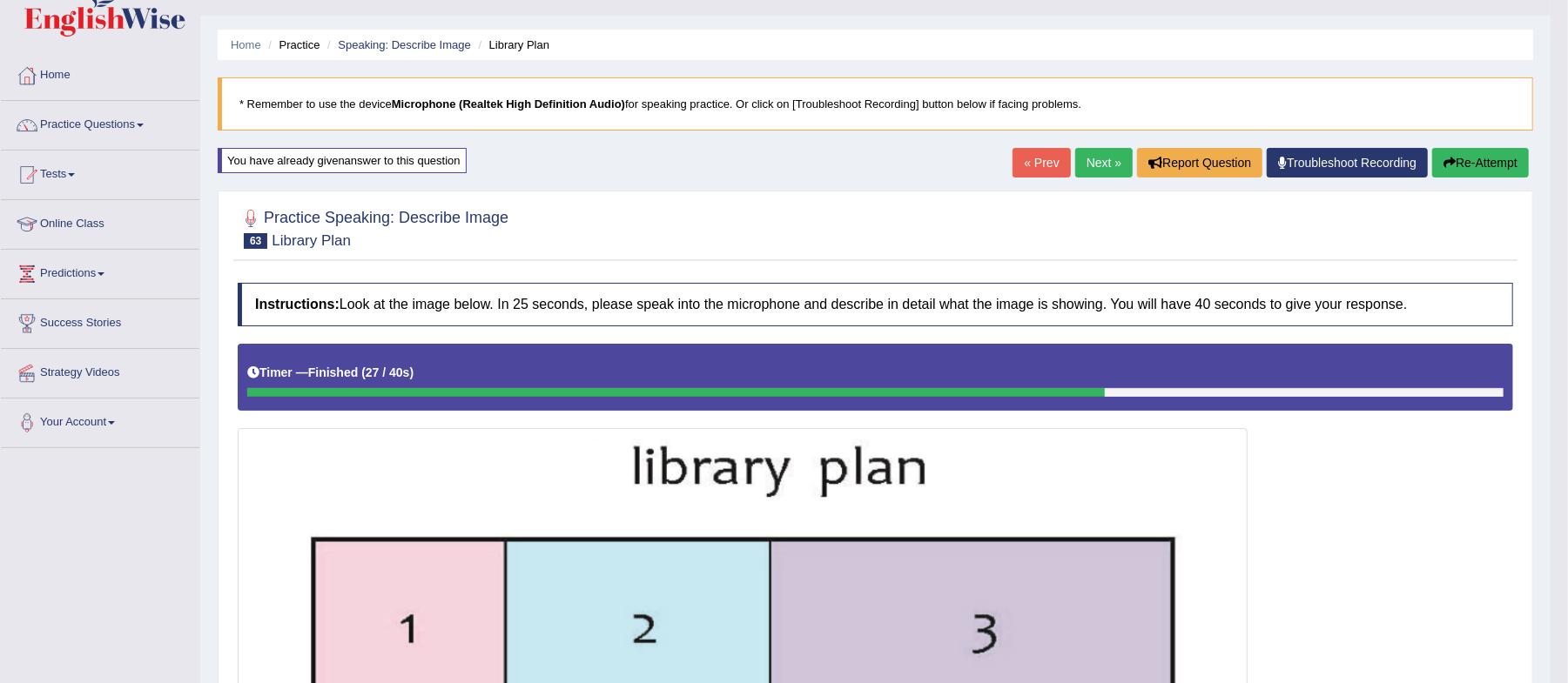 scroll, scrollTop: 32, scrollLeft: 0, axis: vertical 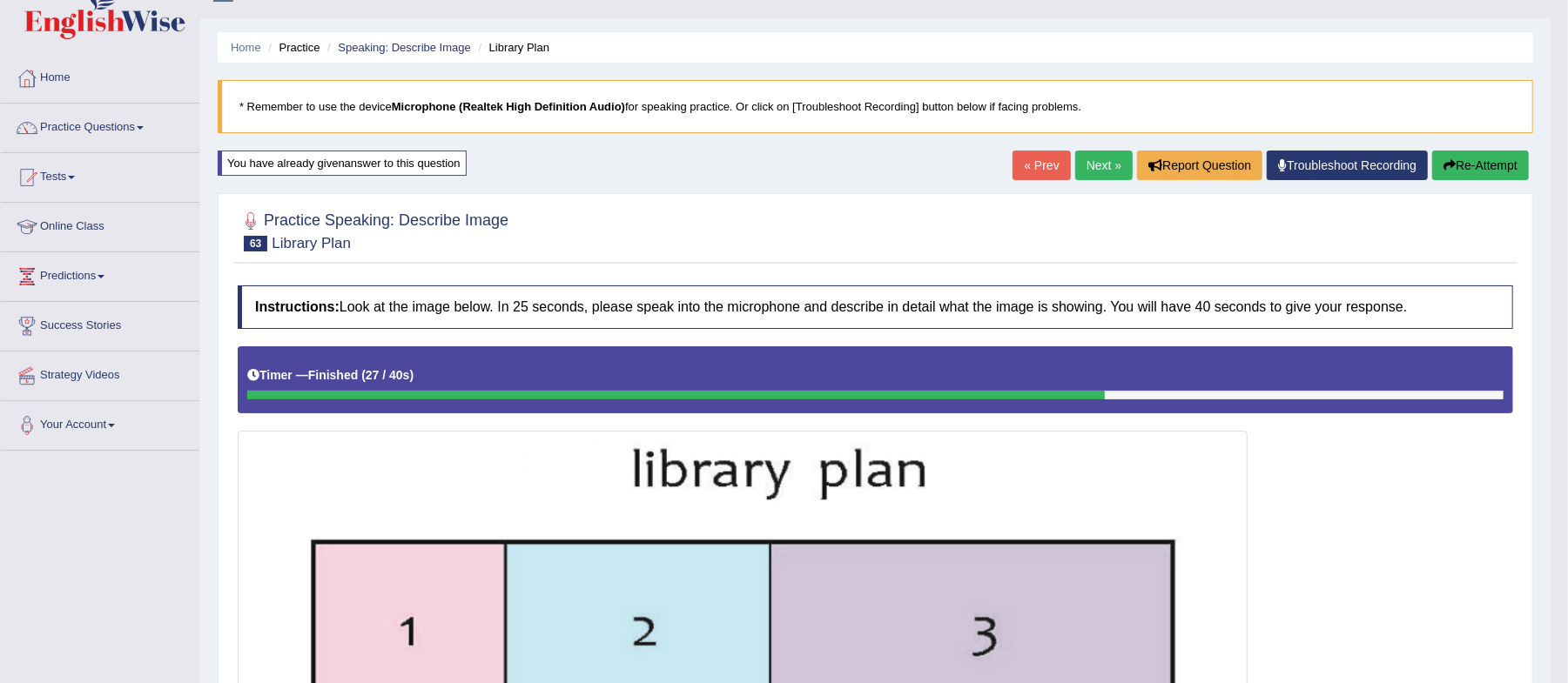 click on "Next »" at bounding box center (1104, 165) 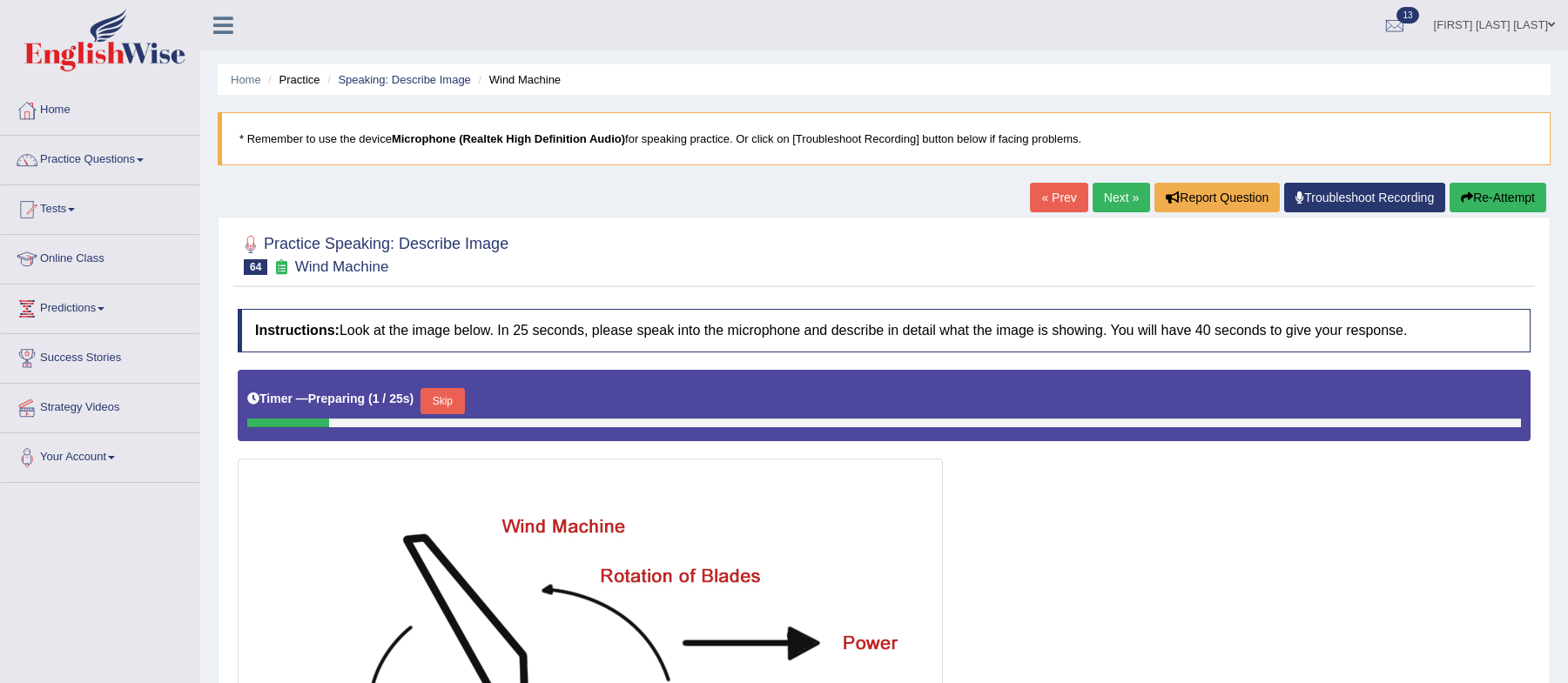 scroll, scrollTop: 400, scrollLeft: 0, axis: vertical 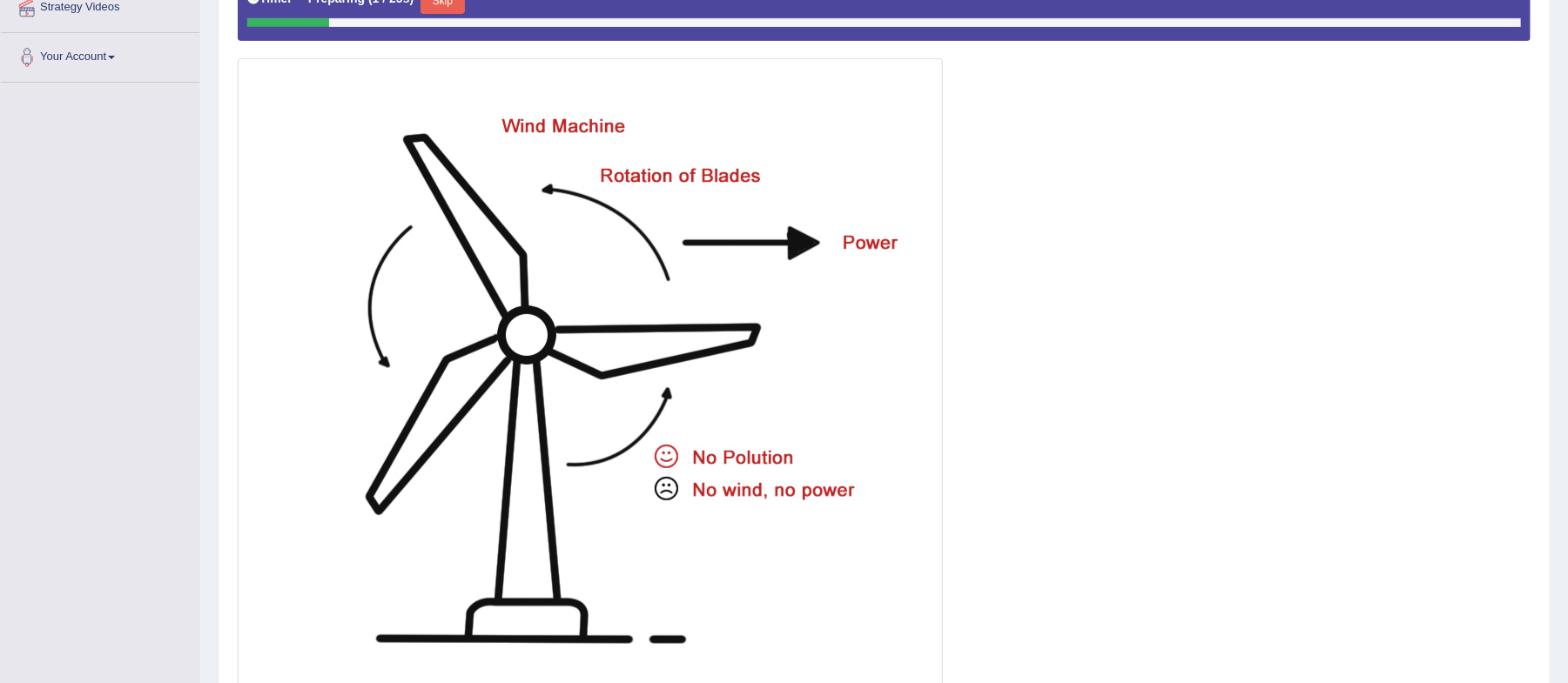 click on "Toggle navigation
Home
Practice Questions   Speaking Practice Read Aloud
Repeat Sentence
Describe Image
Re-tell Lecture
Answer Short Question
Summarize Group Discussion
Respond To A Situation
Writing Practice  Summarize Written Text
Write Essay
Reading Practice  Reading & Writing: Fill In The Blanks
Choose Multiple Answers
Re-order Paragraphs
Fill In The Blanks
Choose Single Answer
Listening Practice  Summarize Spoken Text
Highlight Incorrect Words
Highlight Correct Summary
Select Missing Word
Choose Single Answer
Choose Multiple Answers
Fill In The Blanks
Write From Dictation
Pronunciation
Tests
Take Mock Test" at bounding box center (784, -59) 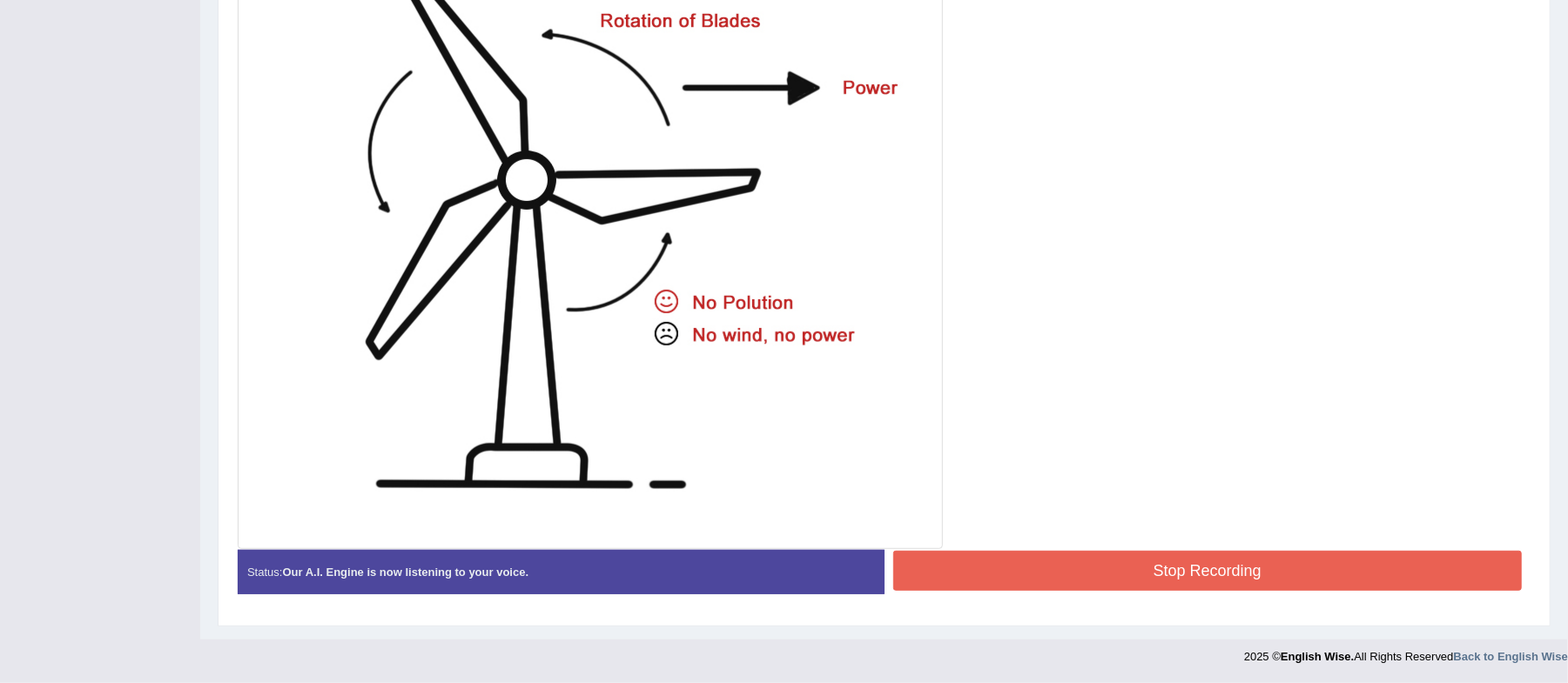 scroll, scrollTop: 553, scrollLeft: 0, axis: vertical 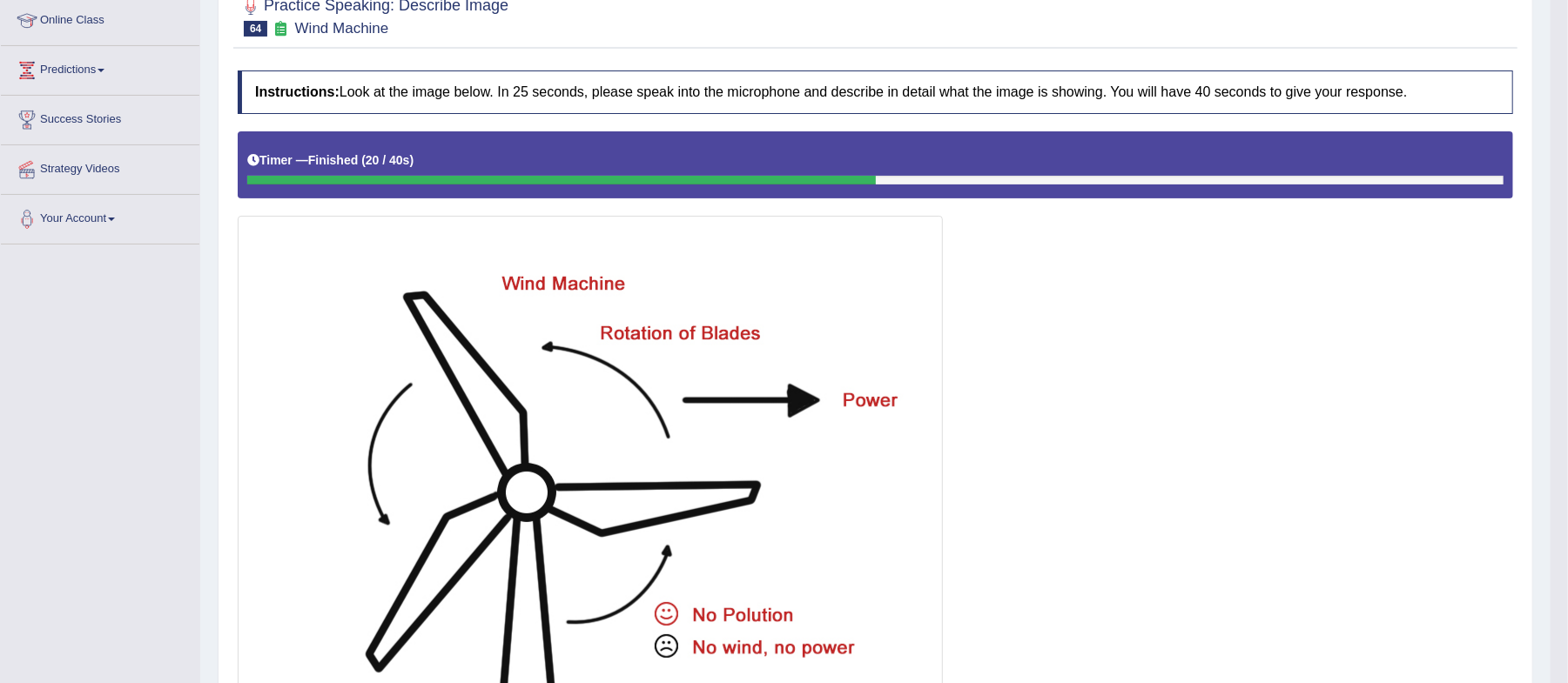 drag, startPoint x: 1520, startPoint y: 115, endPoint x: 1517, endPoint y: 104, distance: 11.401754 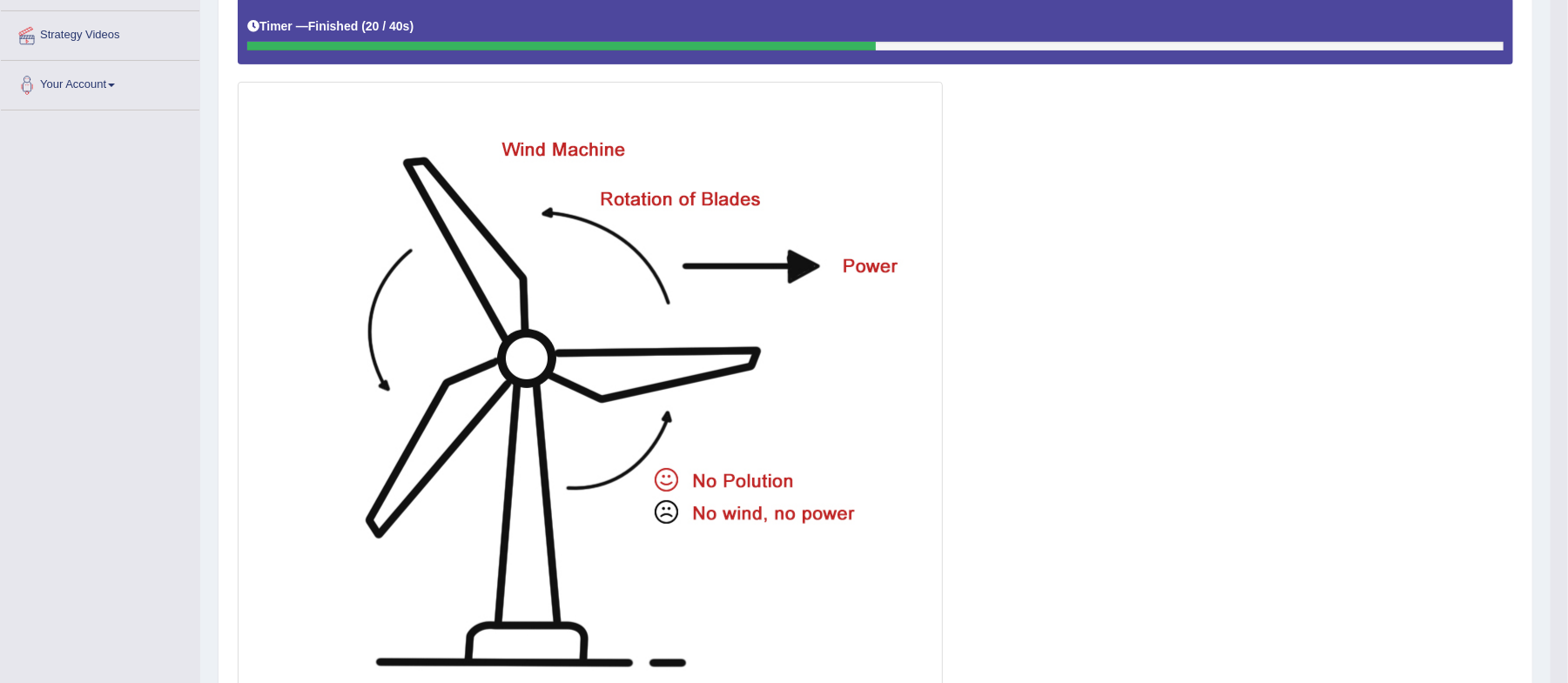 scroll, scrollTop: 451, scrollLeft: 0, axis: vertical 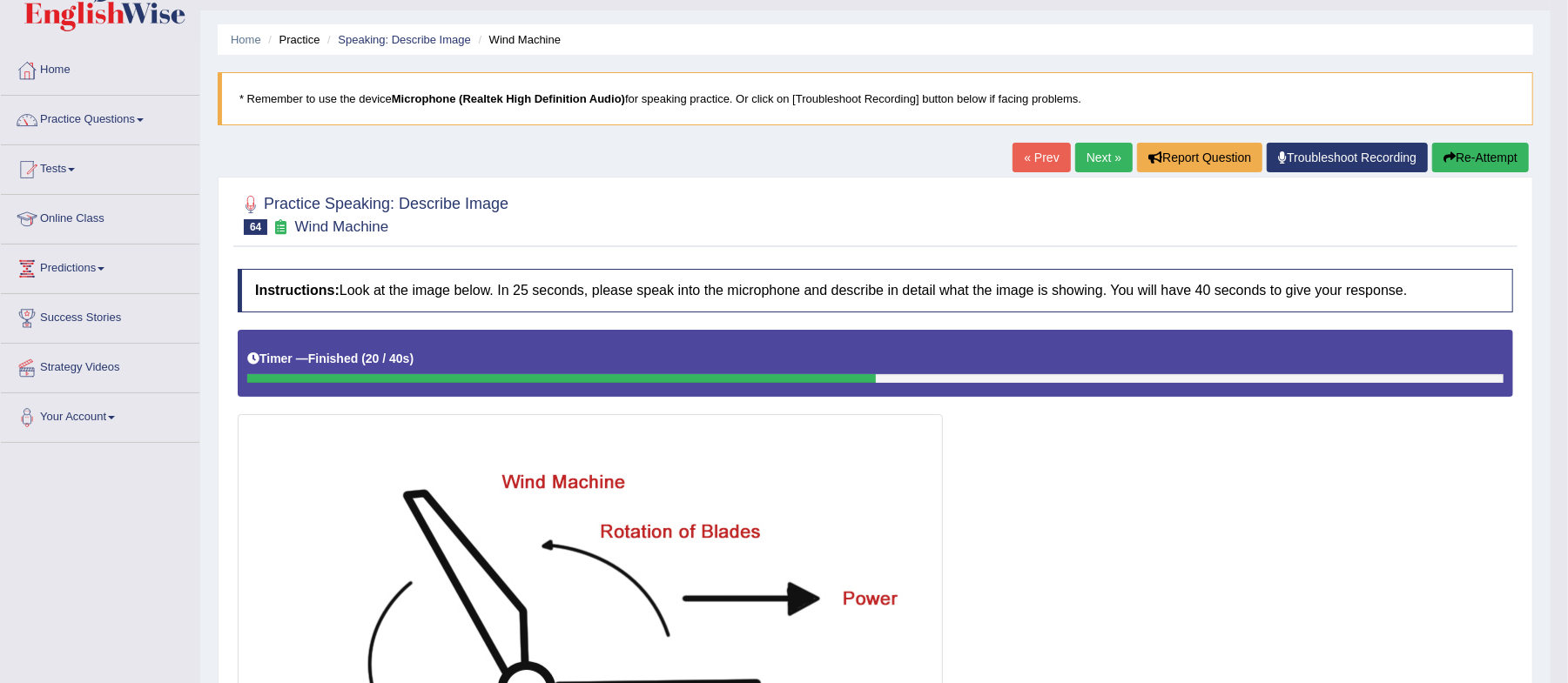 click on "Next »" at bounding box center [1104, 157] 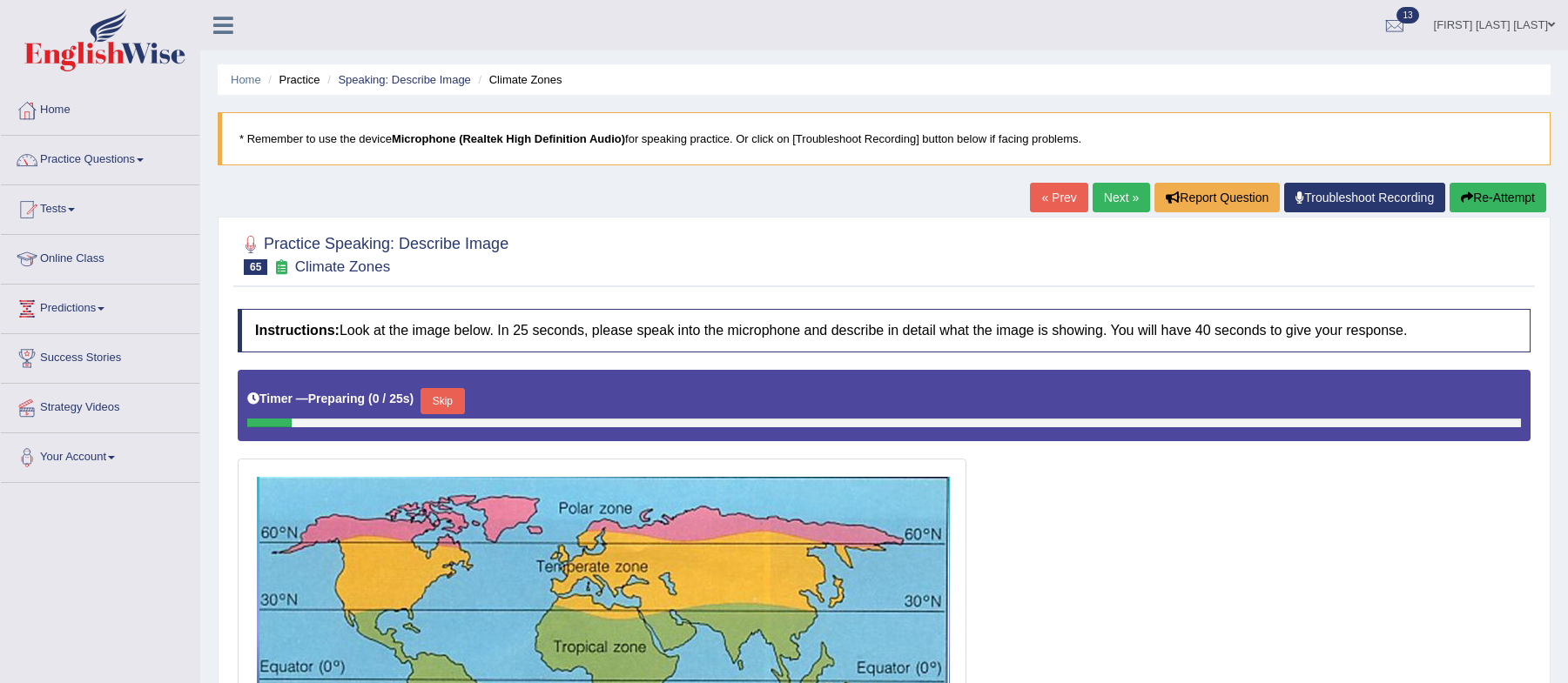 scroll, scrollTop: 0, scrollLeft: 0, axis: both 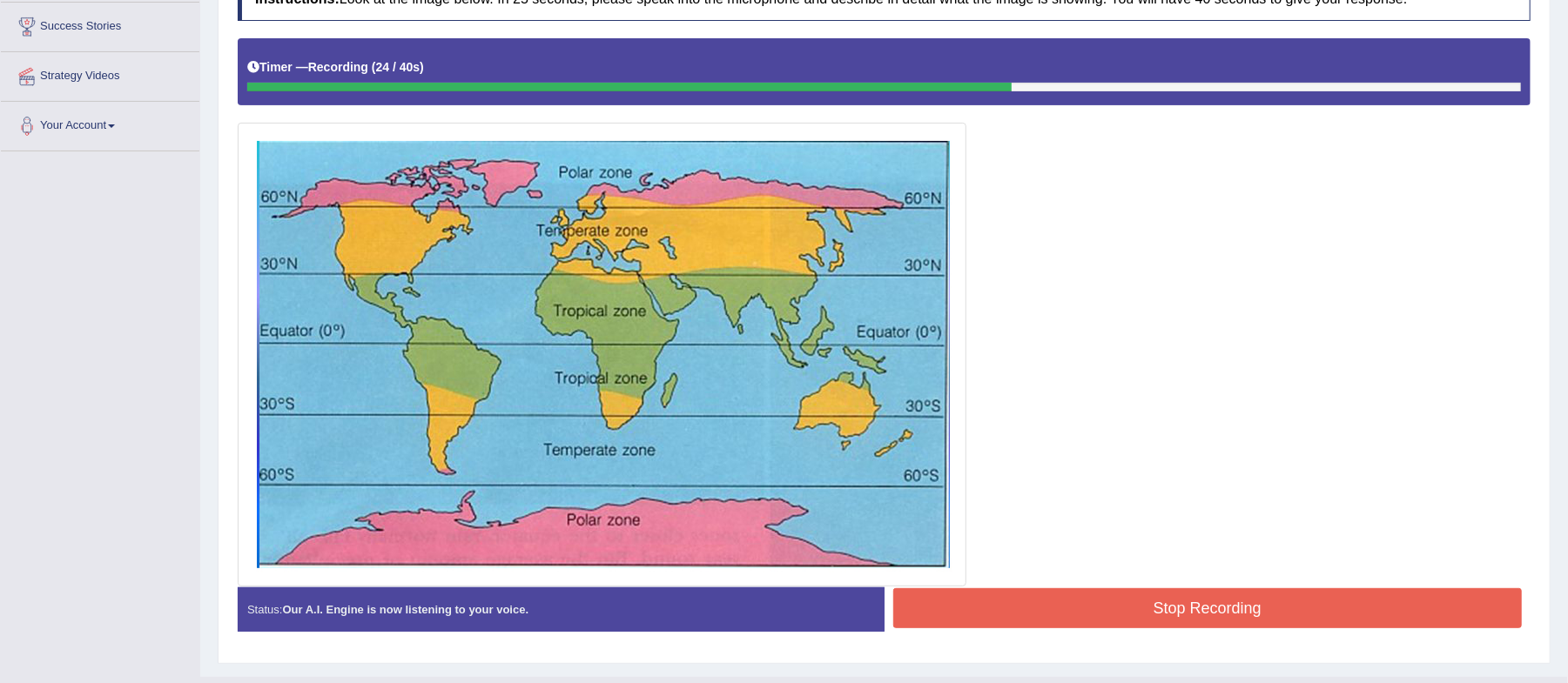 click on "Stop Recording" at bounding box center [1208, 608] 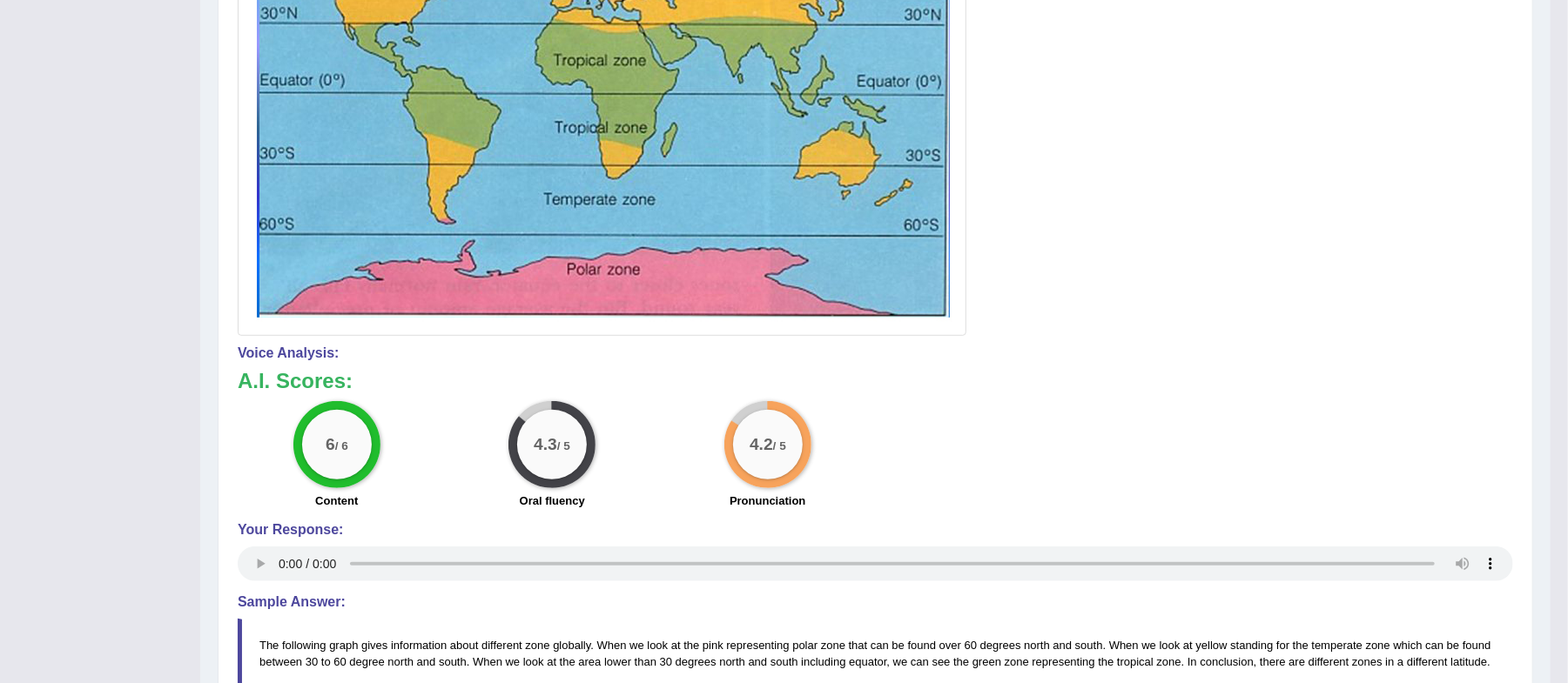 scroll, scrollTop: 595, scrollLeft: 0, axis: vertical 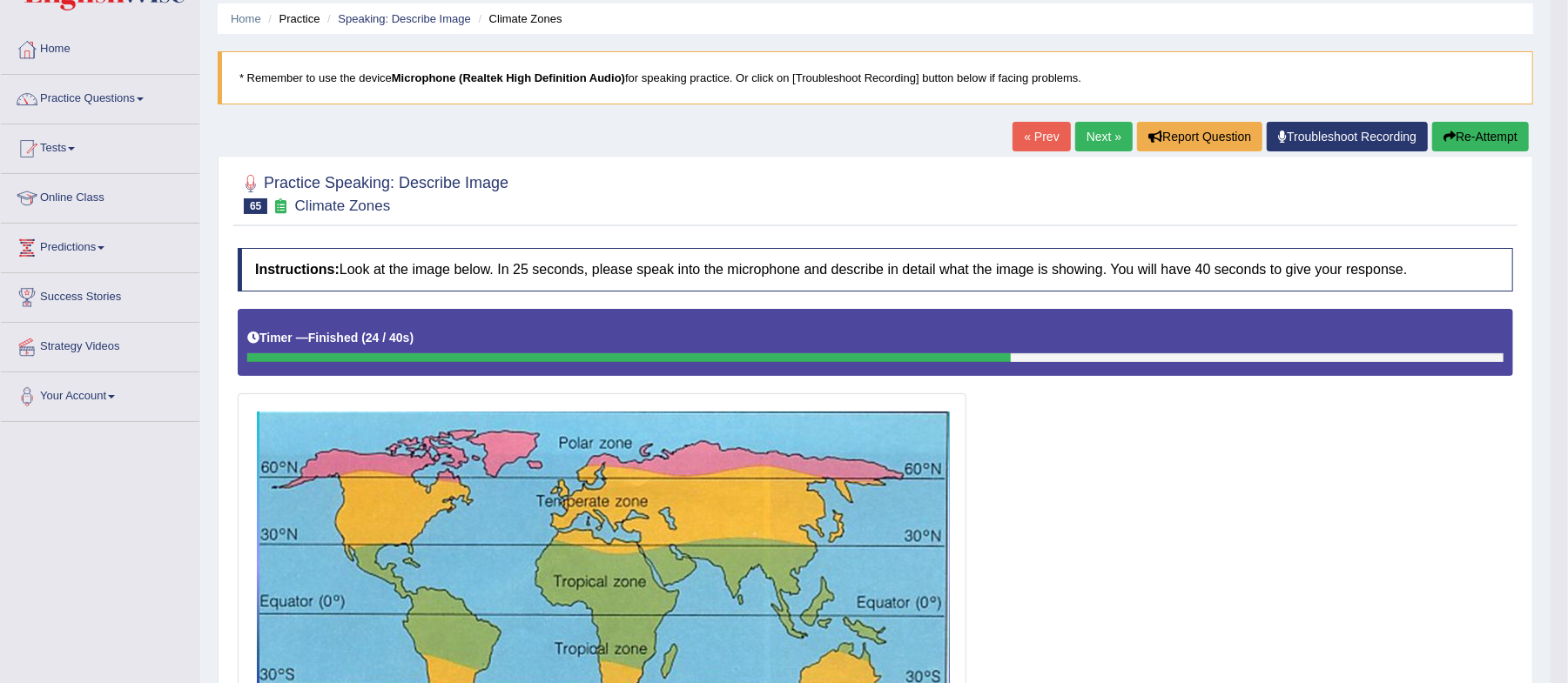 click on "Next »" at bounding box center (1104, 137) 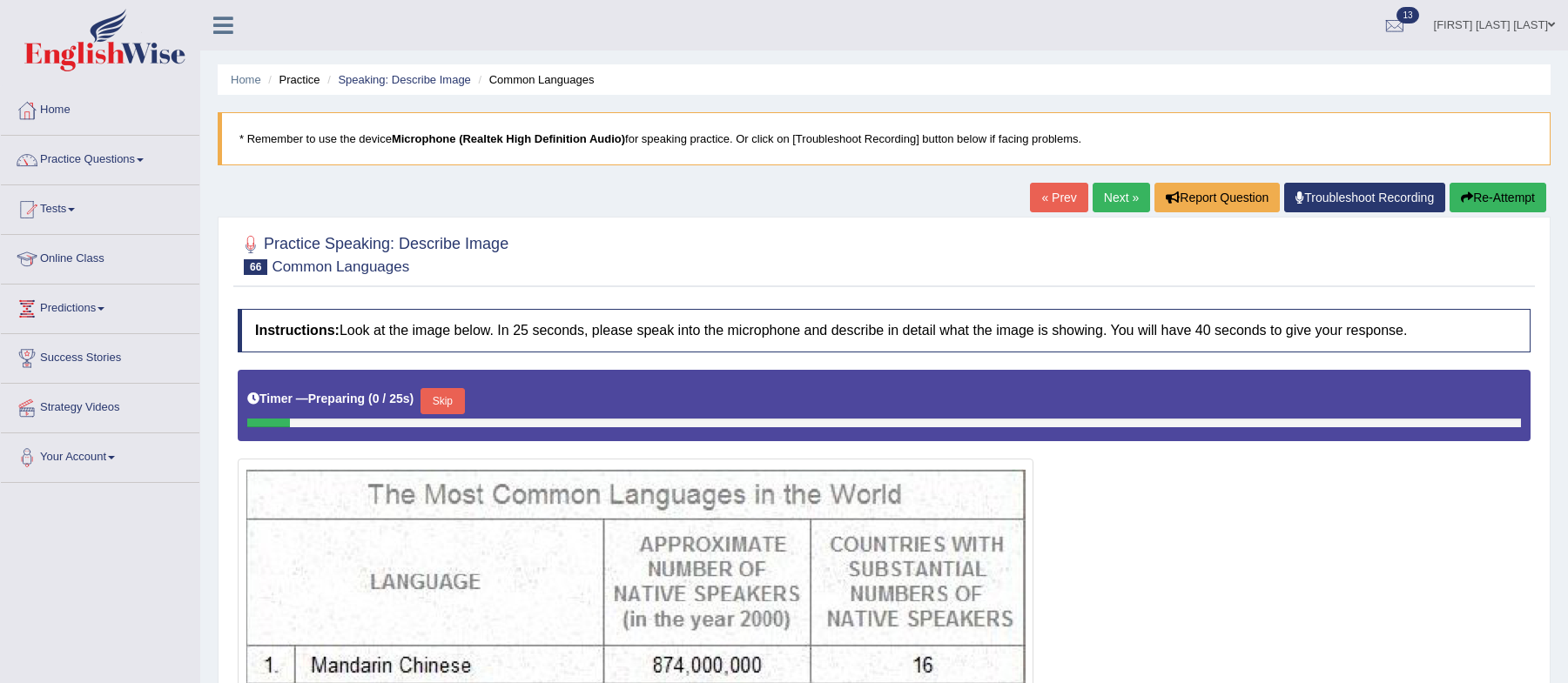 scroll, scrollTop: 300, scrollLeft: 0, axis: vertical 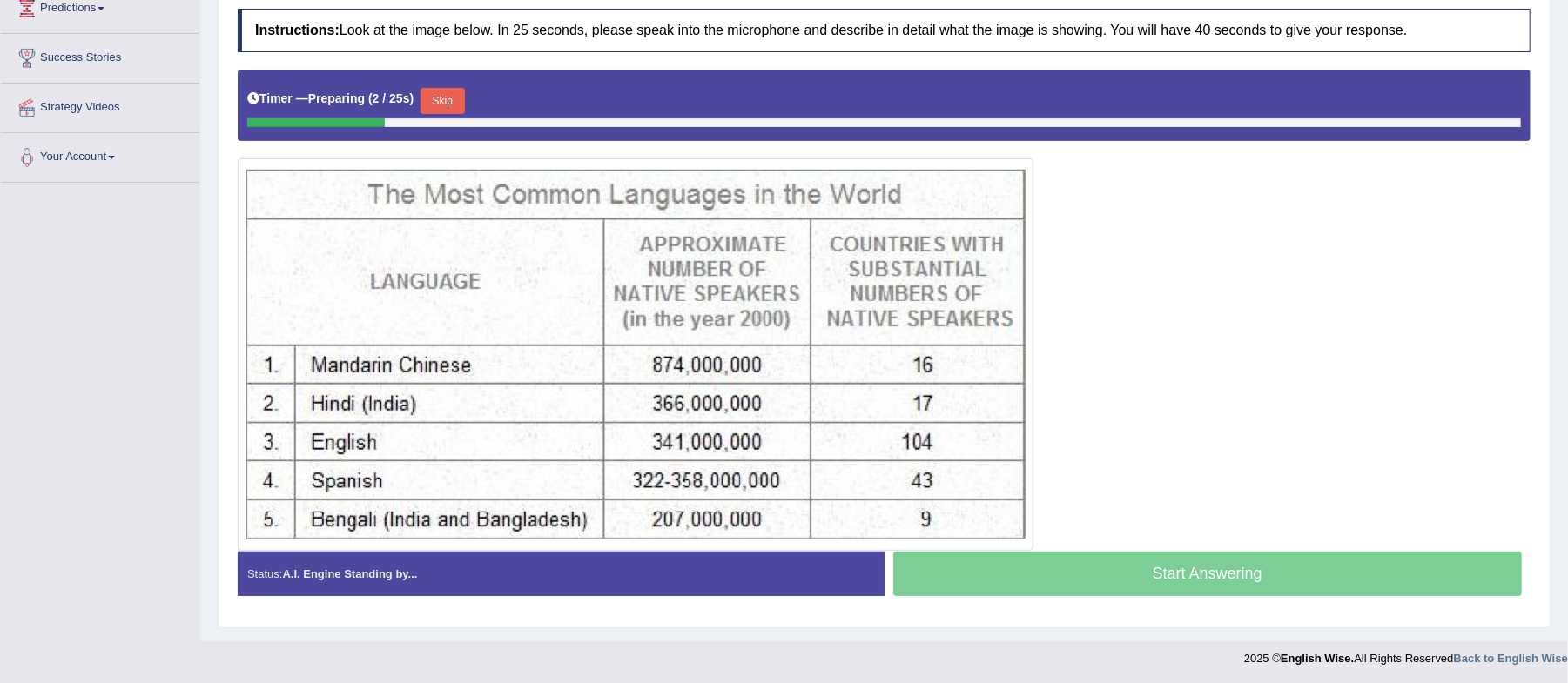 click on "Skip" at bounding box center (442, 101) 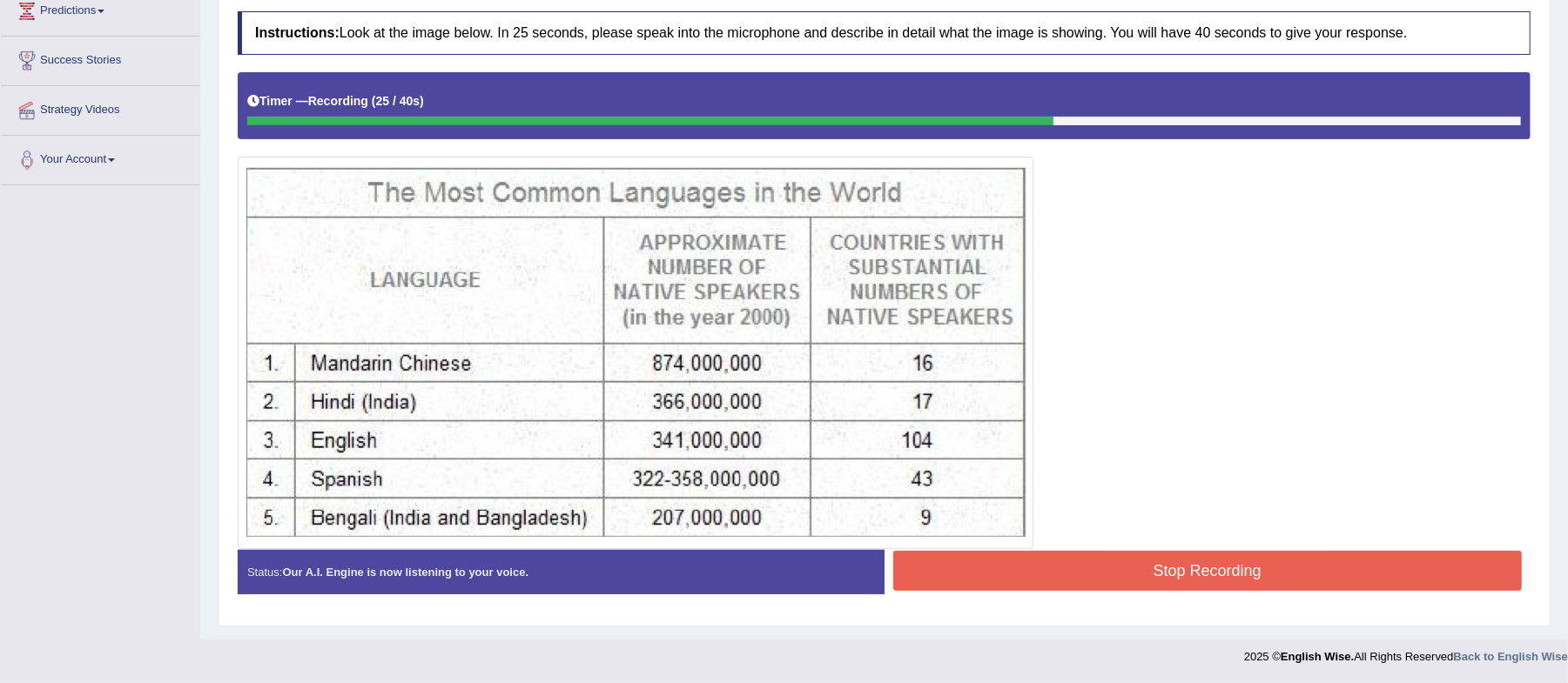 click on "Stop Recording" at bounding box center (1208, 571) 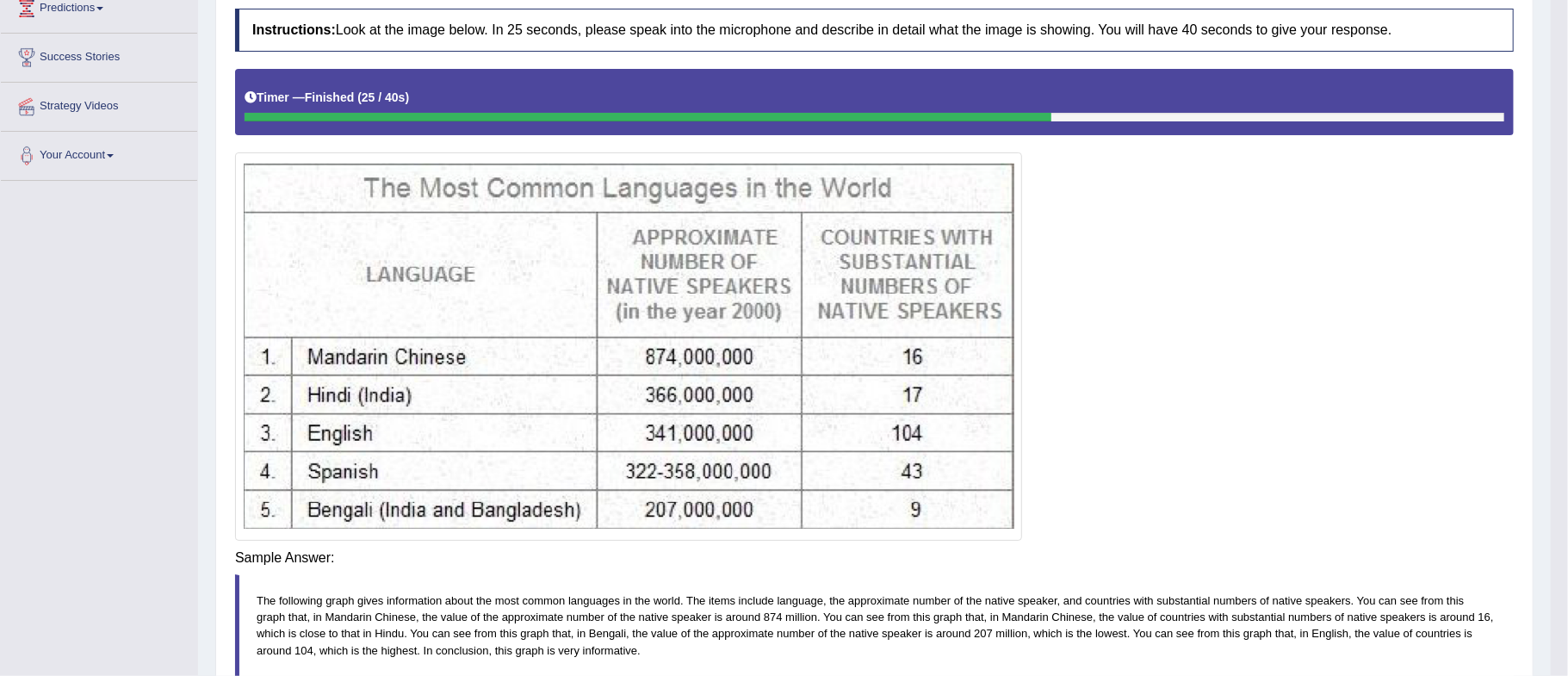 click on "Saving your answer..." at bounding box center (0, 0) 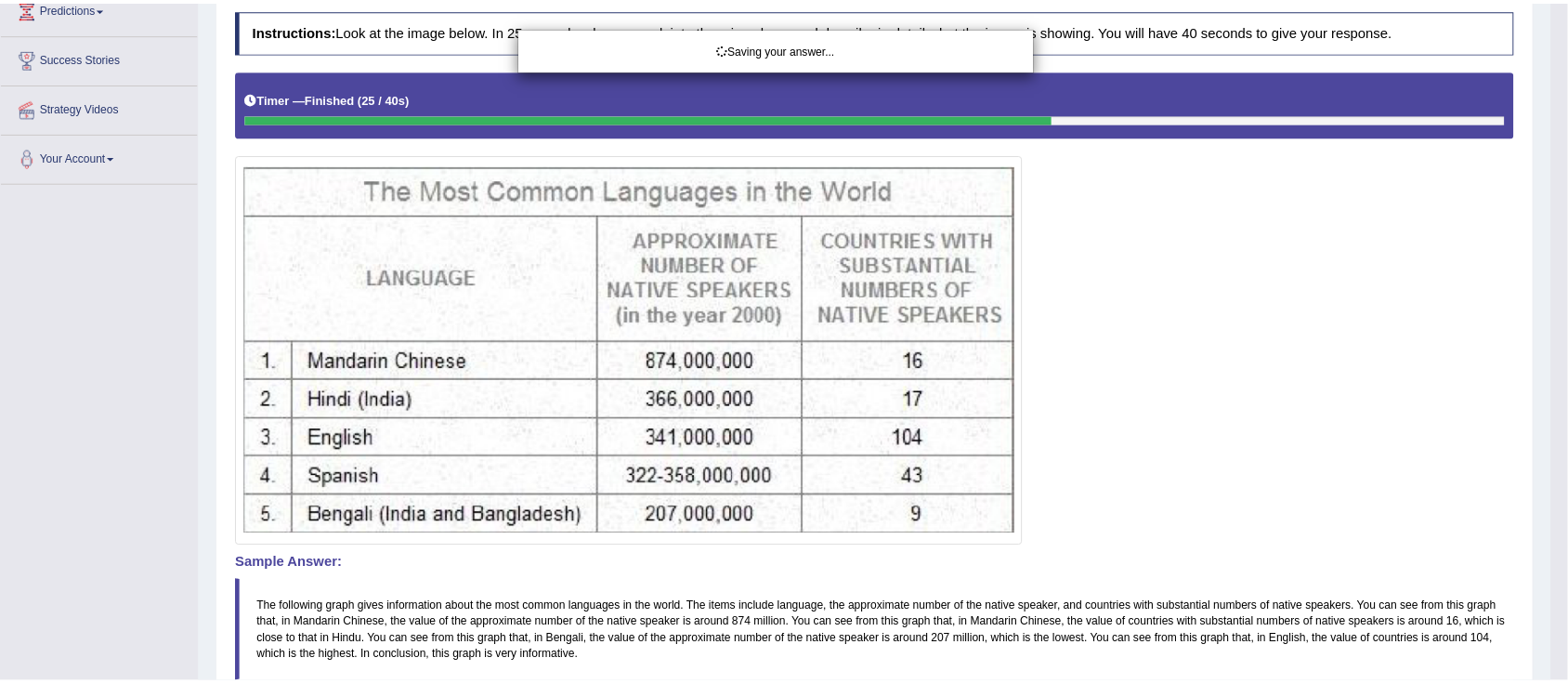 scroll, scrollTop: 321, scrollLeft: 0, axis: vertical 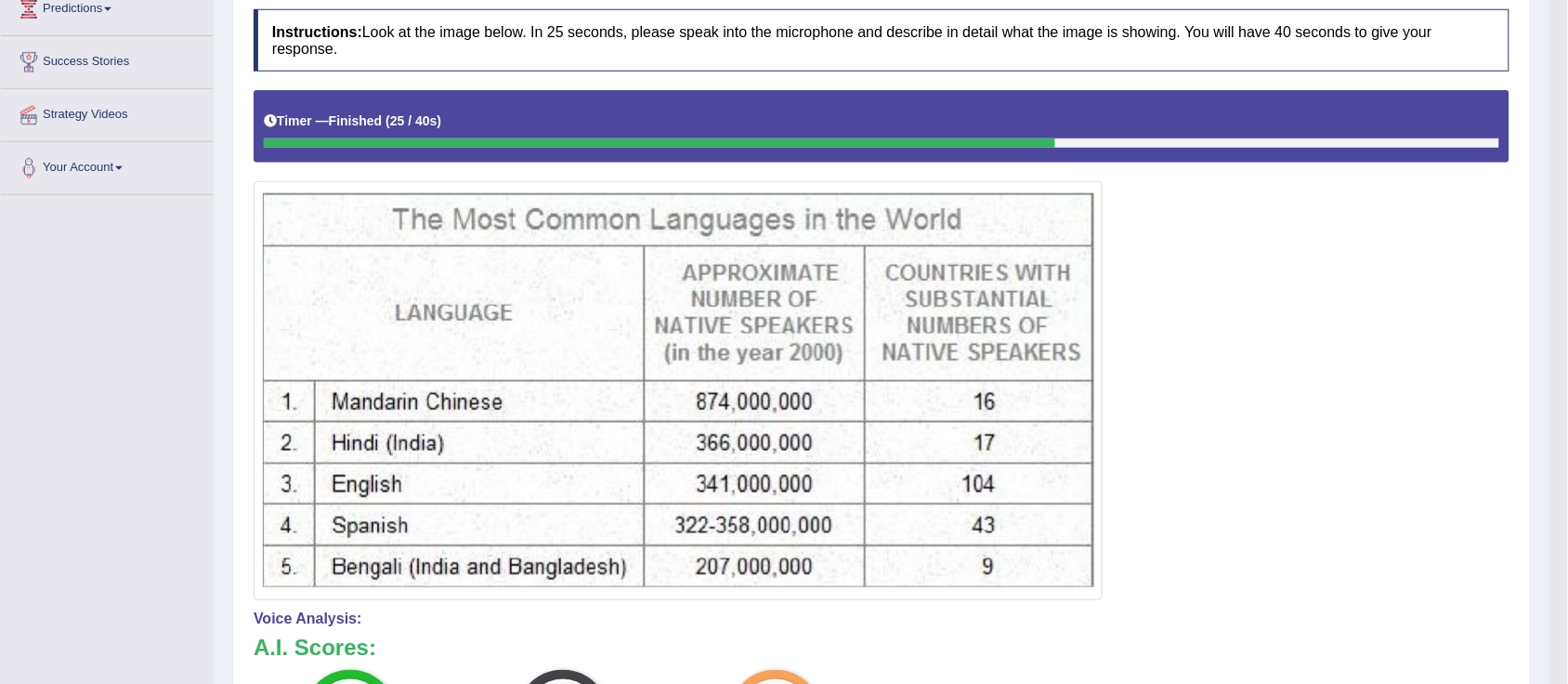 drag, startPoint x: 1576, startPoint y: 198, endPoint x: 1585, endPoint y: 280, distance: 82.49242 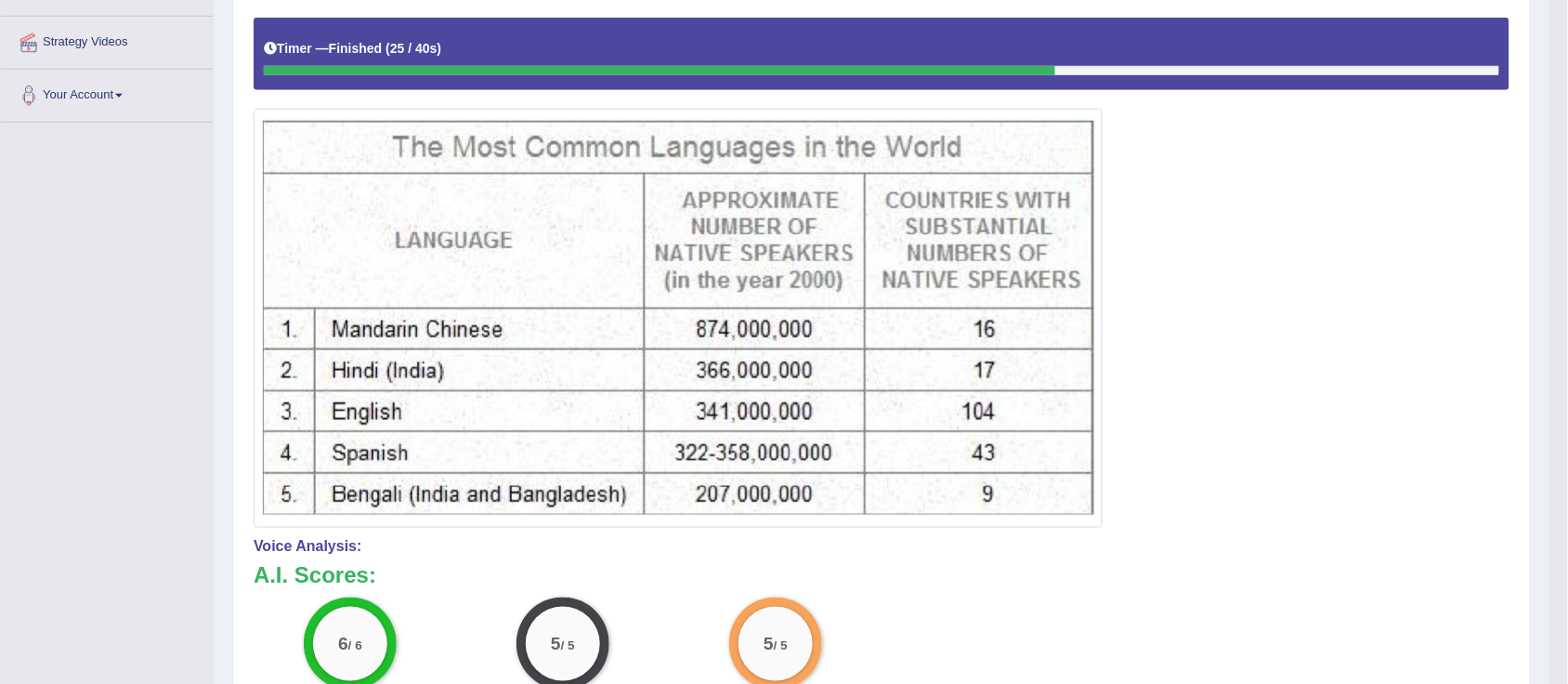 scroll, scrollTop: 383, scrollLeft: 0, axis: vertical 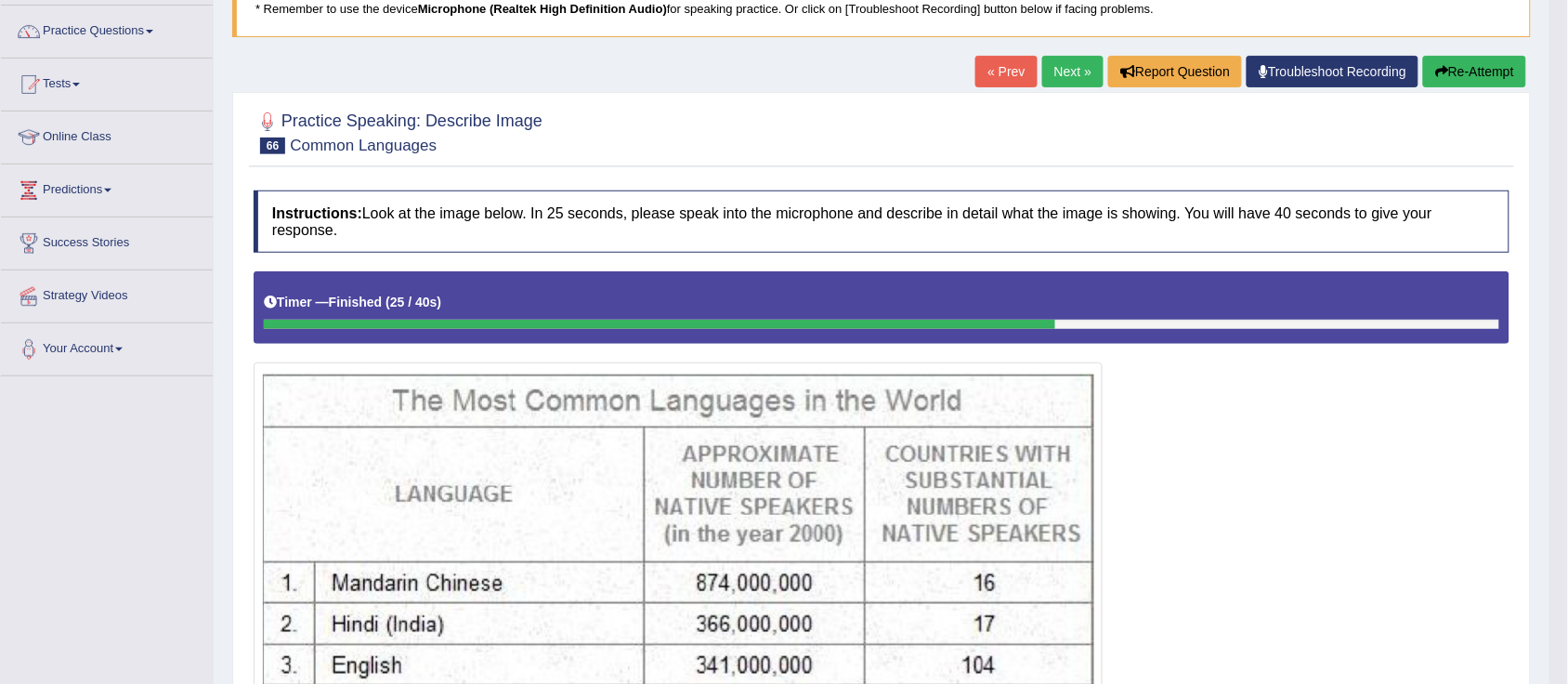 click on "Next »" at bounding box center (1073, 72) 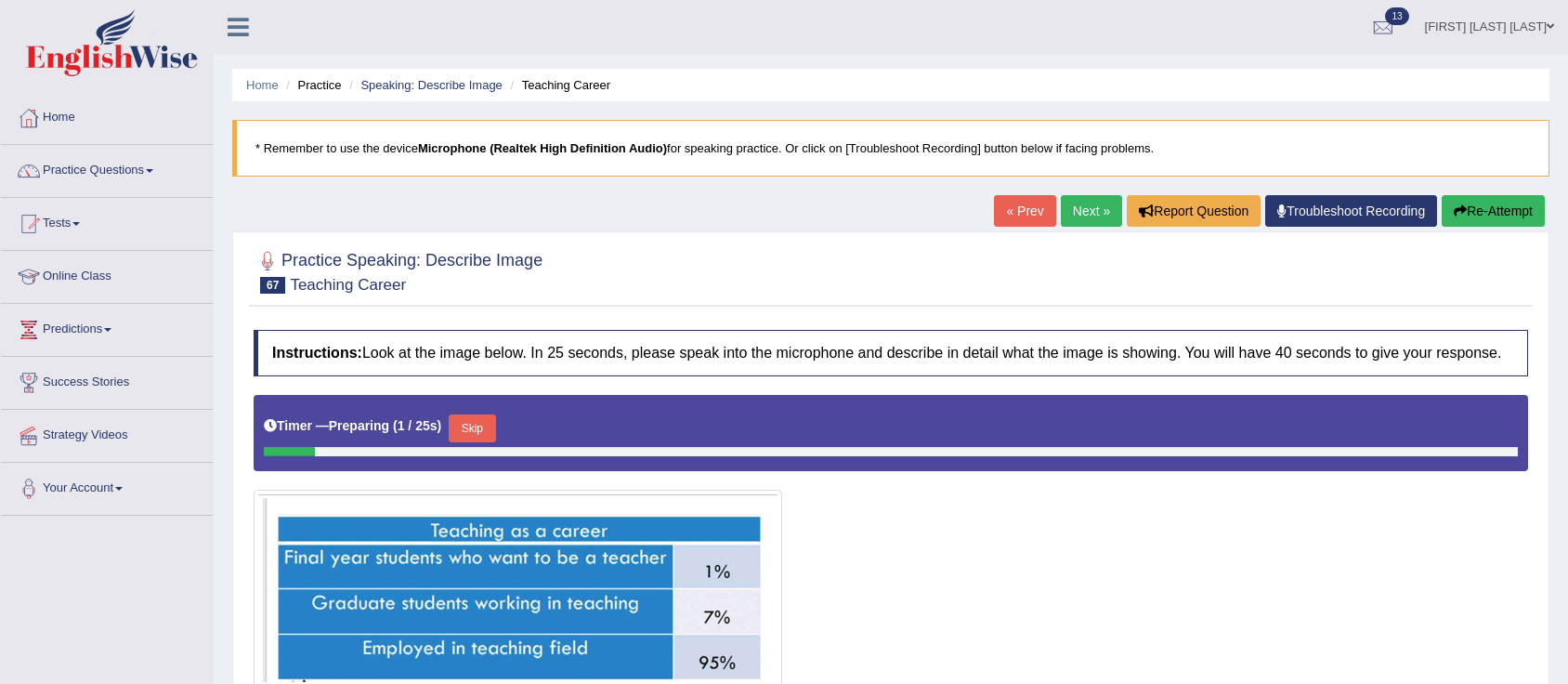 scroll, scrollTop: 0, scrollLeft: 0, axis: both 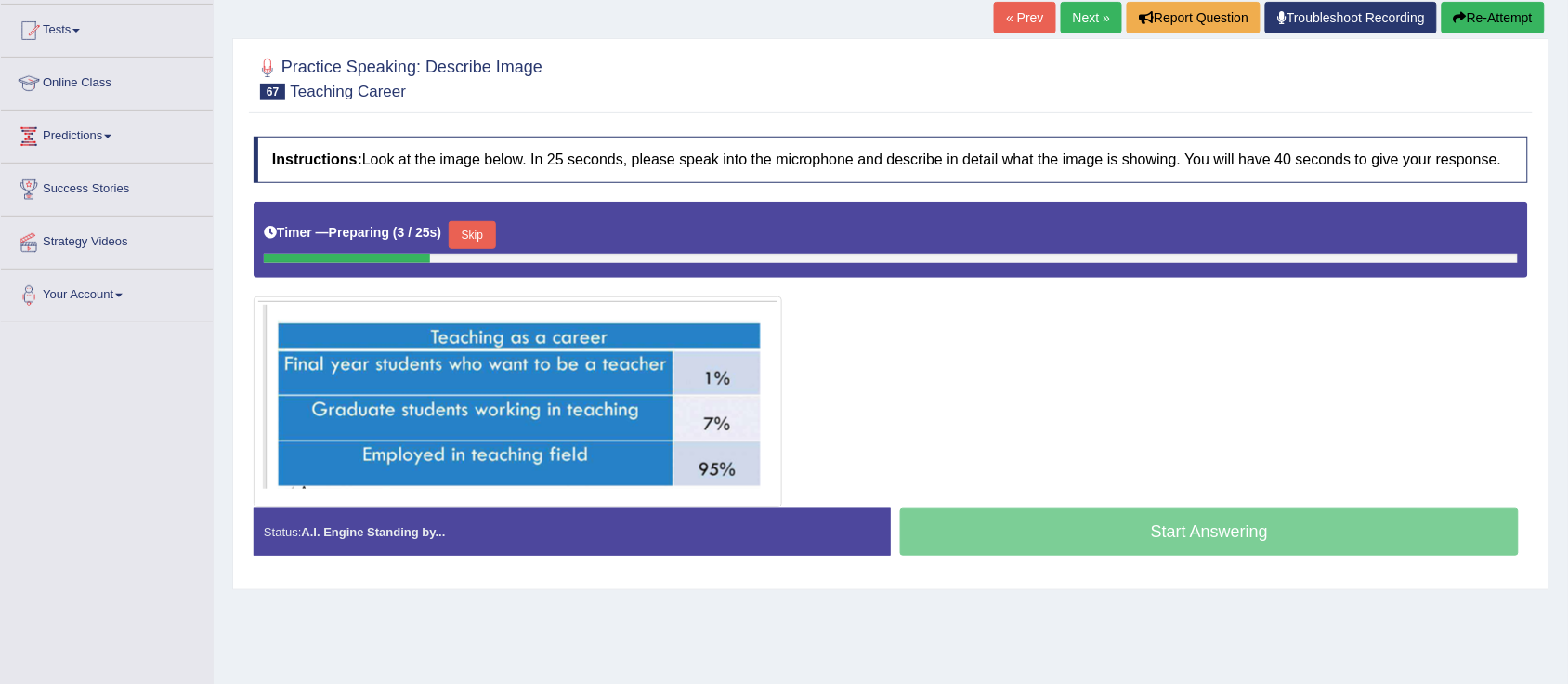 click on "Skip" at bounding box center (472, 235) 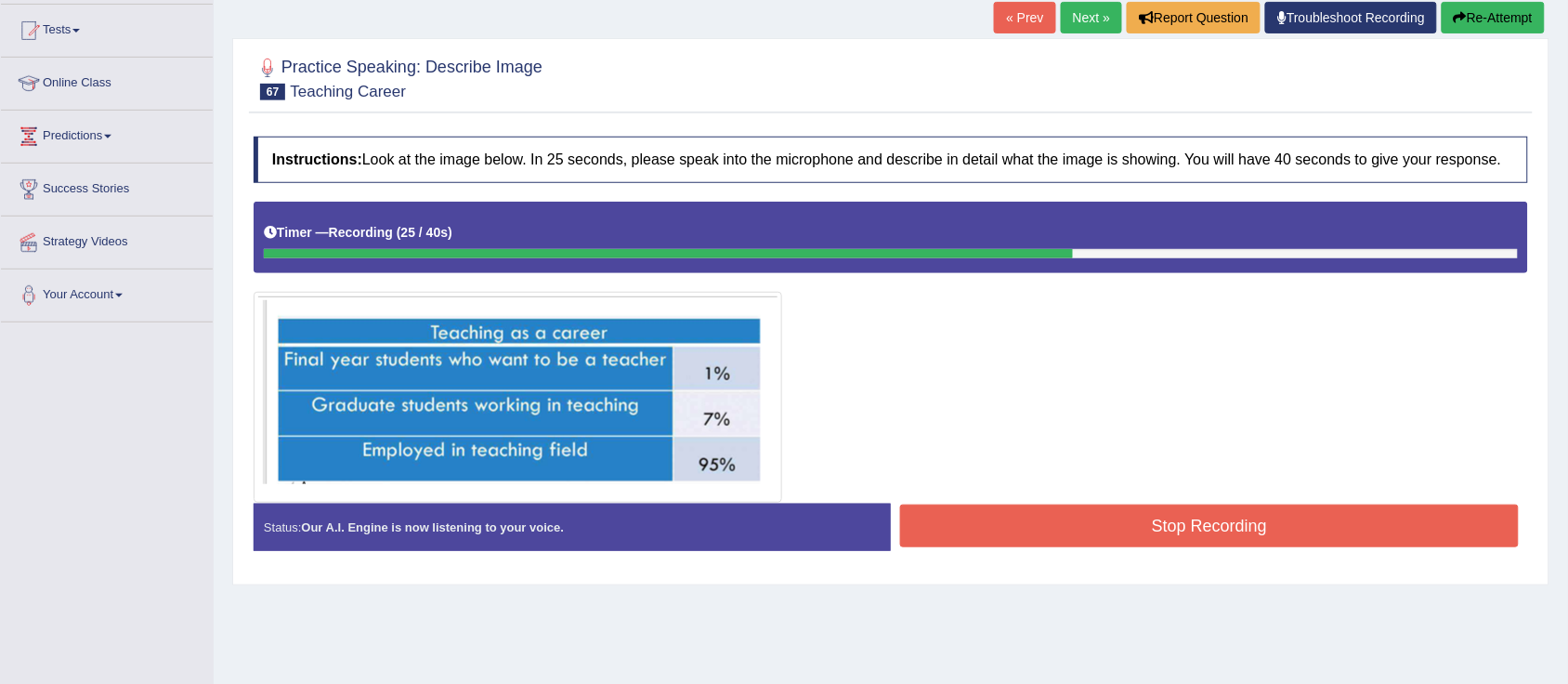 click on "Stop Recording" at bounding box center (1209, 526) 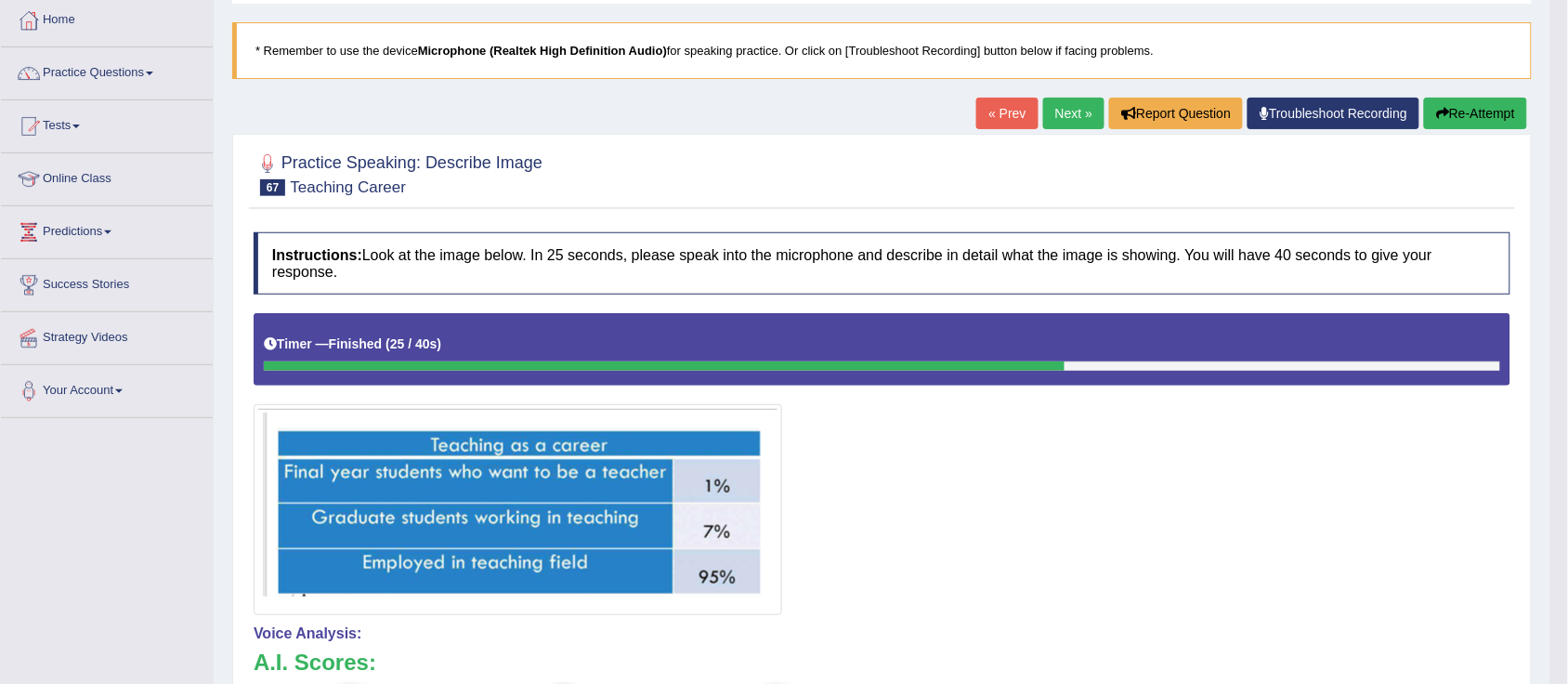 scroll, scrollTop: 74, scrollLeft: 0, axis: vertical 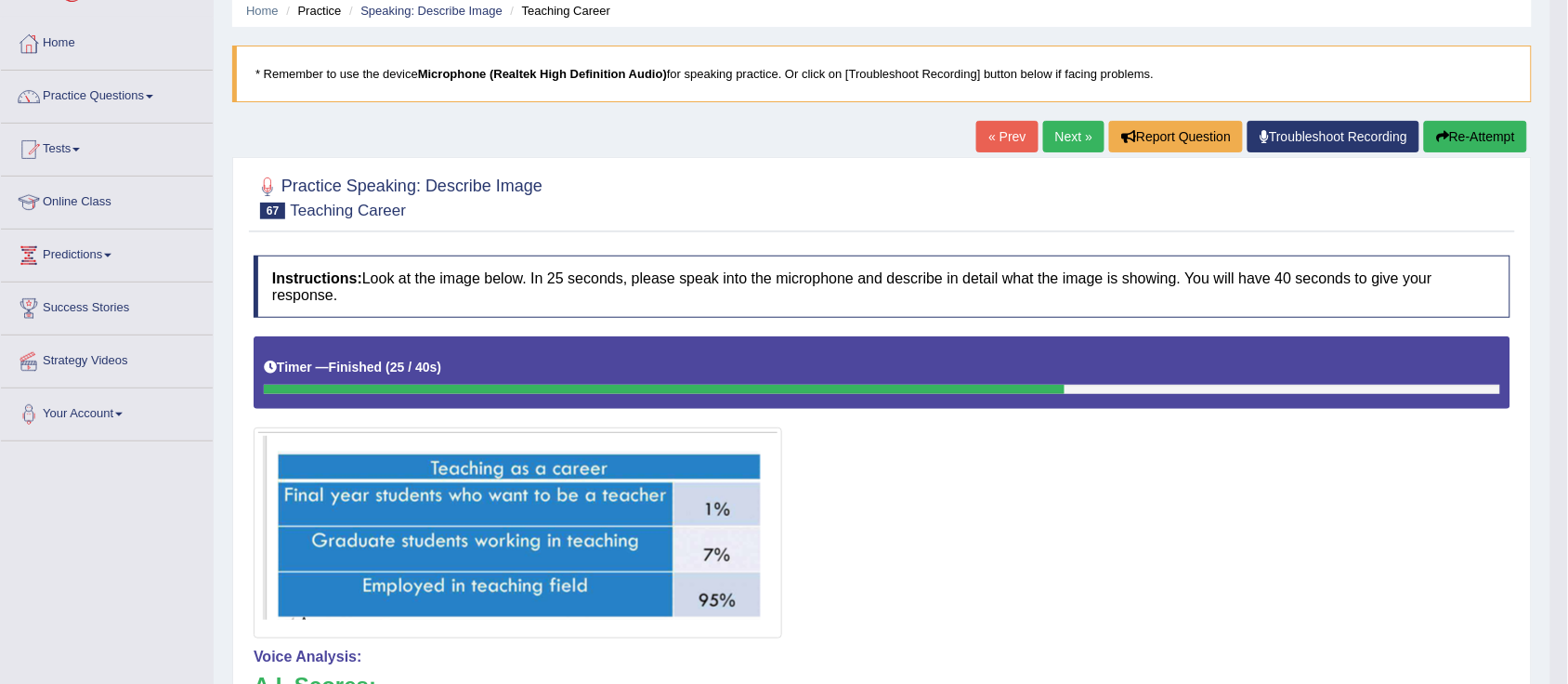 drag, startPoint x: 1576, startPoint y: 233, endPoint x: 1585, endPoint y: 266, distance: 34.205263 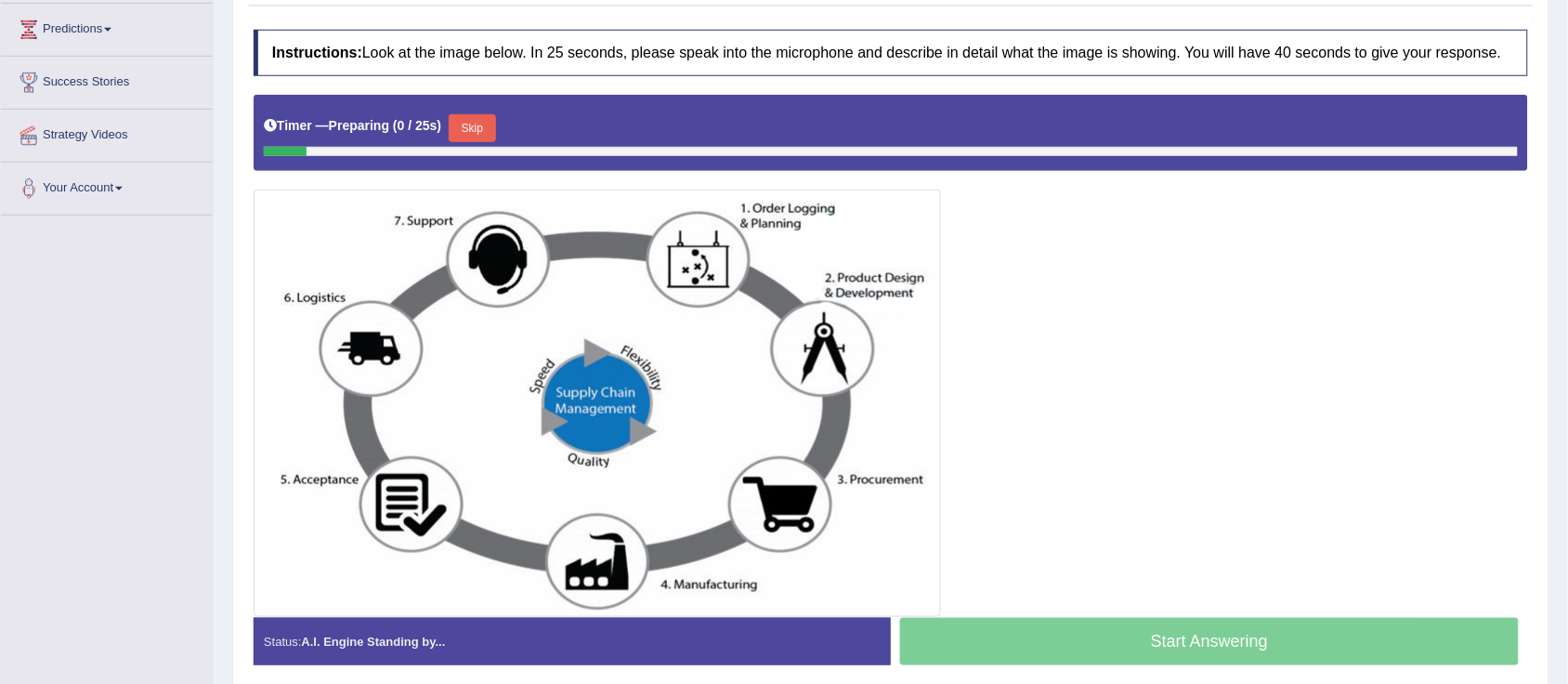 scroll, scrollTop: 300, scrollLeft: 0, axis: vertical 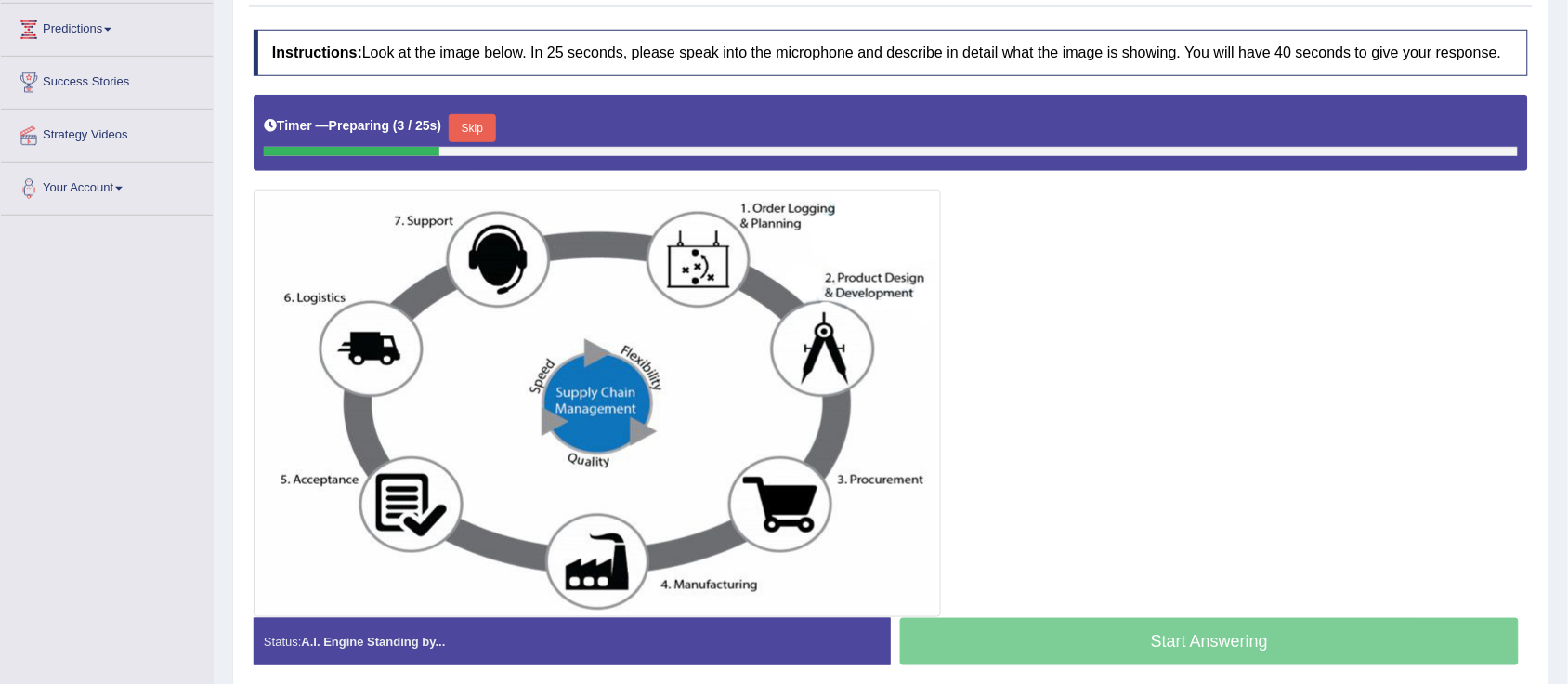 click on "Skip" at bounding box center (472, 128) 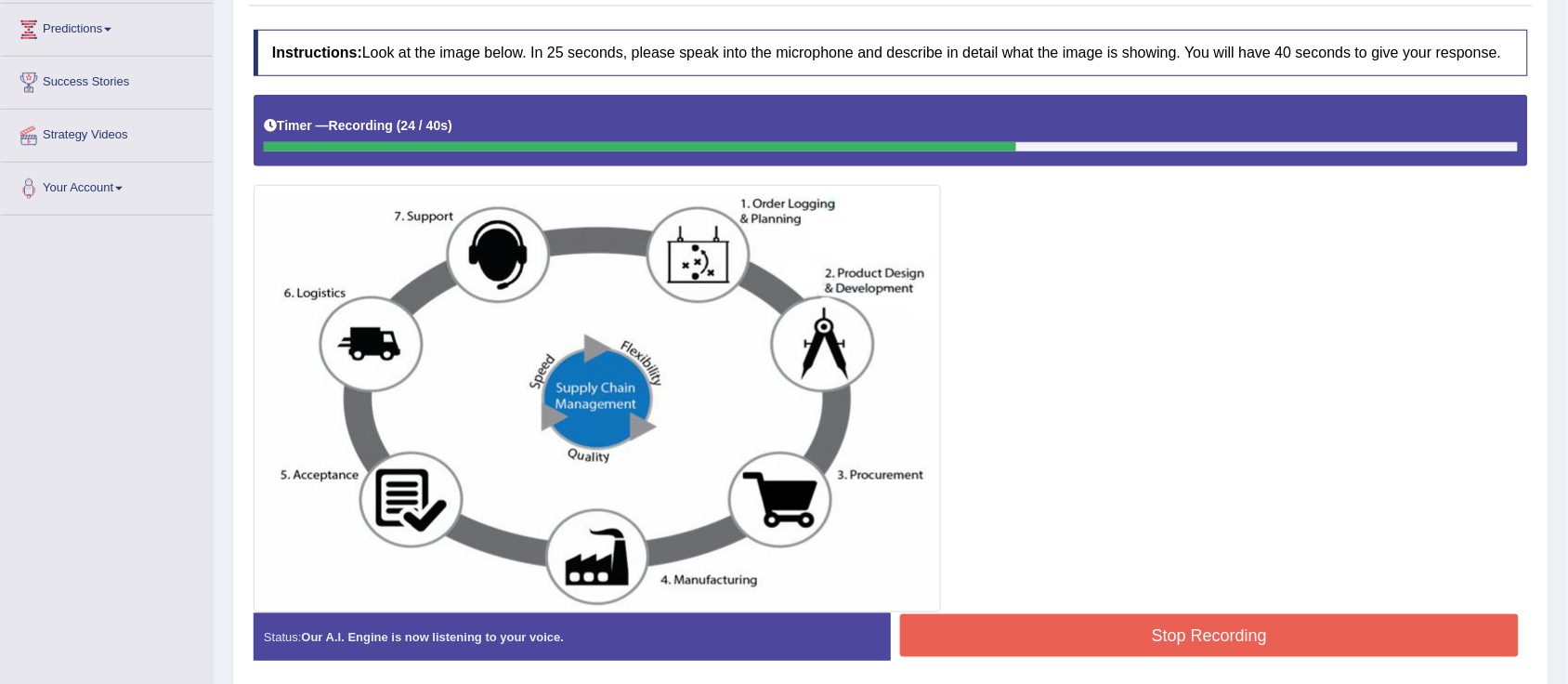click on "Stop Recording" at bounding box center [1209, 636] 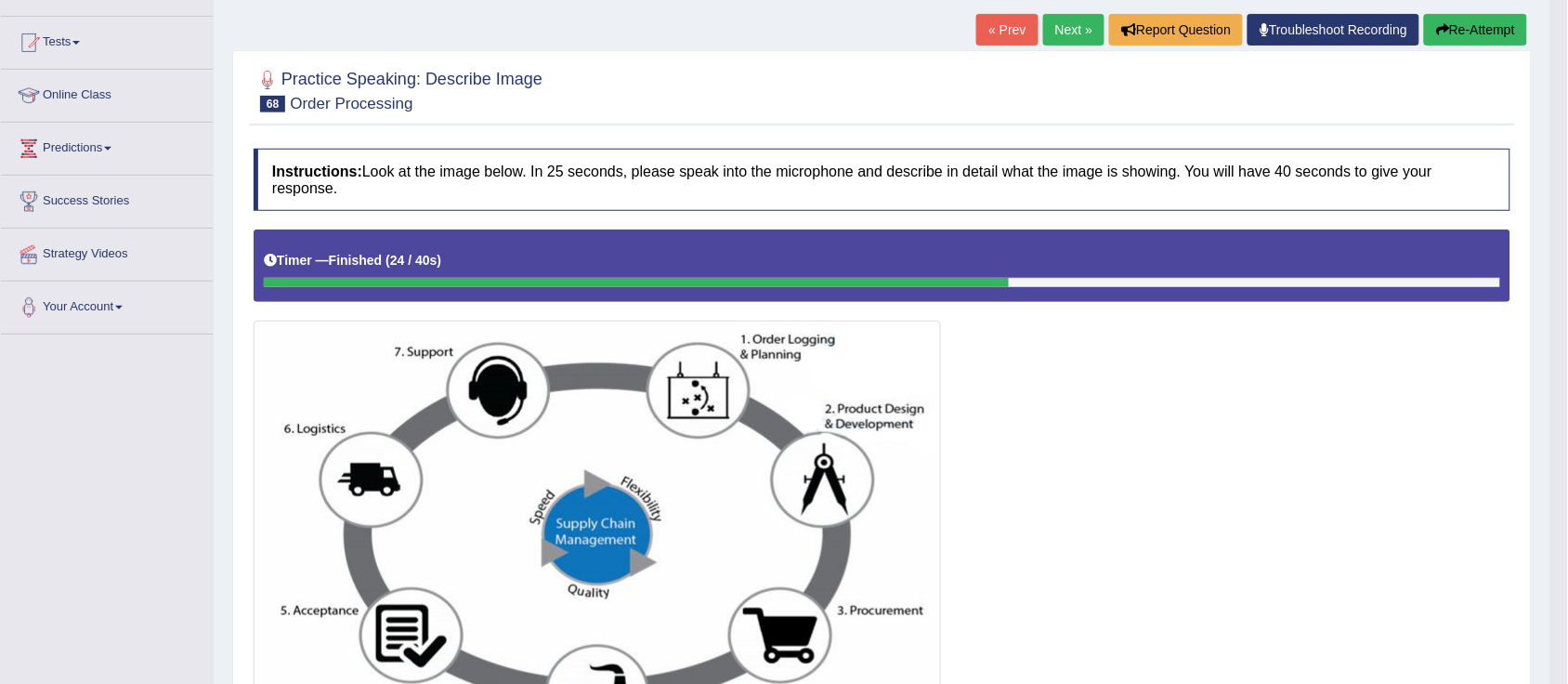 scroll, scrollTop: 124, scrollLeft: 0, axis: vertical 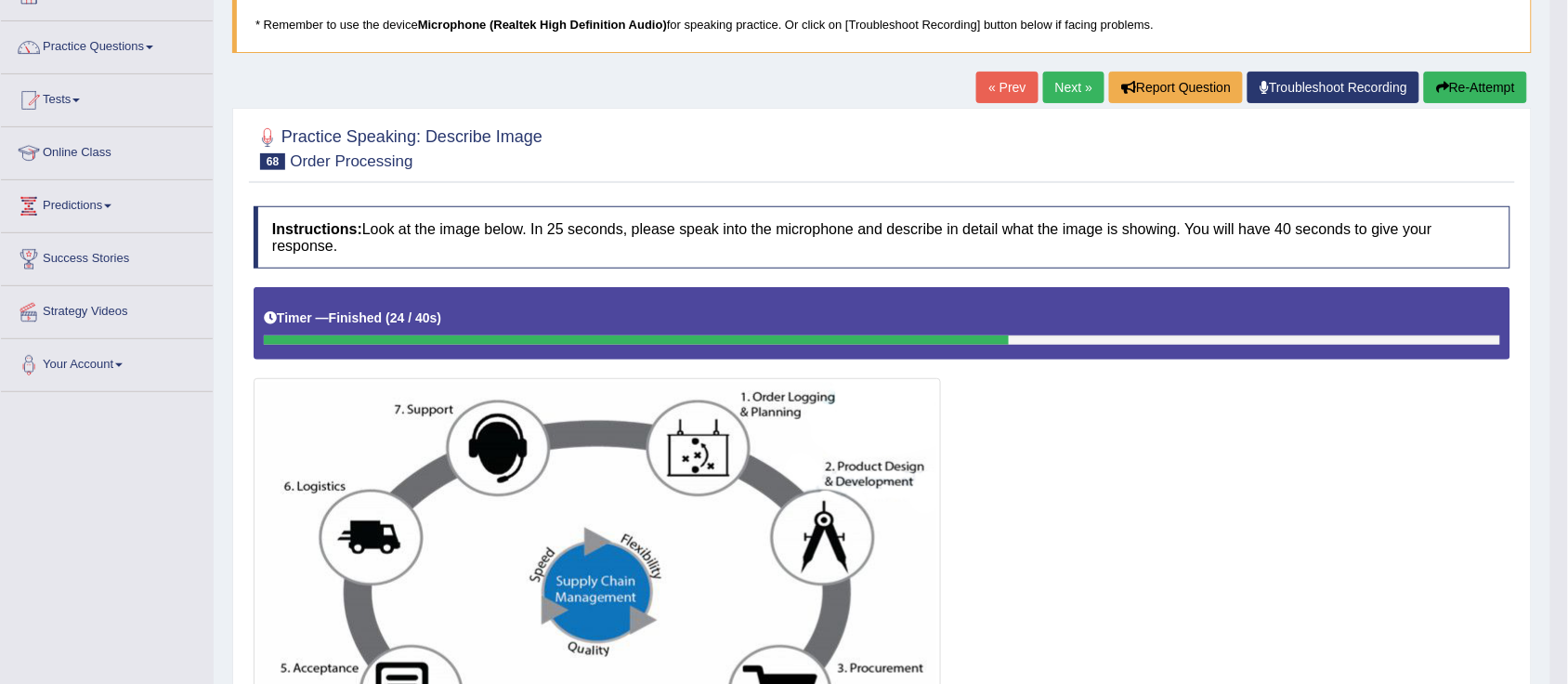 drag, startPoint x: 1579, startPoint y: 214, endPoint x: 1585, endPoint y: 235, distance: 21.84033 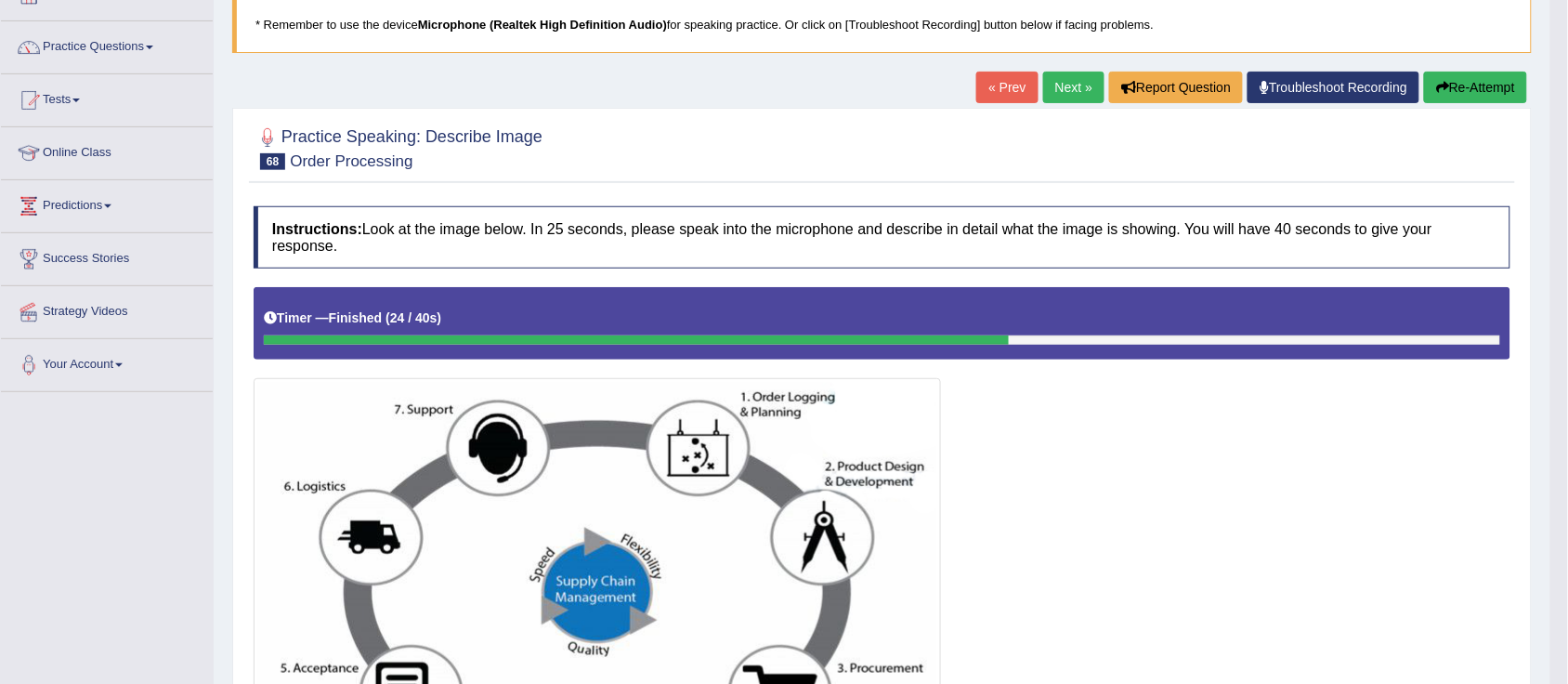 click on "Next »" at bounding box center [1074, 87] 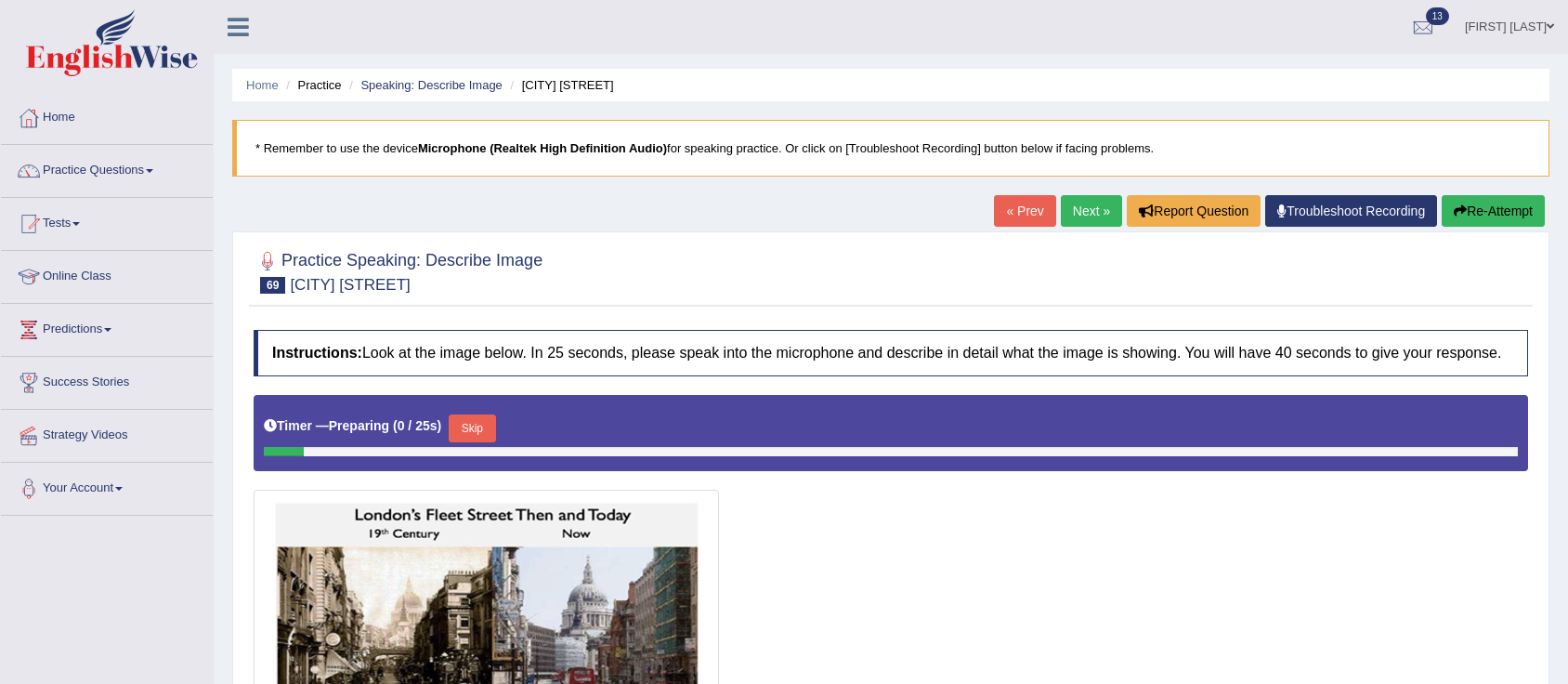 scroll, scrollTop: 0, scrollLeft: 0, axis: both 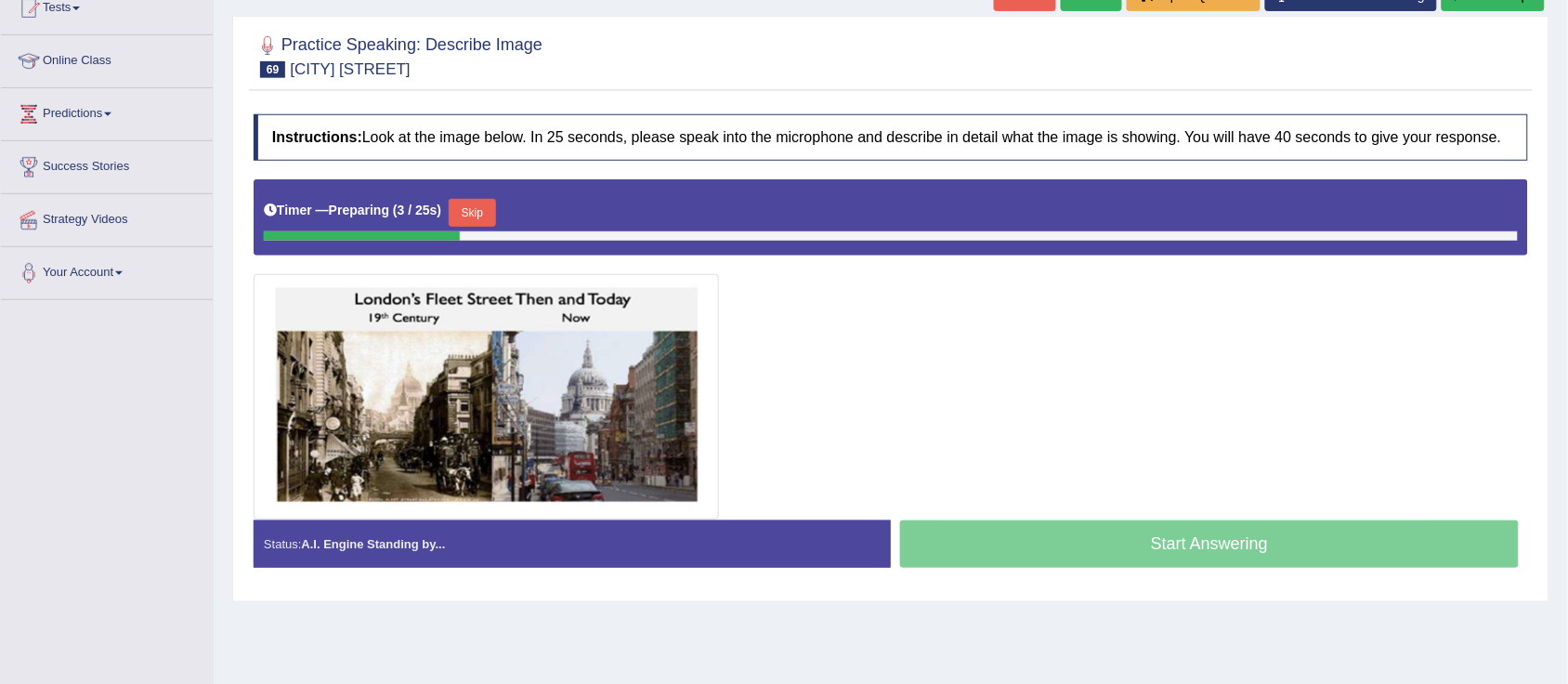 click on "Skip" at bounding box center [472, 213] 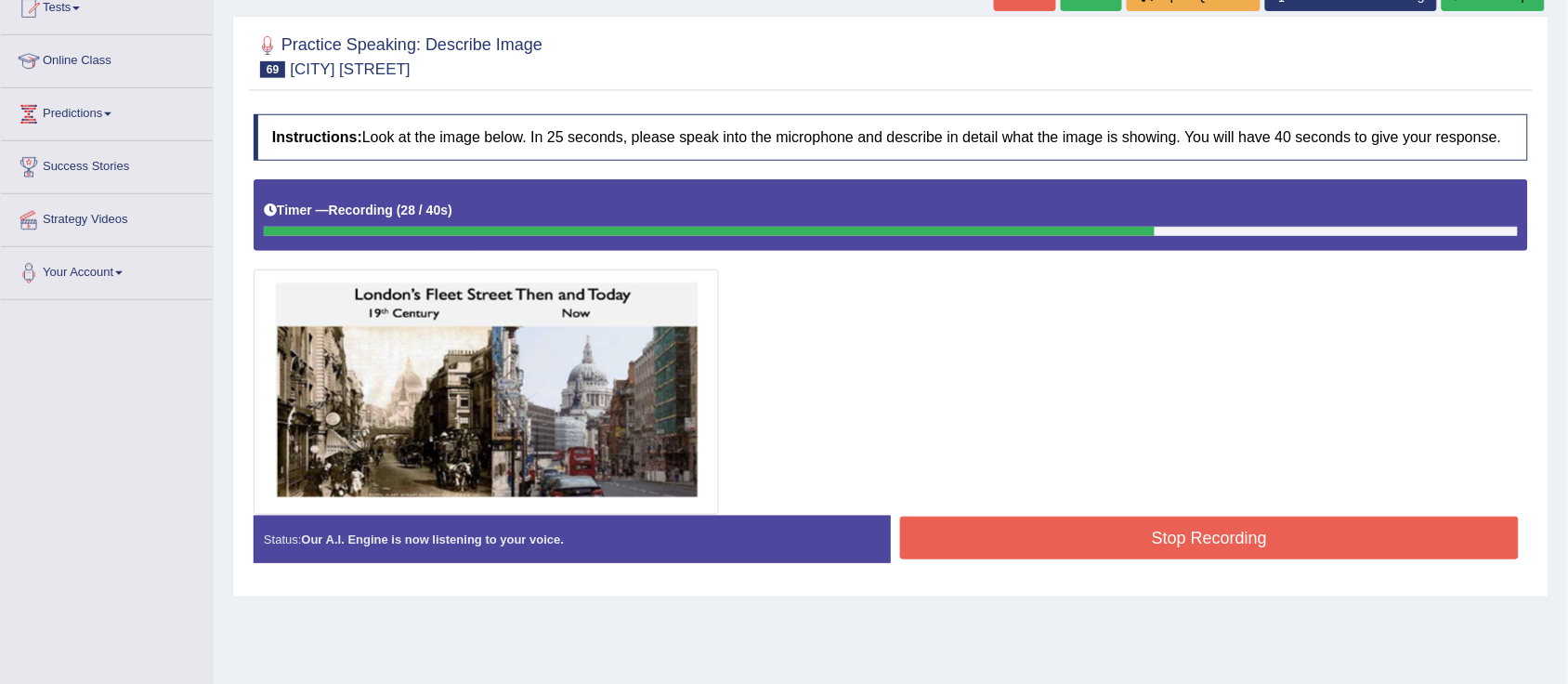 click on "Stop Recording" at bounding box center [1209, 538] 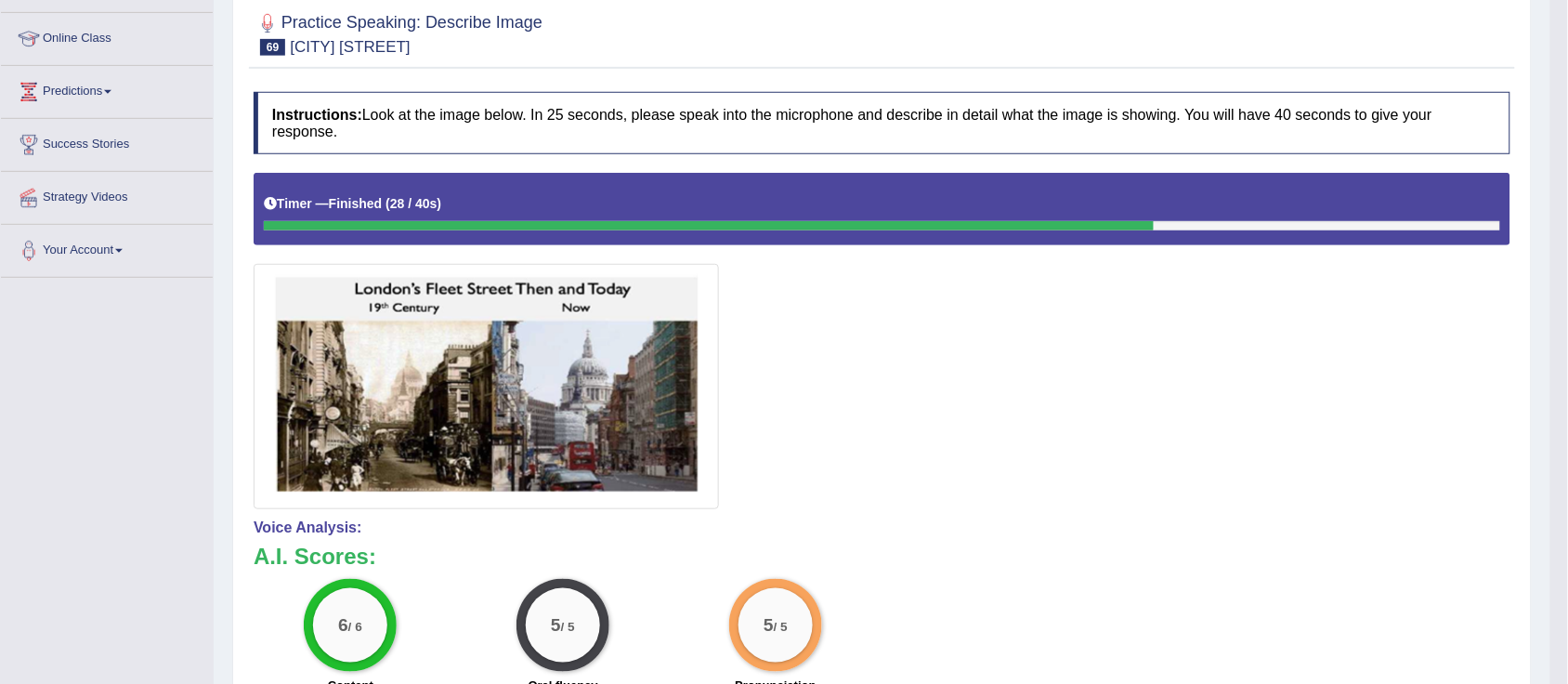 drag, startPoint x: 1575, startPoint y: 353, endPoint x: 1571, endPoint y: 439, distance: 86.092973 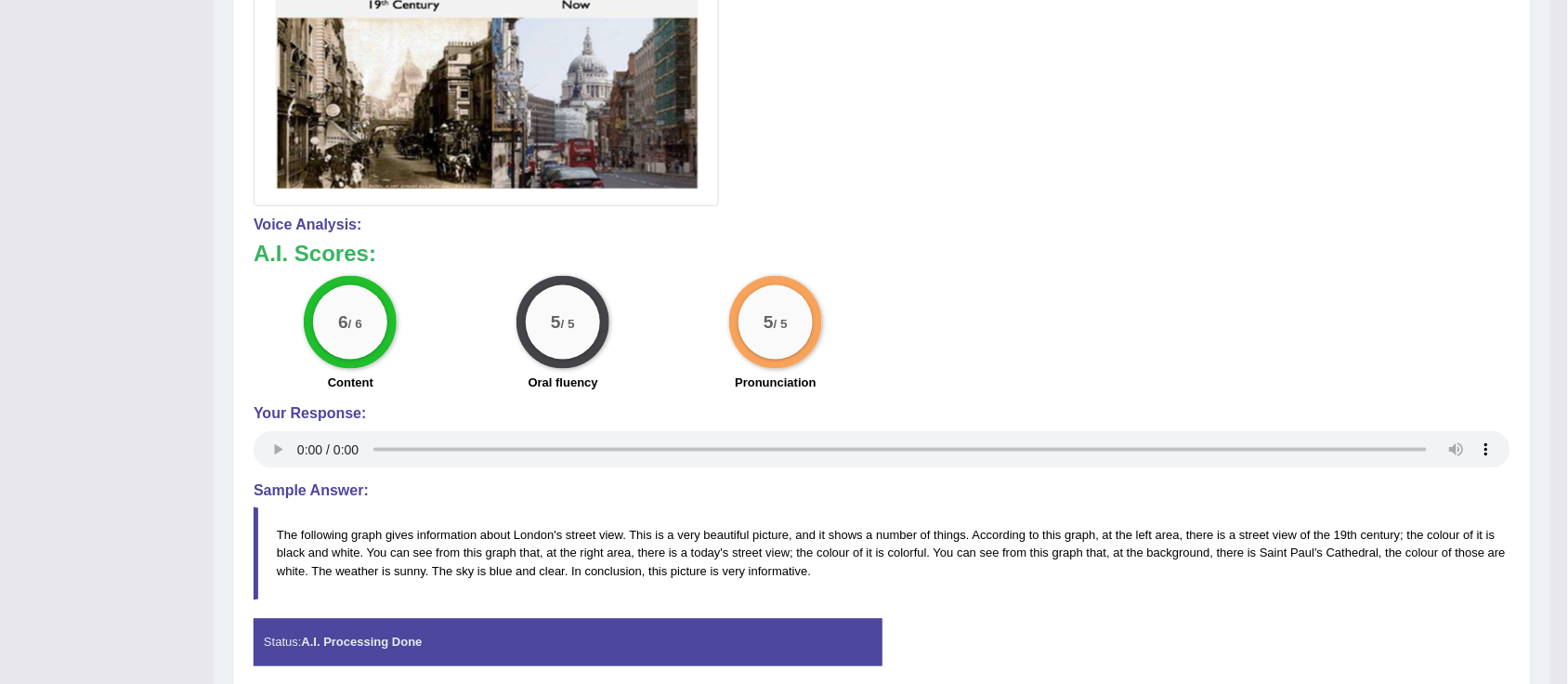 scroll, scrollTop: 0, scrollLeft: 0, axis: both 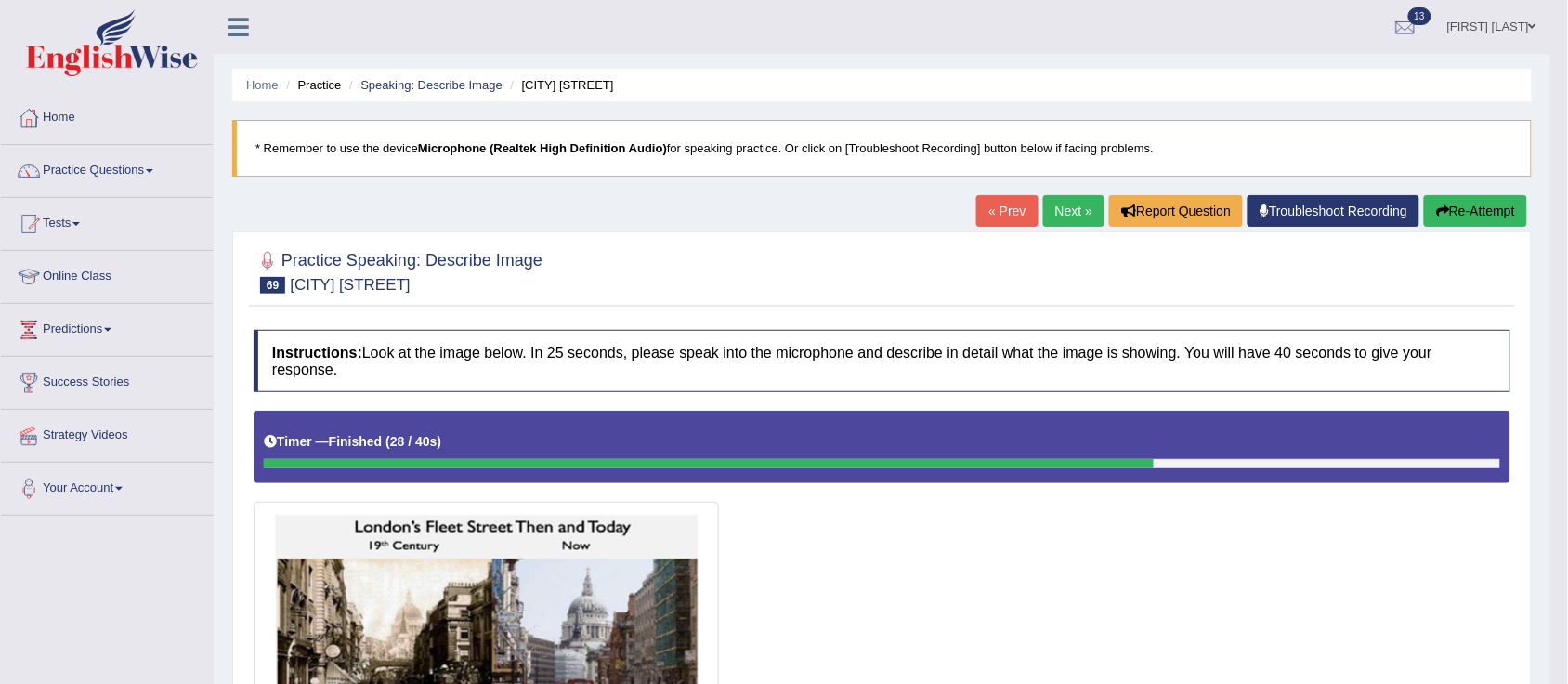 click on "Next »" at bounding box center [1074, 211] 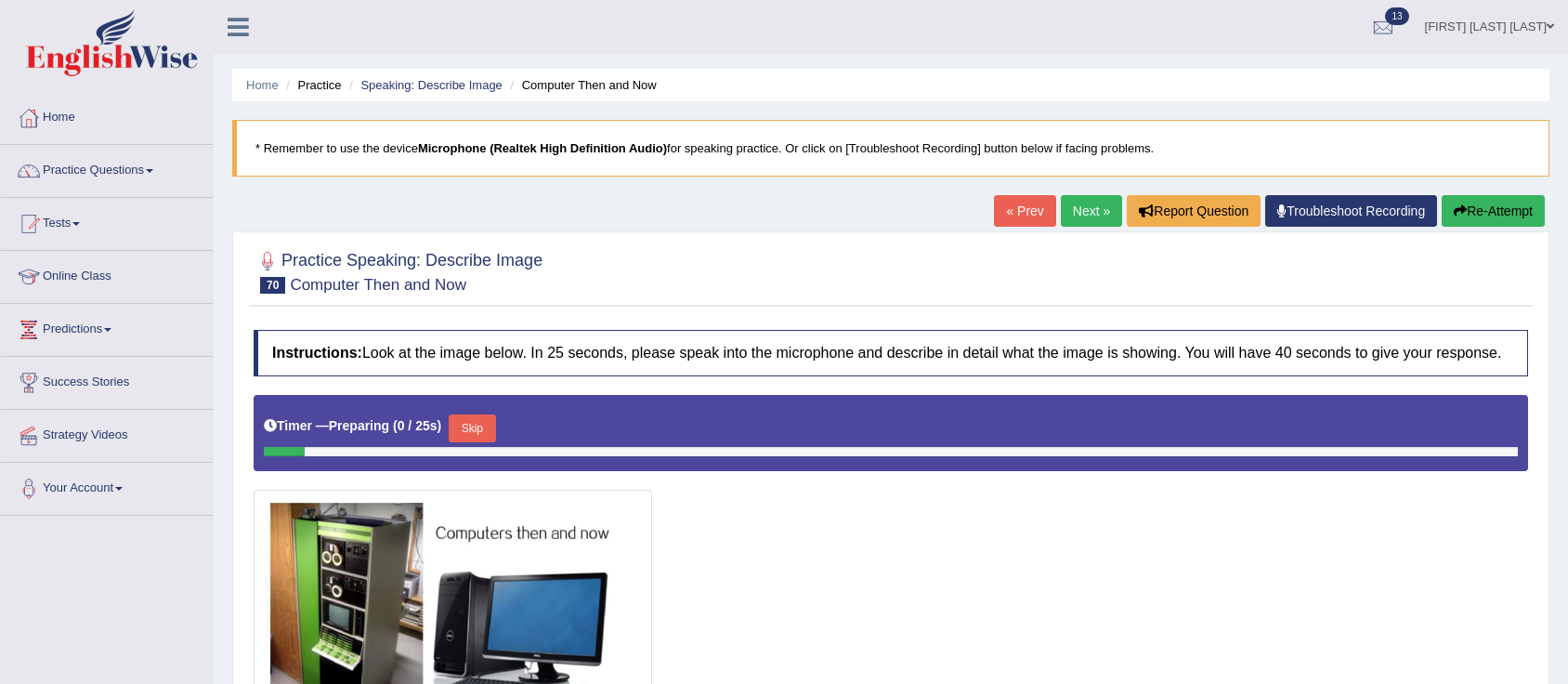scroll, scrollTop: 291, scrollLeft: 0, axis: vertical 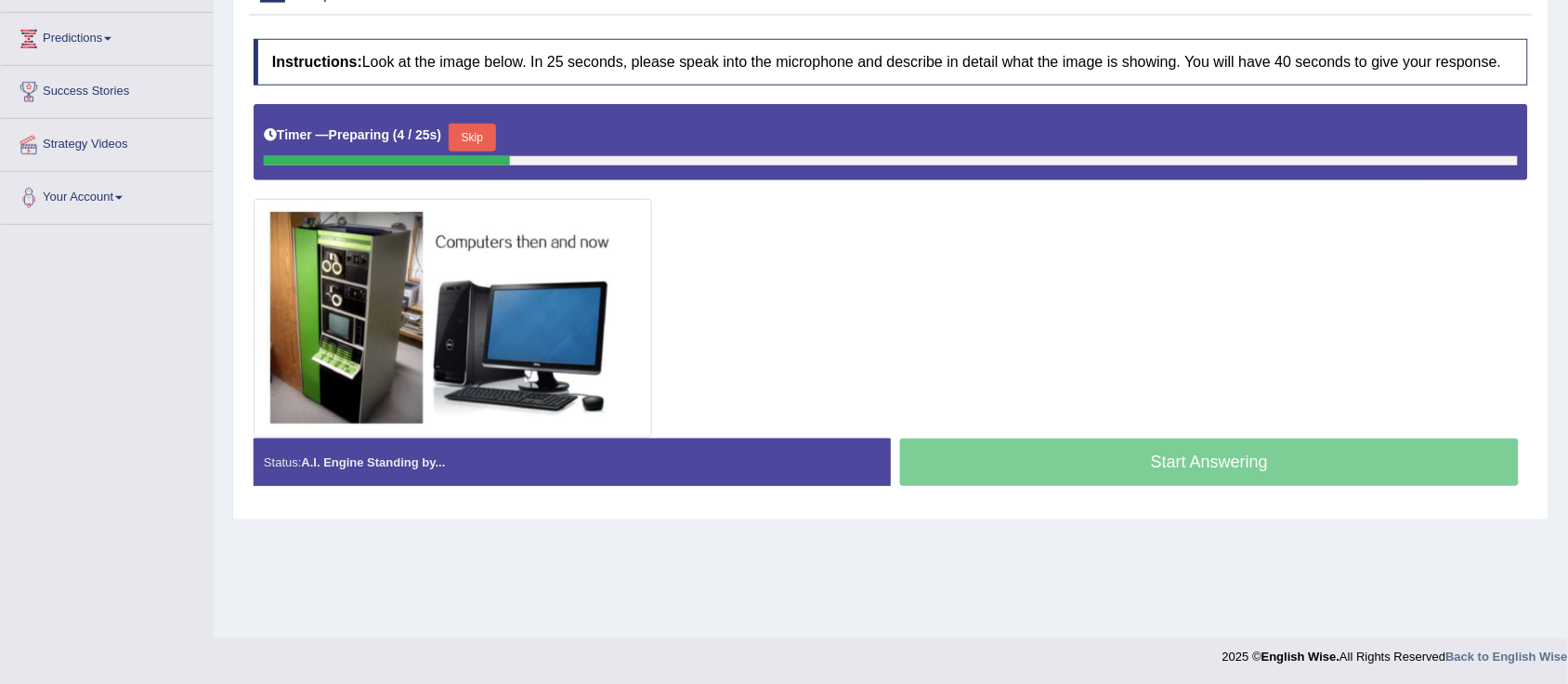 click on "Skip" at bounding box center [472, 138] 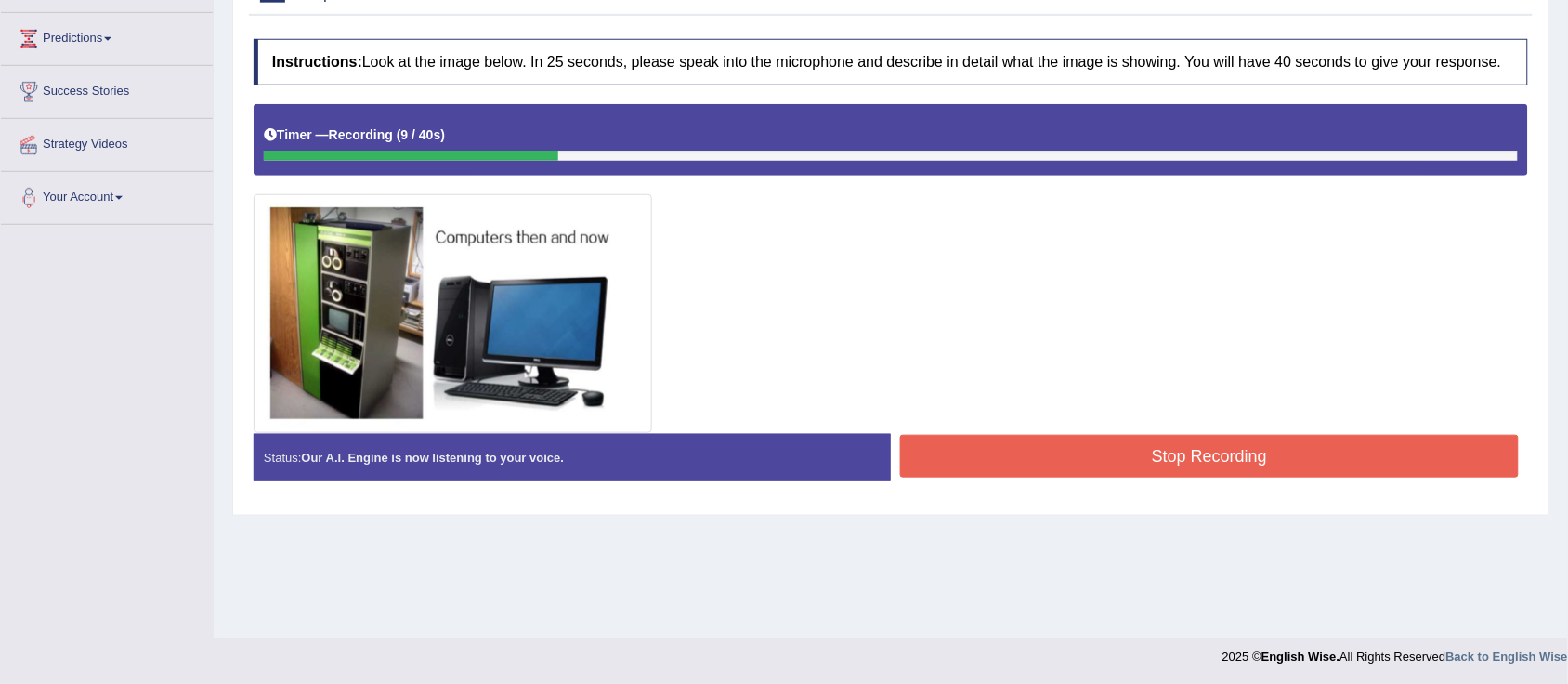 click on "Stop Recording" at bounding box center (1209, 456) 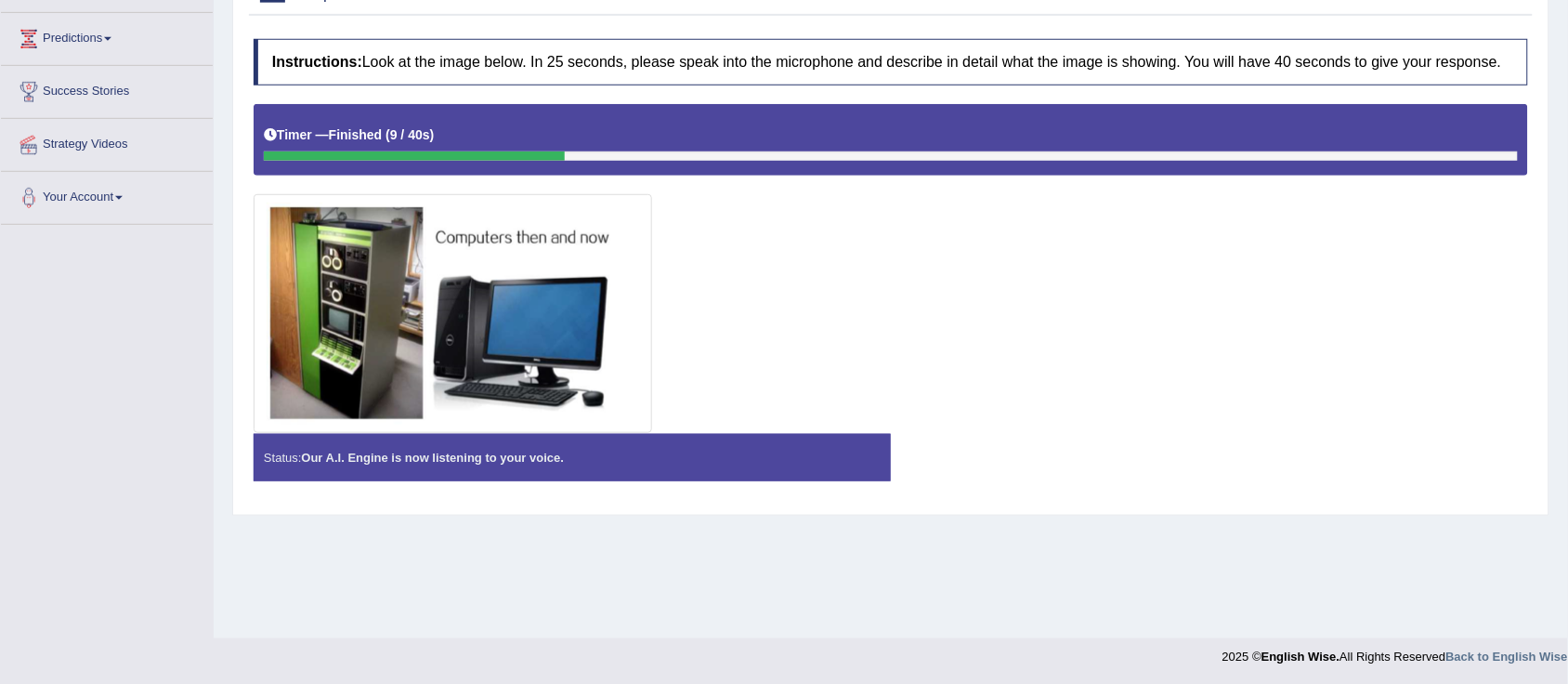 click on "Instructions:  Look at the image below. In 25 seconds, please speak into the microphone and describe in detail what the image is showing. You will have 40 seconds to give your response.
Timer —  Finished   ( 9 / 40s ) Created with Highcharts 7.1.2 Too low Too high Time Pitch meter: 0 5 10 15 20 25 30 35 40 Created with Highcharts 7.1.2 Great Too slow Too fast Time Speech pace meter: 0 5 10 15 20 25 30 35 40 Spoken Keywords: Voice Analysis: Your Response: Sample Answer: This picture gives a comparison between computer then and now. In the left half, there is a primitive computer with a black and white screen, a green keyboard, and a black panel, which is very cumbersome and can only be placed on the ground. In the right half, there is a modern computer with a blue screen, a black keyboard and a black mouse, which is light-weight and is also called desktop. In conclusion, this picture about computer then and now is very informative. Status:  Our A.I. Engine is now listening to your voice." at bounding box center (891, 268) 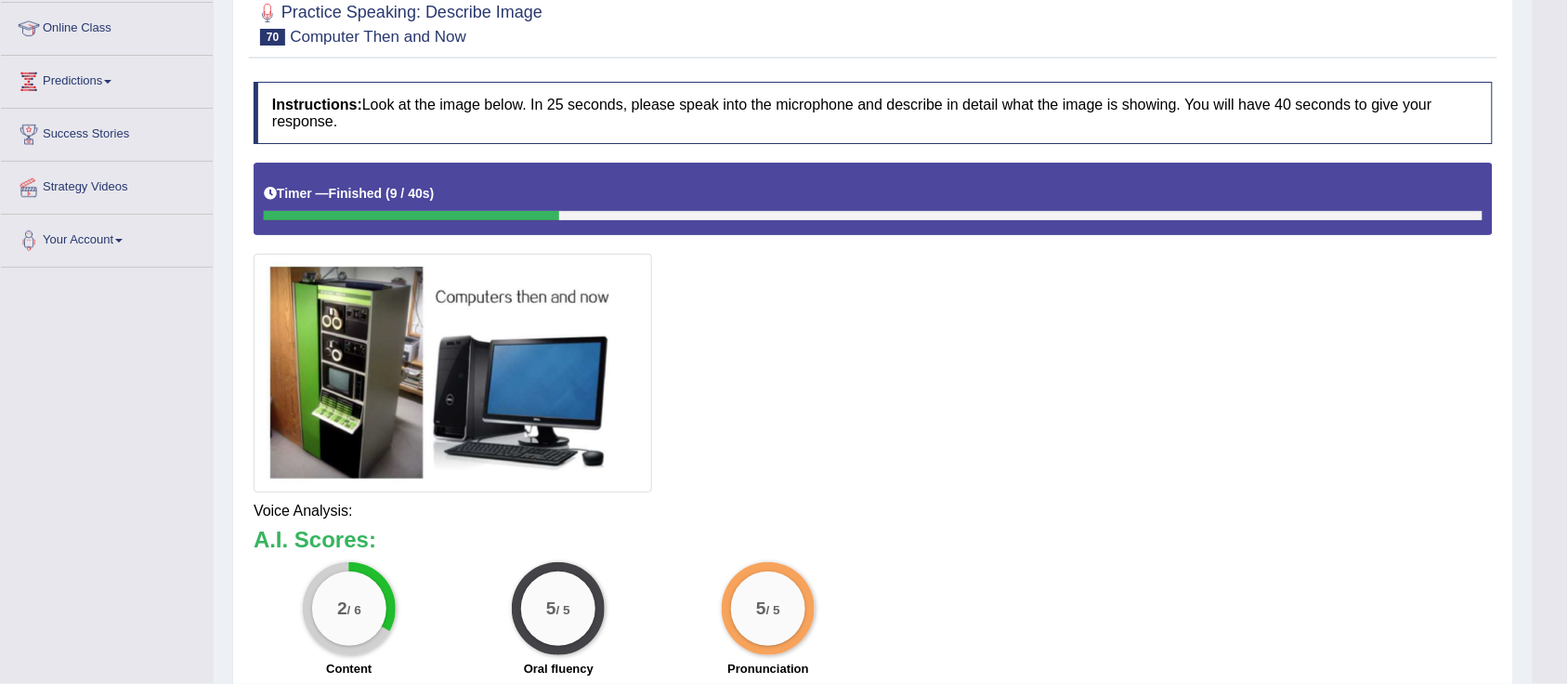 scroll, scrollTop: 235, scrollLeft: 0, axis: vertical 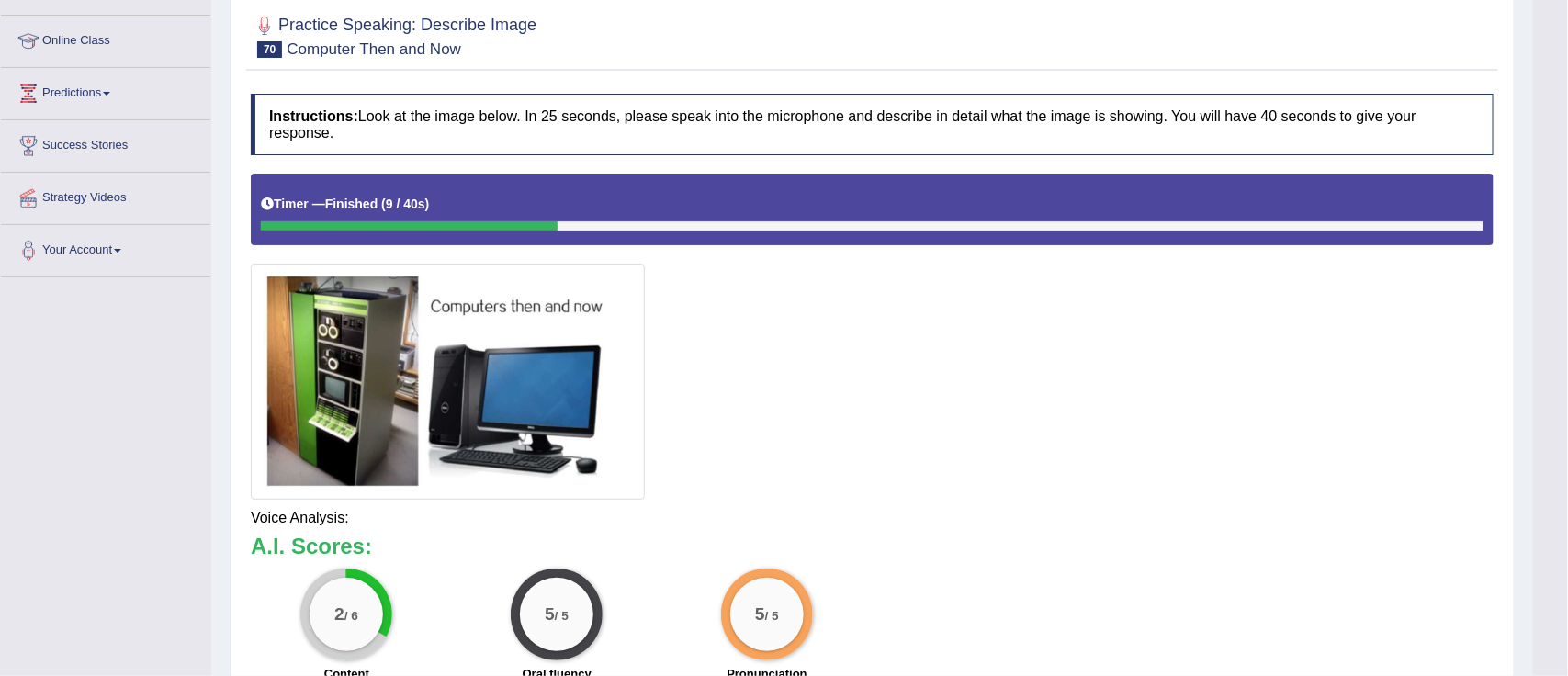 drag, startPoint x: 1554, startPoint y: 464, endPoint x: 1560, endPoint y: 422, distance: 42.42641 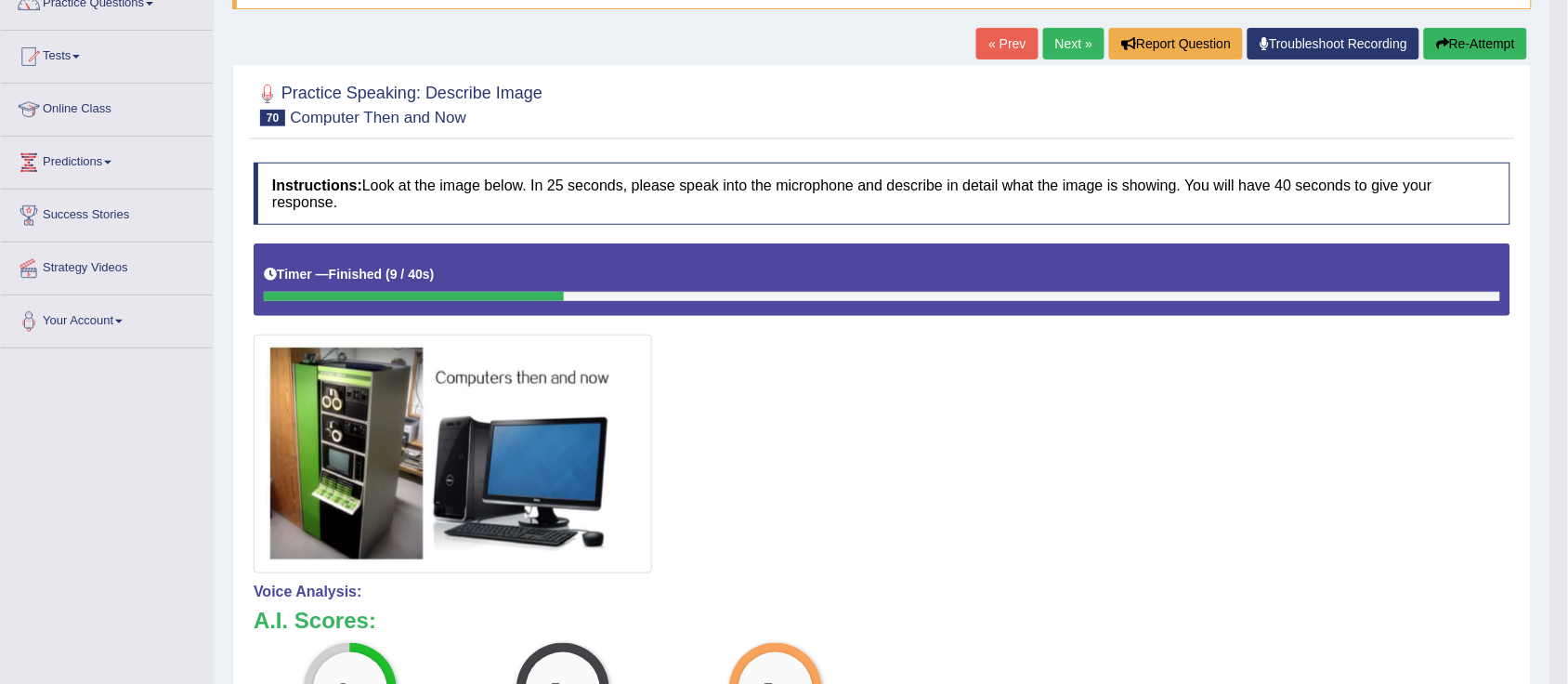 scroll, scrollTop: 90, scrollLeft: 0, axis: vertical 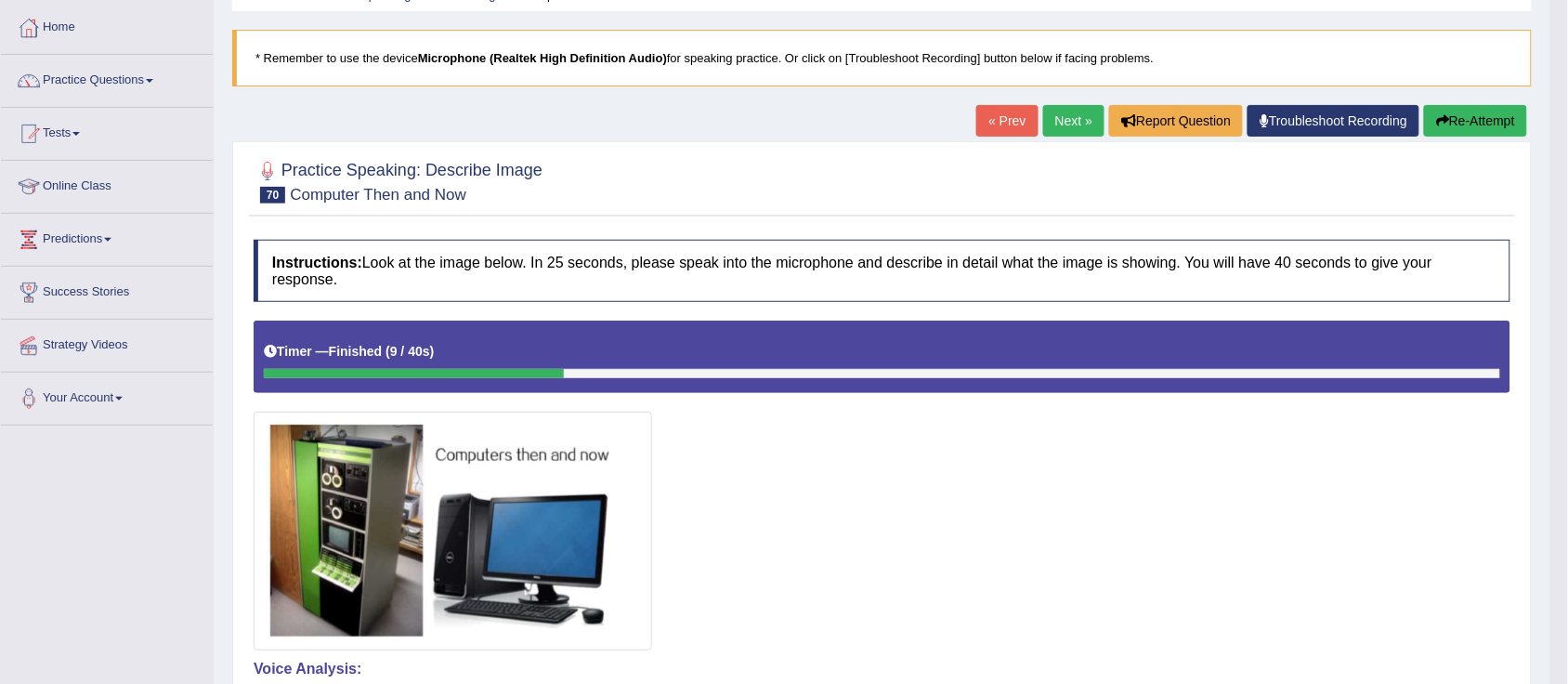 click on "Re-Attempt" at bounding box center (1475, 121) 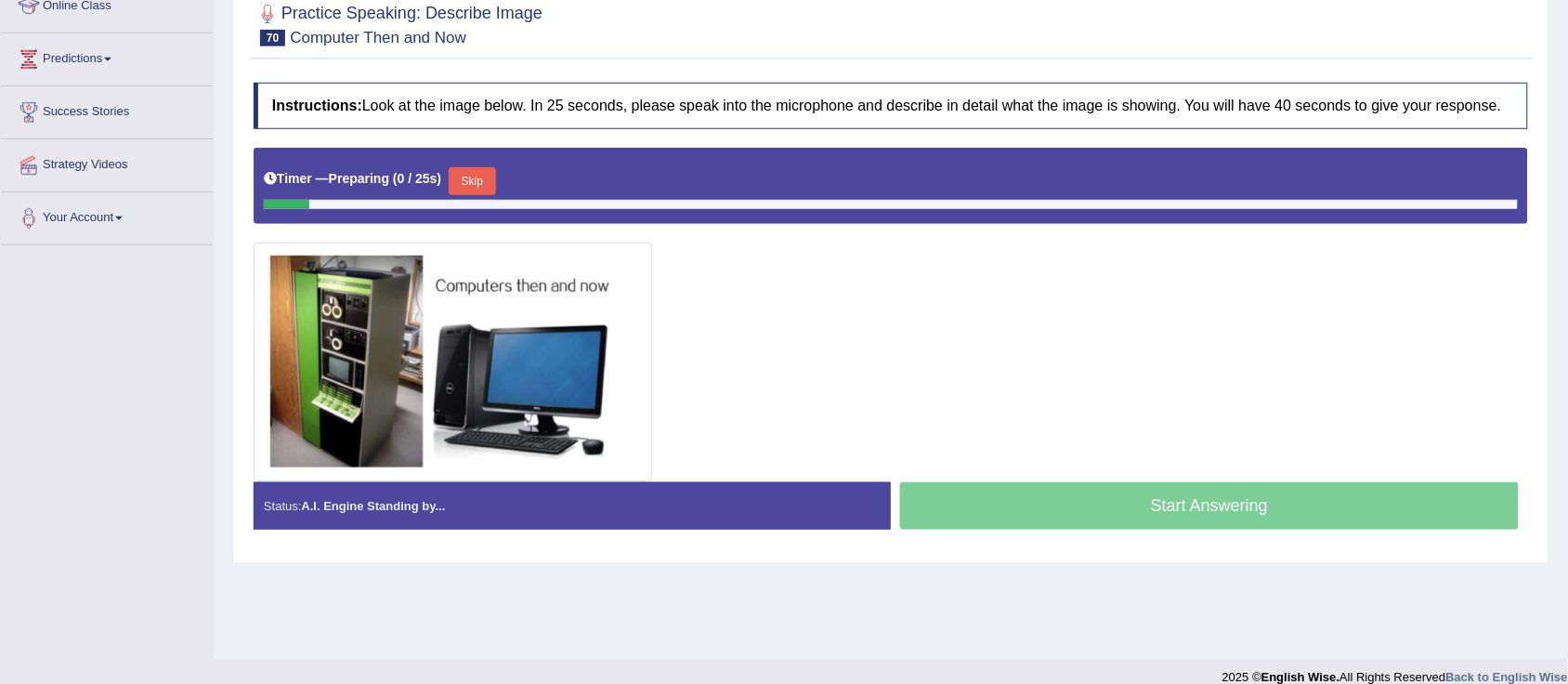 scroll, scrollTop: 270, scrollLeft: 0, axis: vertical 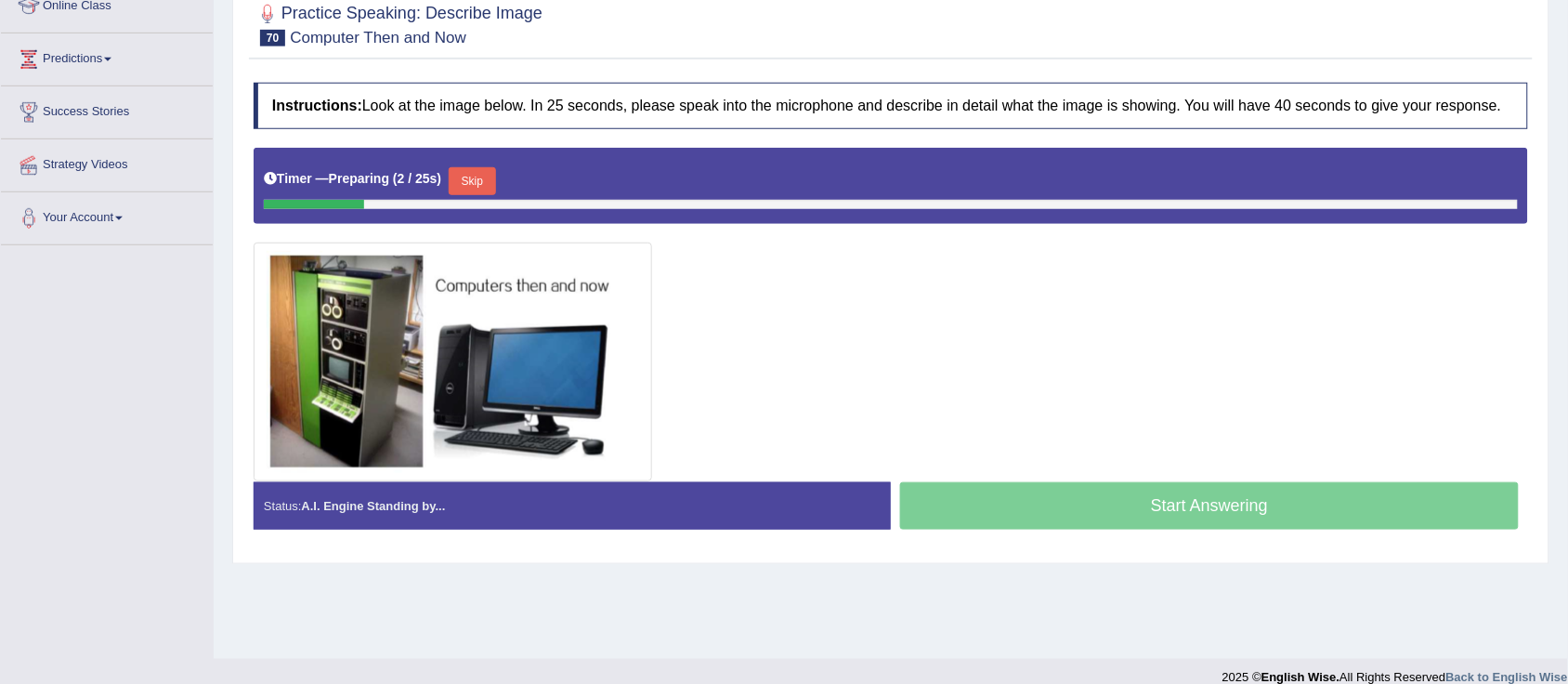 click on "Skip" at bounding box center [472, 181] 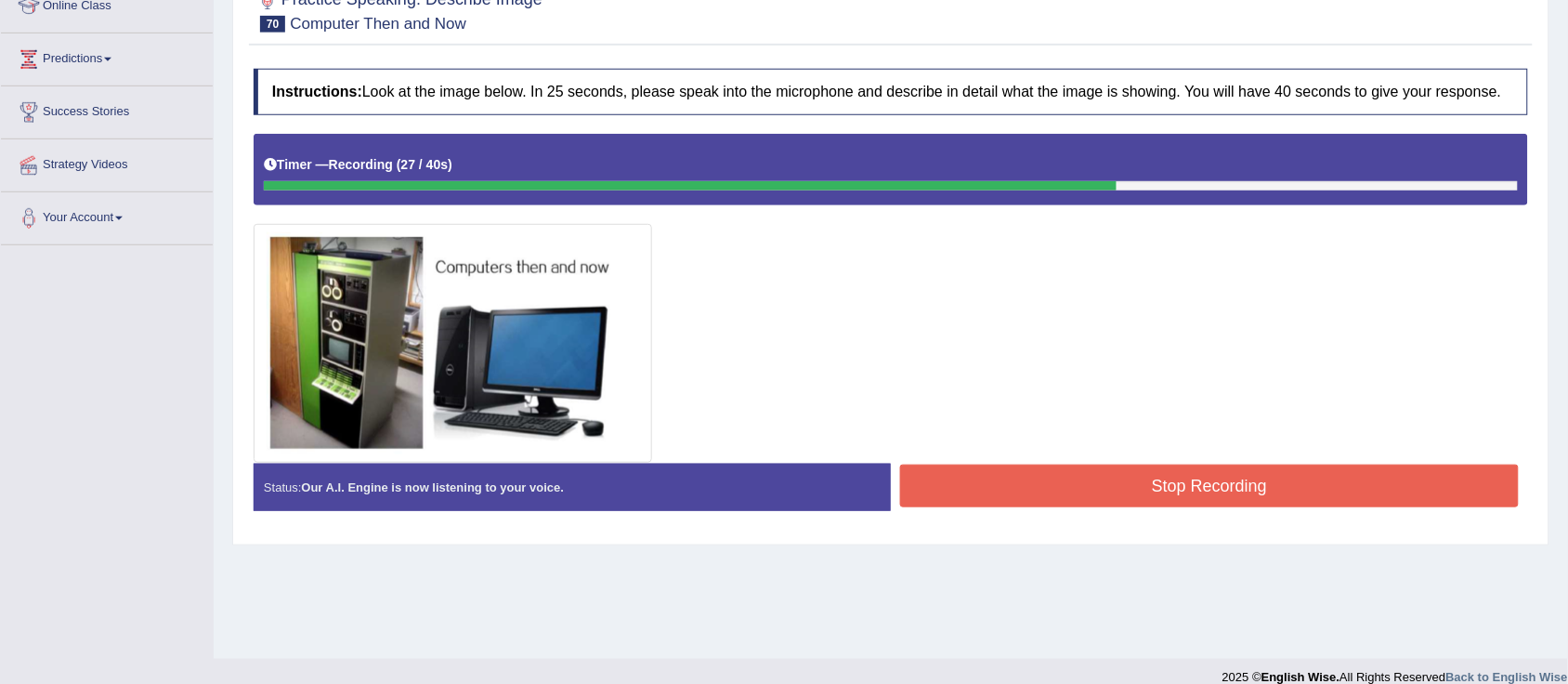 click on "Stop Recording" at bounding box center [1209, 486] 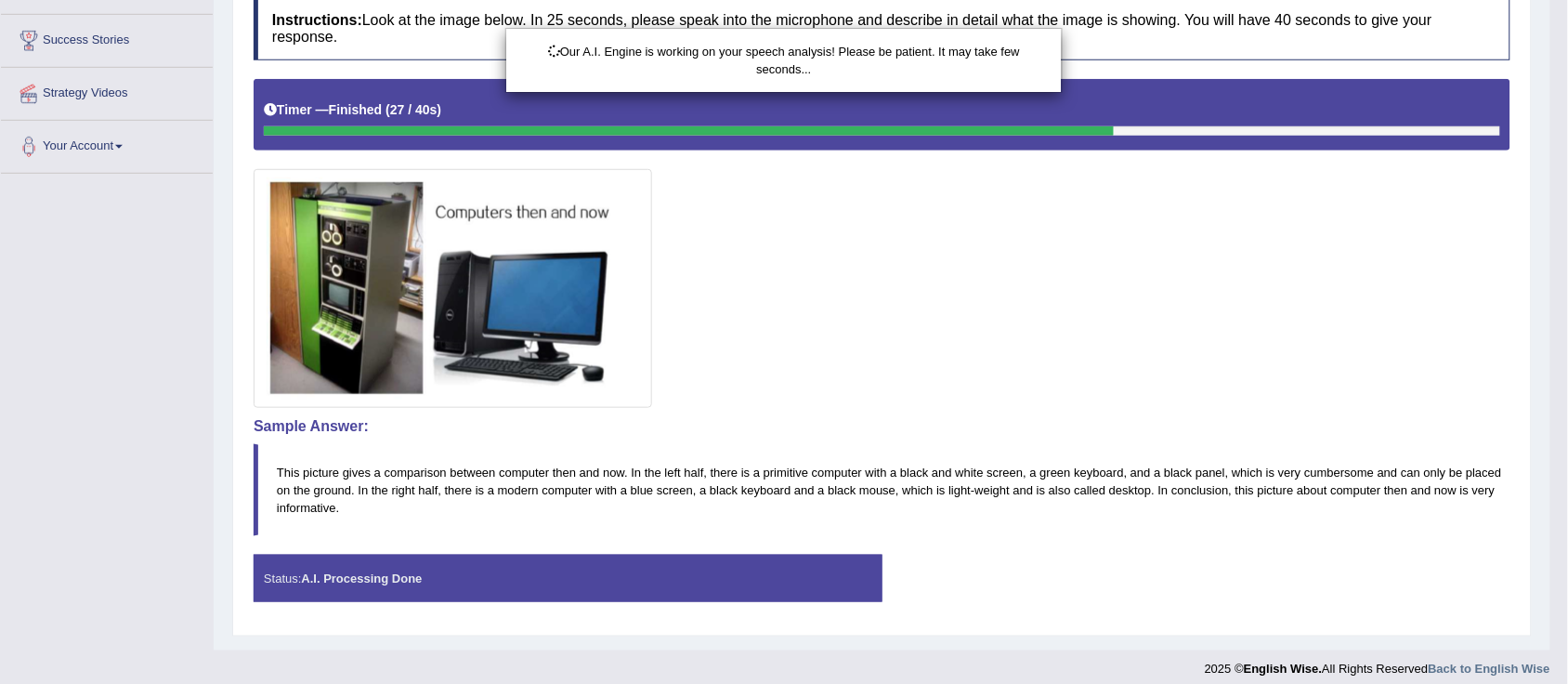 scroll, scrollTop: 358, scrollLeft: 0, axis: vertical 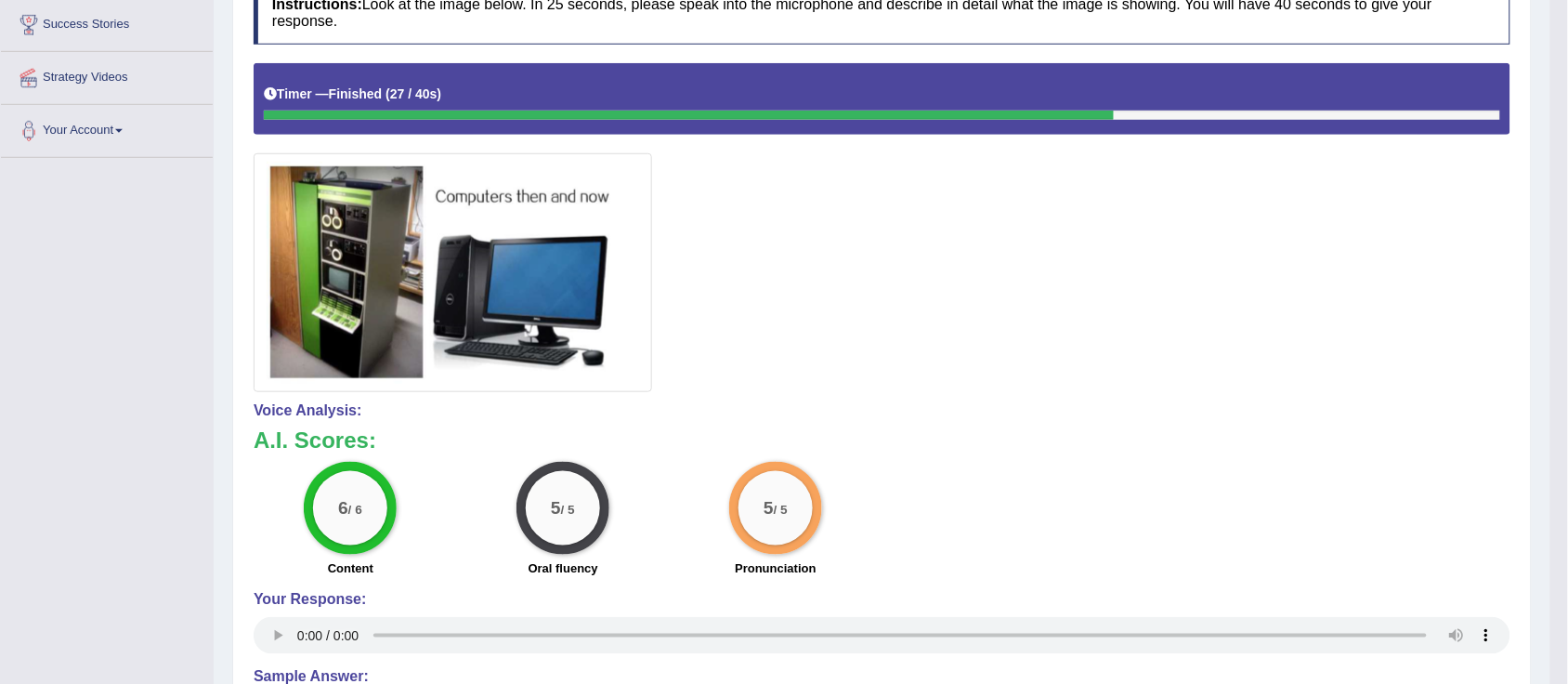 drag, startPoint x: 1575, startPoint y: 258, endPoint x: 1575, endPoint y: 336, distance: 78 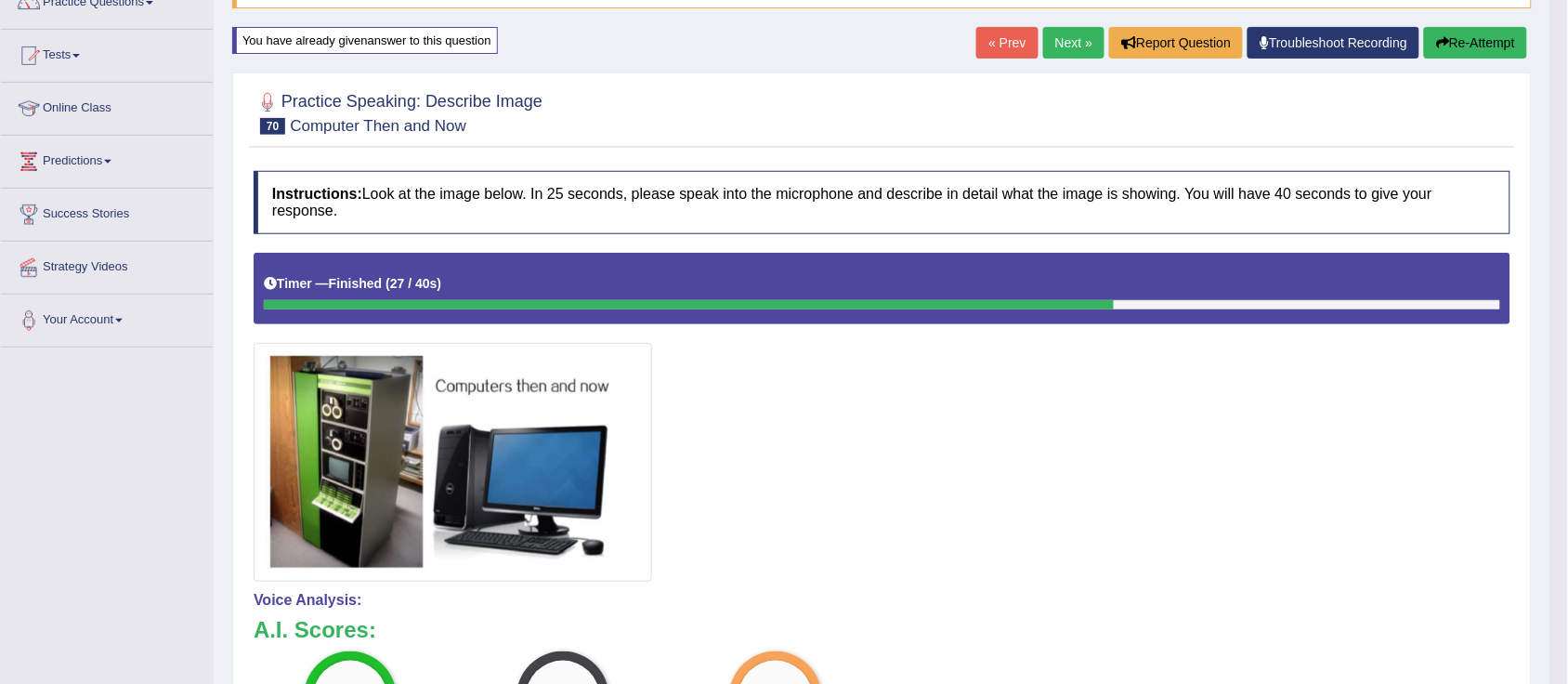 scroll, scrollTop: 159, scrollLeft: 0, axis: vertical 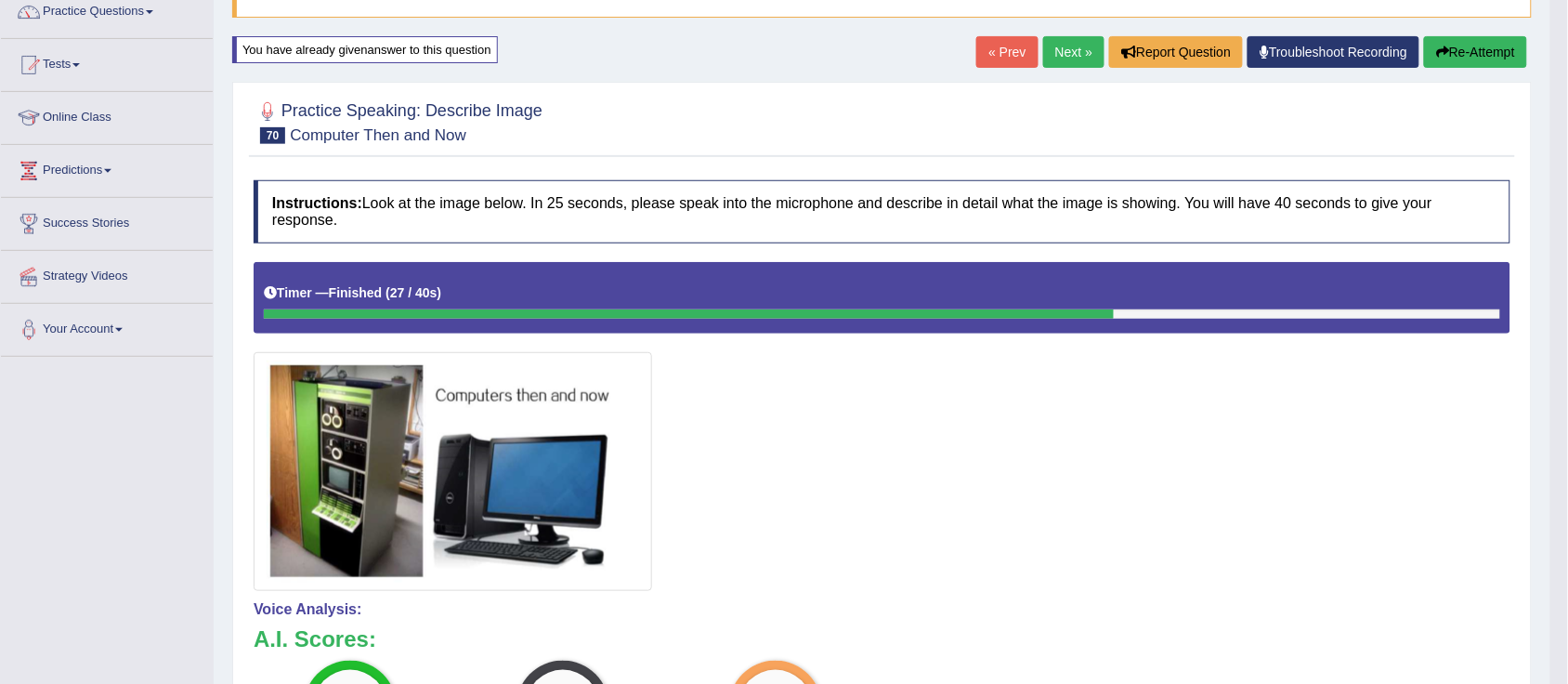 click on "Re-Attempt" at bounding box center (1475, 52) 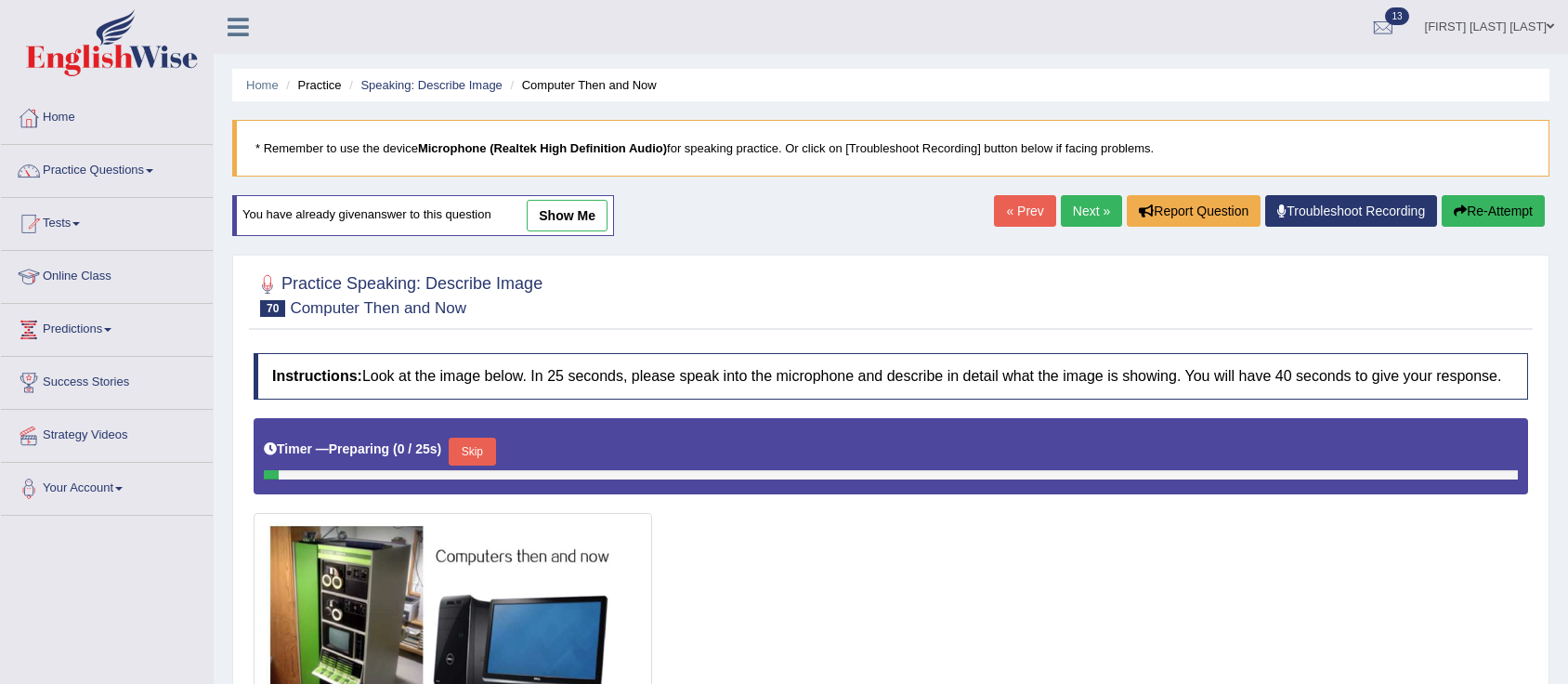 scroll, scrollTop: 256, scrollLeft: 0, axis: vertical 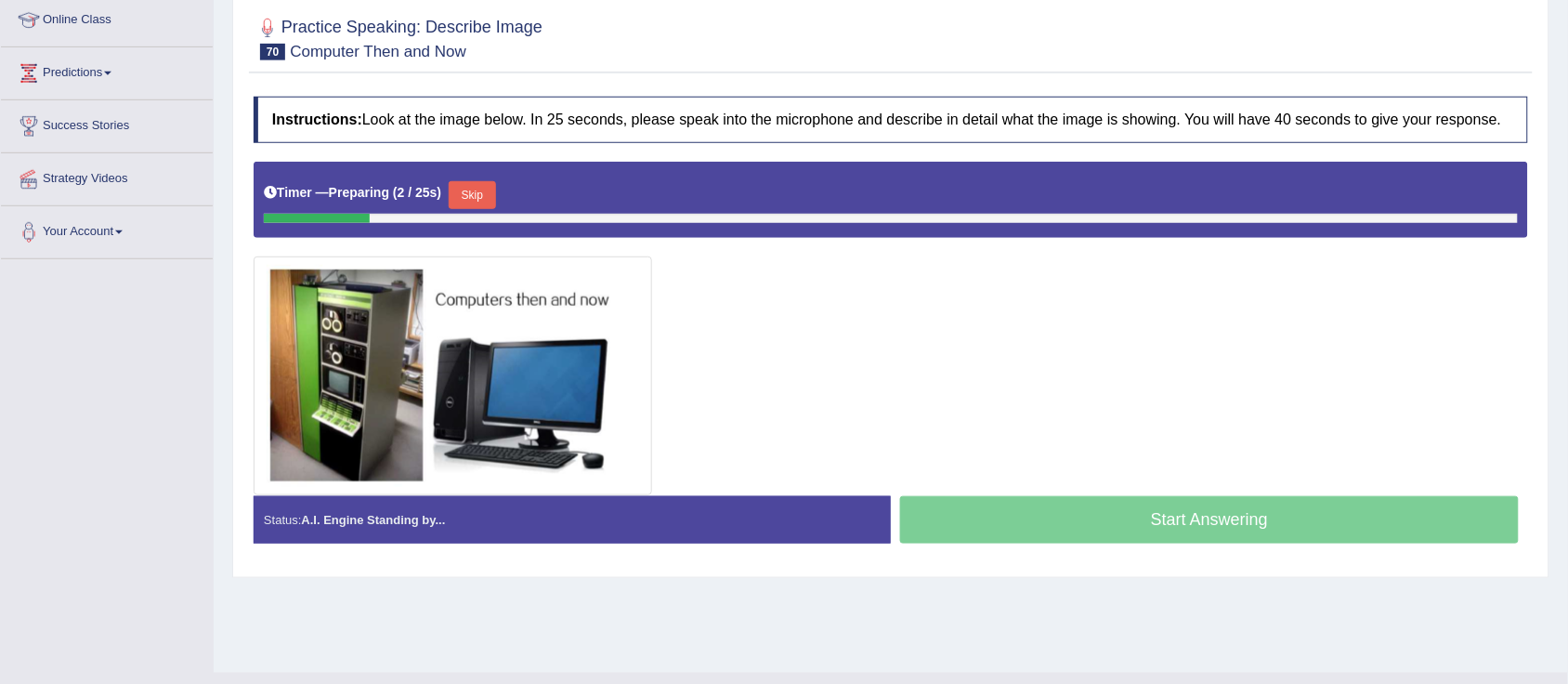click on "Skip" at bounding box center (472, 195) 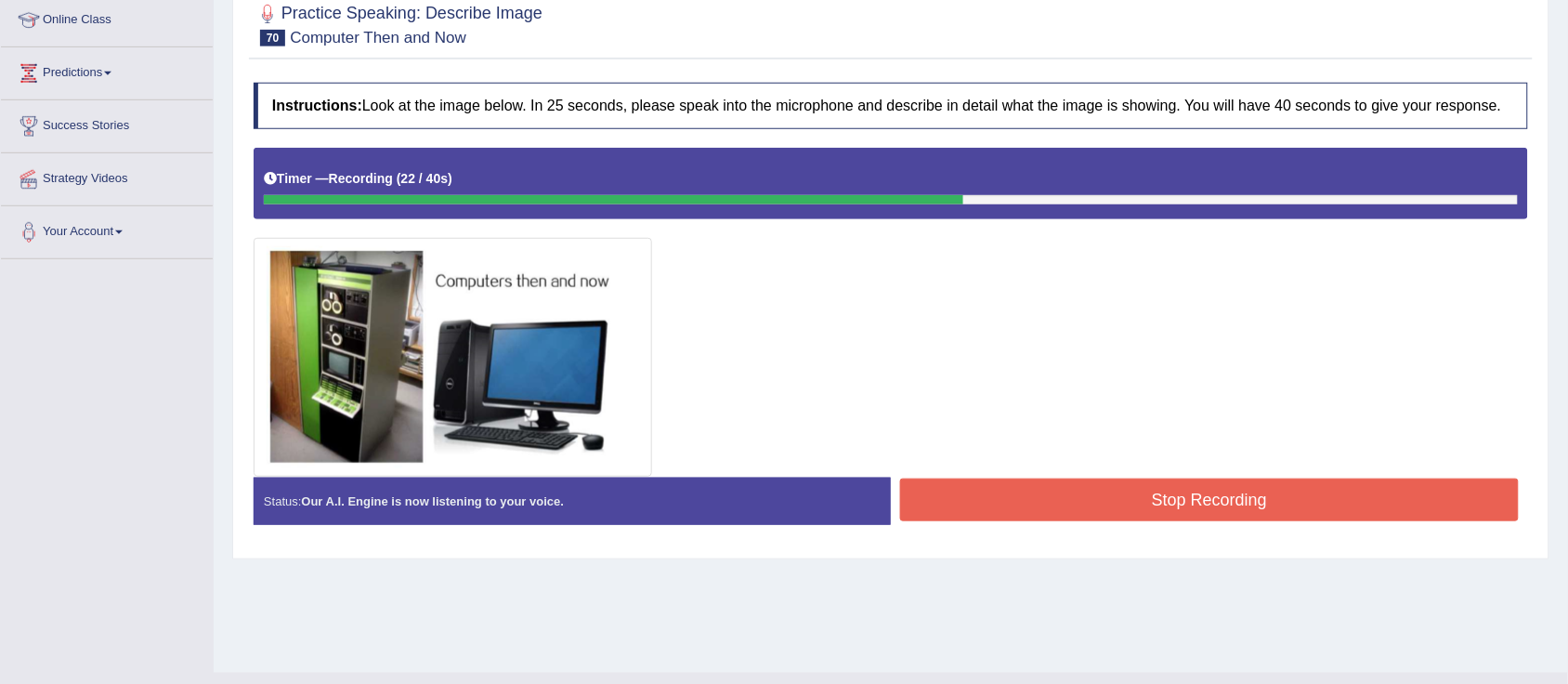 click on "Stop Recording" at bounding box center (1209, 500) 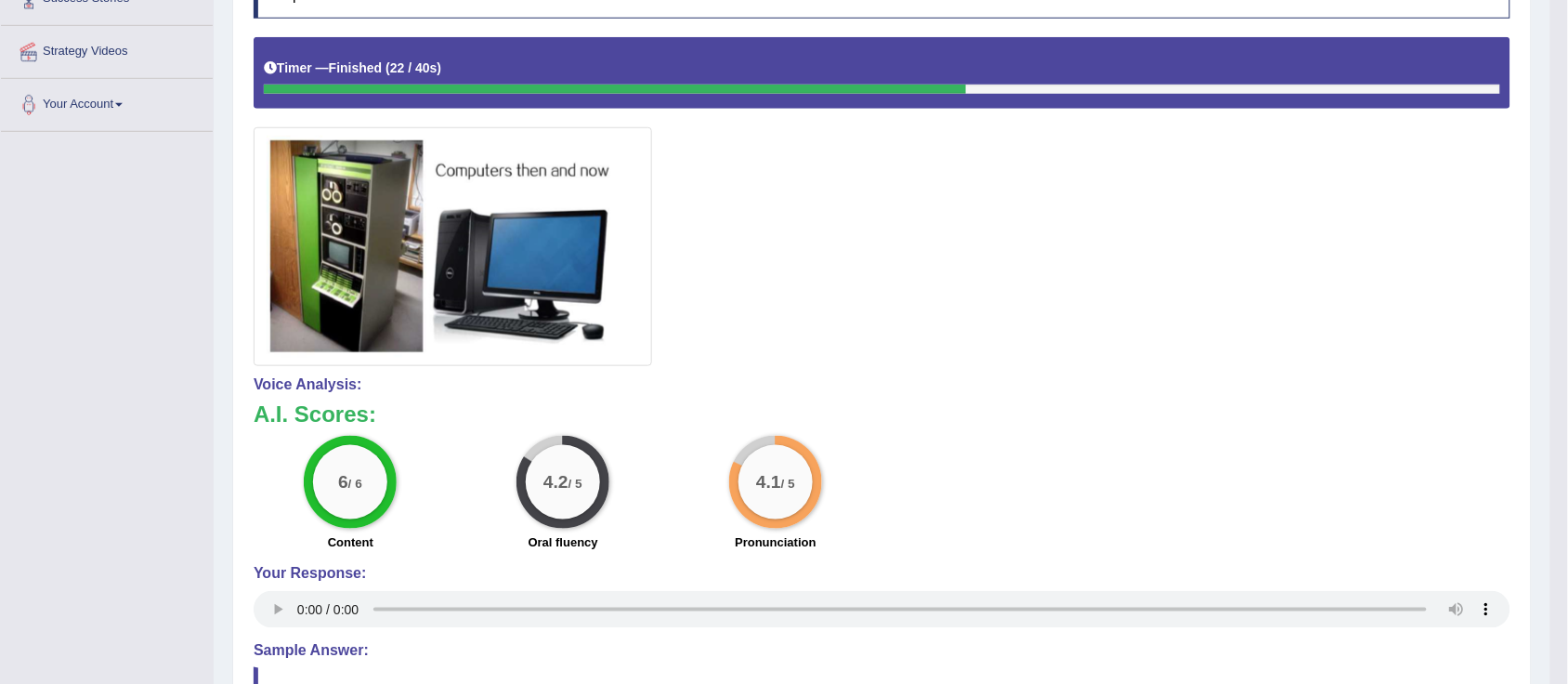 scroll, scrollTop: 388, scrollLeft: 0, axis: vertical 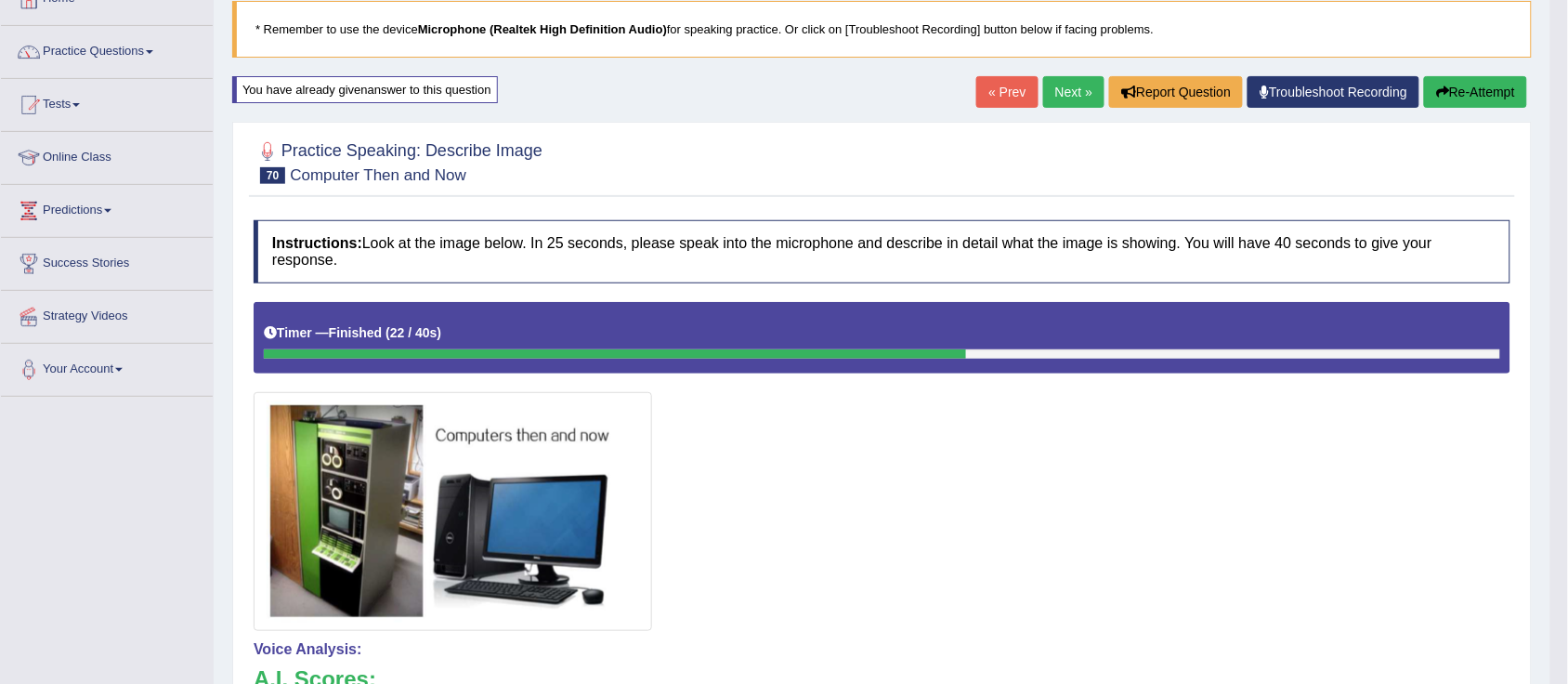 click on "Re-Attempt" at bounding box center [1475, 92] 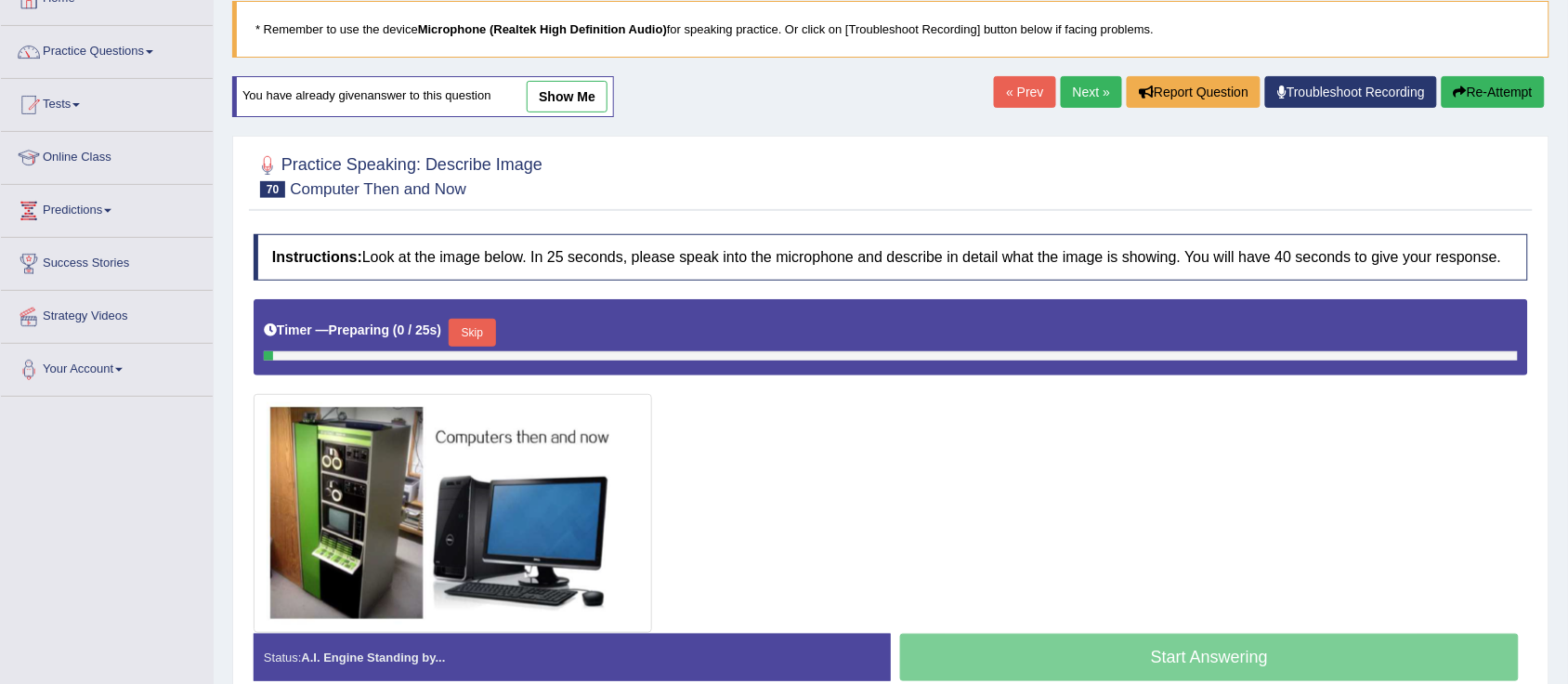scroll, scrollTop: 0, scrollLeft: 0, axis: both 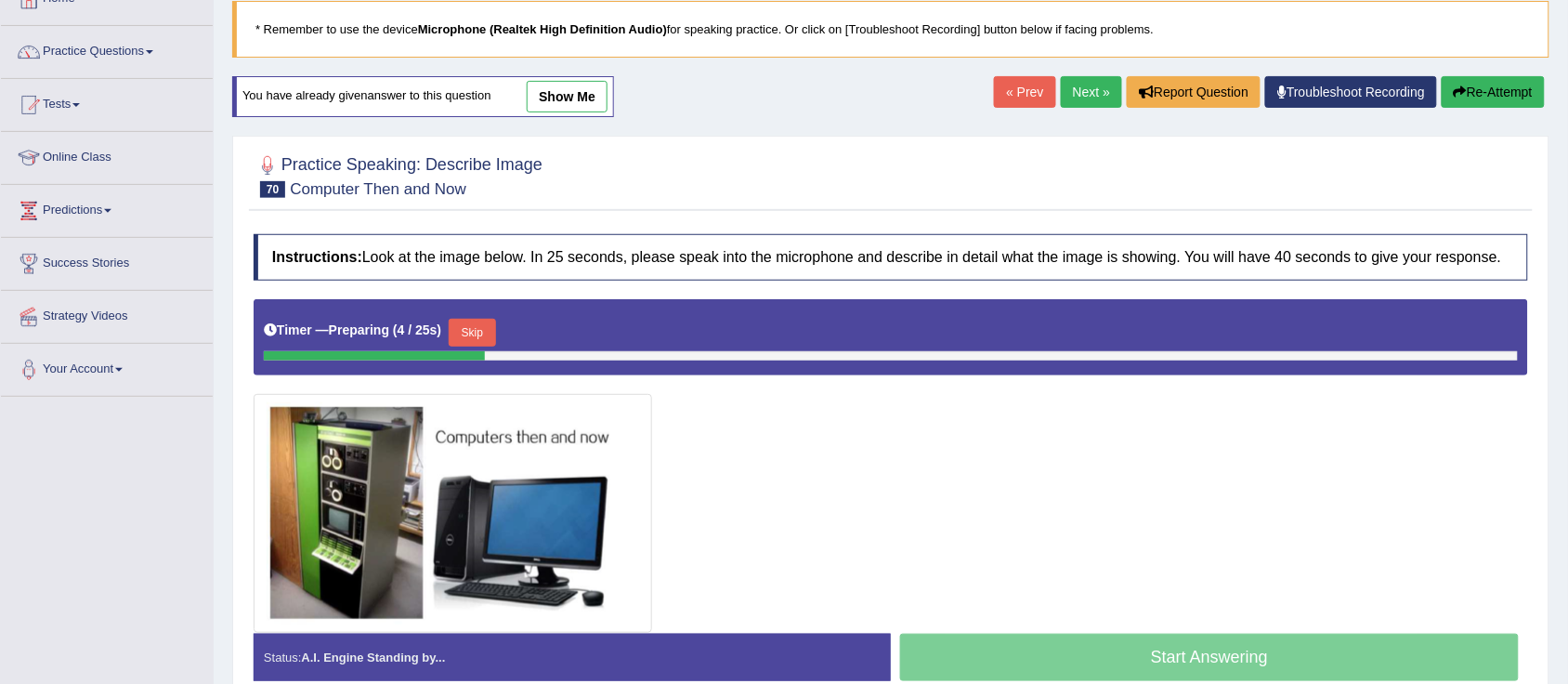 click on "Skip" at bounding box center [472, 333] 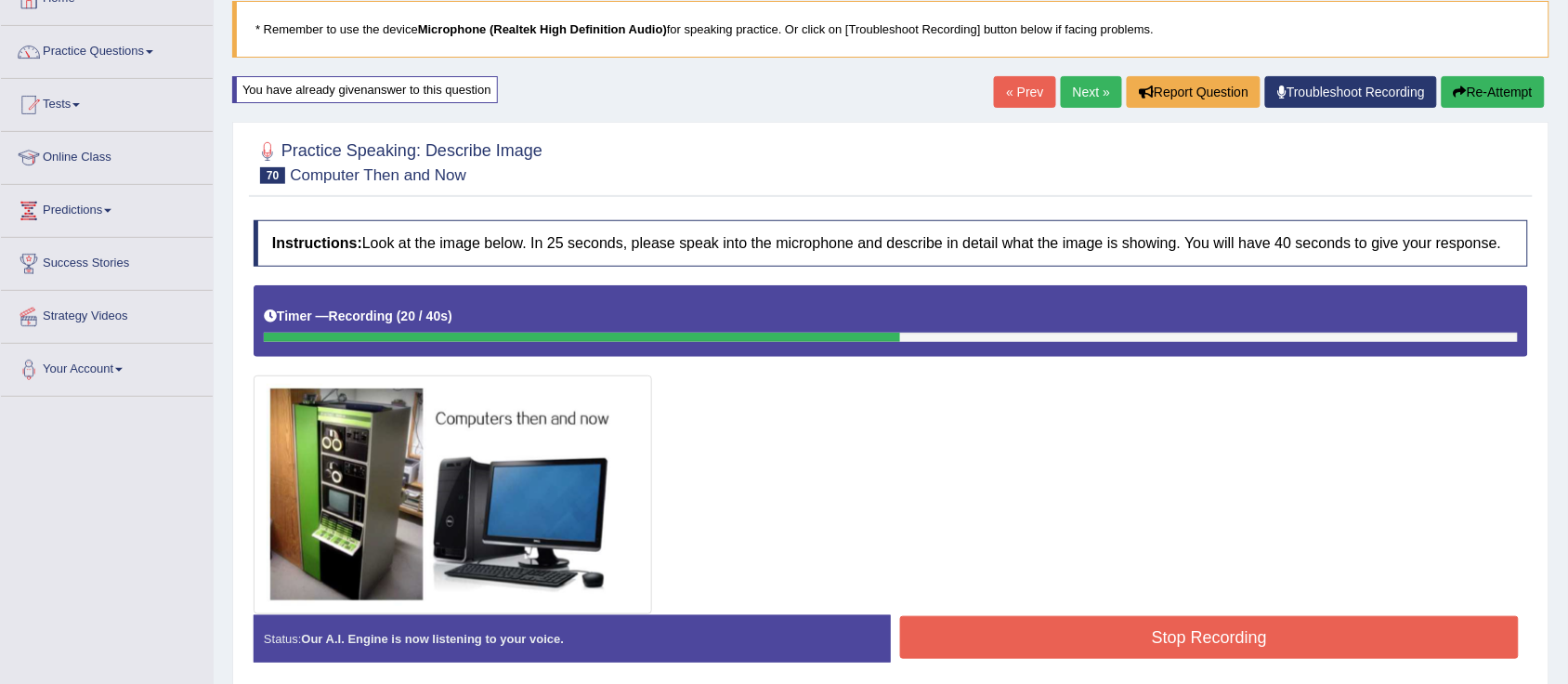 click on "Stop Recording" at bounding box center [1209, 638] 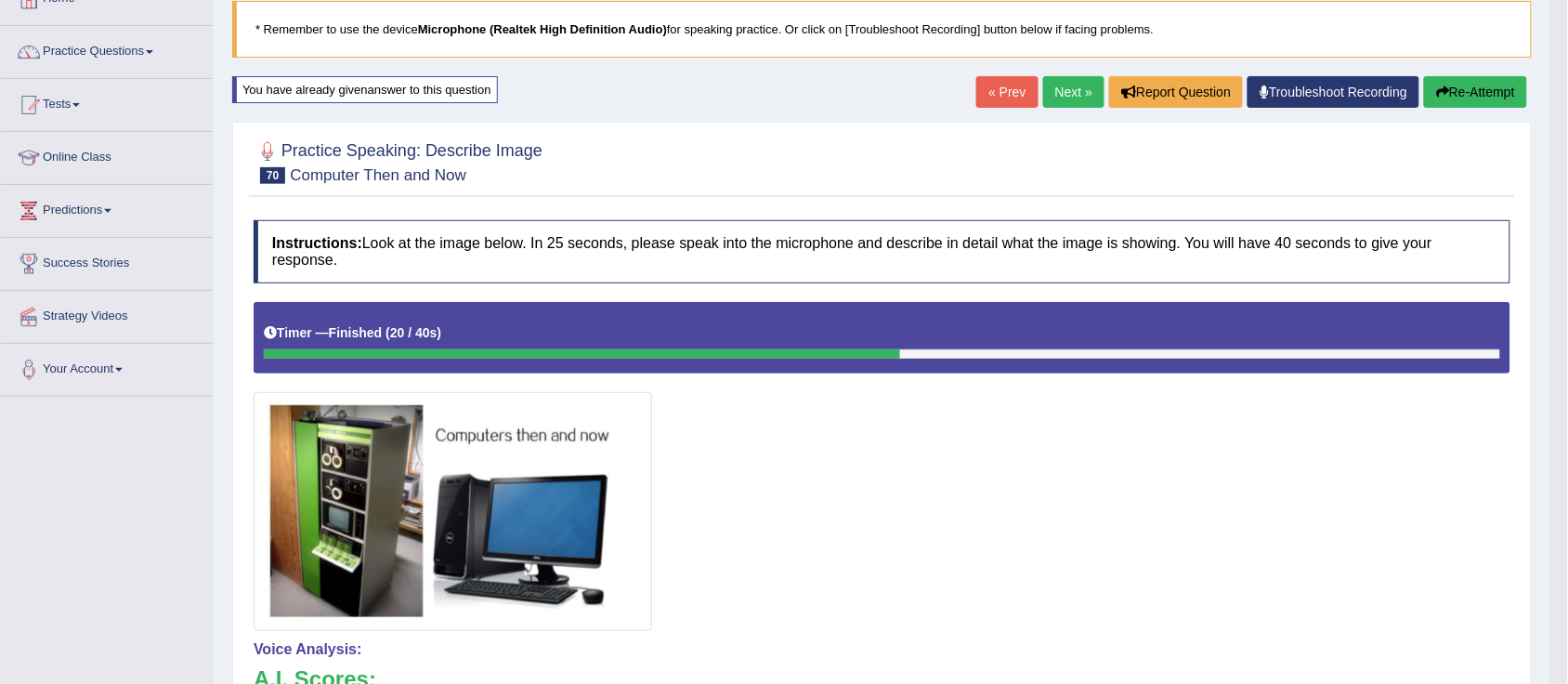 drag, startPoint x: 1572, startPoint y: 314, endPoint x: 1562, endPoint y: 486, distance: 172.29045 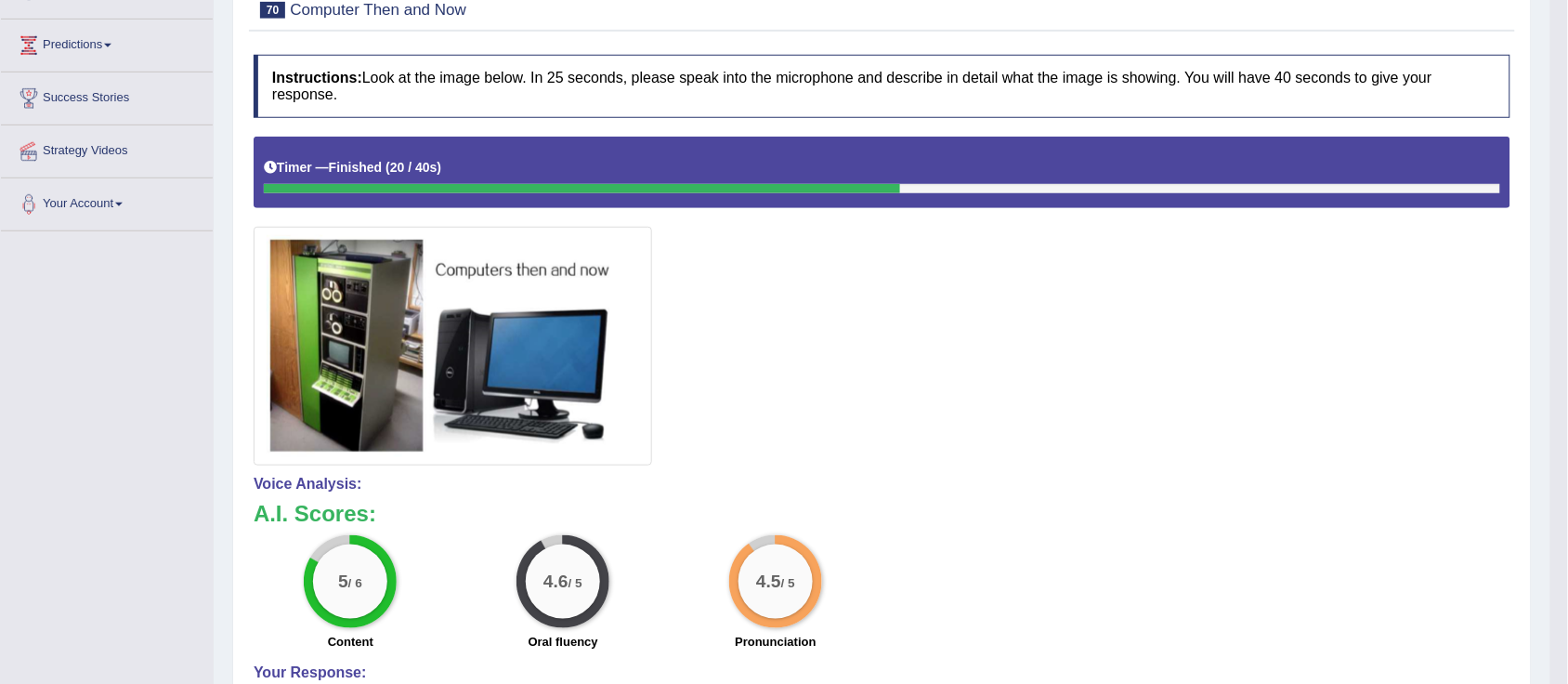 scroll, scrollTop: 318, scrollLeft: 0, axis: vertical 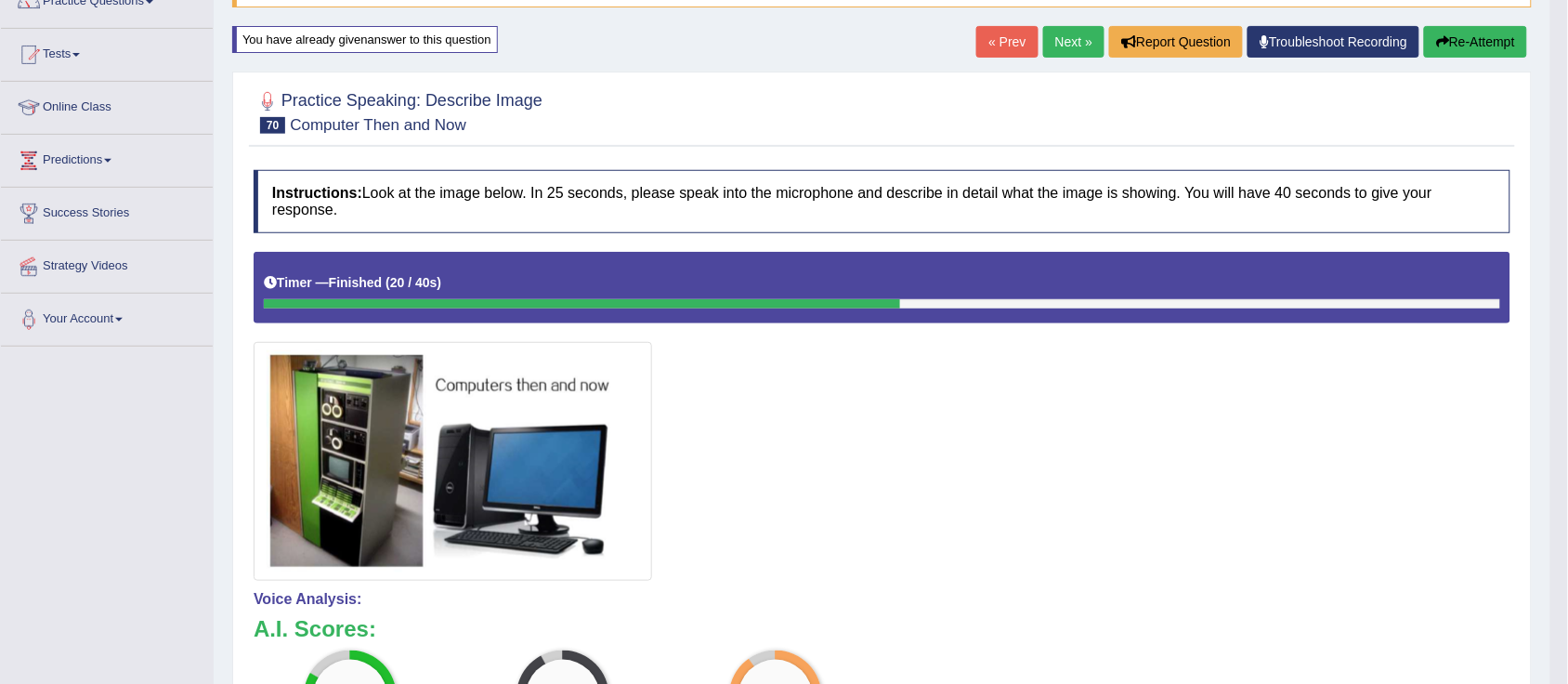click on "Next »" at bounding box center [1074, 42] 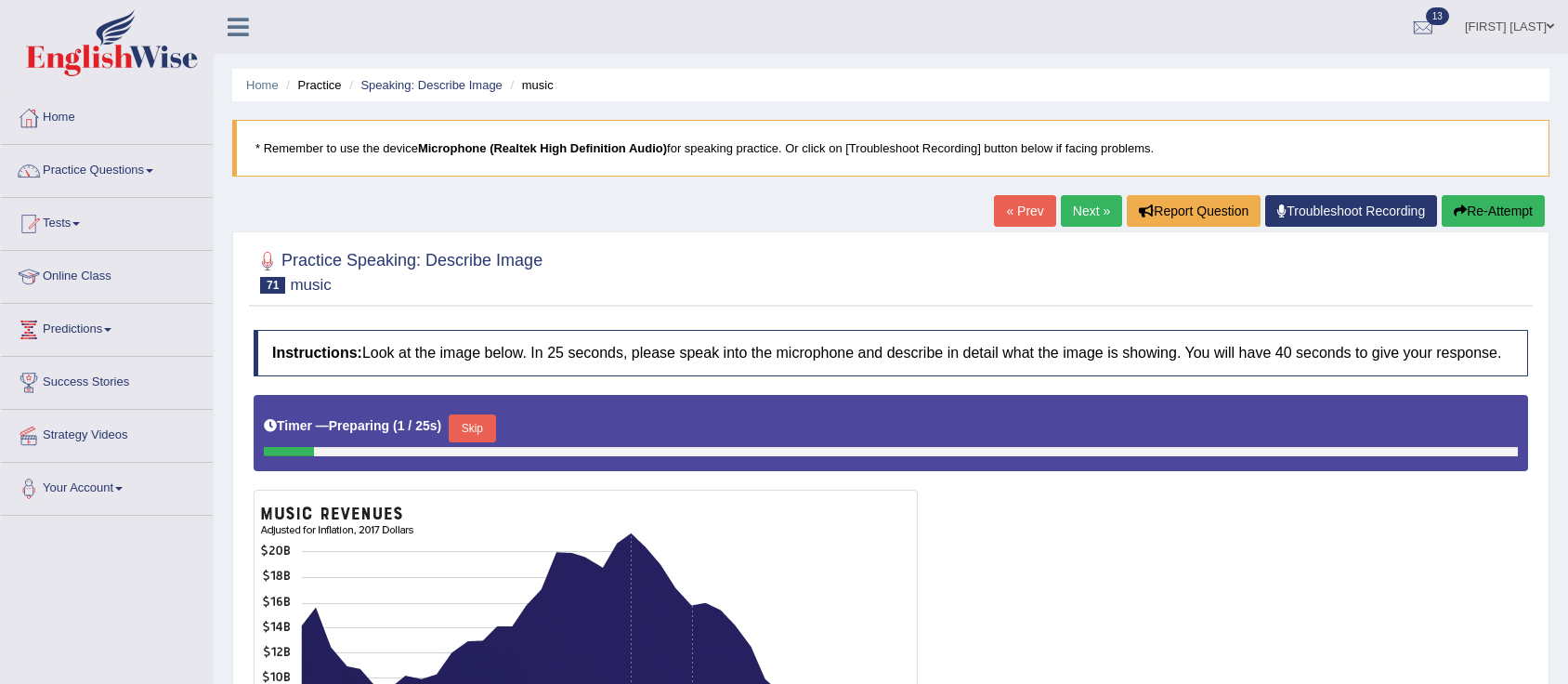 scroll, scrollTop: 0, scrollLeft: 0, axis: both 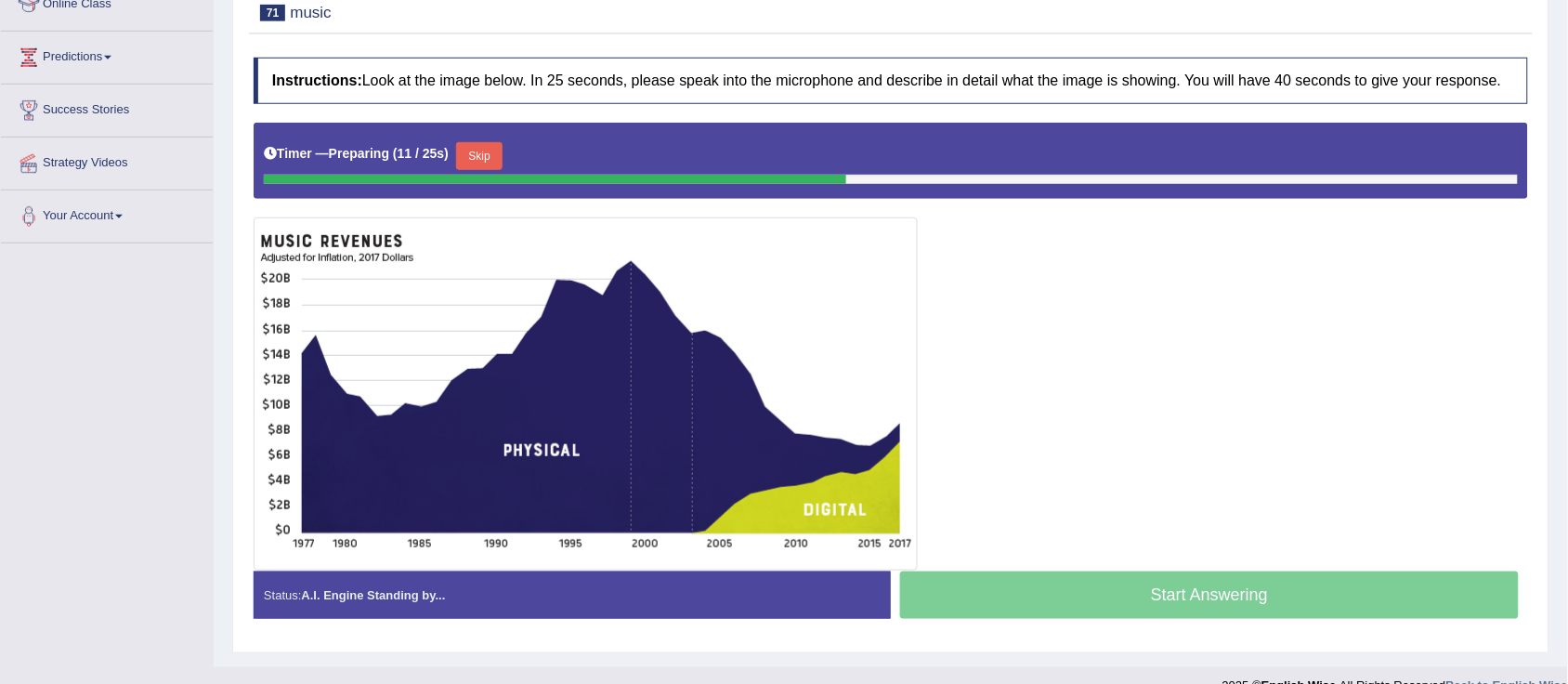 click on "Skip" at bounding box center [479, 156] 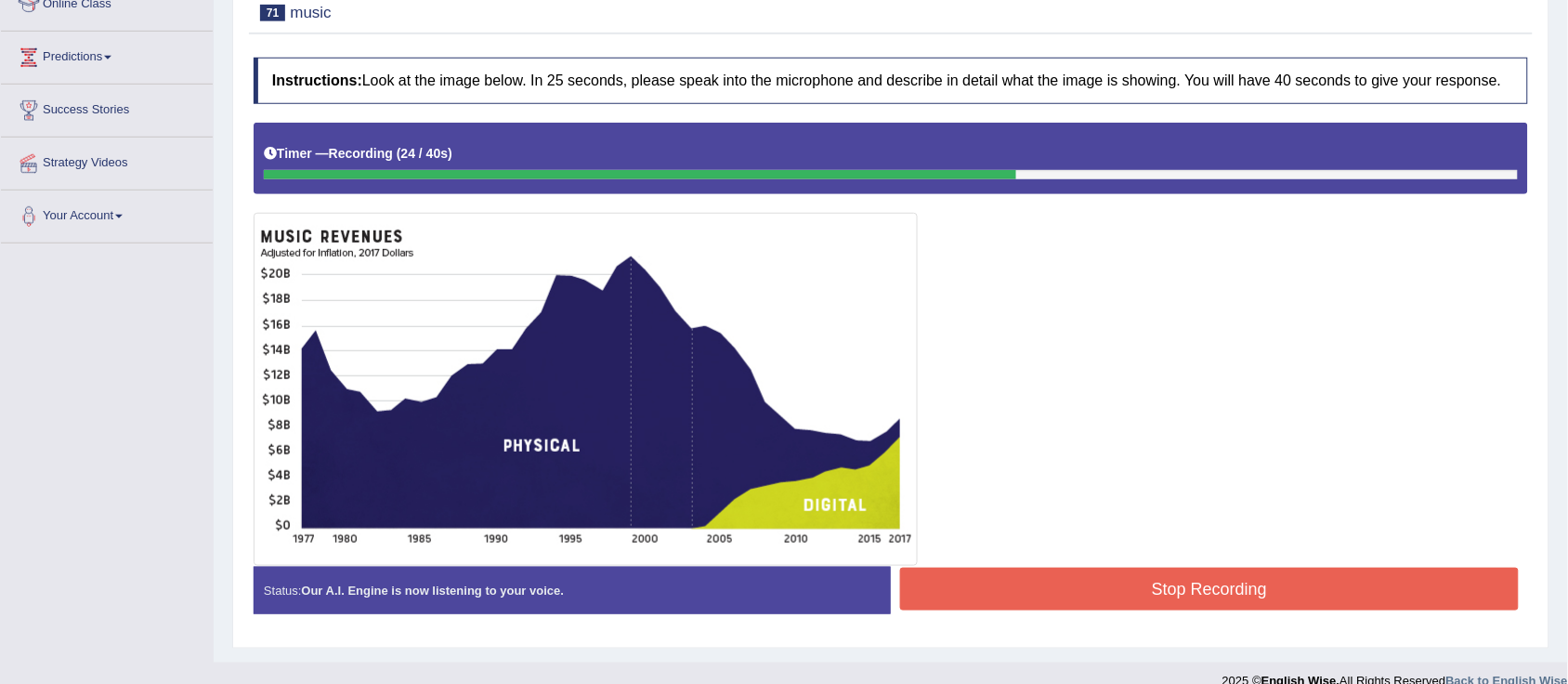 click on "Stop Recording" at bounding box center [1209, 589] 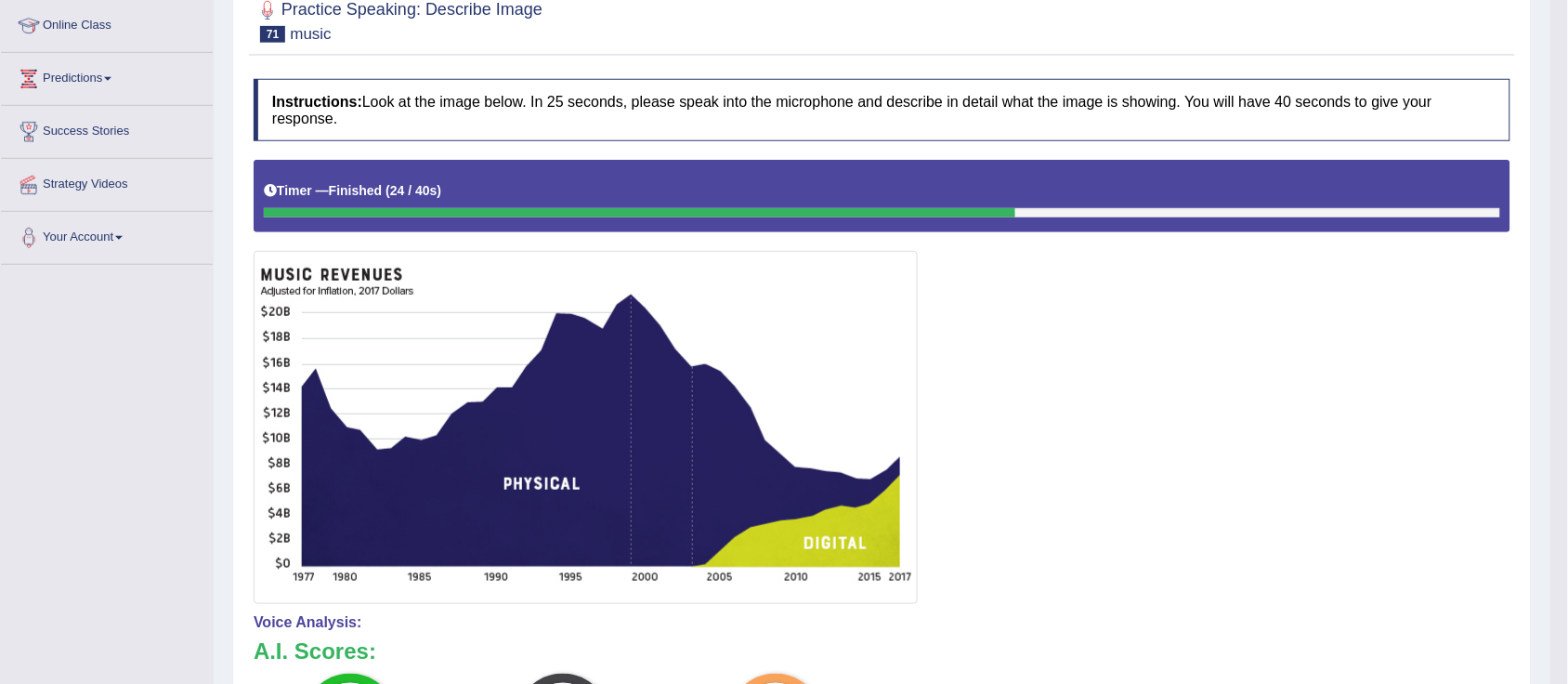 scroll, scrollTop: 248, scrollLeft: 0, axis: vertical 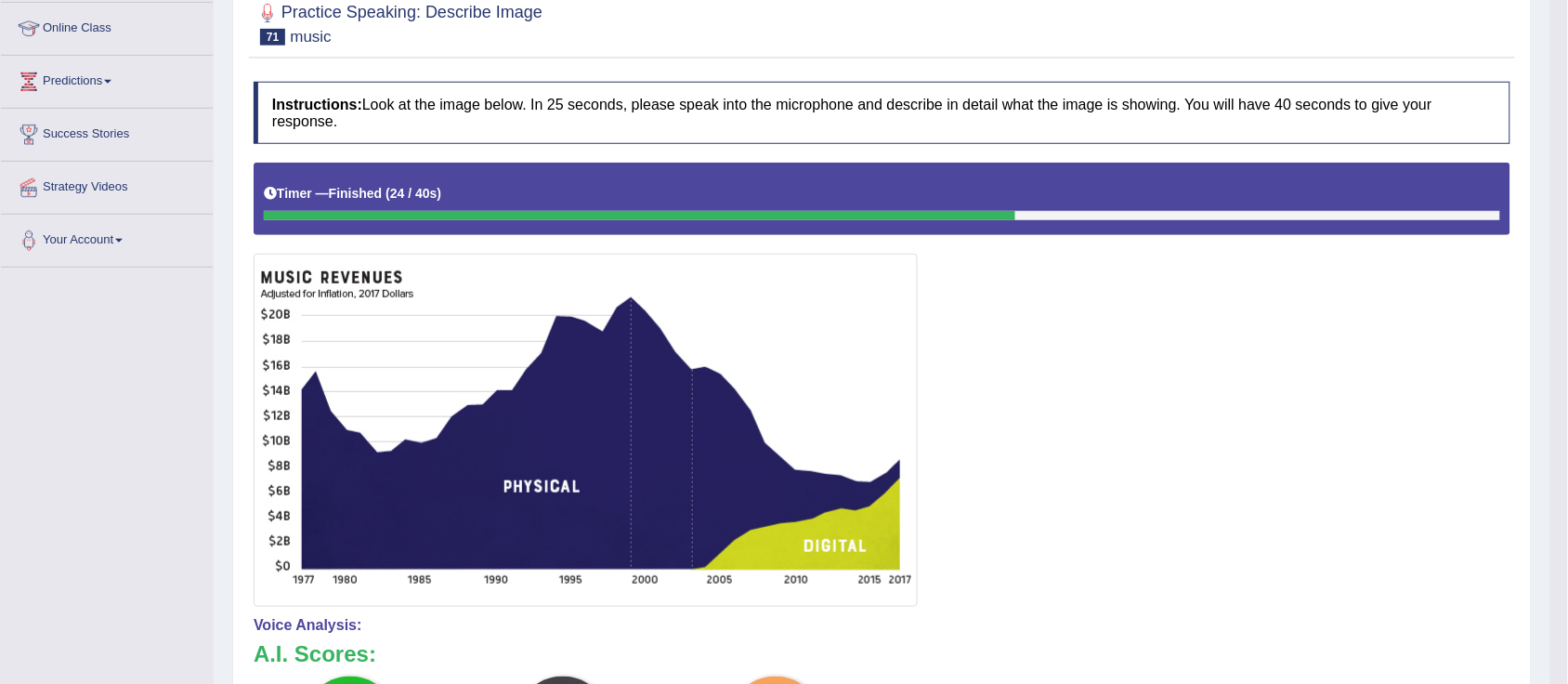 drag, startPoint x: 1572, startPoint y: 175, endPoint x: 1576, endPoint y: 197, distance: 22.3607 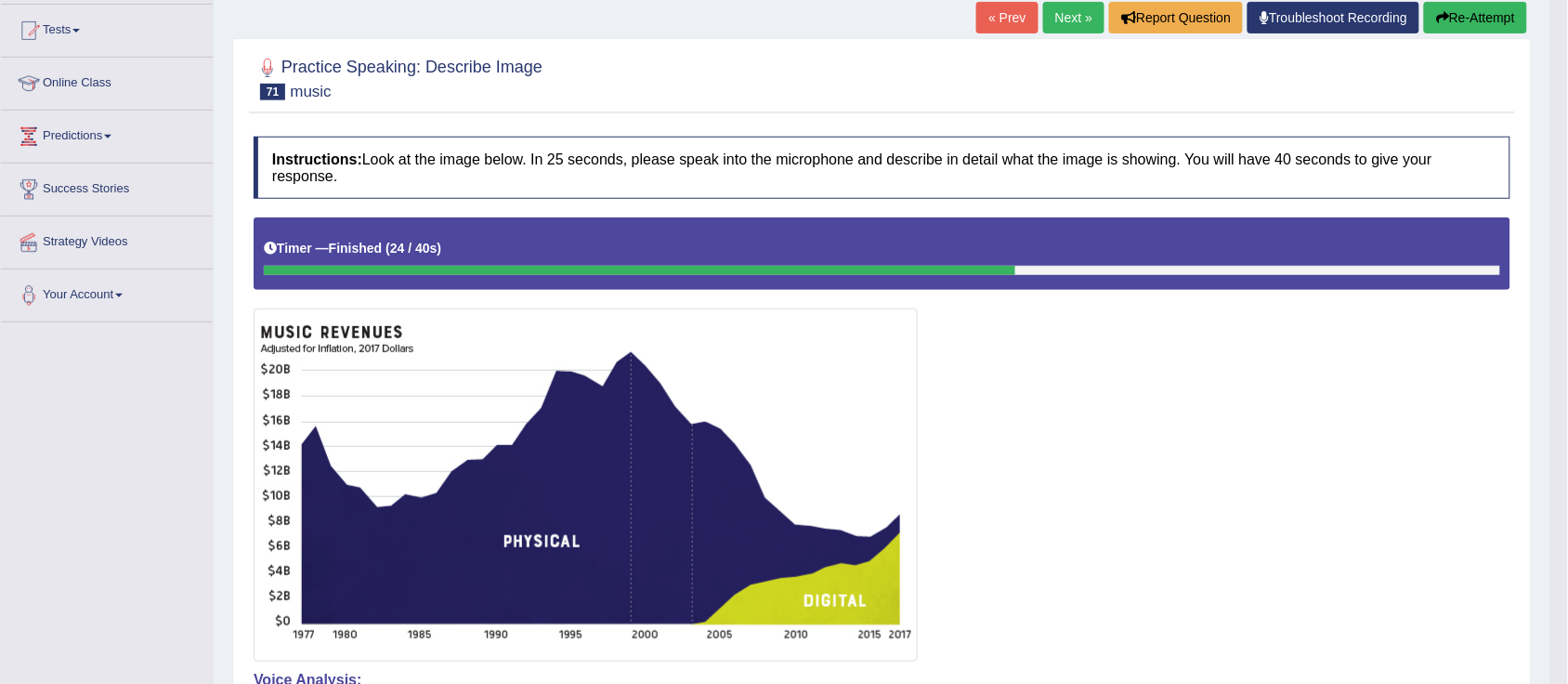 scroll, scrollTop: 181, scrollLeft: 0, axis: vertical 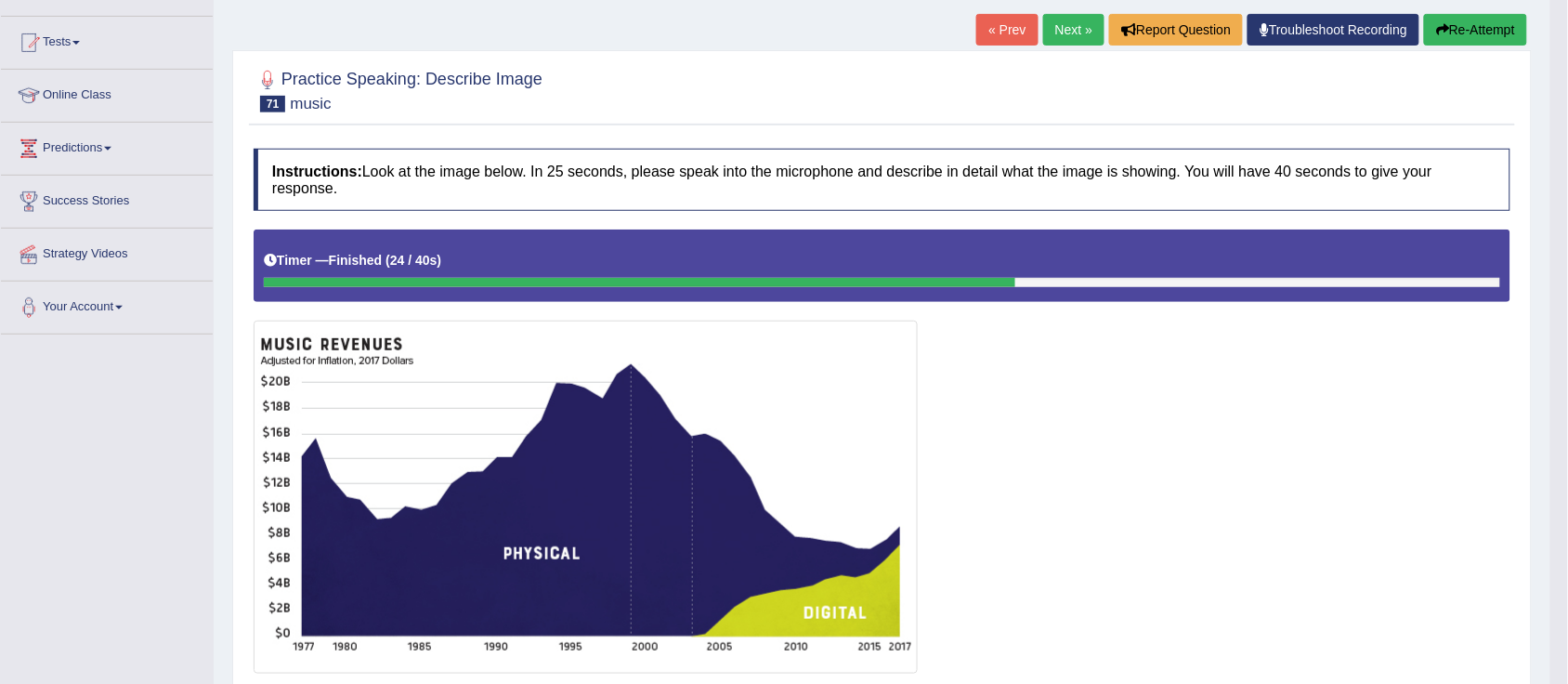click on "Next »" at bounding box center [1074, 30] 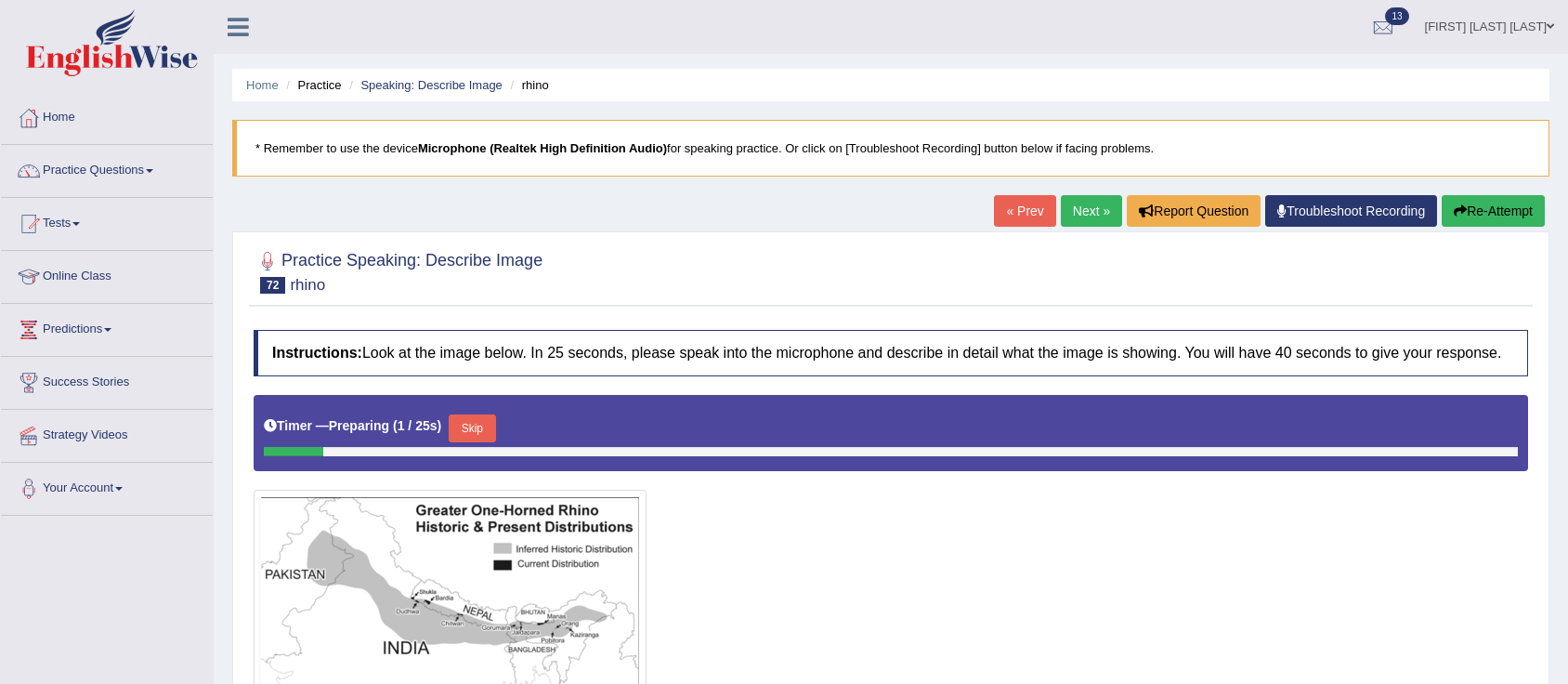 scroll, scrollTop: 0, scrollLeft: 0, axis: both 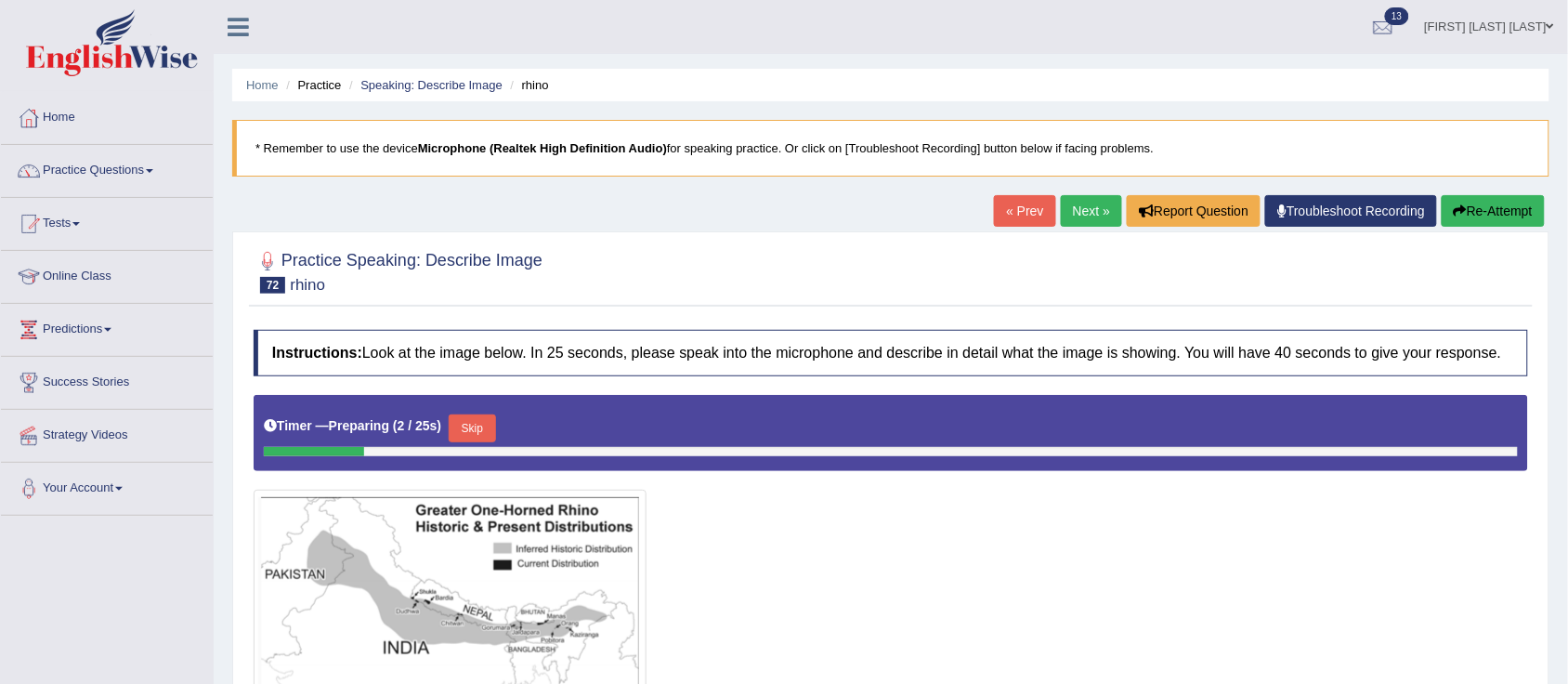 click on "Next »" at bounding box center [1091, 211] 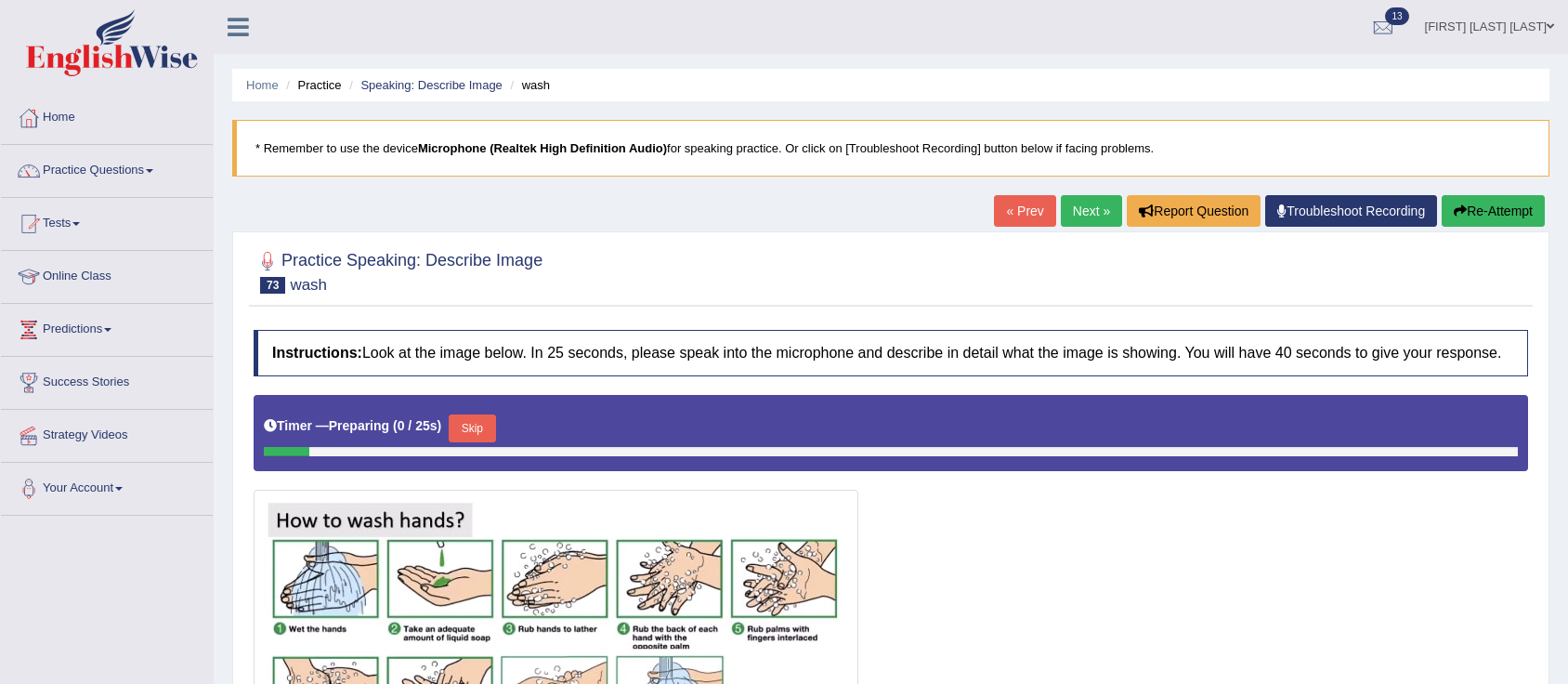 scroll, scrollTop: 0, scrollLeft: 0, axis: both 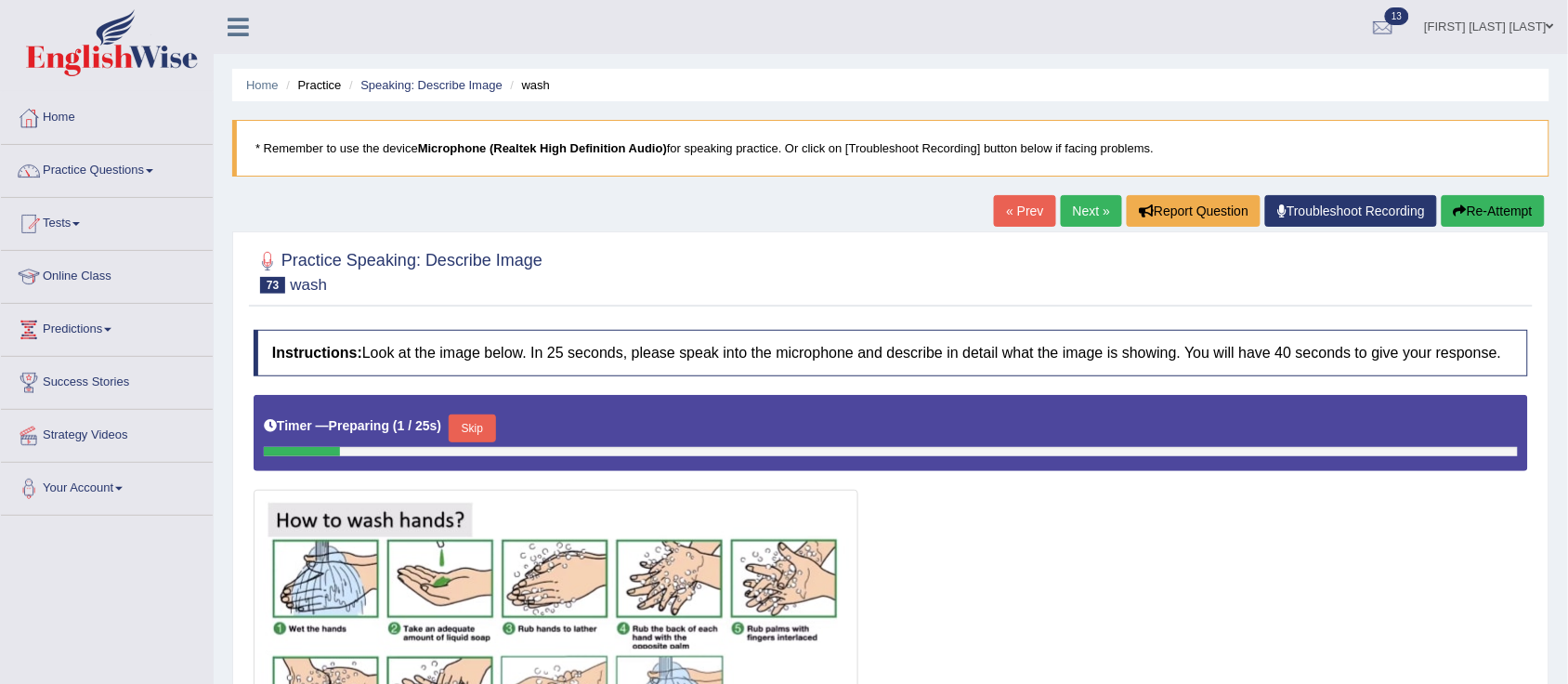 click on "Next »" at bounding box center (1091, 211) 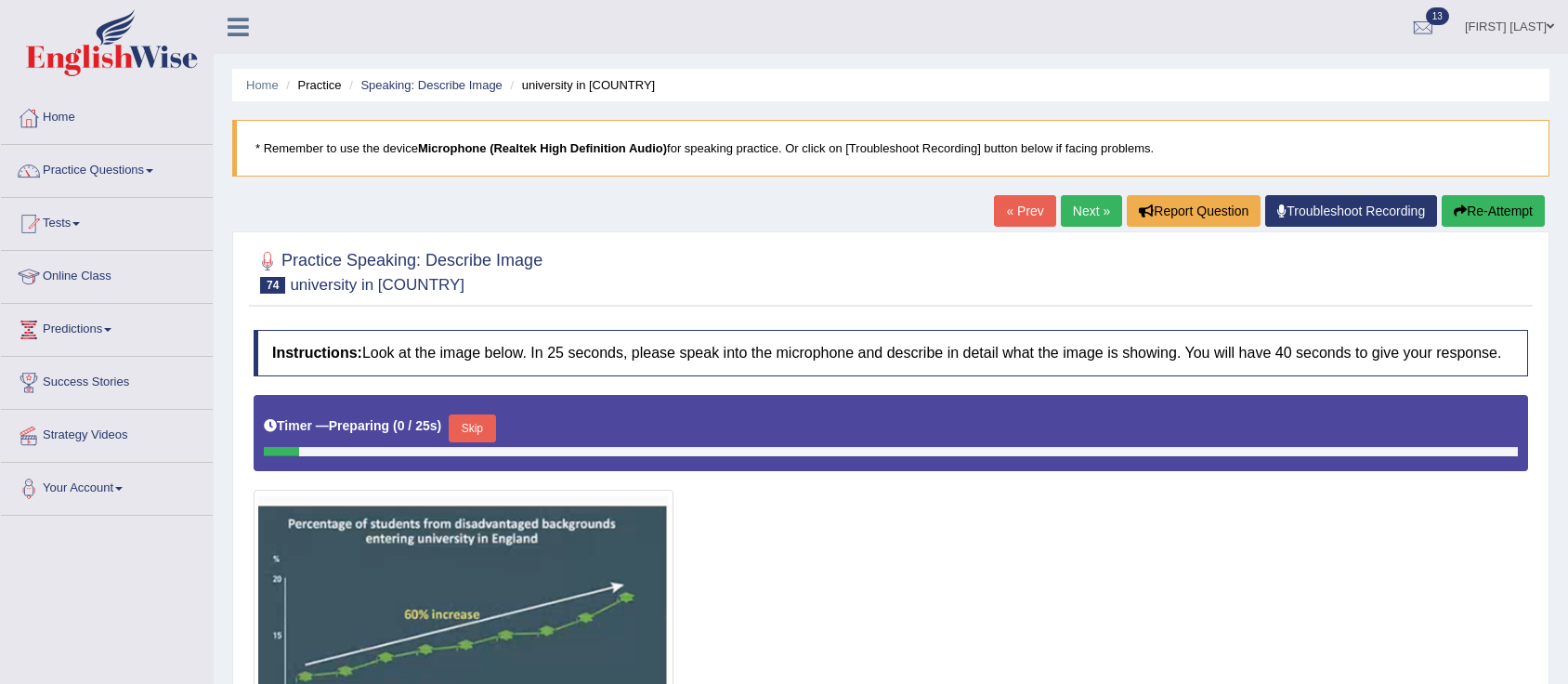 scroll, scrollTop: 0, scrollLeft: 0, axis: both 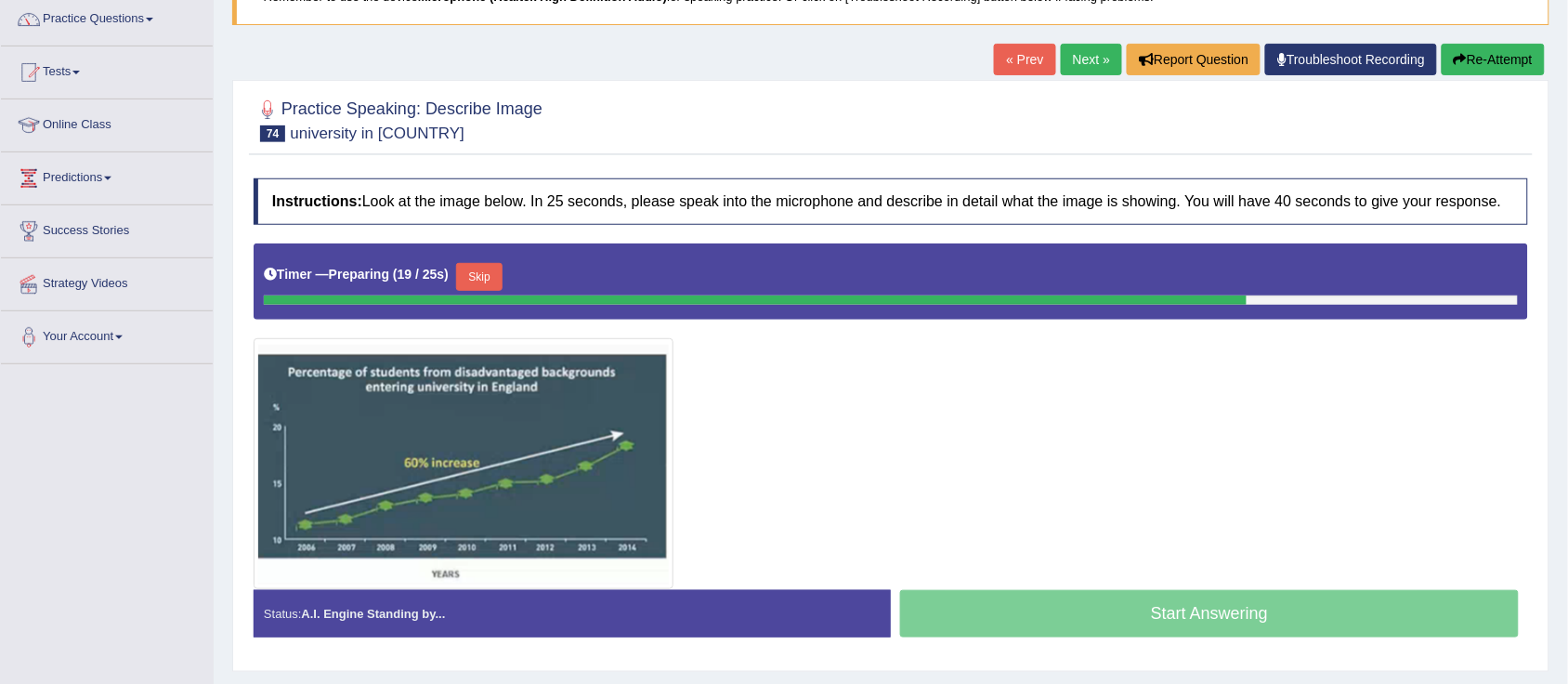 click on "Skip" at bounding box center (479, 277) 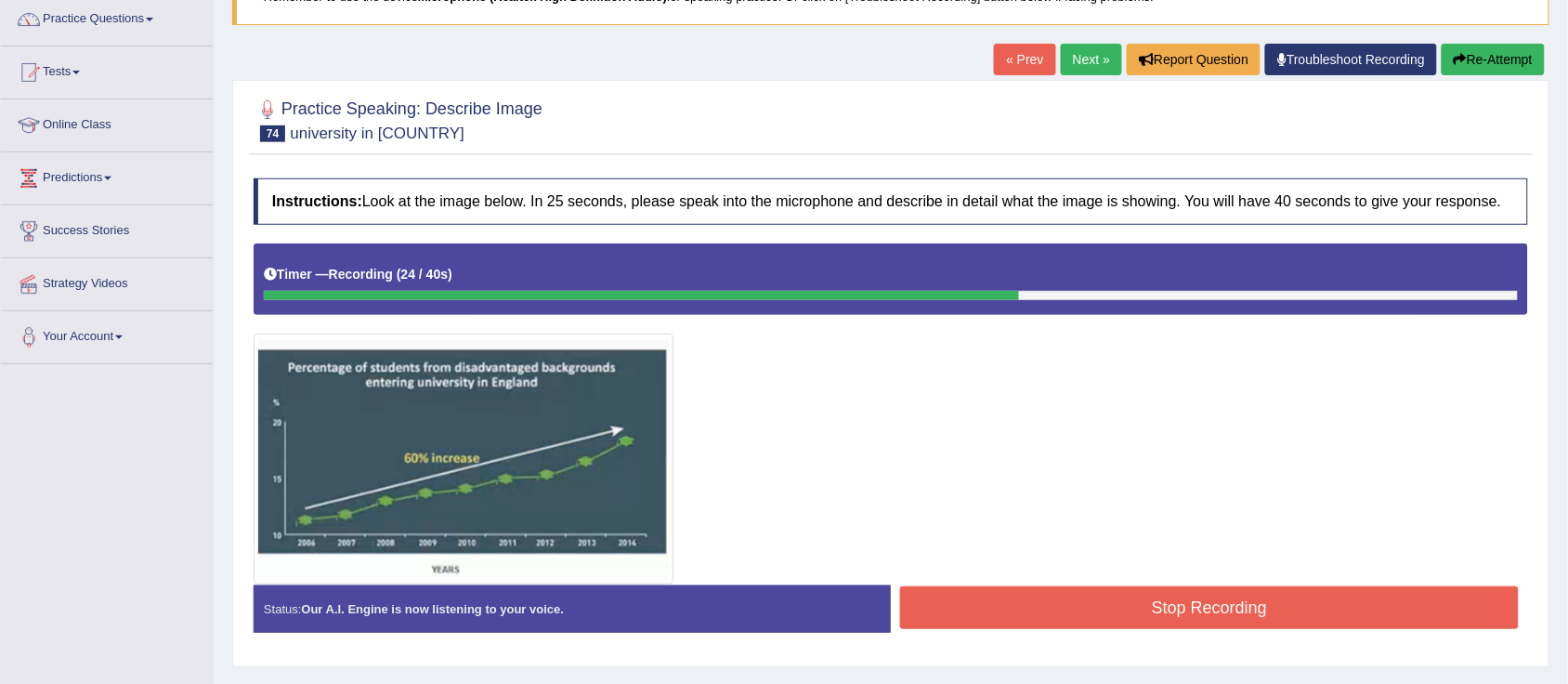 click on "Stop Recording" at bounding box center (1209, 608) 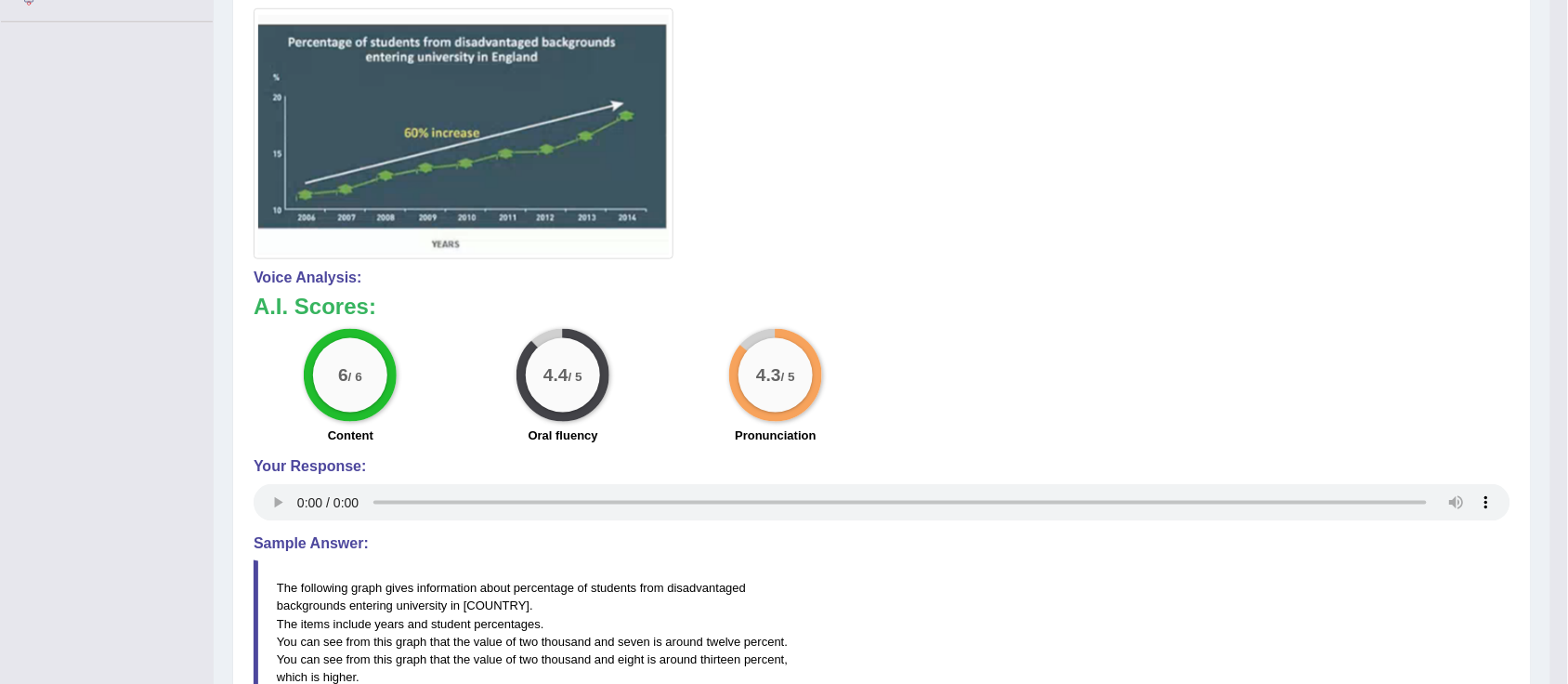 scroll, scrollTop: 488, scrollLeft: 0, axis: vertical 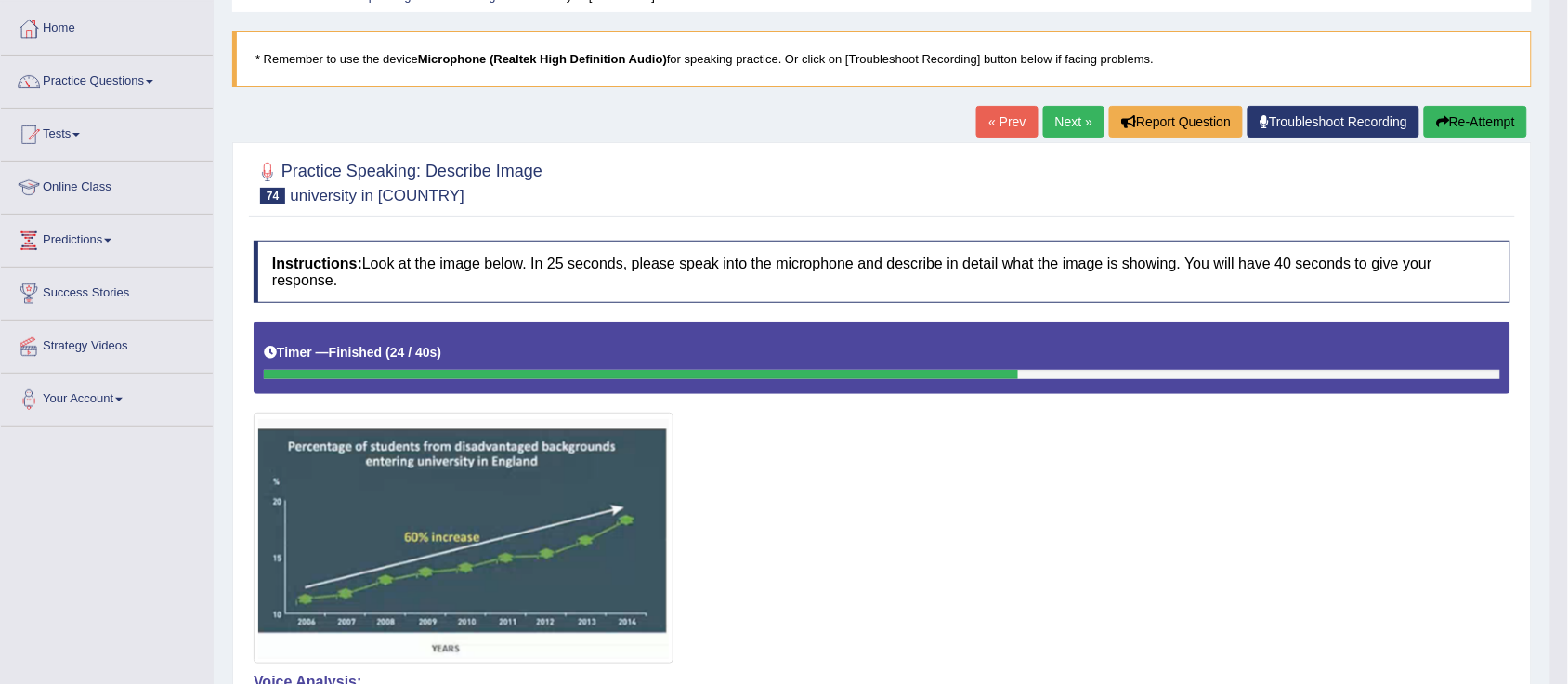 click on "Re-Attempt" at bounding box center [1475, 122] 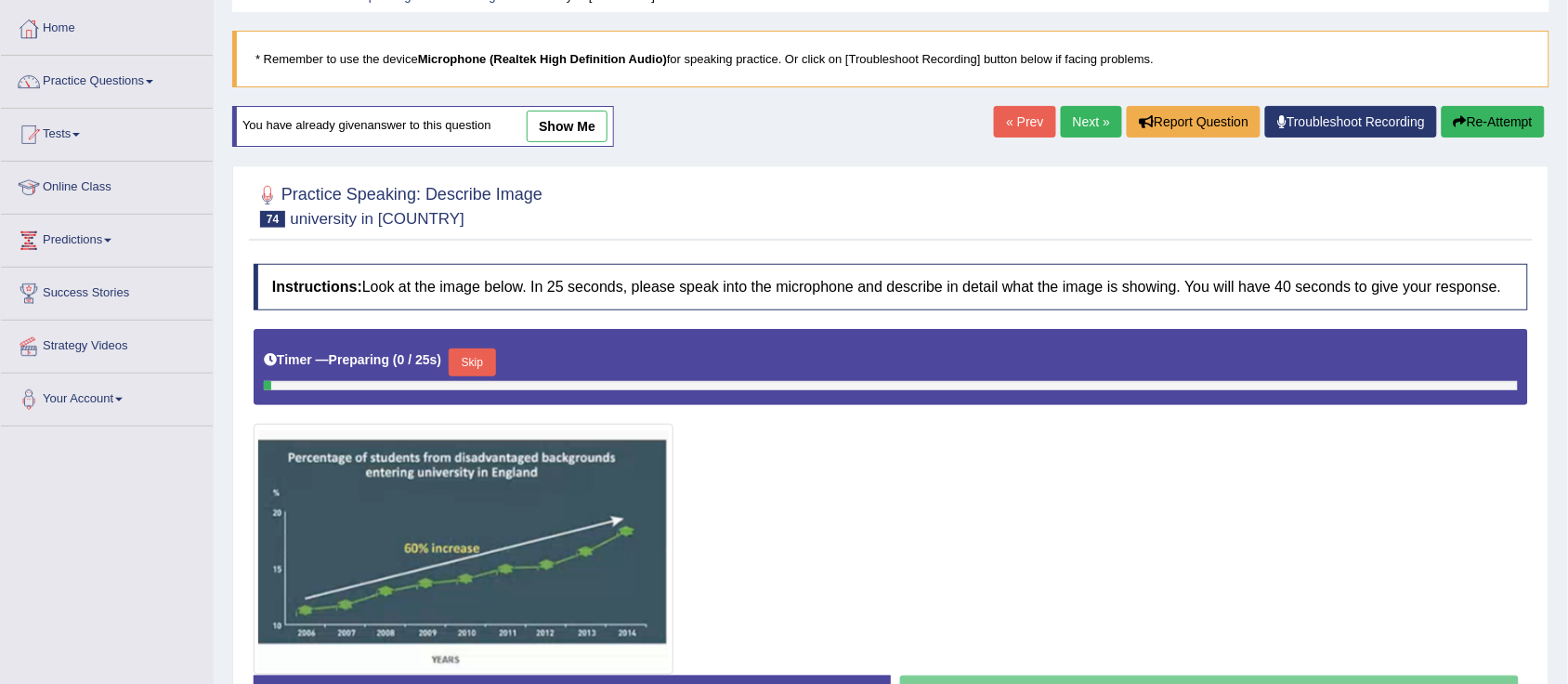 scroll, scrollTop: 0, scrollLeft: 0, axis: both 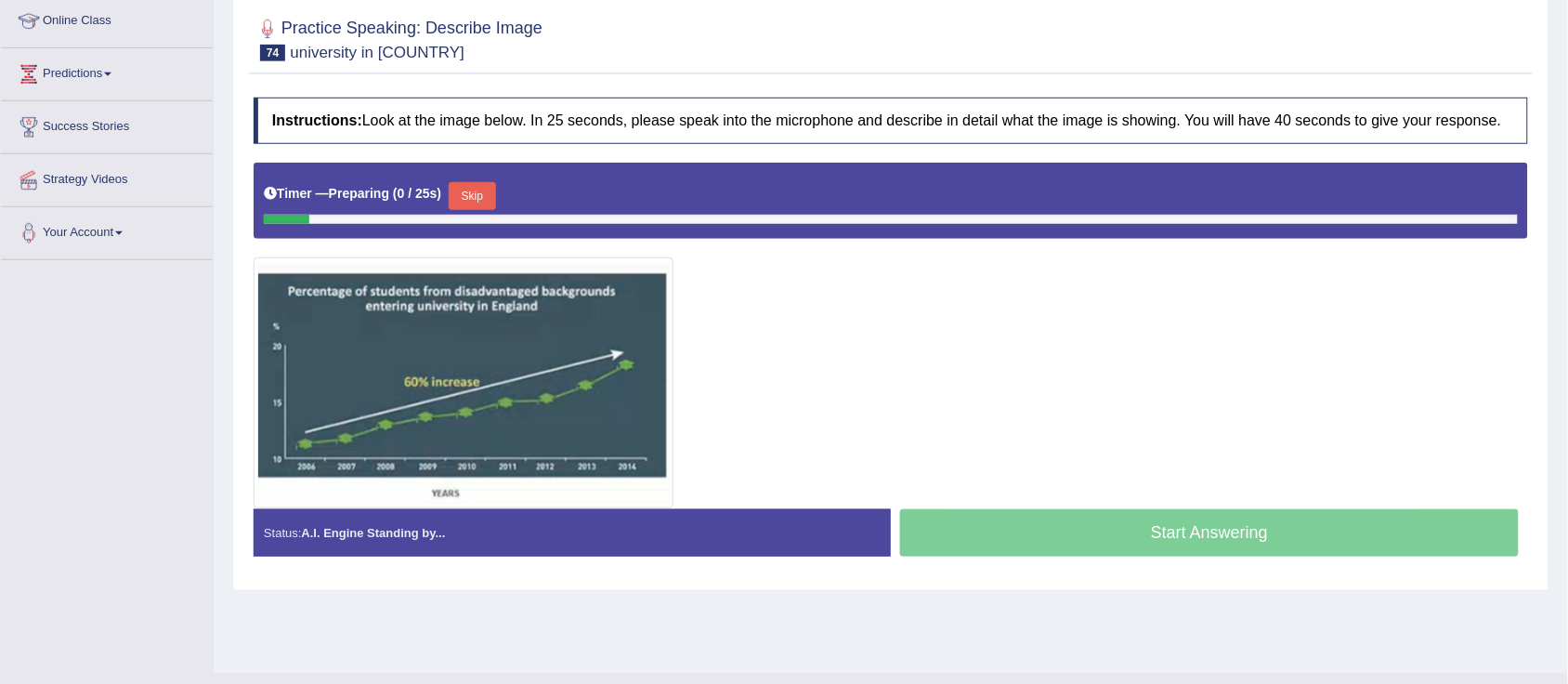 drag, startPoint x: 0, startPoint y: 0, endPoint x: 1585, endPoint y: 260, distance: 1606.1834 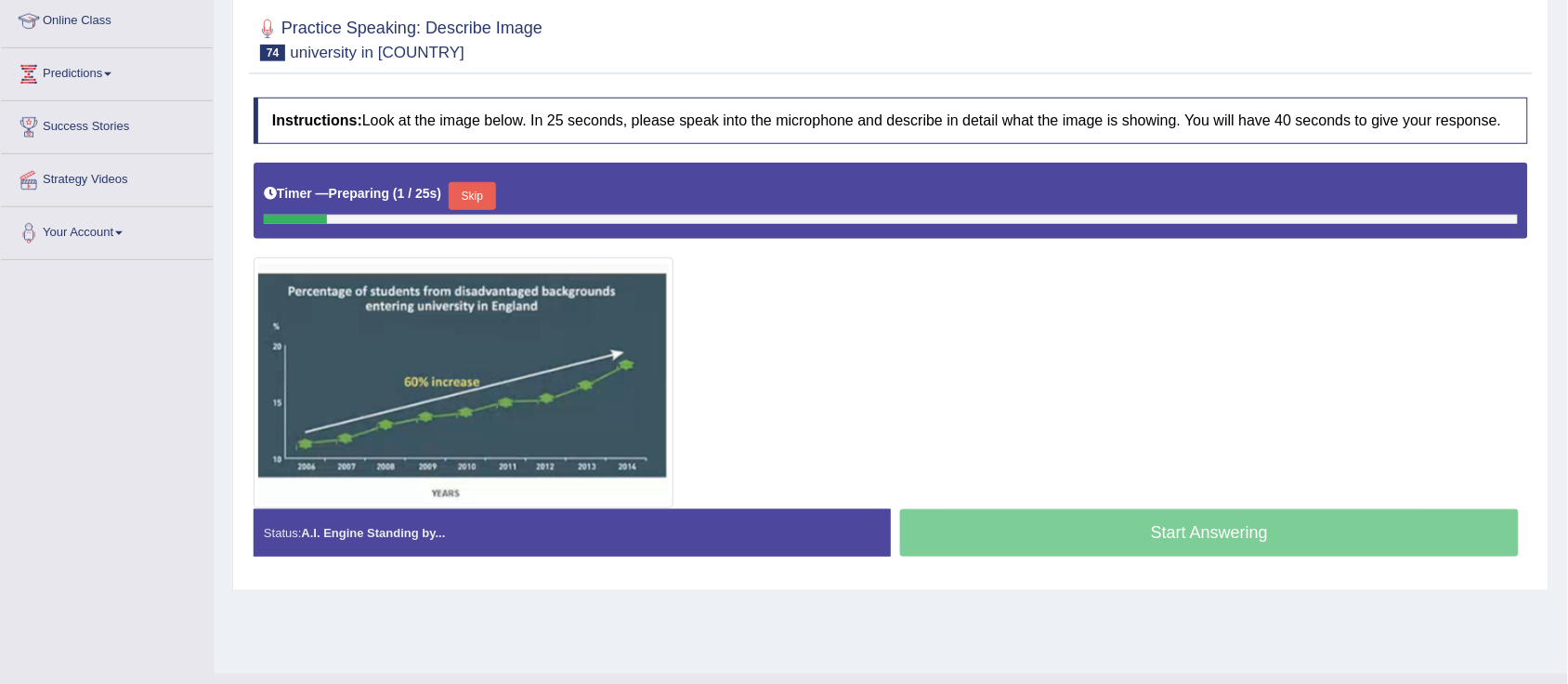 scroll, scrollTop: 258, scrollLeft: 0, axis: vertical 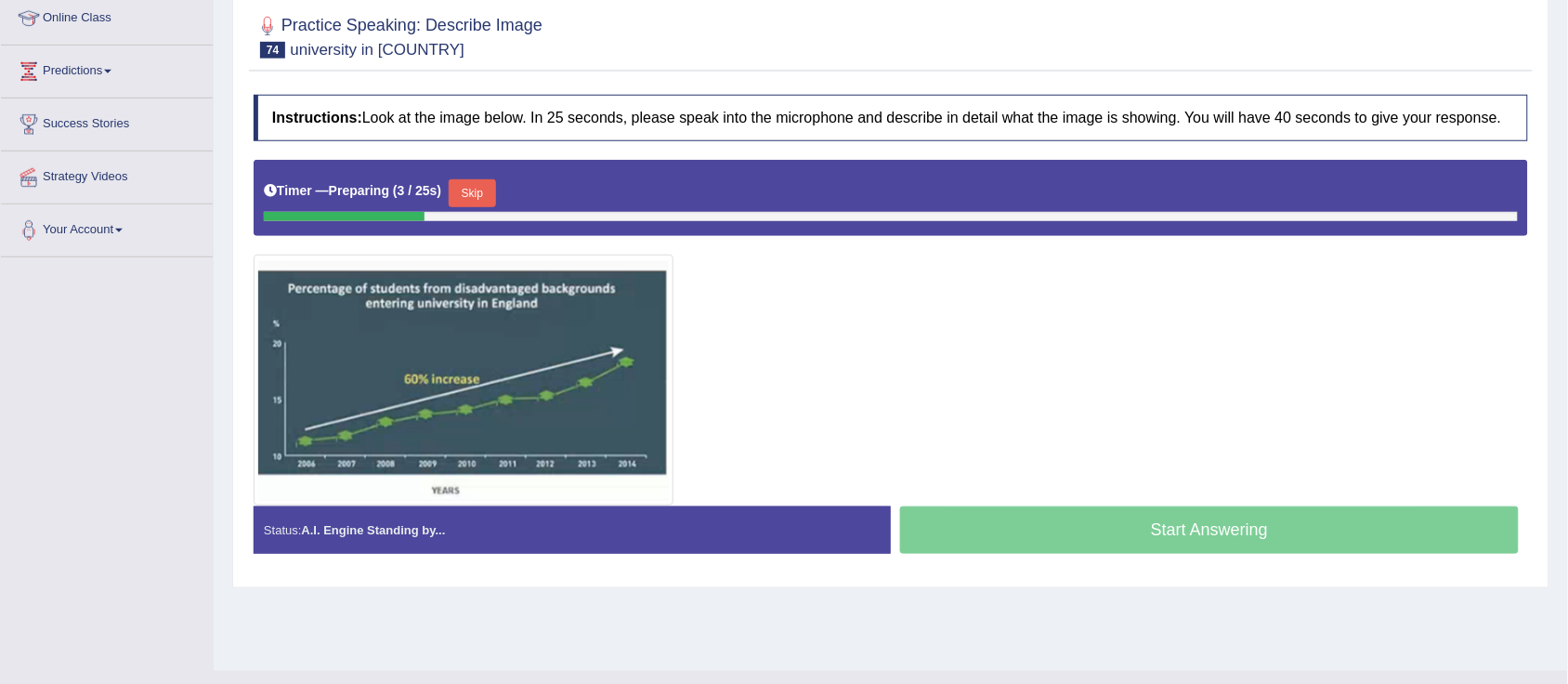 click on "Skip" at bounding box center (472, 193) 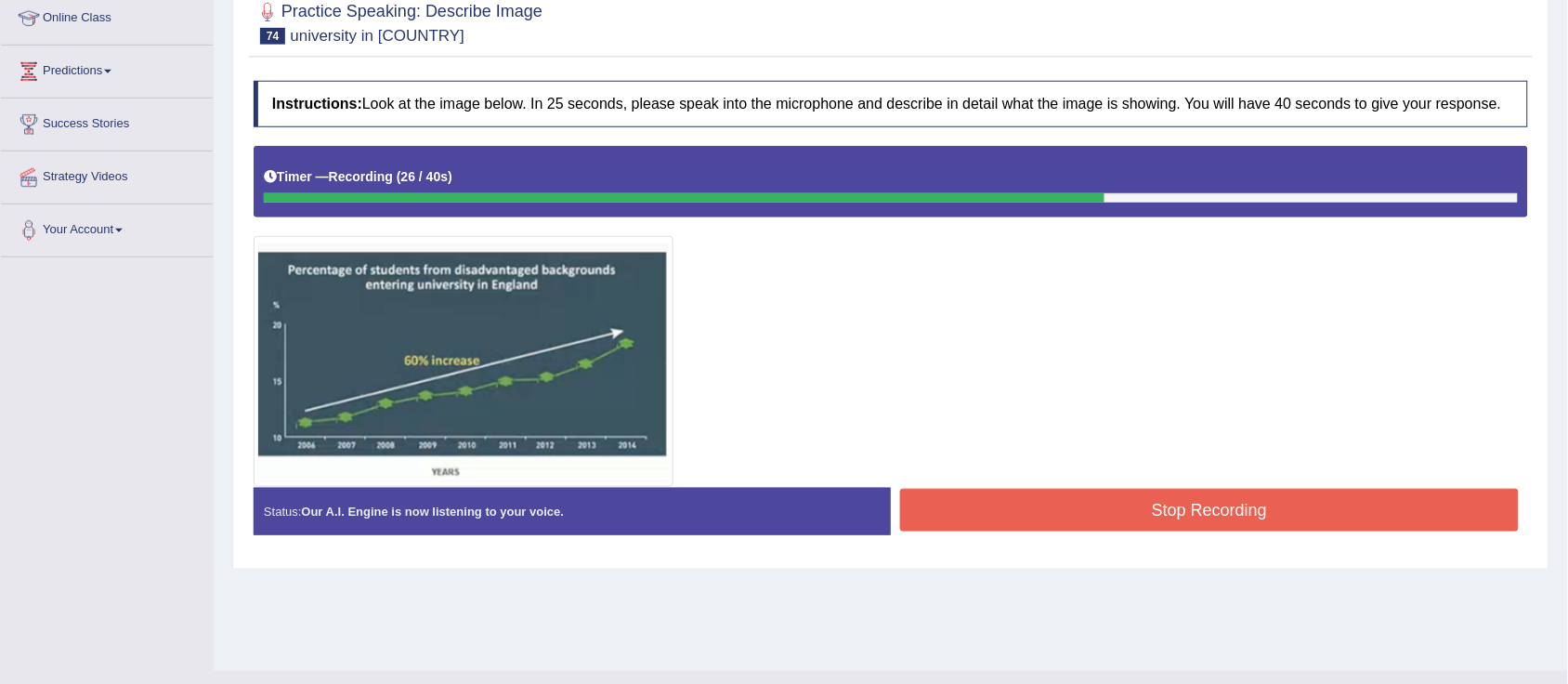 click on "Stop Recording" at bounding box center [1209, 510] 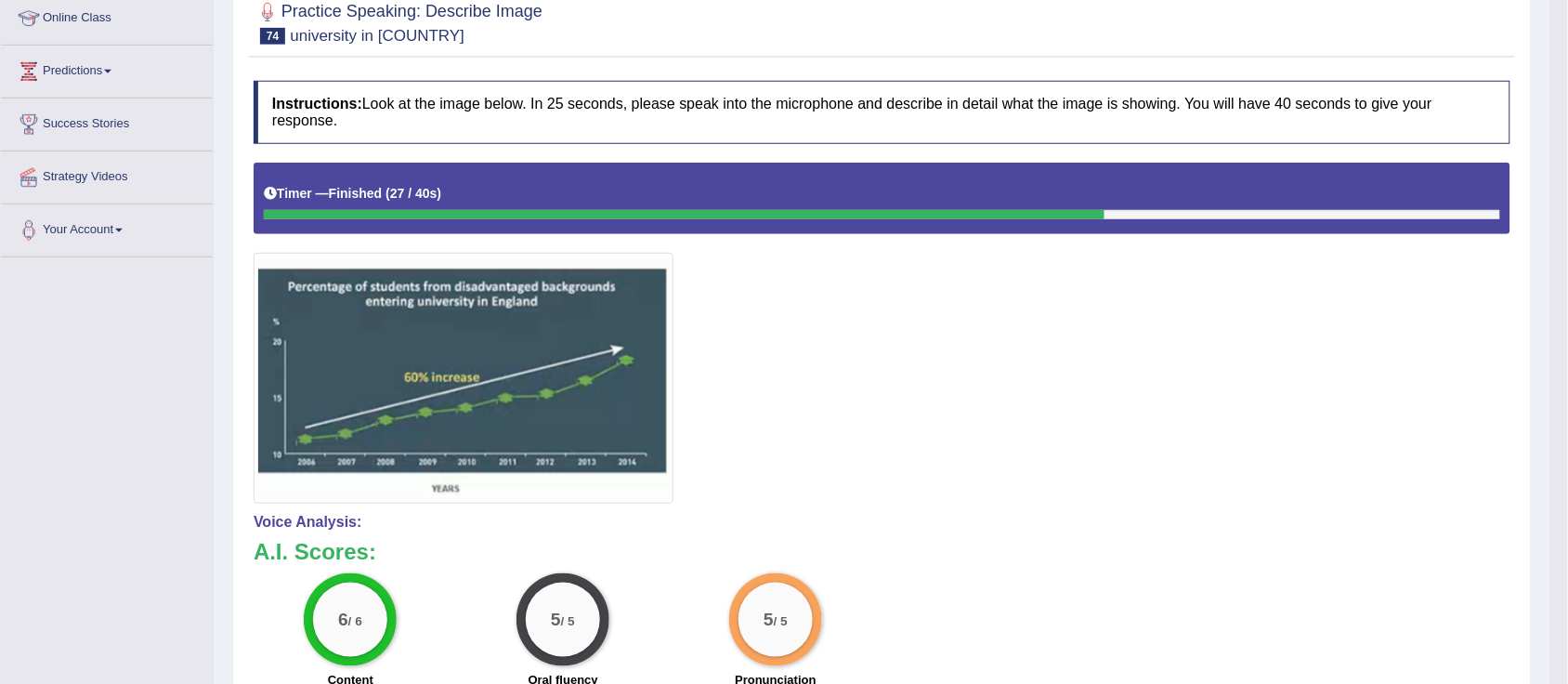 drag, startPoint x: 1576, startPoint y: 262, endPoint x: 1585, endPoint y: 356, distance: 94.4299 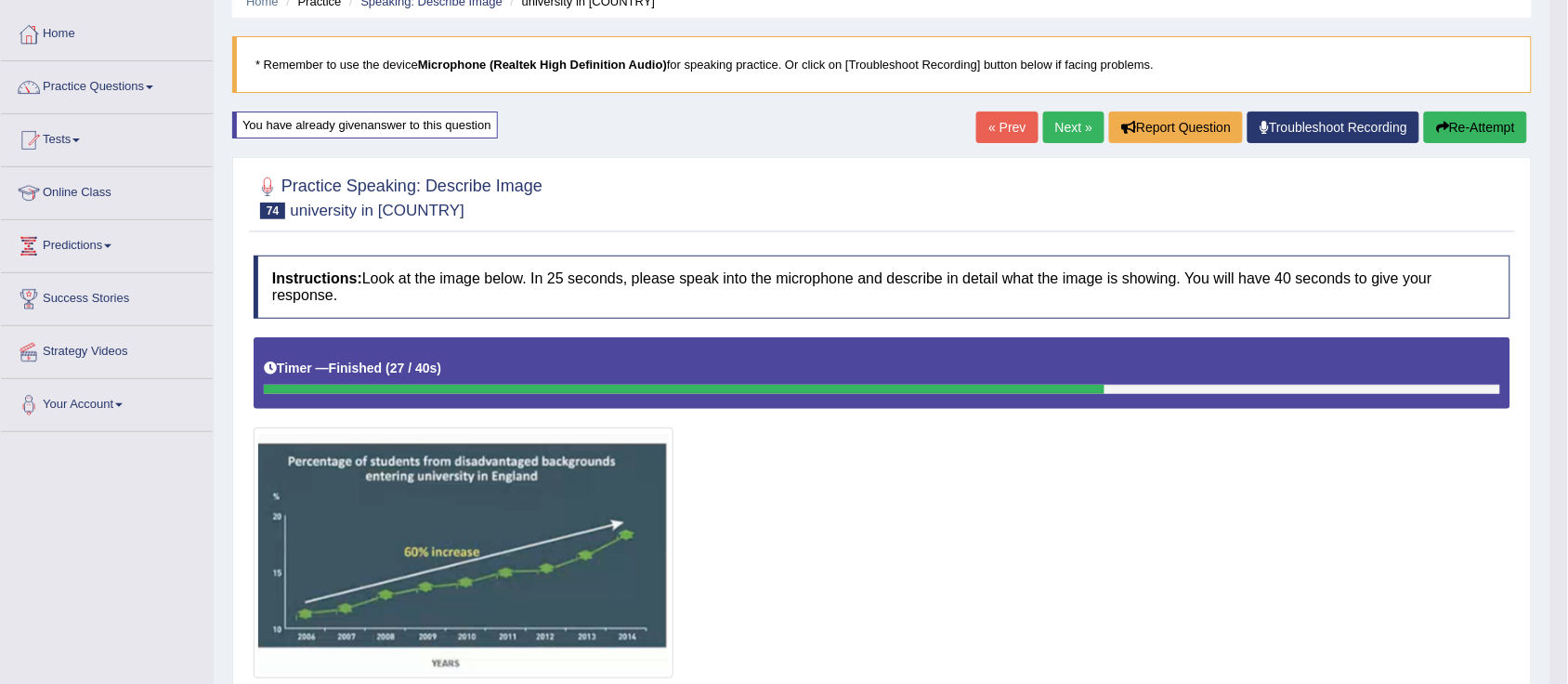 scroll, scrollTop: 0, scrollLeft: 0, axis: both 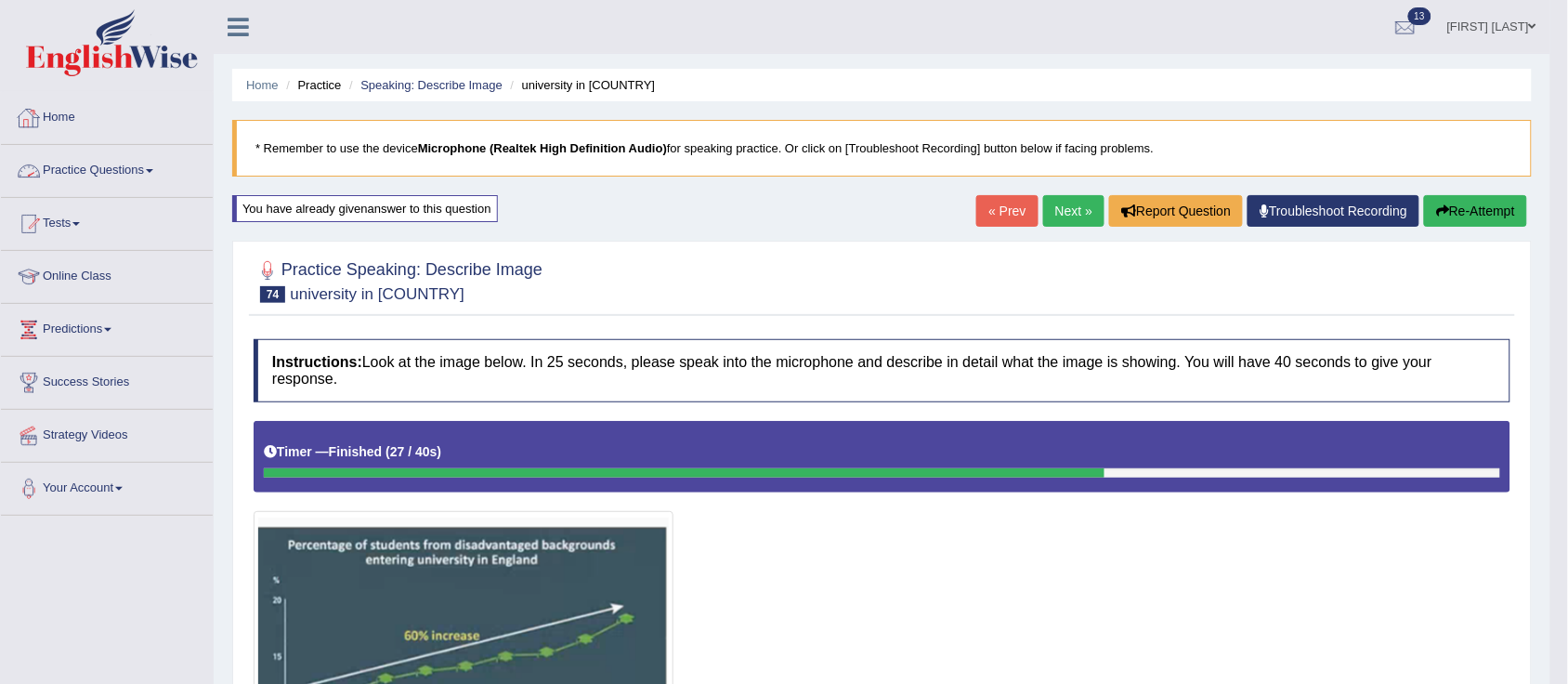 click on "Practice Questions" at bounding box center [107, 168] 